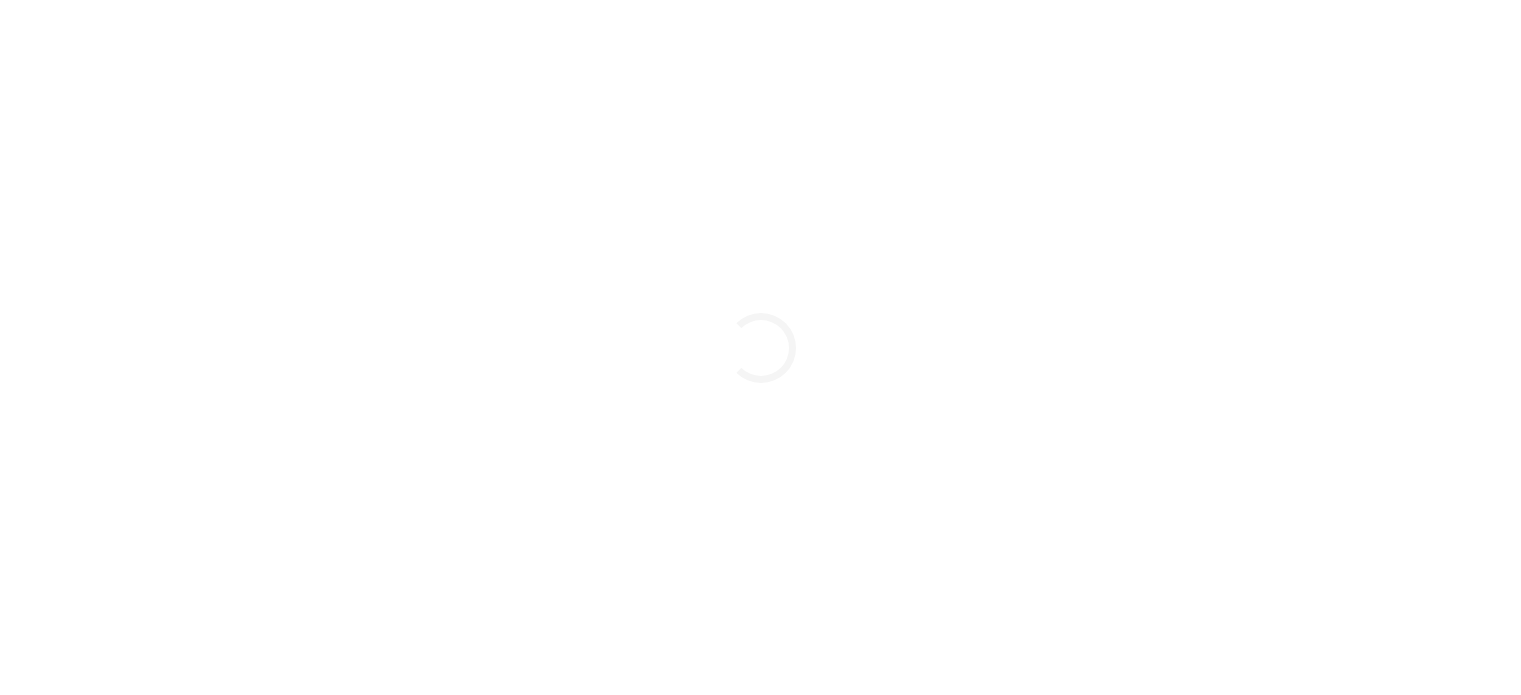 scroll, scrollTop: 0, scrollLeft: 0, axis: both 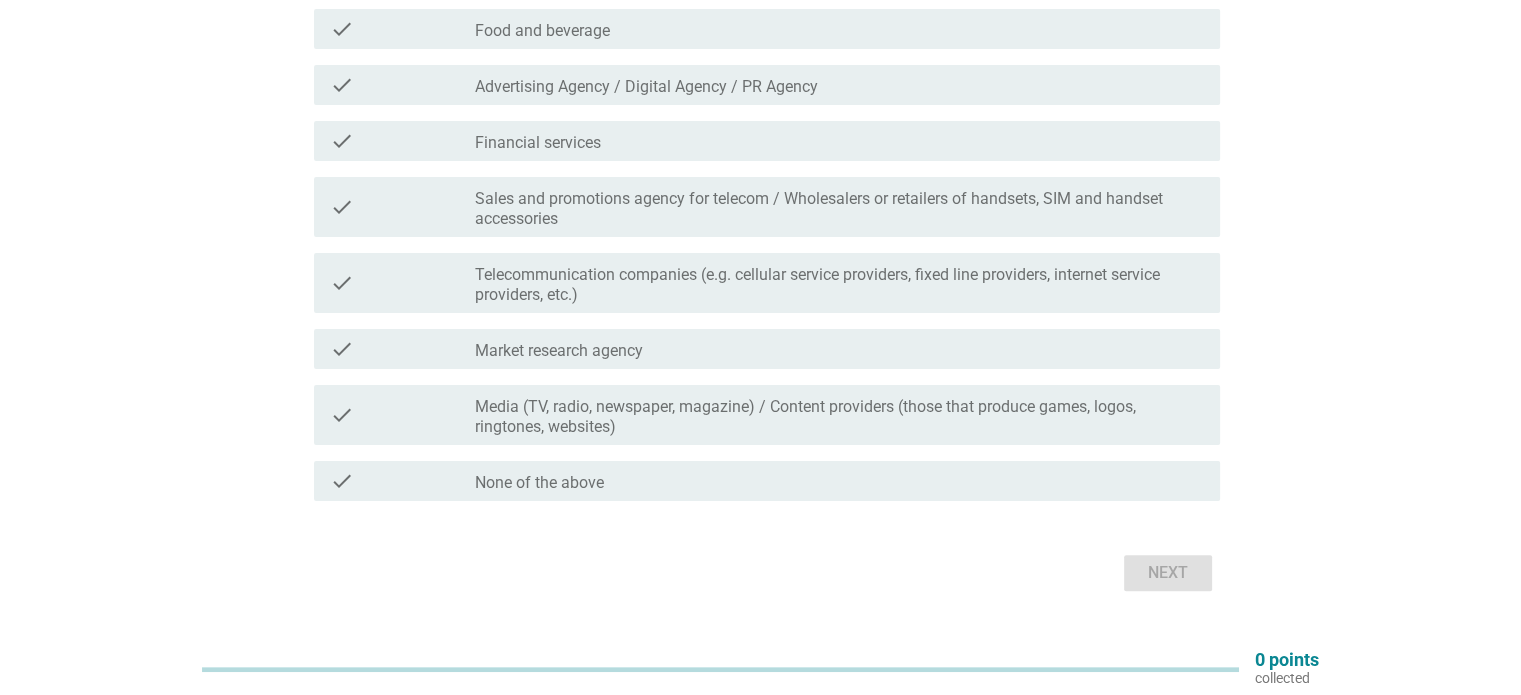 click on "None of the above" at bounding box center [539, 483] 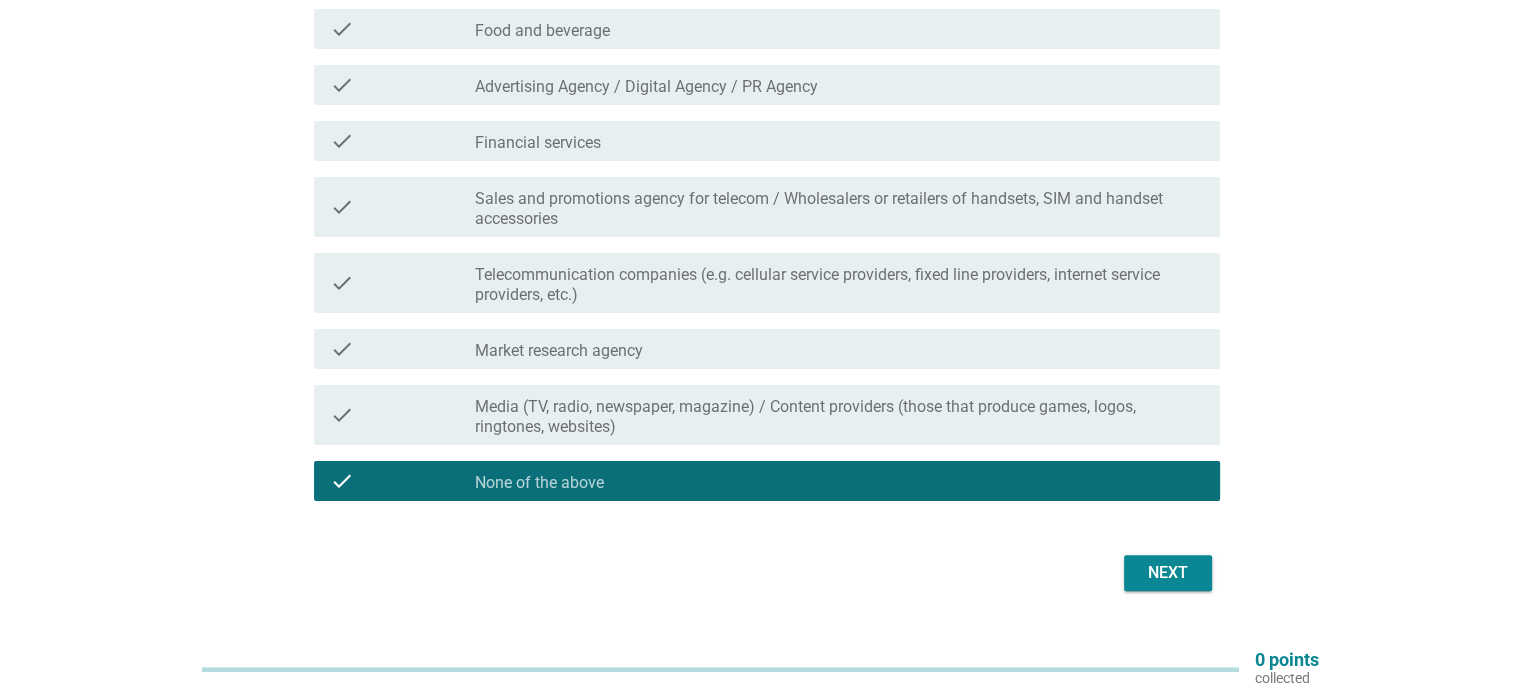 click on "Next" at bounding box center [1168, 573] 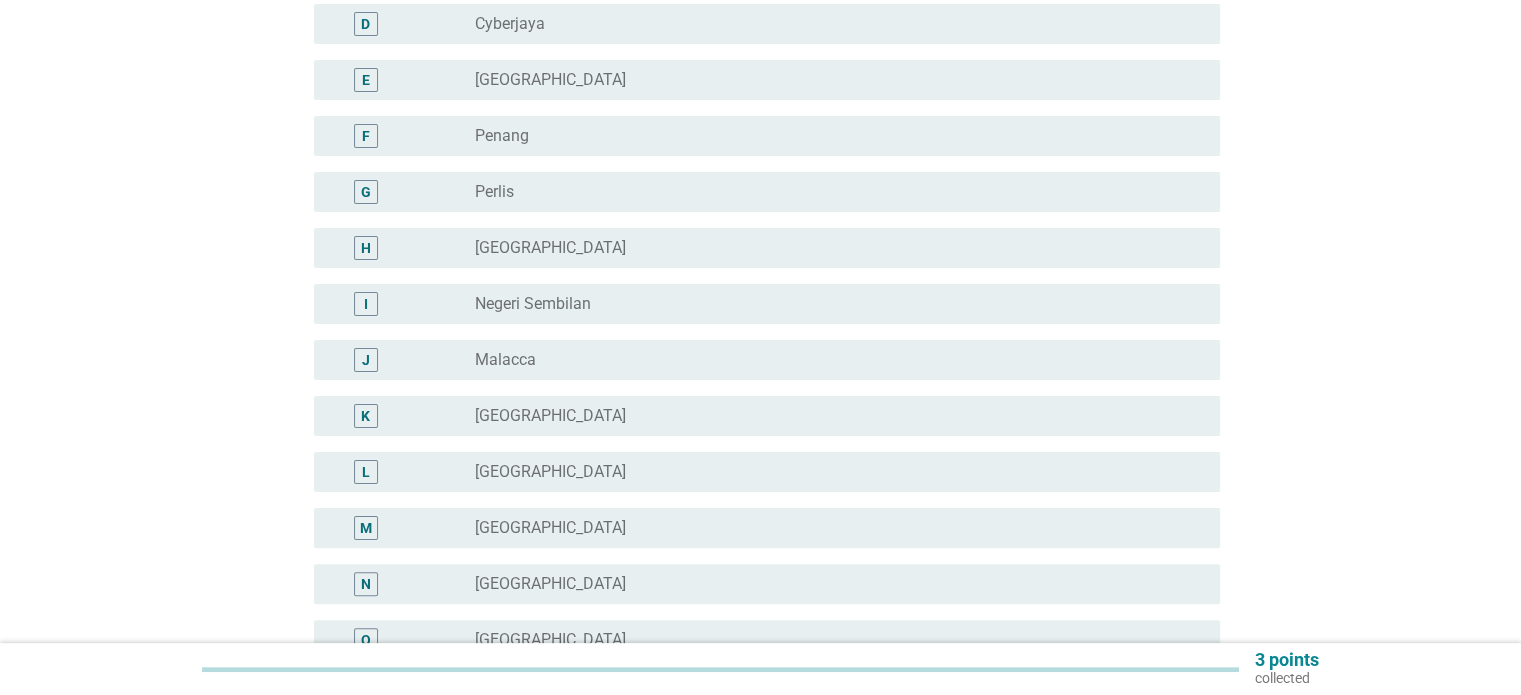scroll, scrollTop: 0, scrollLeft: 0, axis: both 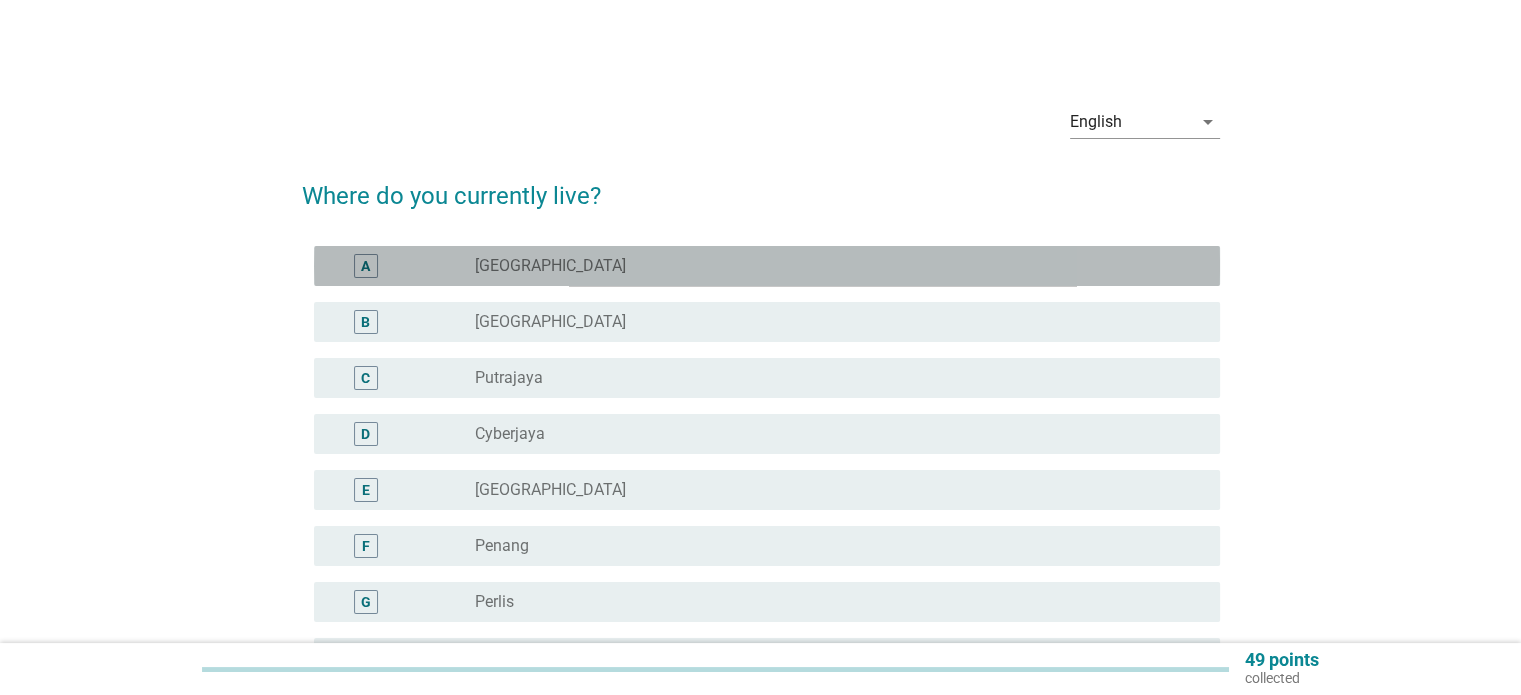 click on "A     radio_button_unchecked [GEOGRAPHIC_DATA]" at bounding box center (767, 266) 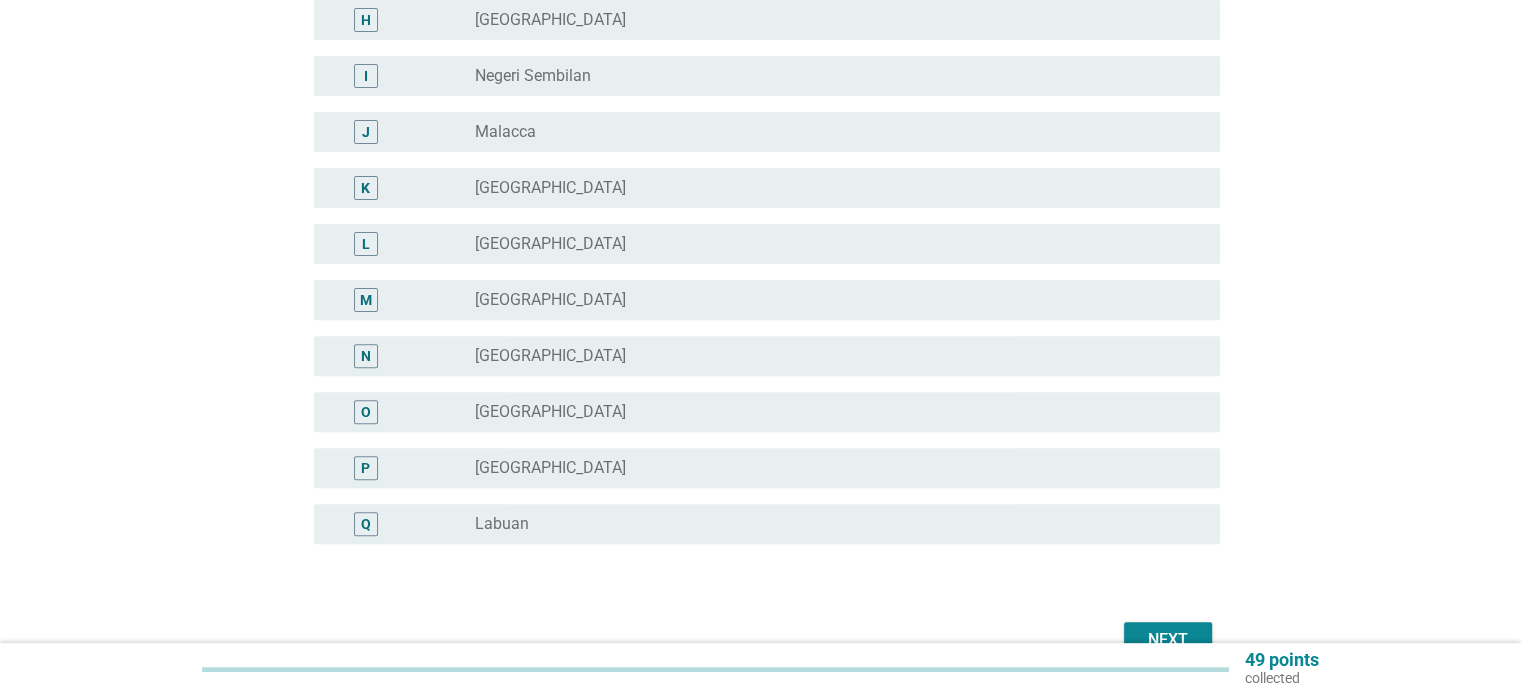 scroll, scrollTop: 748, scrollLeft: 0, axis: vertical 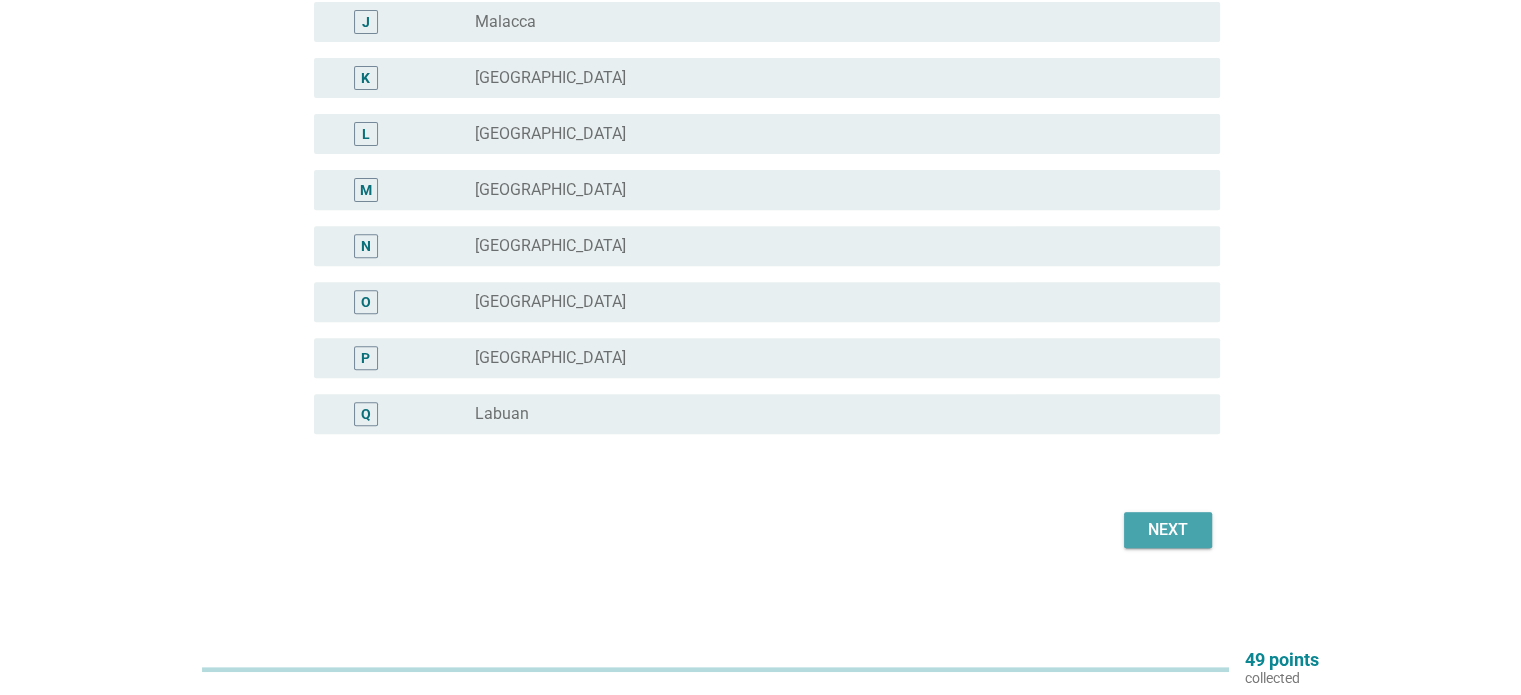 click on "Next" at bounding box center (1168, 530) 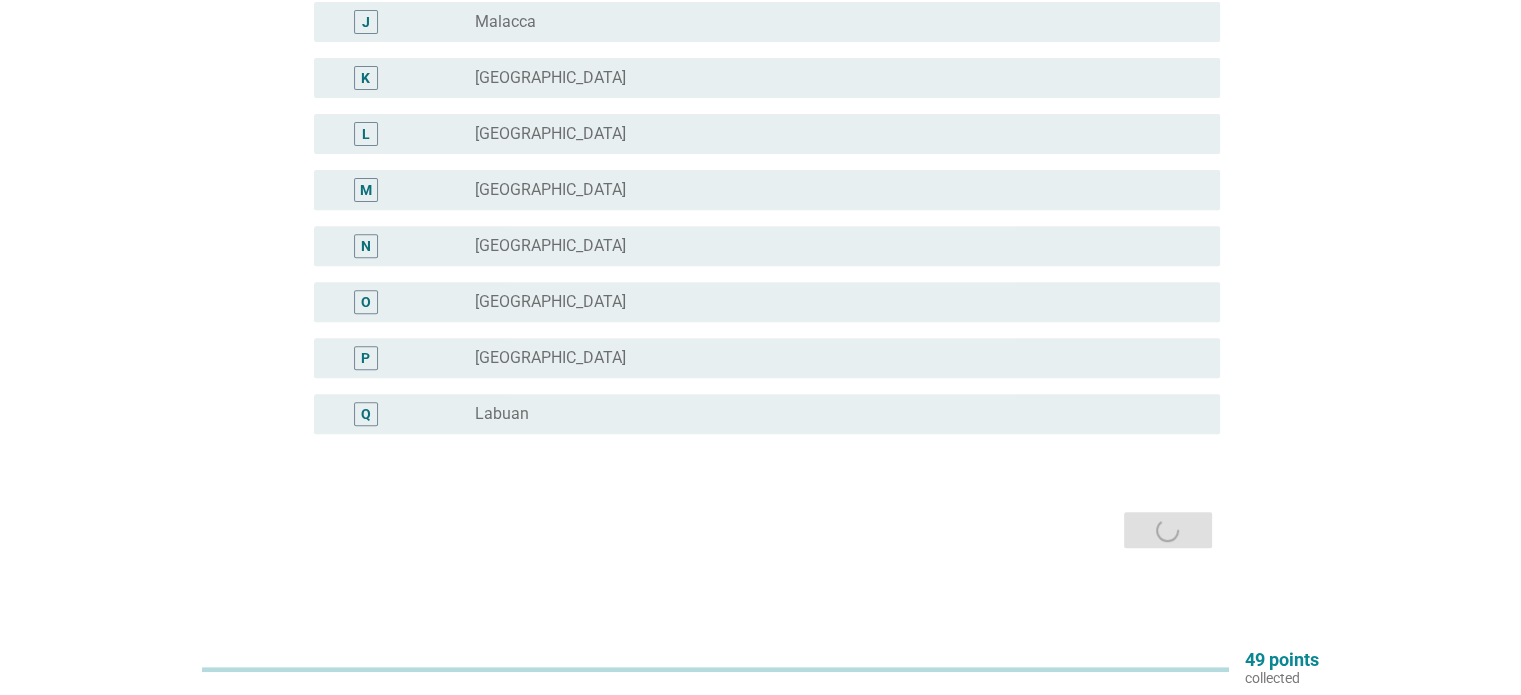 scroll, scrollTop: 0, scrollLeft: 0, axis: both 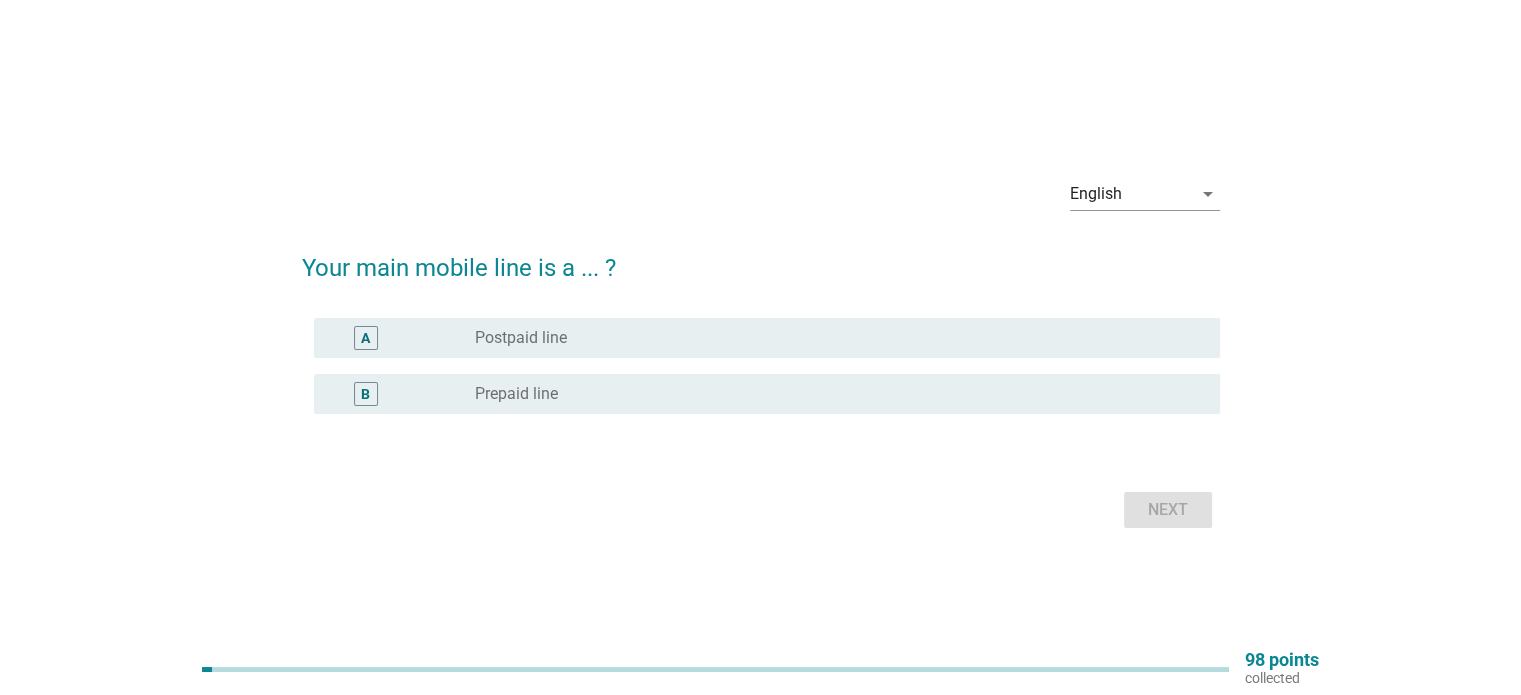 click on "radio_button_unchecked Prepaid line" at bounding box center [831, 394] 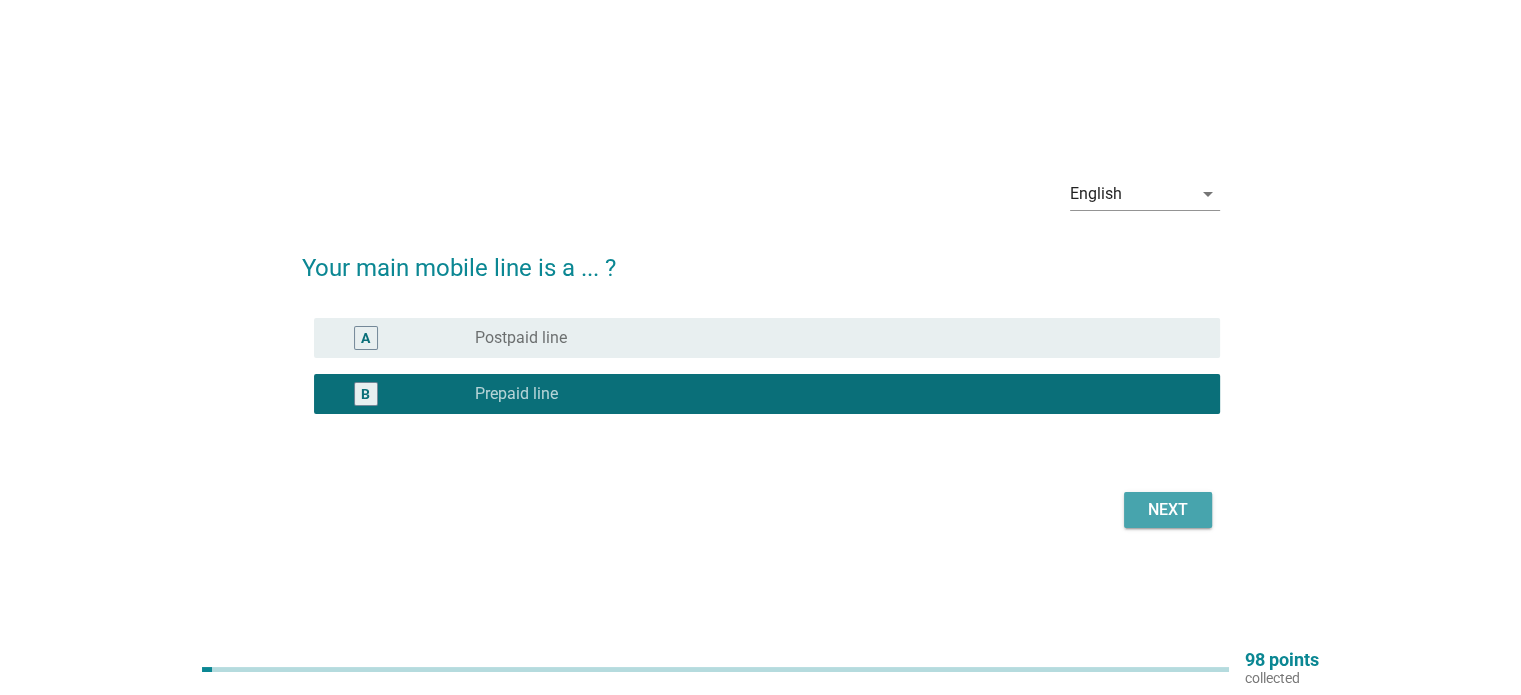 click on "Next" at bounding box center [1168, 510] 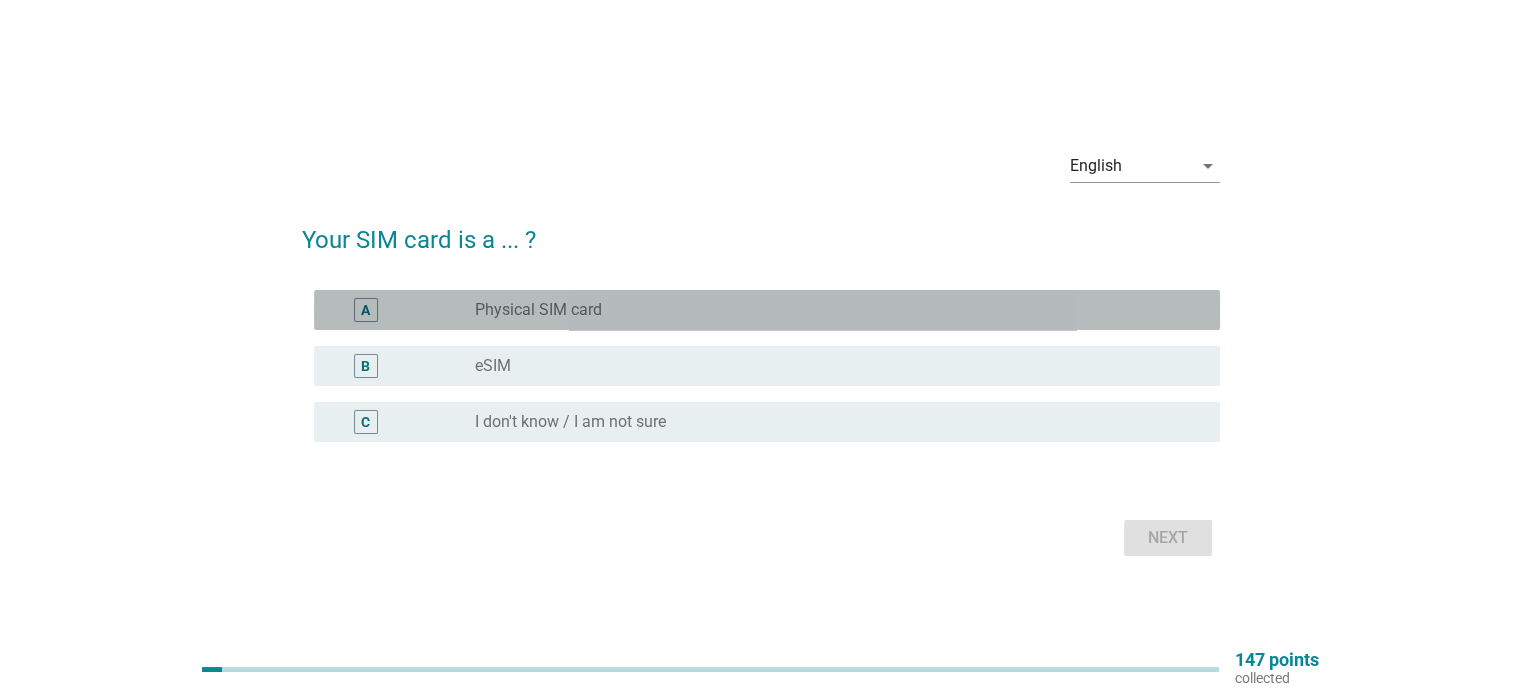 click on "radio_button_unchecked Physical SIM card" at bounding box center [831, 310] 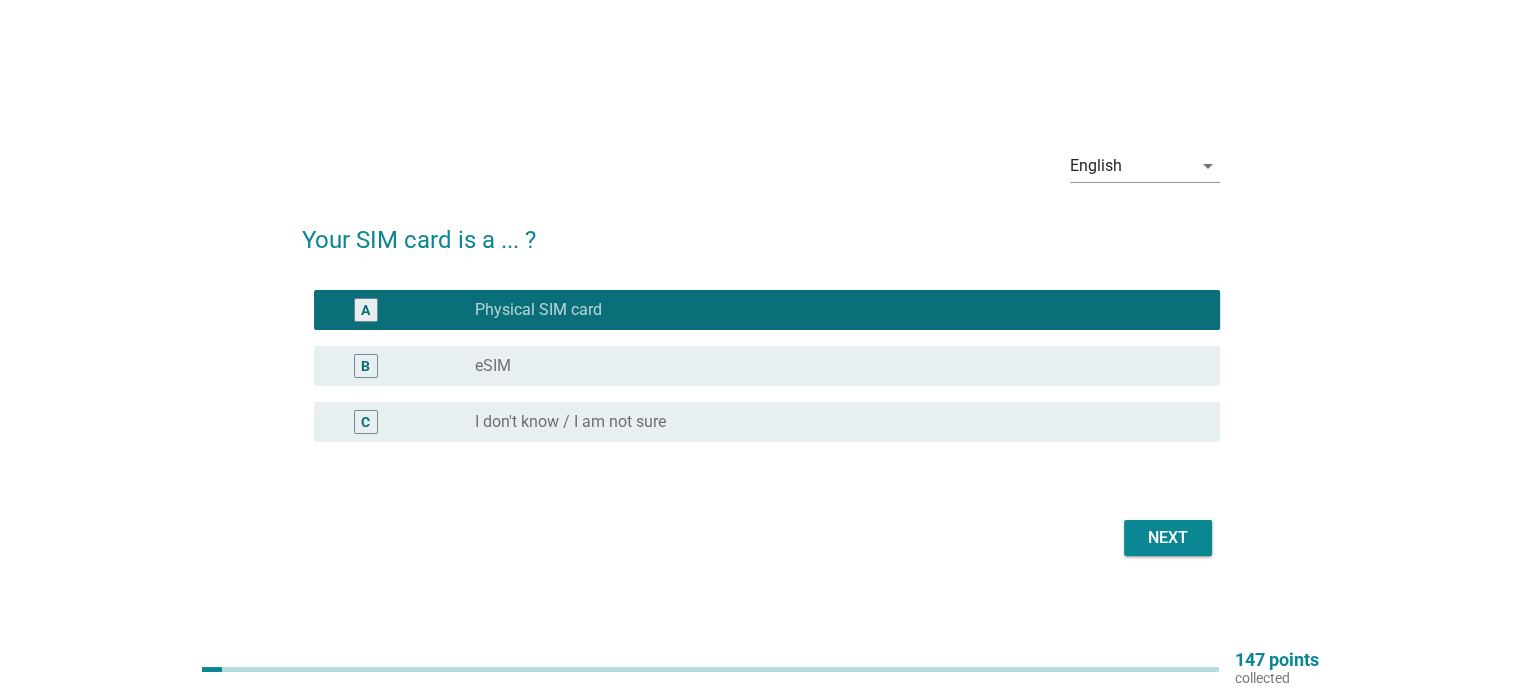 click on "Next" at bounding box center (1168, 538) 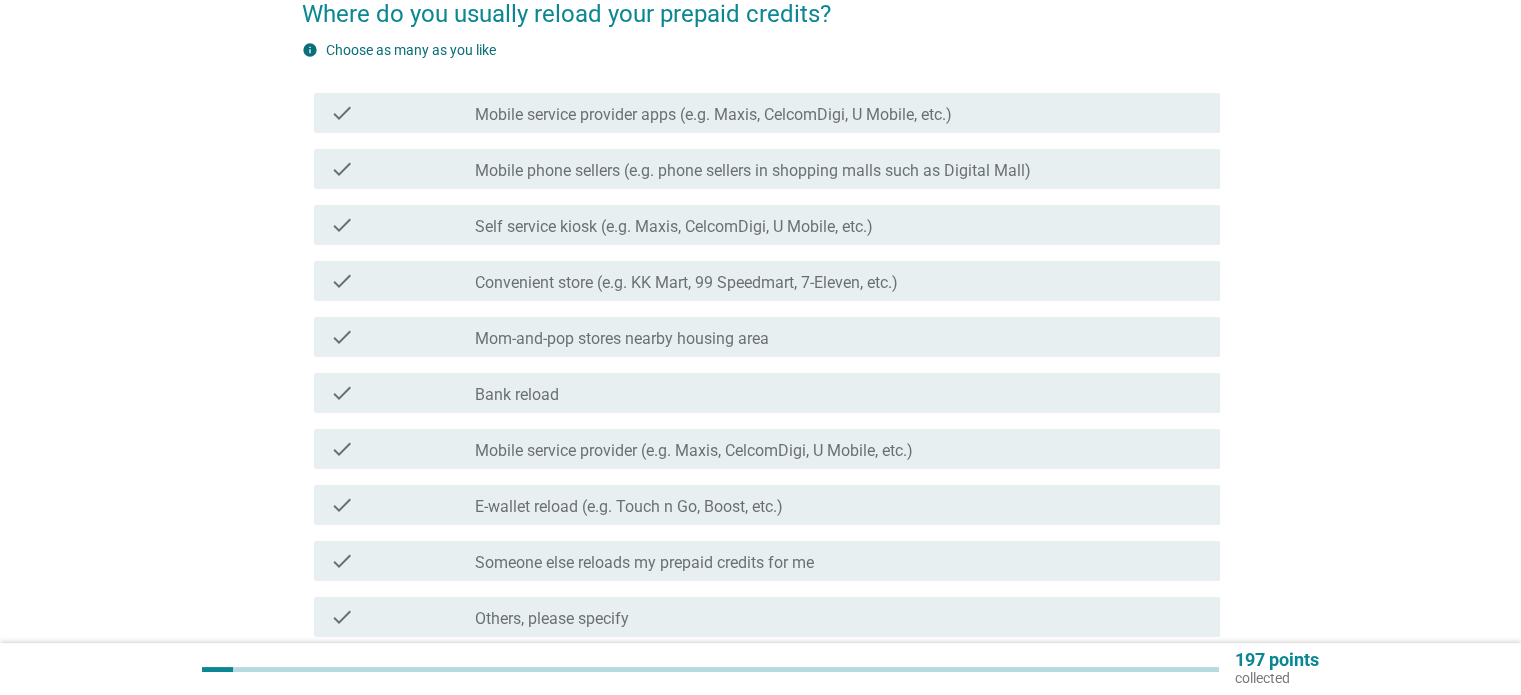 scroll, scrollTop: 188, scrollLeft: 0, axis: vertical 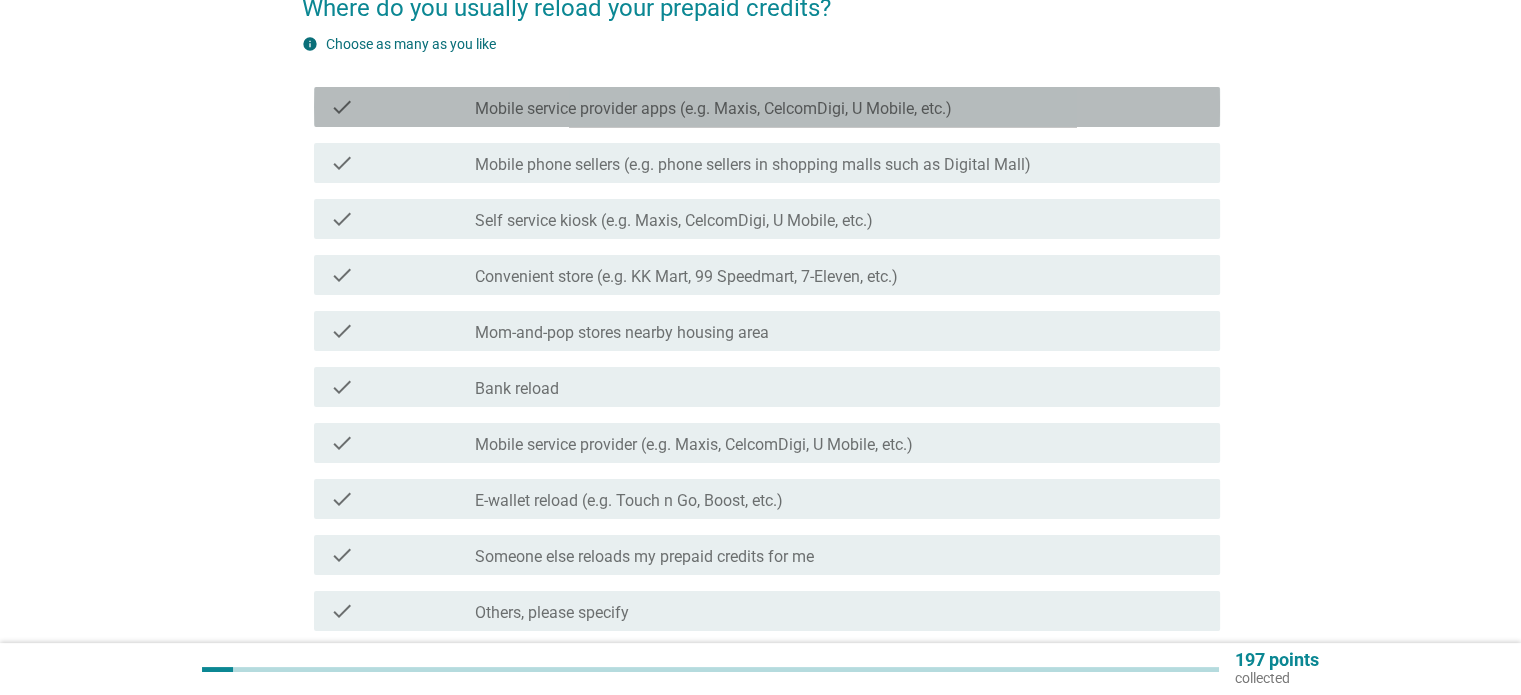 click on "Mobile service provider apps (e.g. Maxis, CelcomDigi, U Mobile, etc.)" at bounding box center (713, 109) 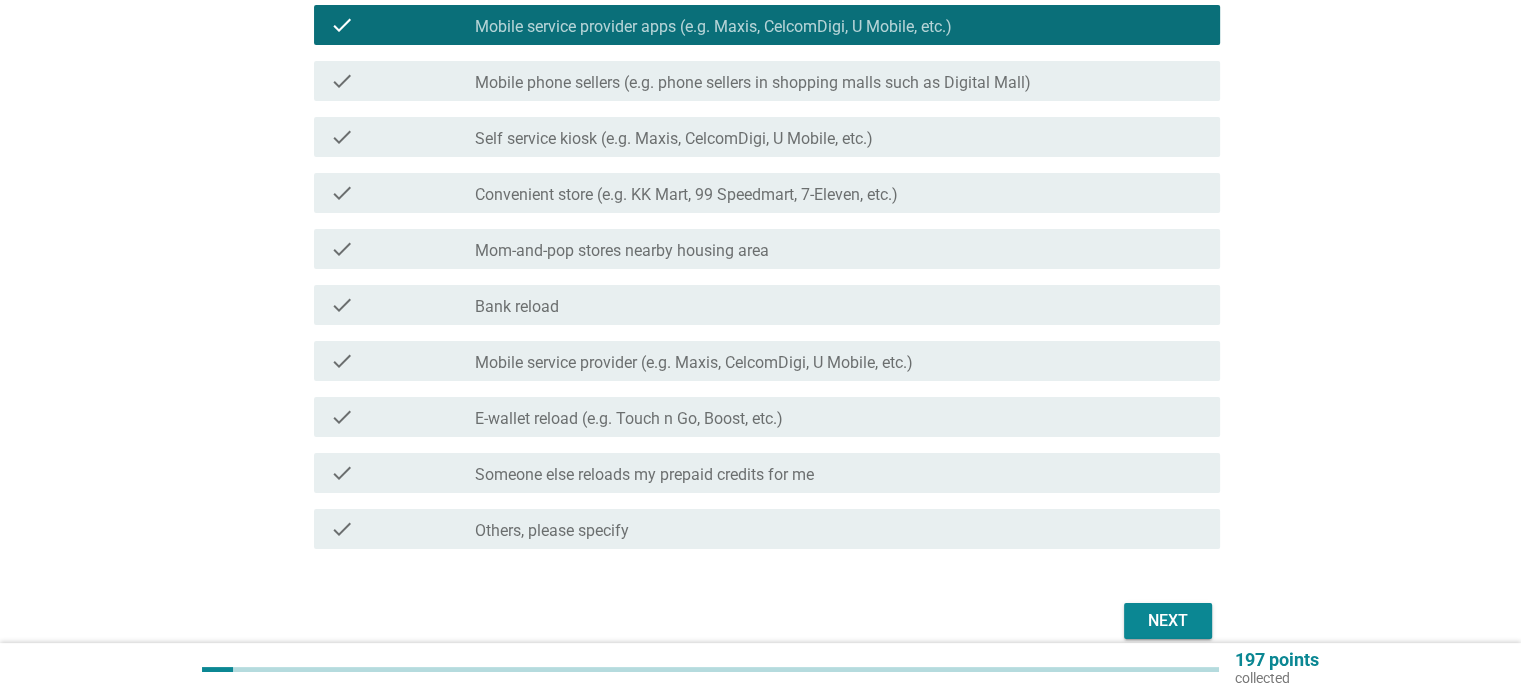 scroll, scrollTop: 298, scrollLeft: 0, axis: vertical 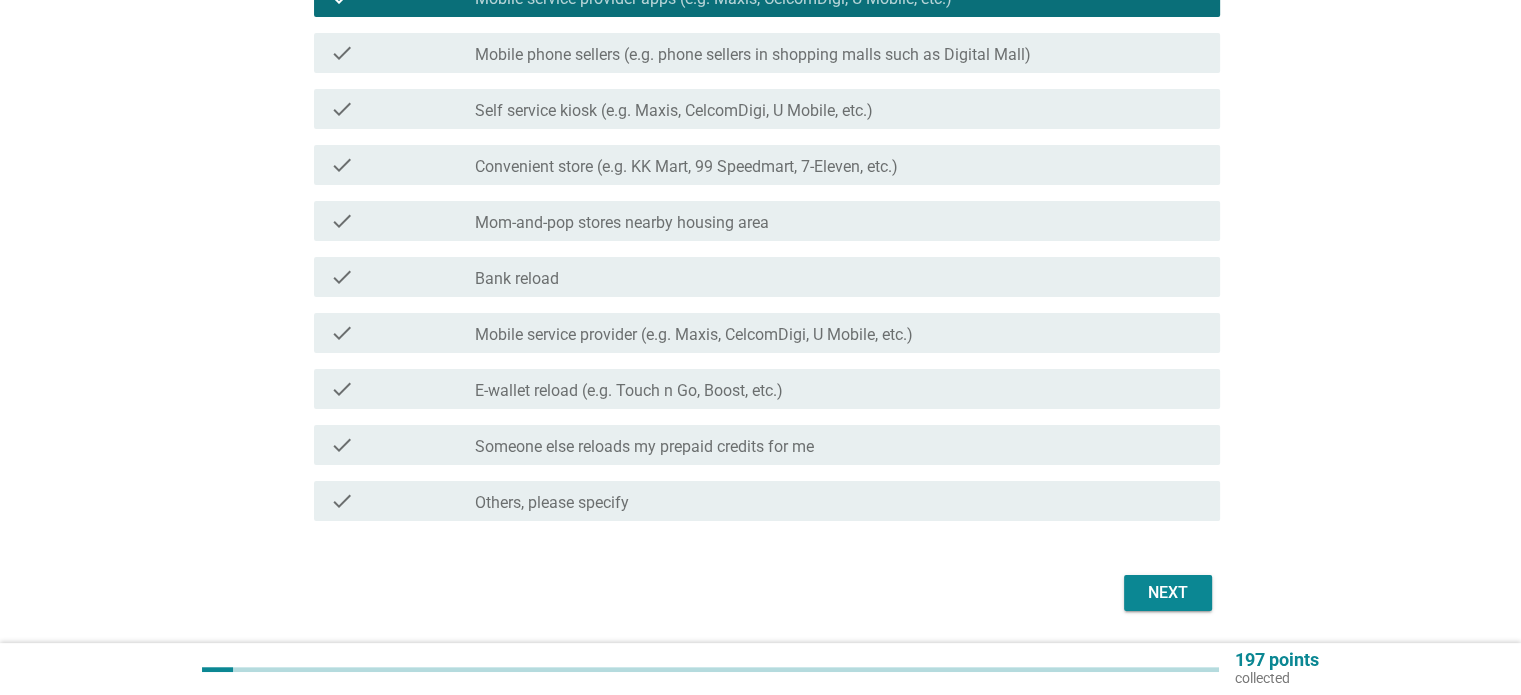 click on "Next" at bounding box center (1168, 593) 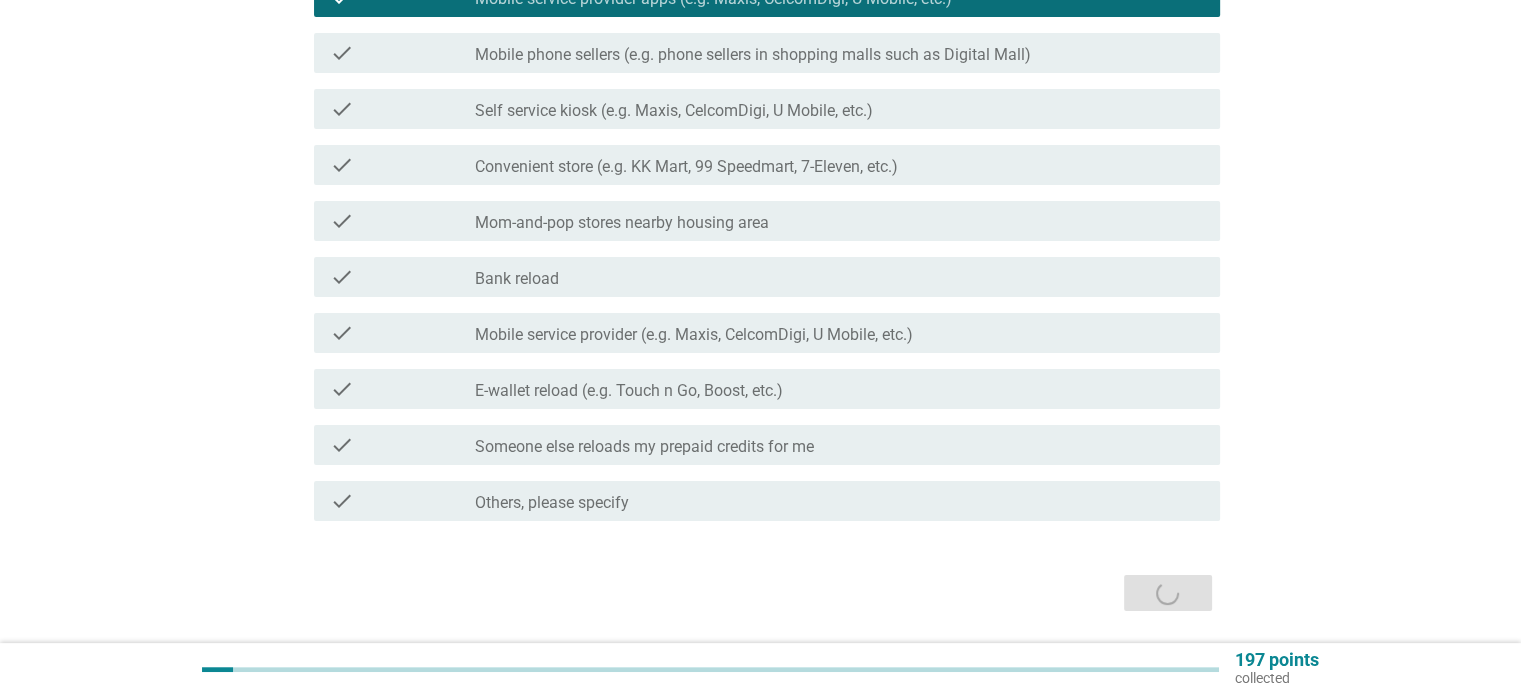 scroll, scrollTop: 0, scrollLeft: 0, axis: both 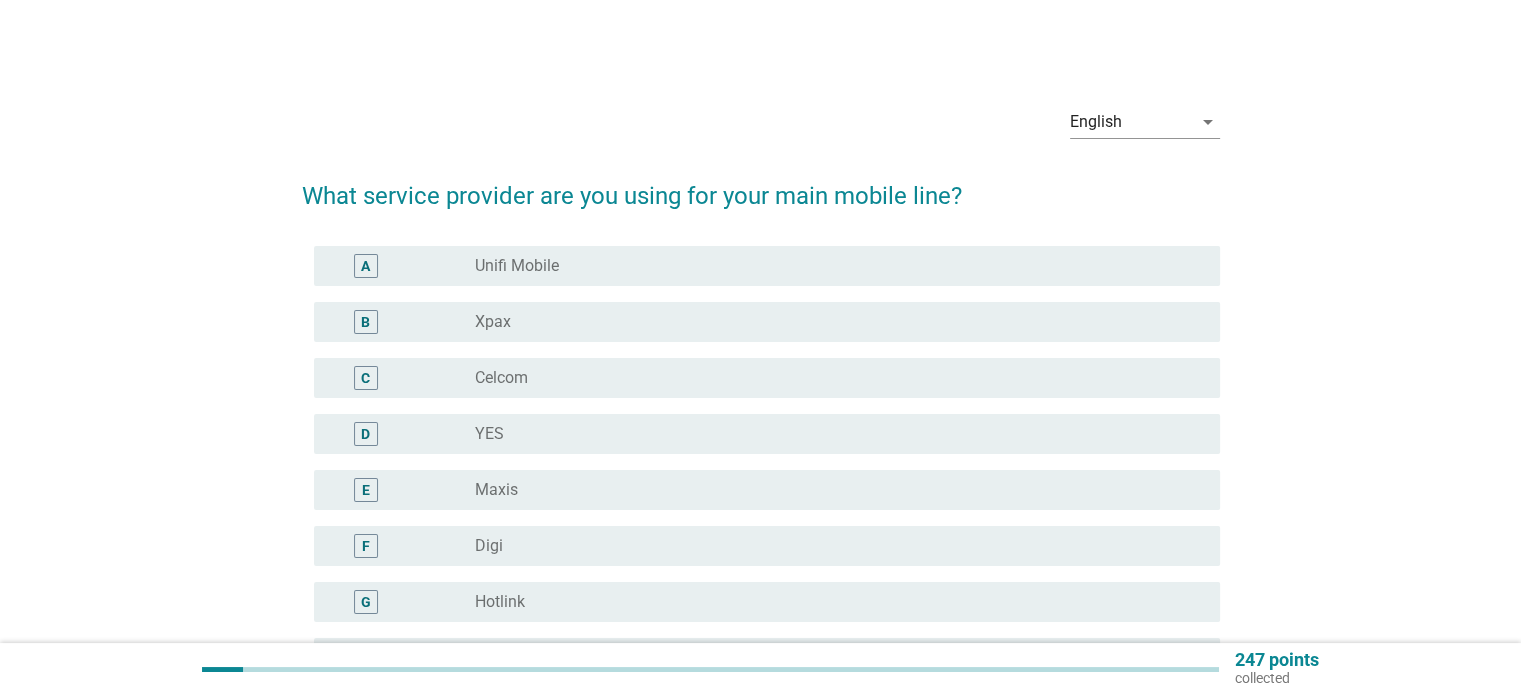 click on "radio_button_unchecked Hotlink" at bounding box center (831, 602) 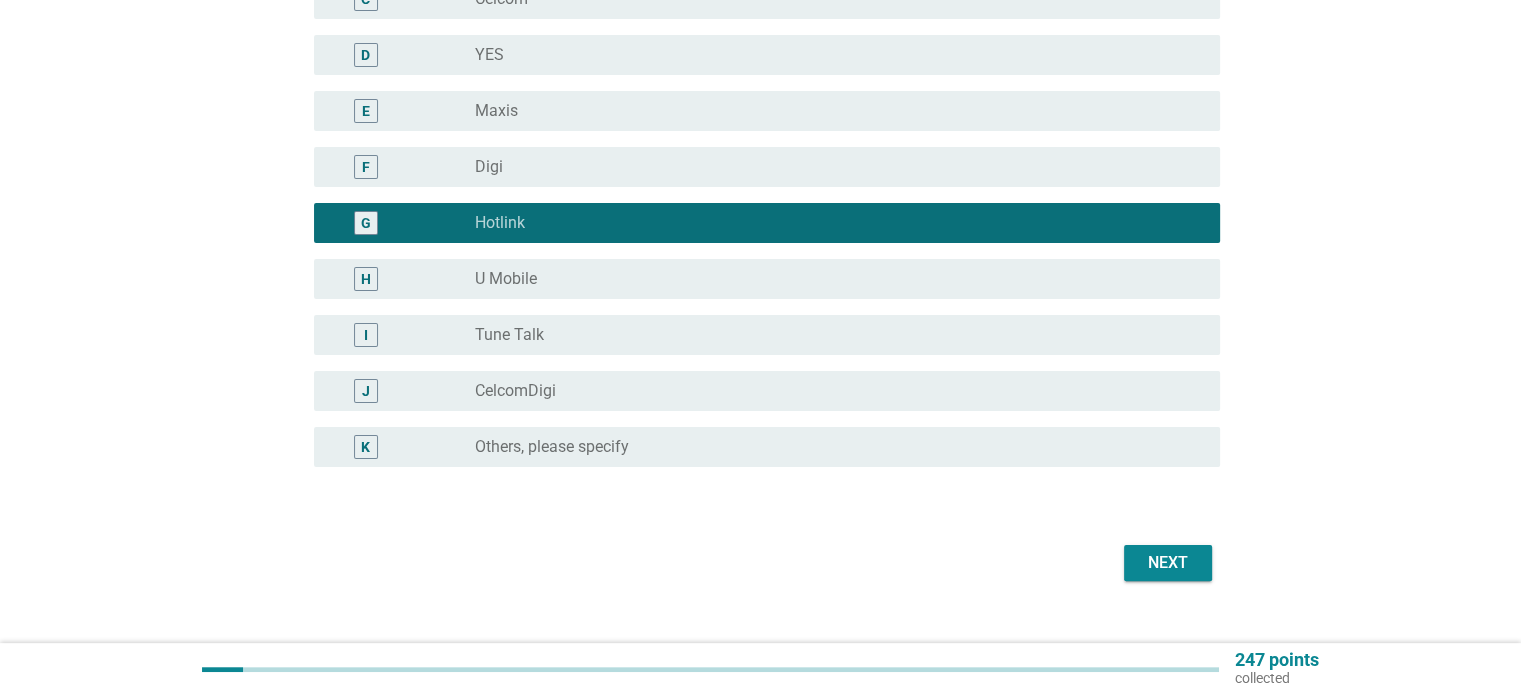 scroll, scrollTop: 380, scrollLeft: 0, axis: vertical 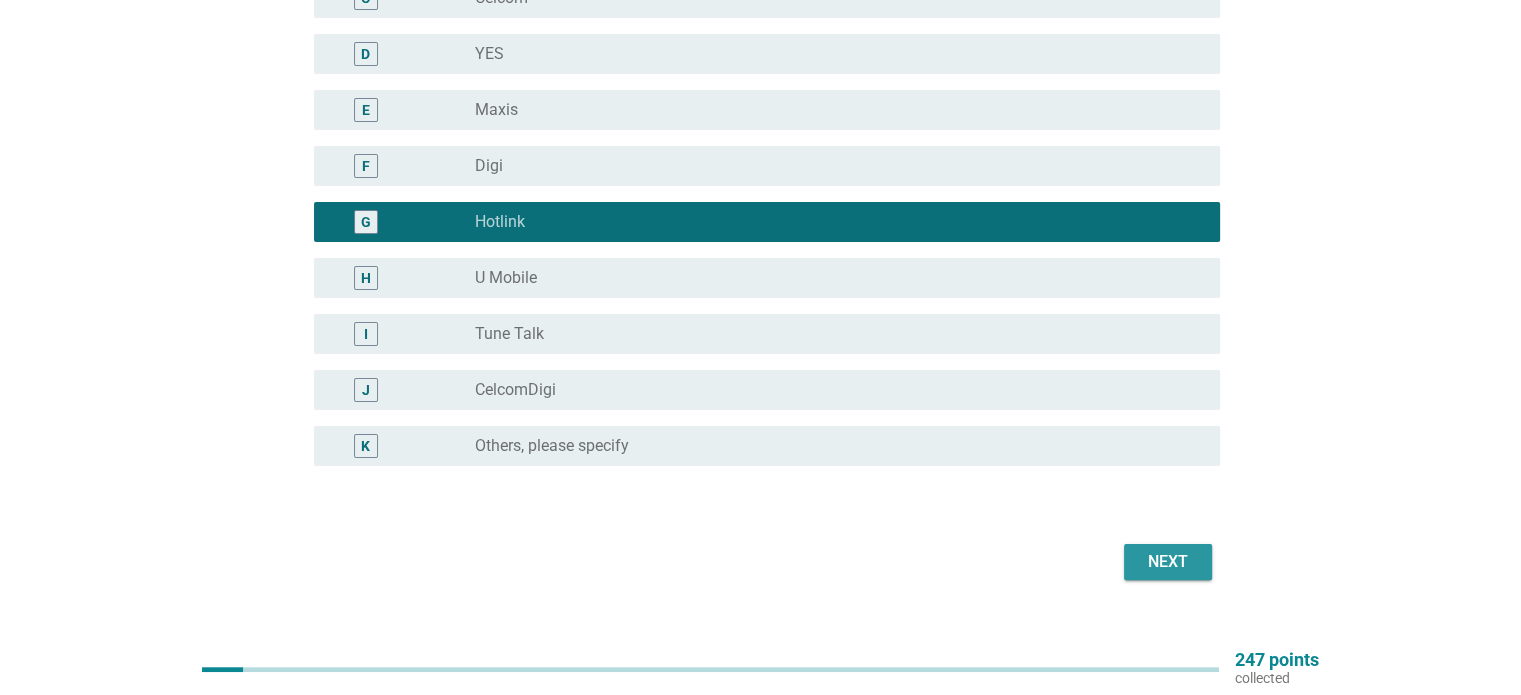 click on "Next" at bounding box center (1168, 562) 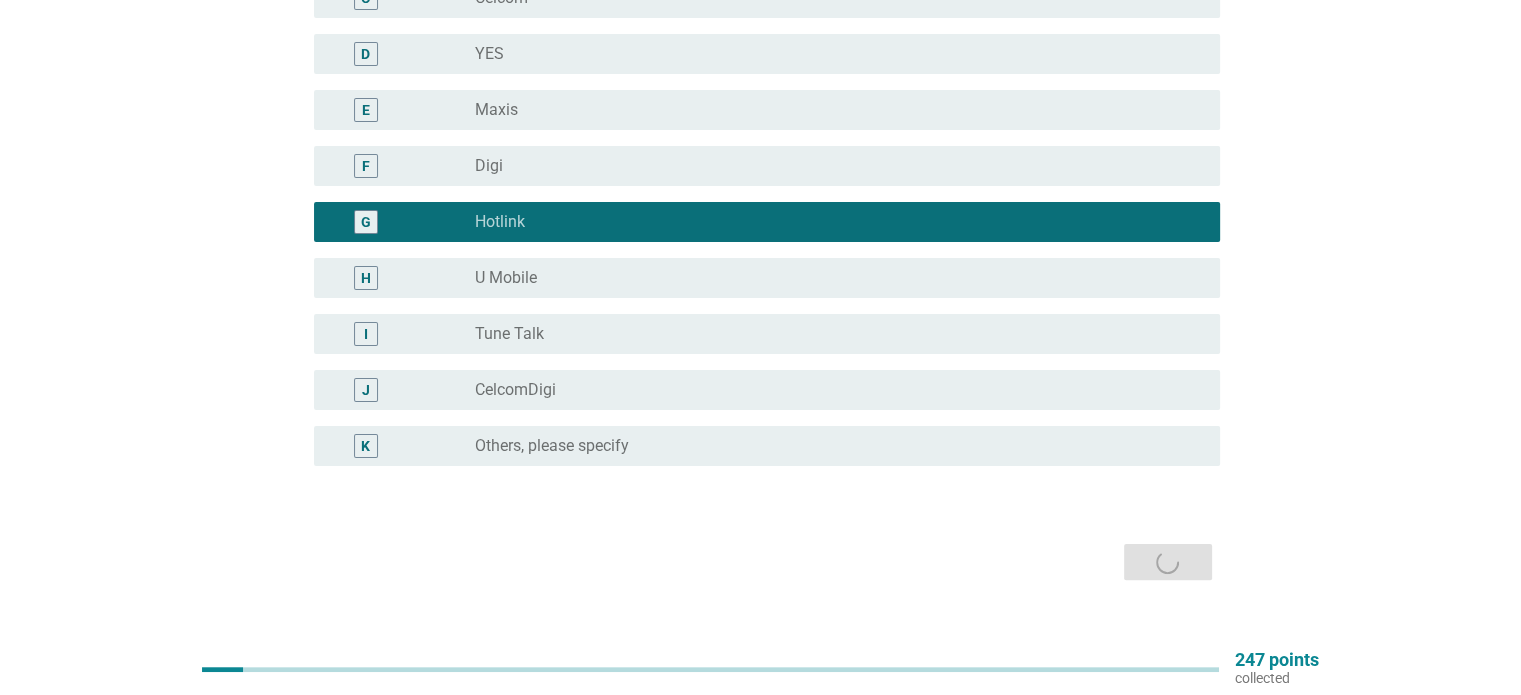 scroll, scrollTop: 0, scrollLeft: 0, axis: both 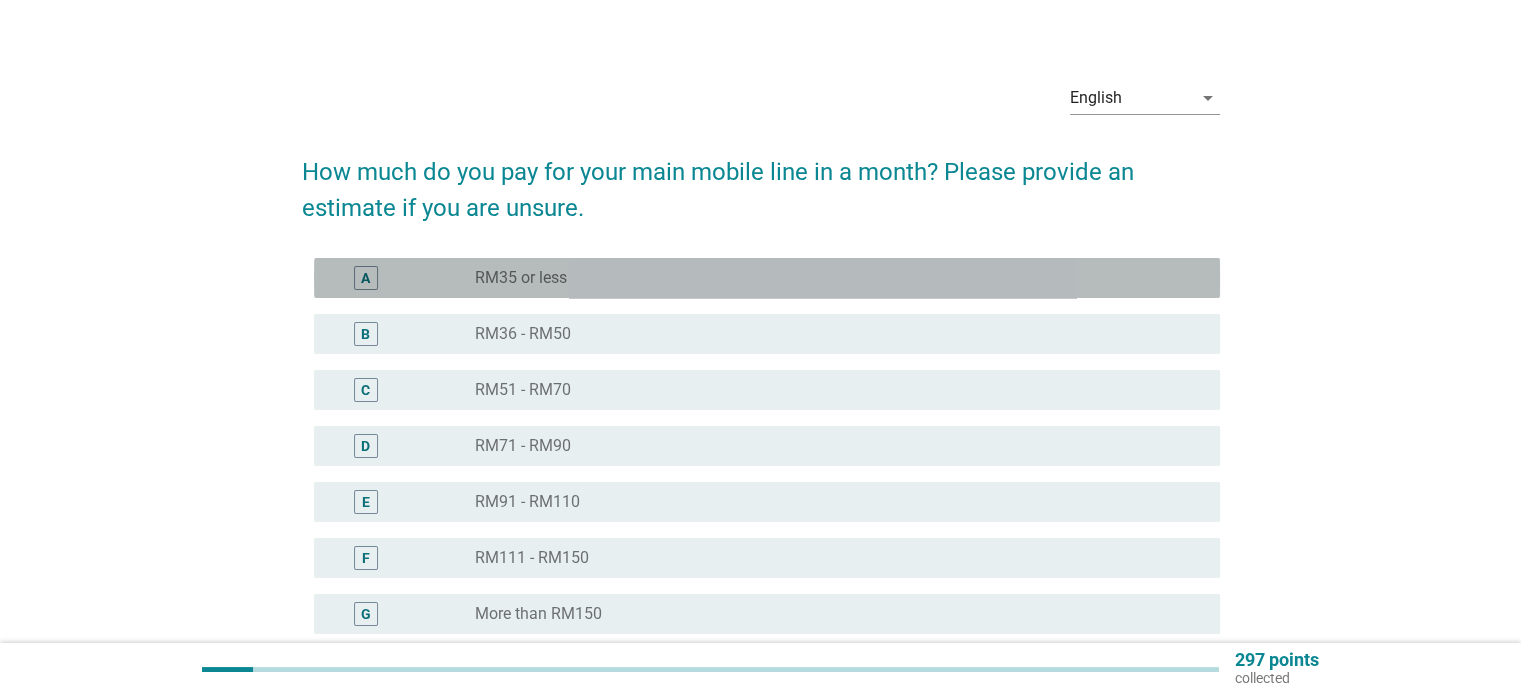 click on "RM35 or less" at bounding box center [521, 278] 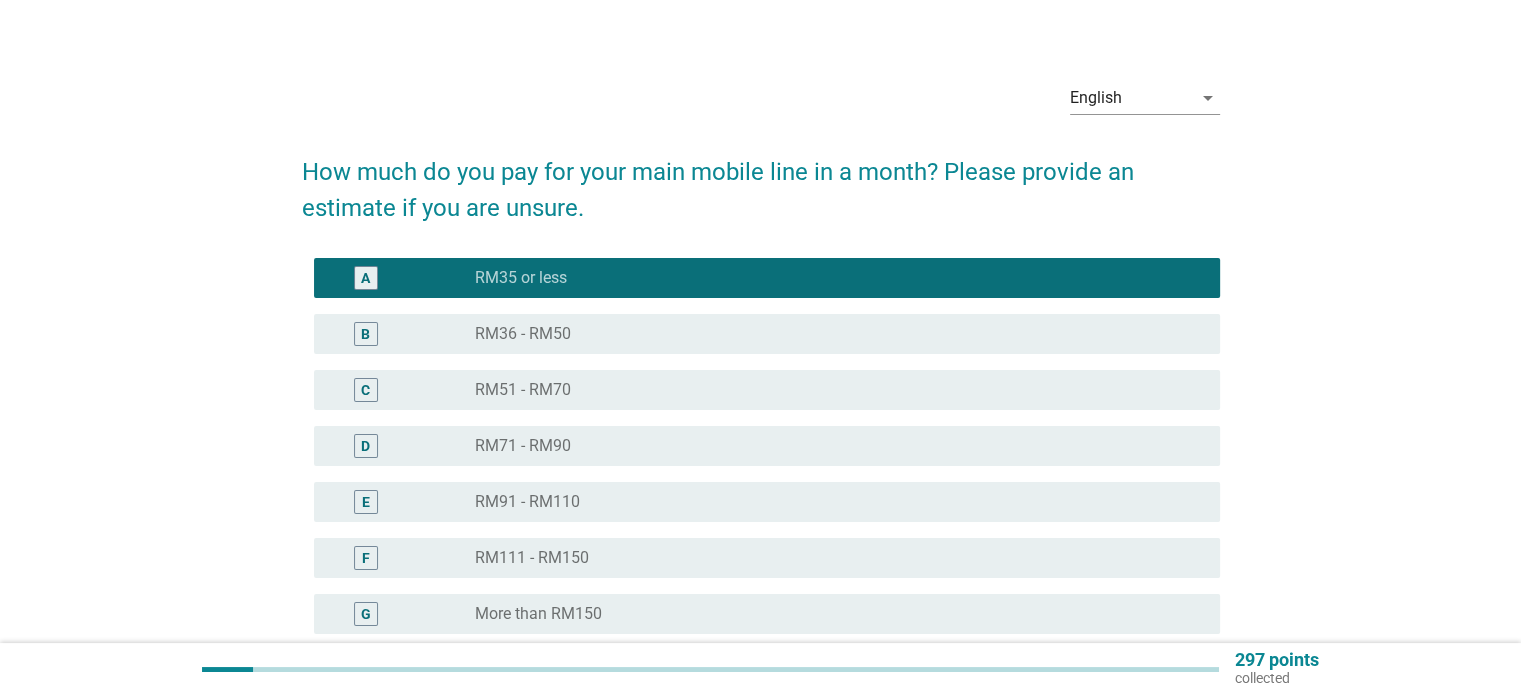 scroll, scrollTop: 224, scrollLeft: 0, axis: vertical 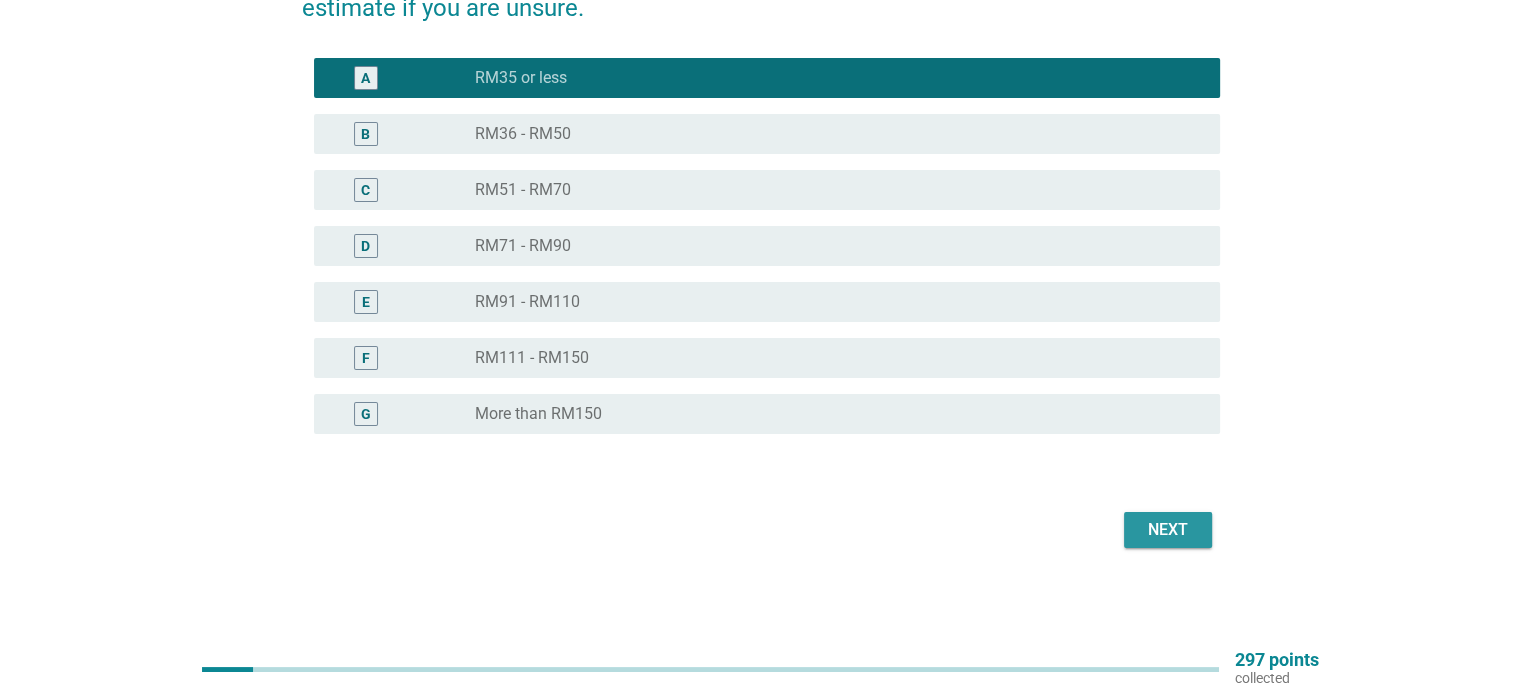 click on "Next" at bounding box center [1168, 530] 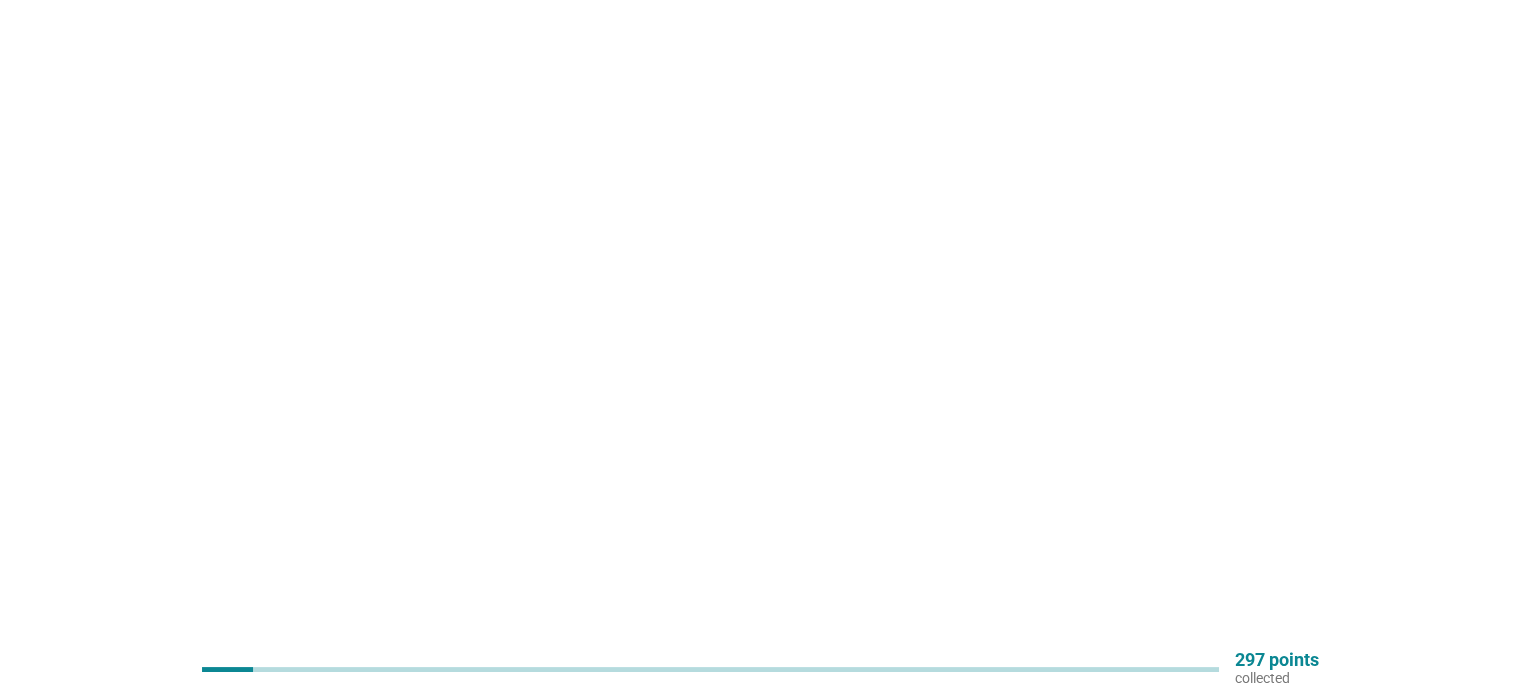 scroll, scrollTop: 0, scrollLeft: 0, axis: both 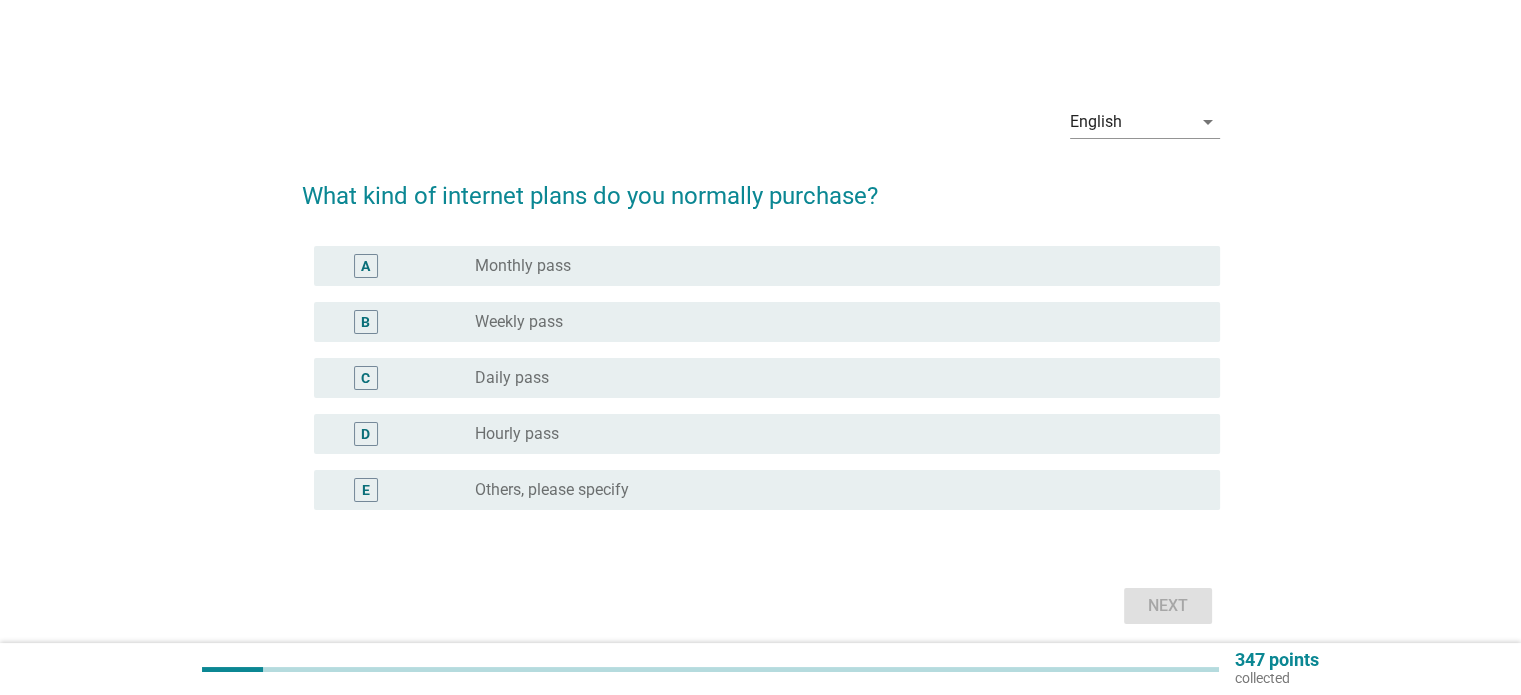 click on "radio_button_unchecked Monthly pass" at bounding box center (831, 266) 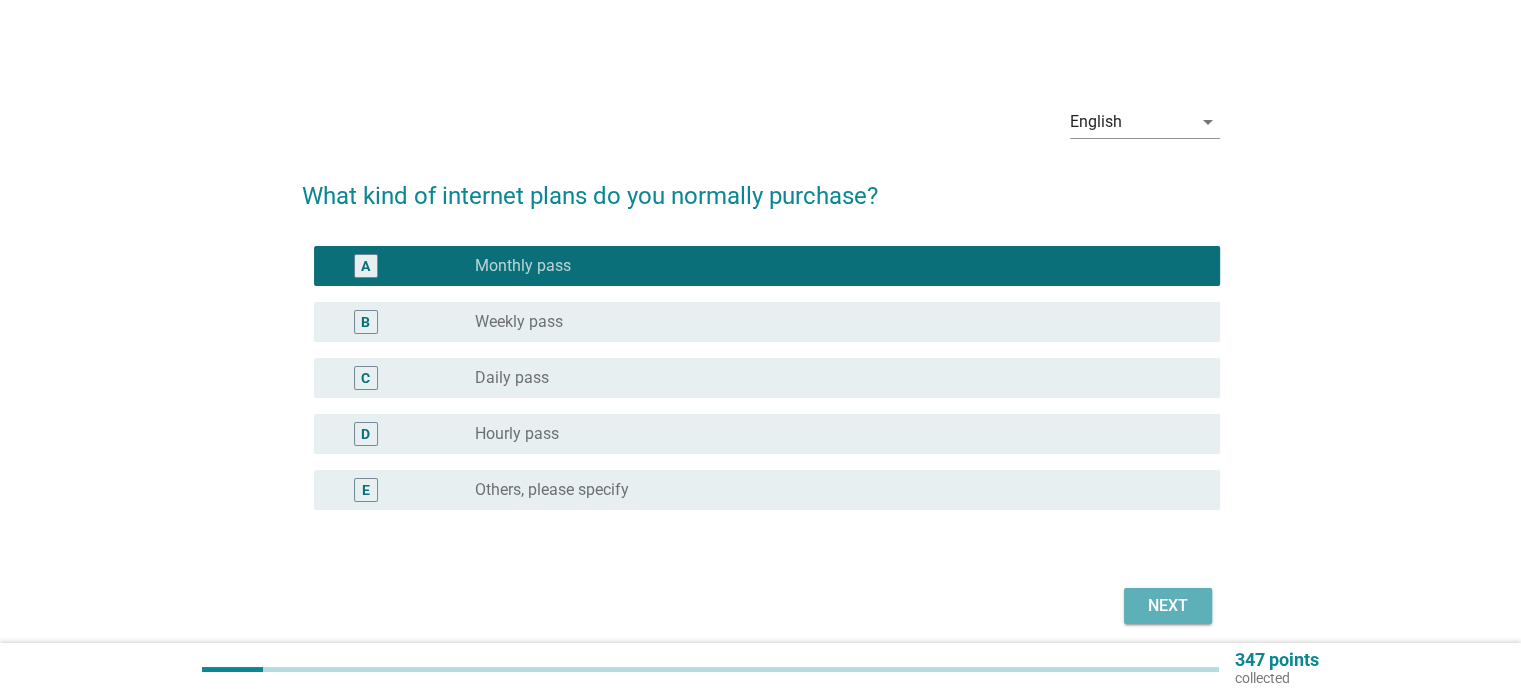 click on "Next" at bounding box center (1168, 606) 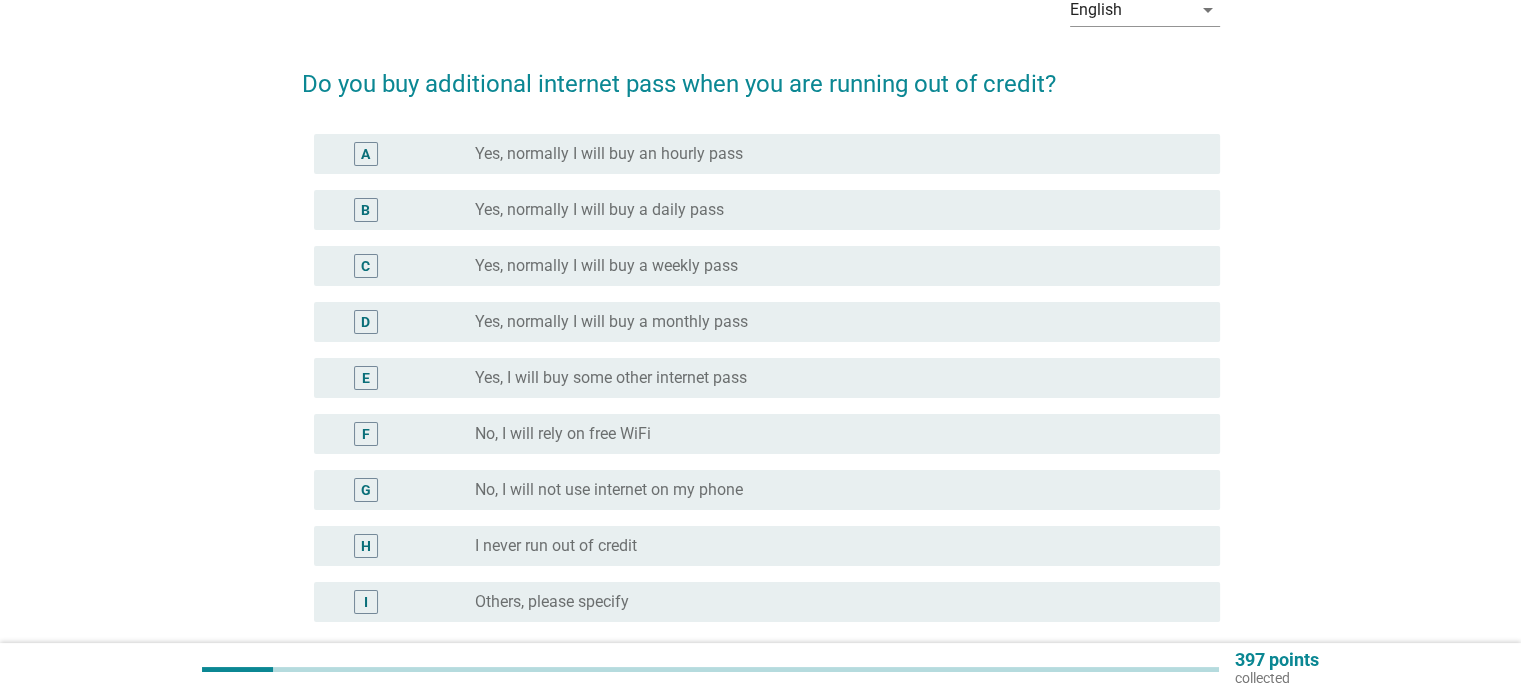 scroll, scrollTop: 119, scrollLeft: 0, axis: vertical 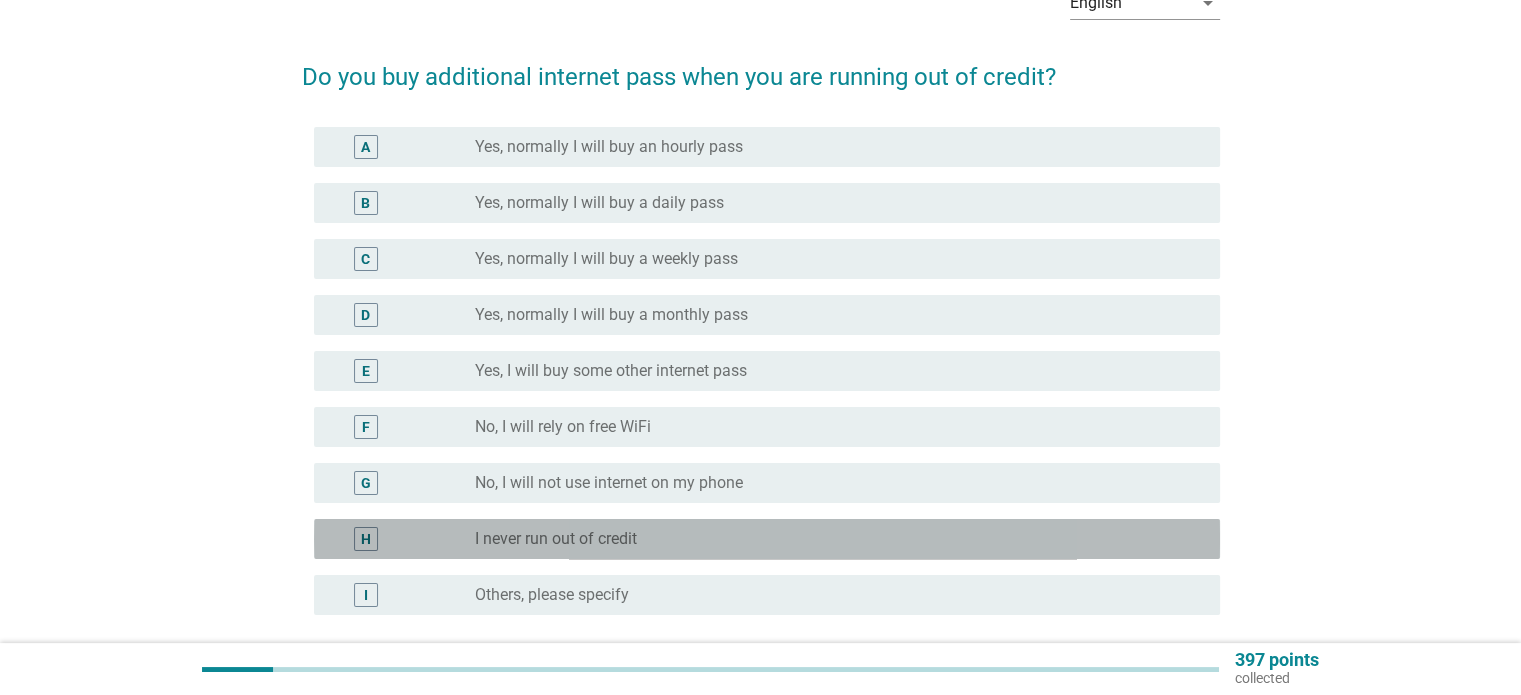click on "radio_button_unchecked I never run out of credit" at bounding box center [839, 539] 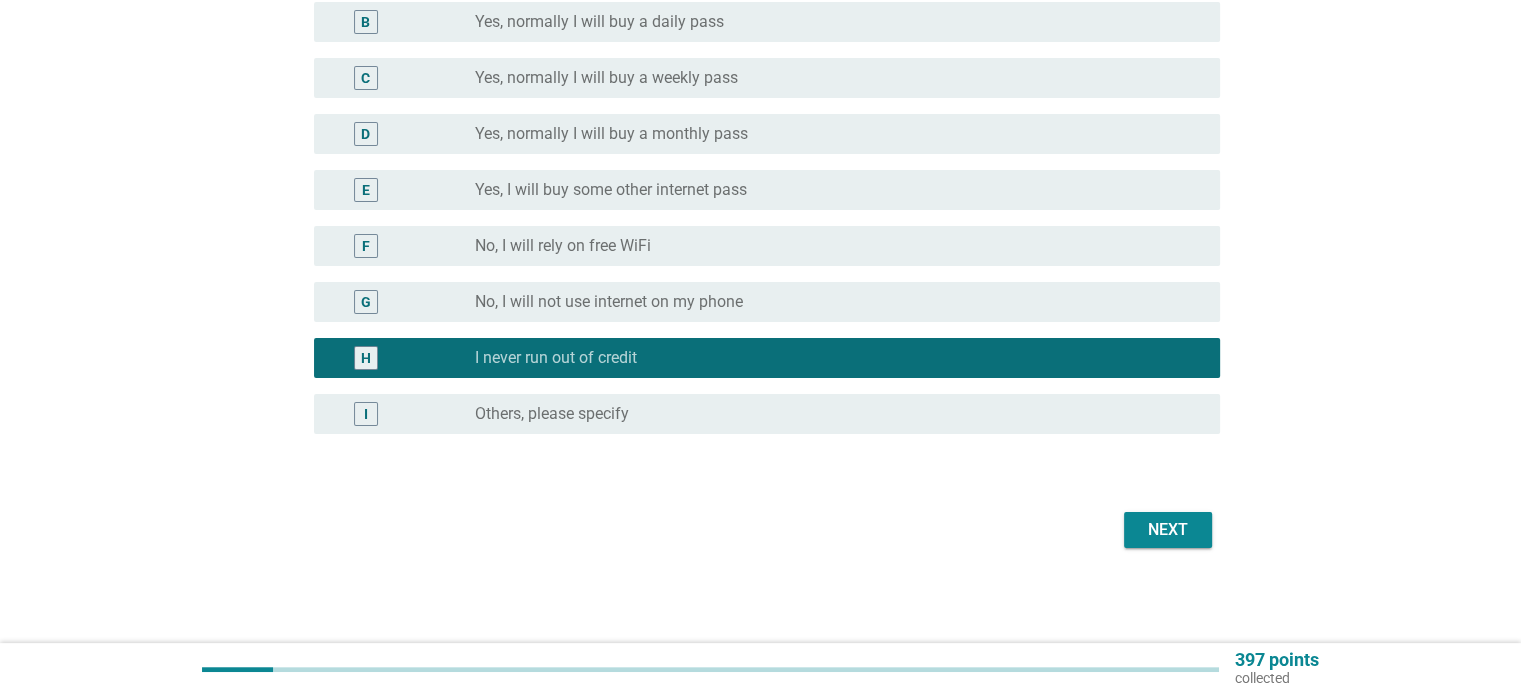 scroll, scrollTop: 299, scrollLeft: 0, axis: vertical 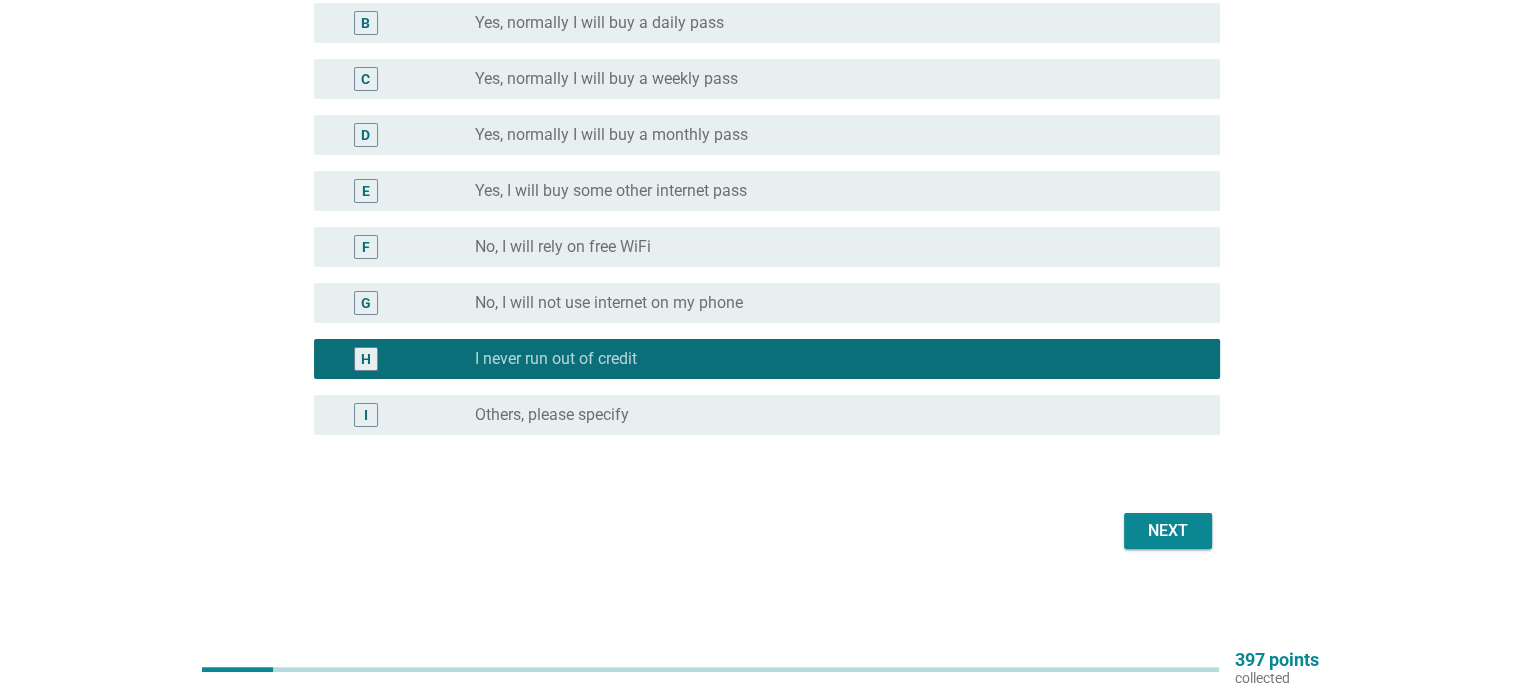 click on "Next" at bounding box center [1168, 531] 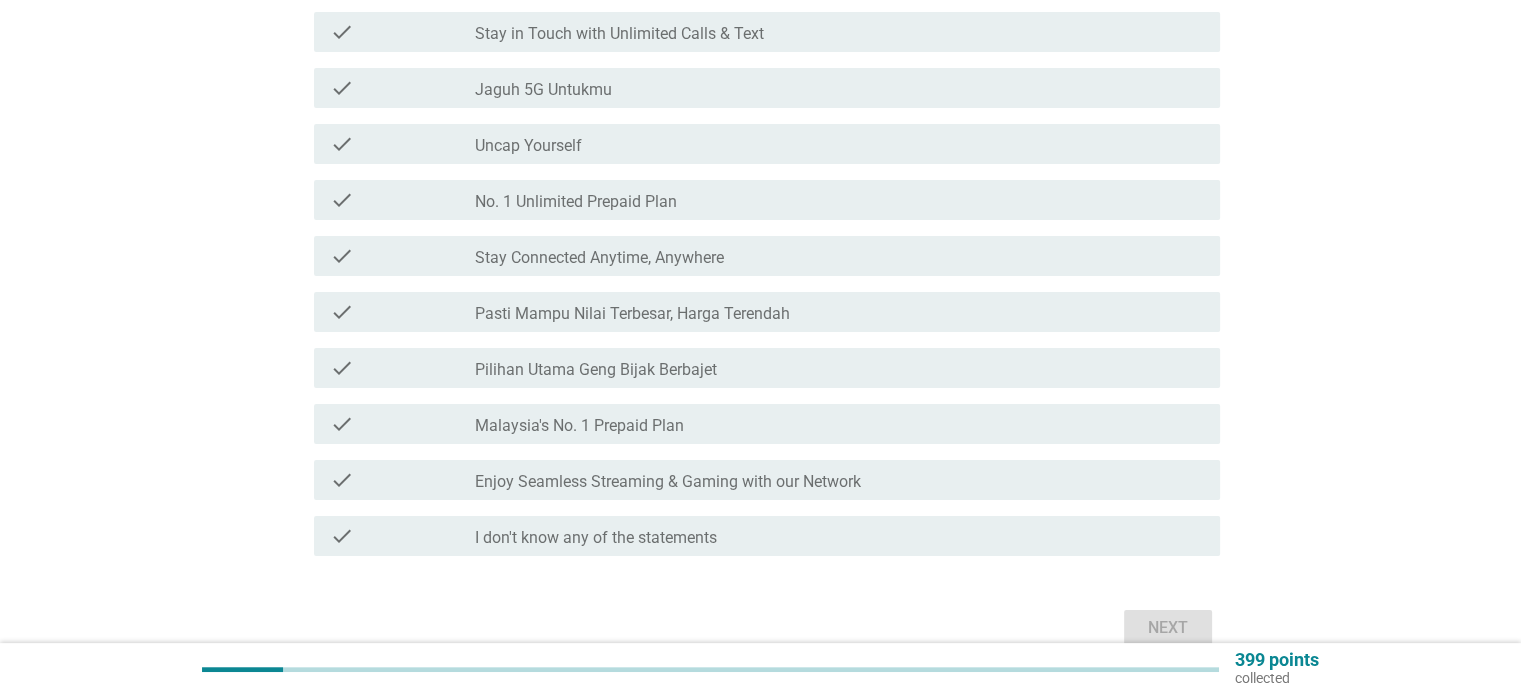 scroll, scrollTop: 0, scrollLeft: 0, axis: both 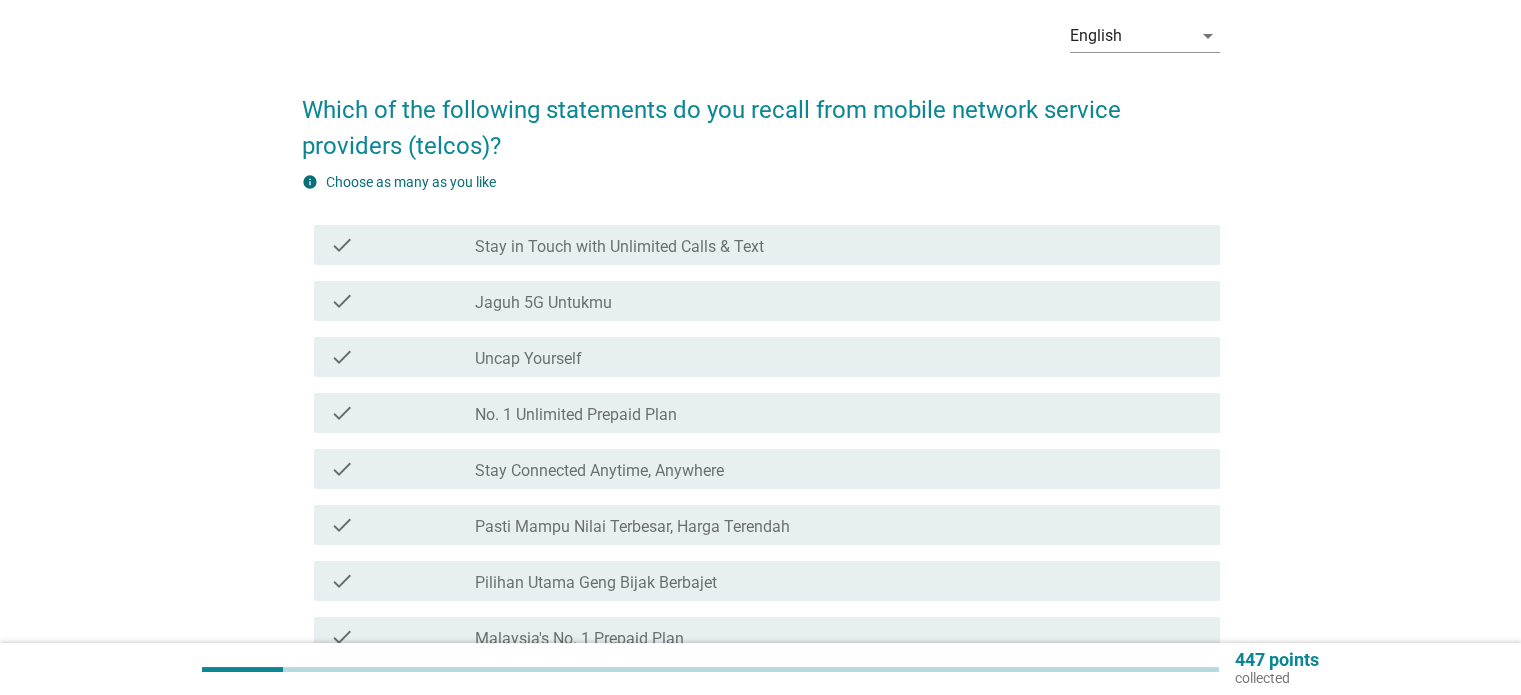 click on "Jaguh 5G Untukmu" at bounding box center (543, 303) 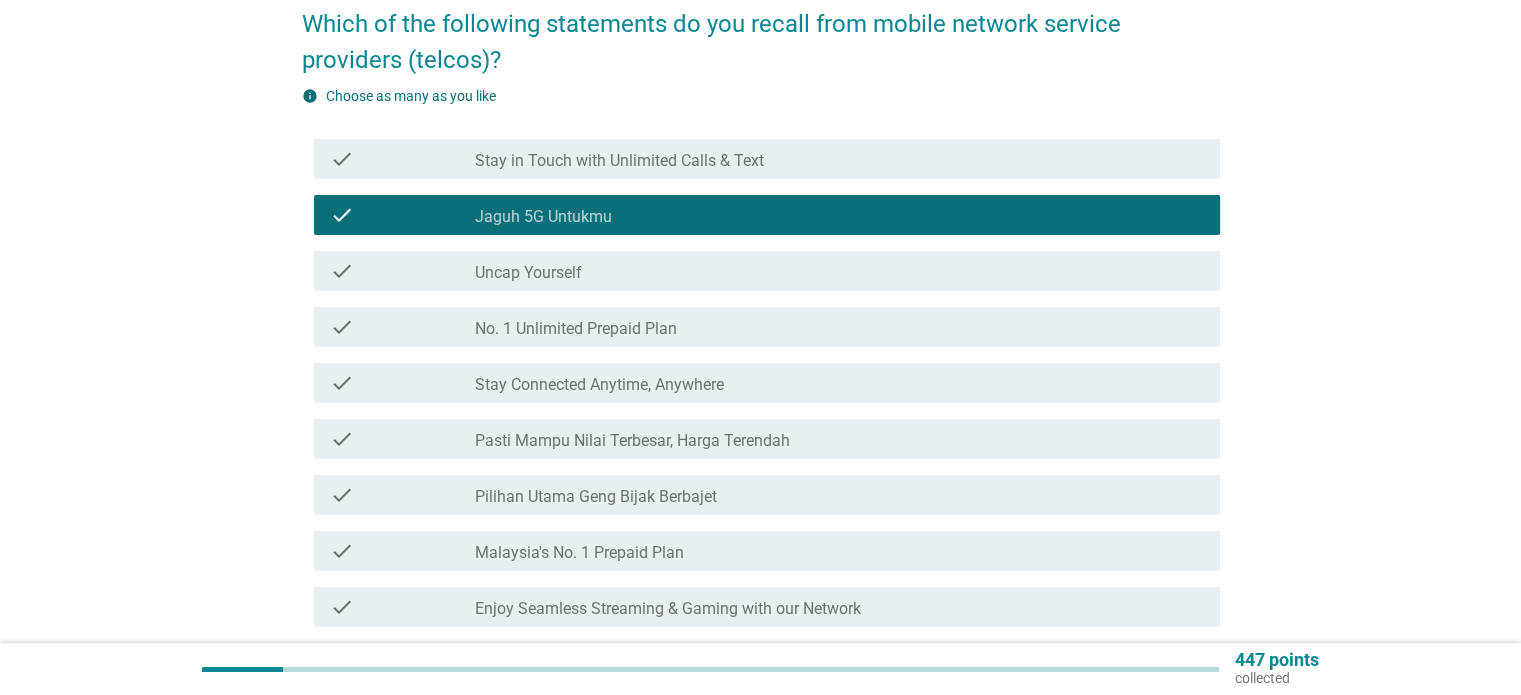 click on "check     check_box_outline_blank No. 1 Unlimited Prepaid Plan" at bounding box center [767, 327] 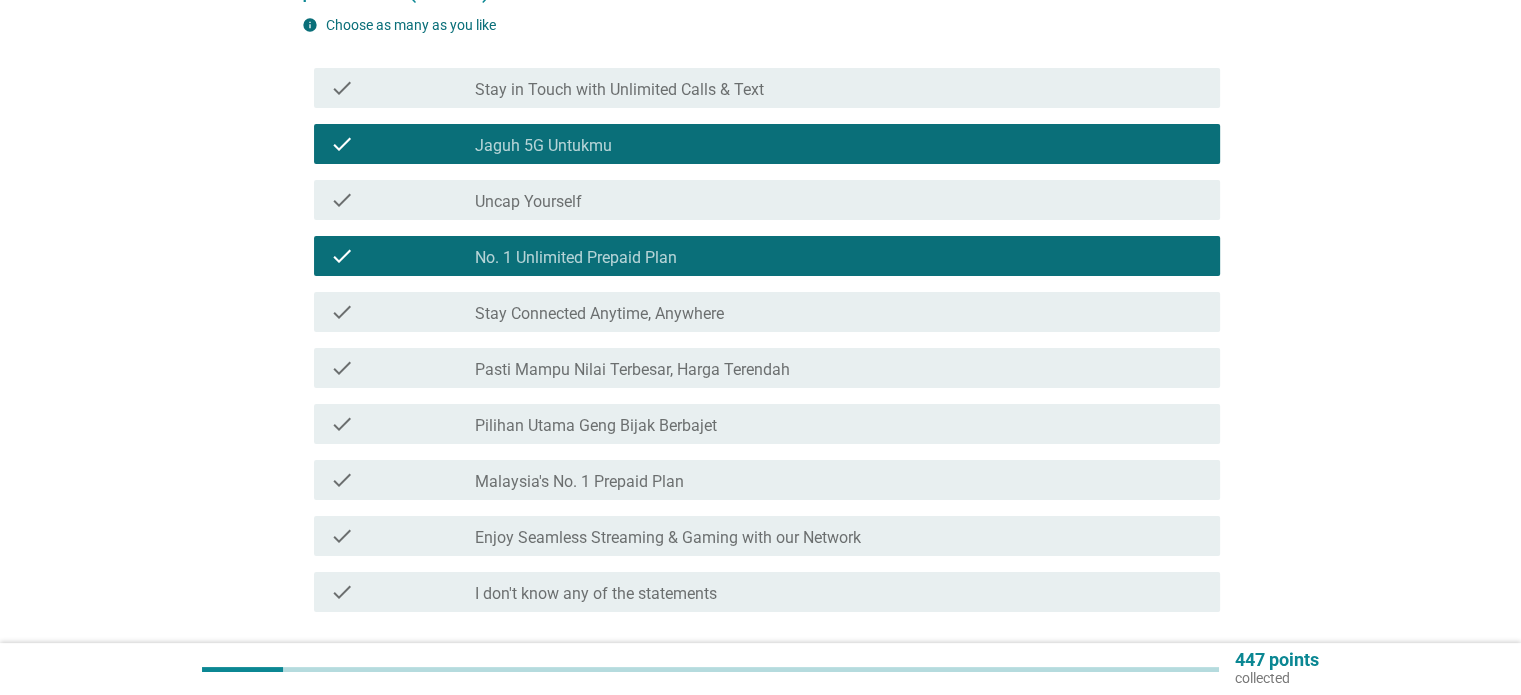 scroll, scrollTop: 244, scrollLeft: 0, axis: vertical 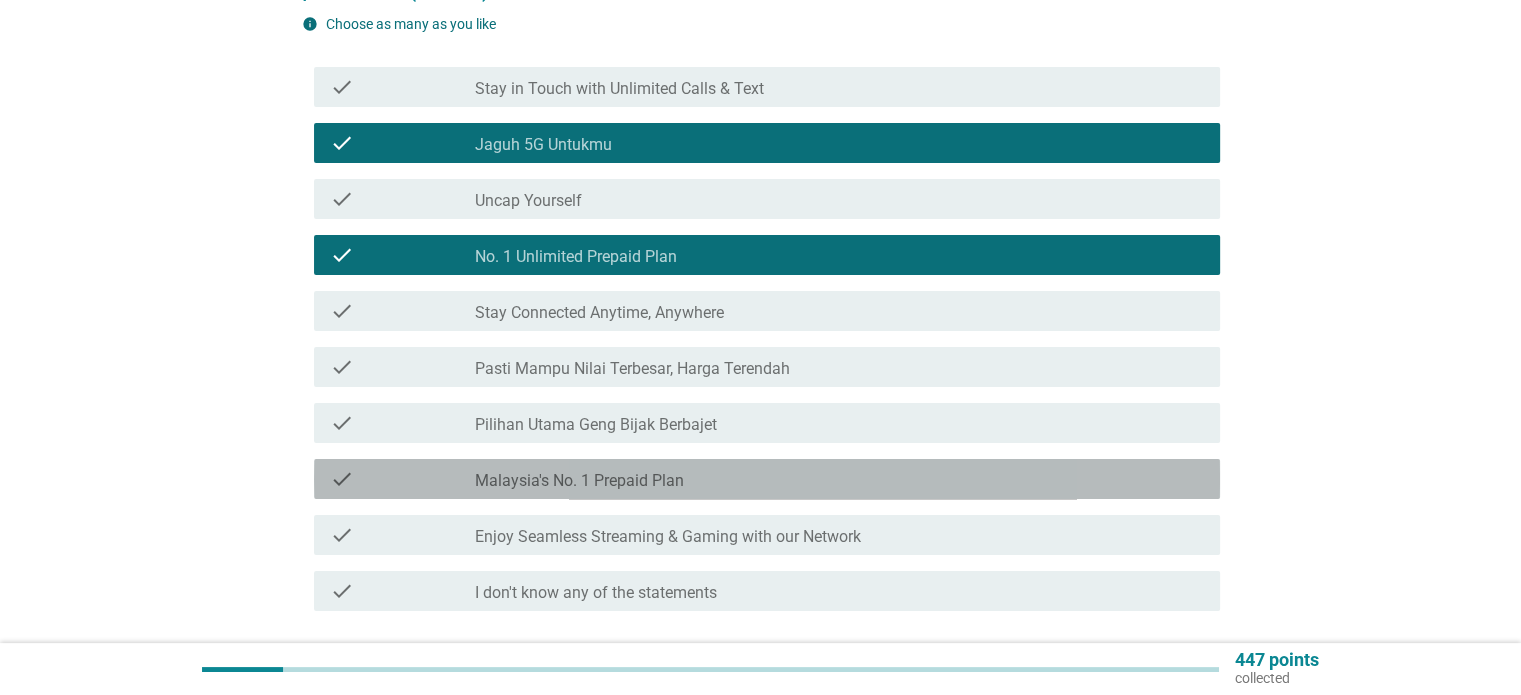 click on "Malaysia's No. 1 Prepaid Plan" at bounding box center (579, 481) 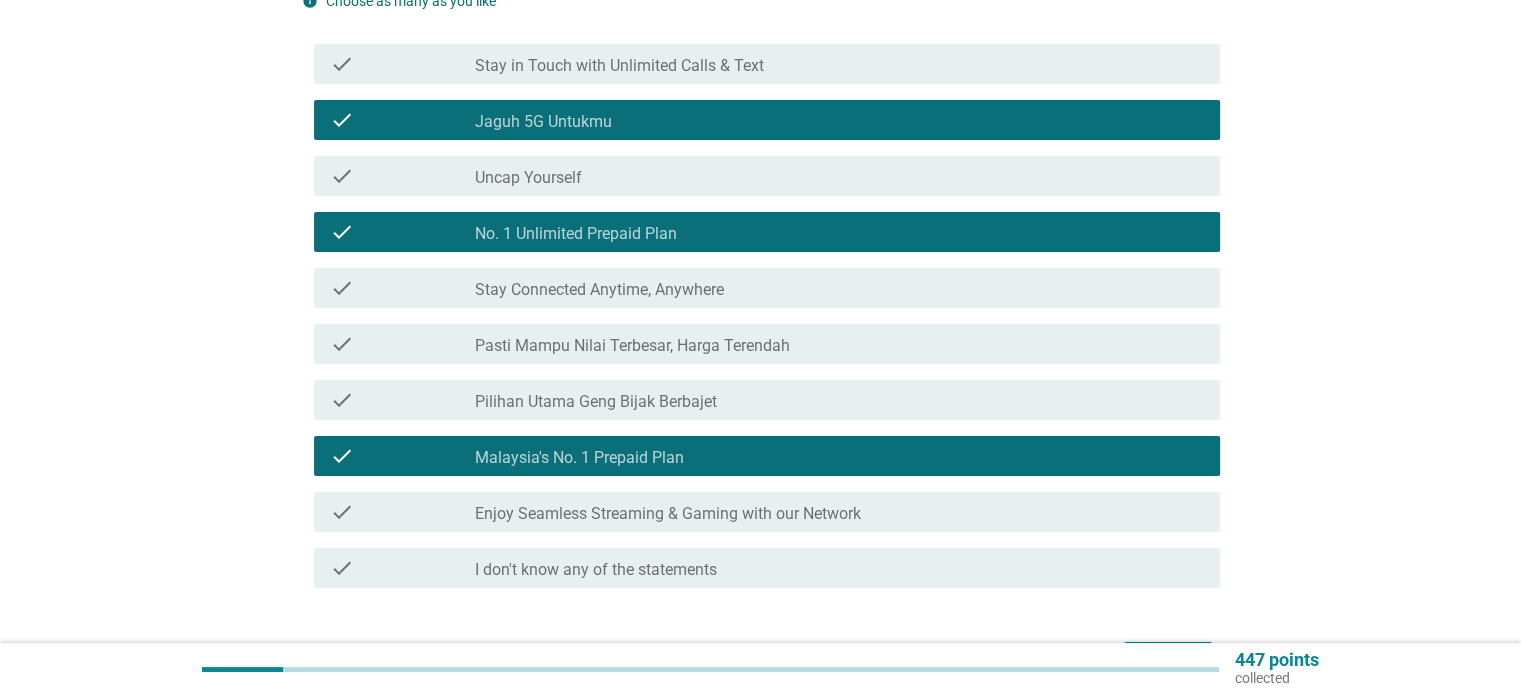 scroll, scrollTop: 268, scrollLeft: 0, axis: vertical 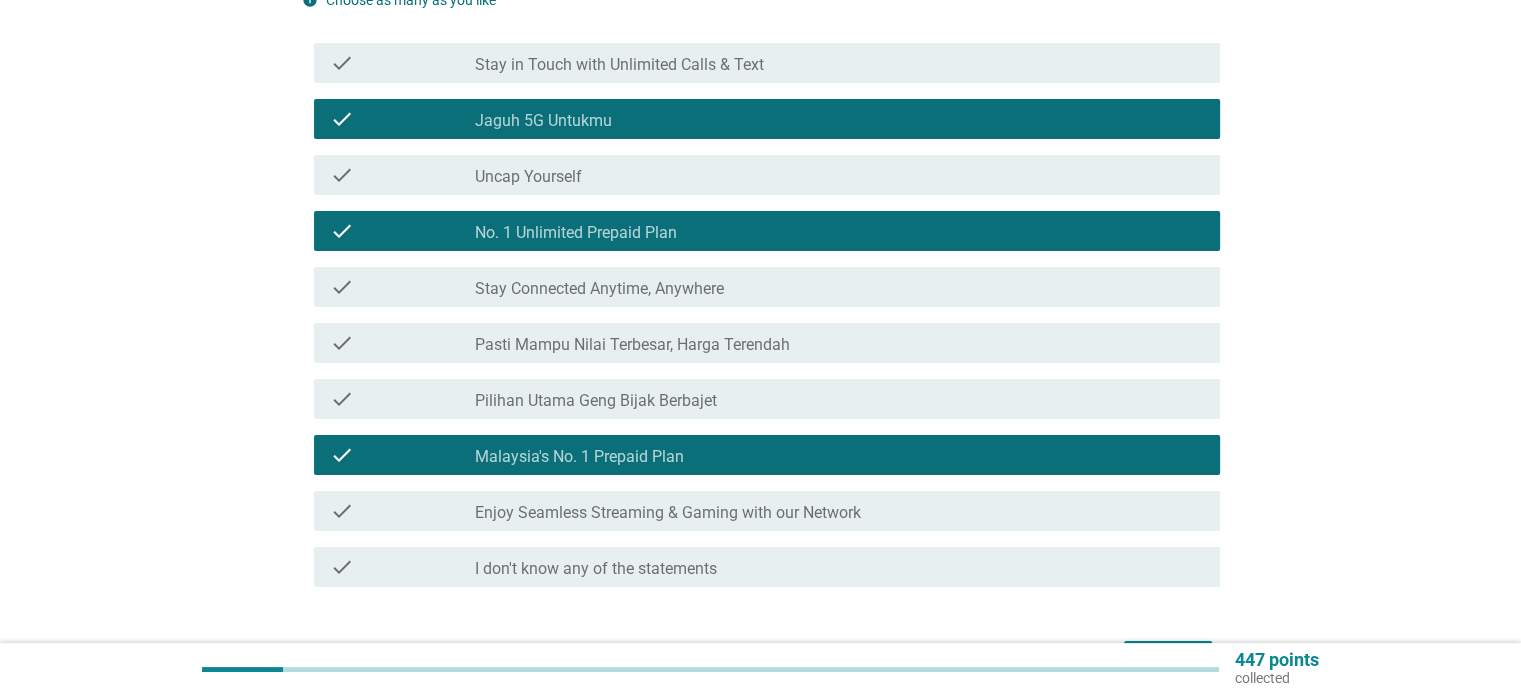 click on "Enjoy Seamless Streaming & Gaming with our Network" at bounding box center (668, 513) 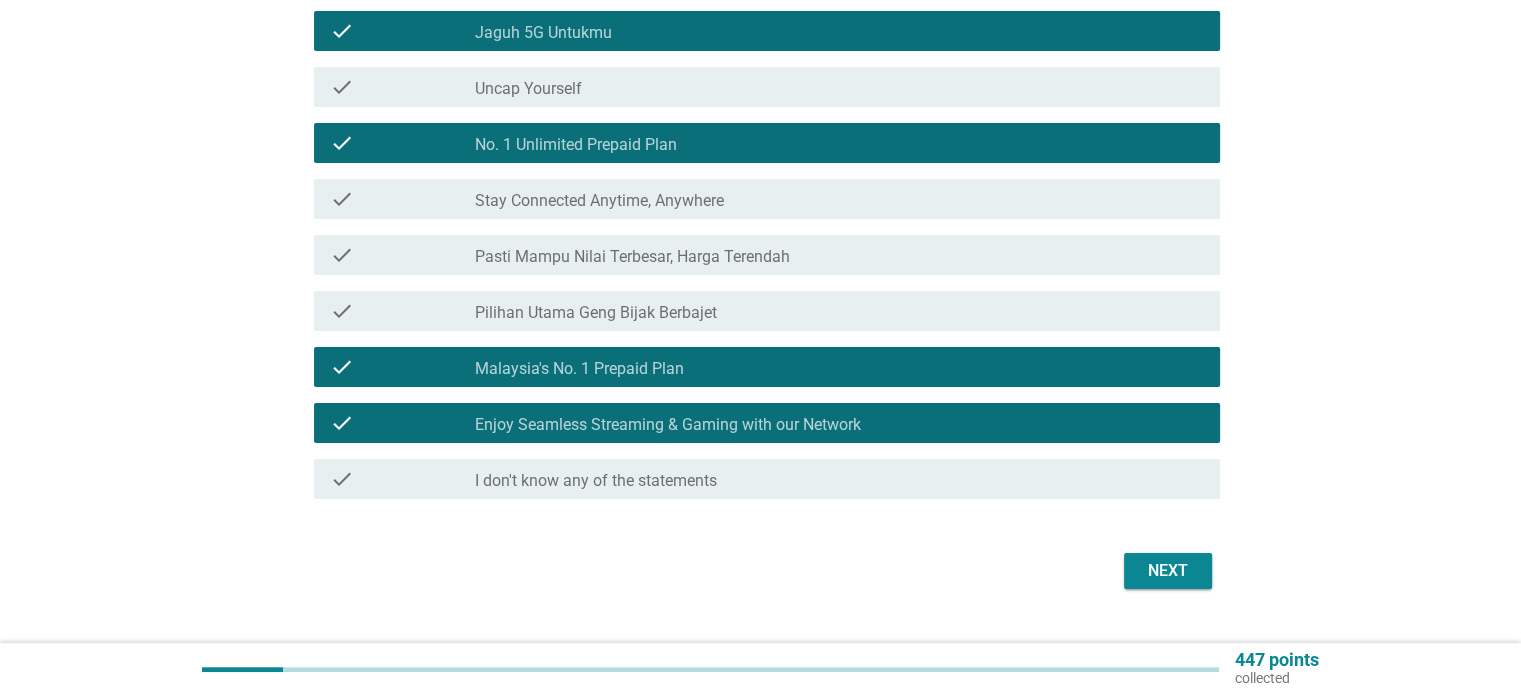 scroll, scrollTop: 358, scrollLeft: 0, axis: vertical 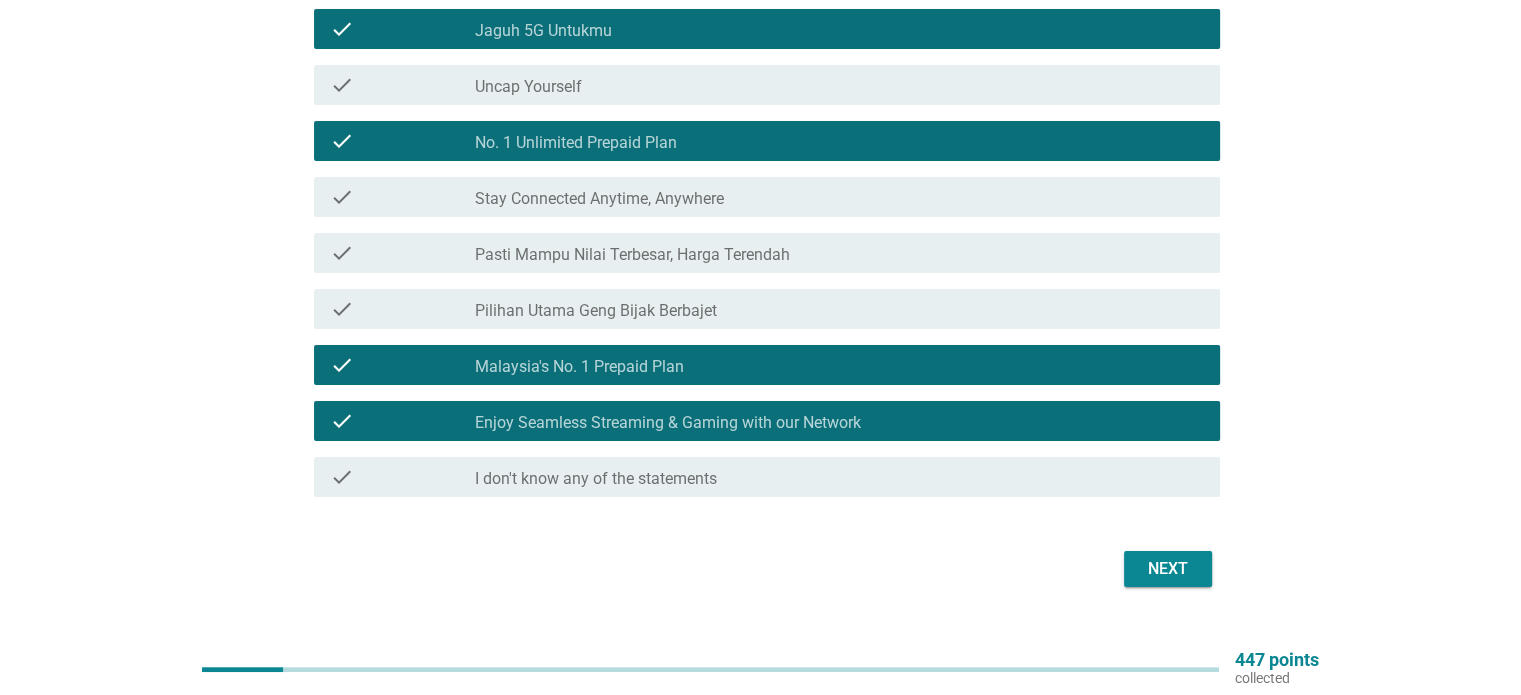 click on "Next" at bounding box center (1168, 569) 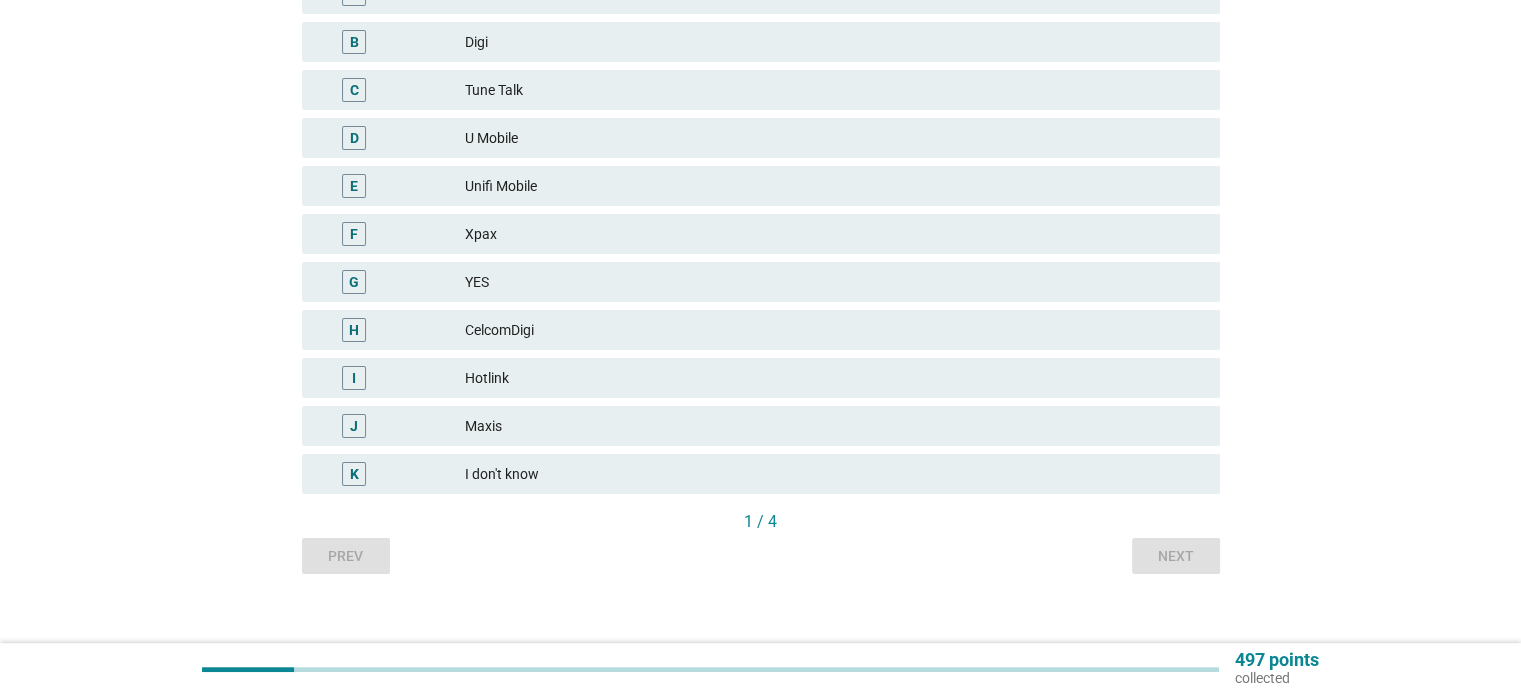 scroll, scrollTop: 350, scrollLeft: 0, axis: vertical 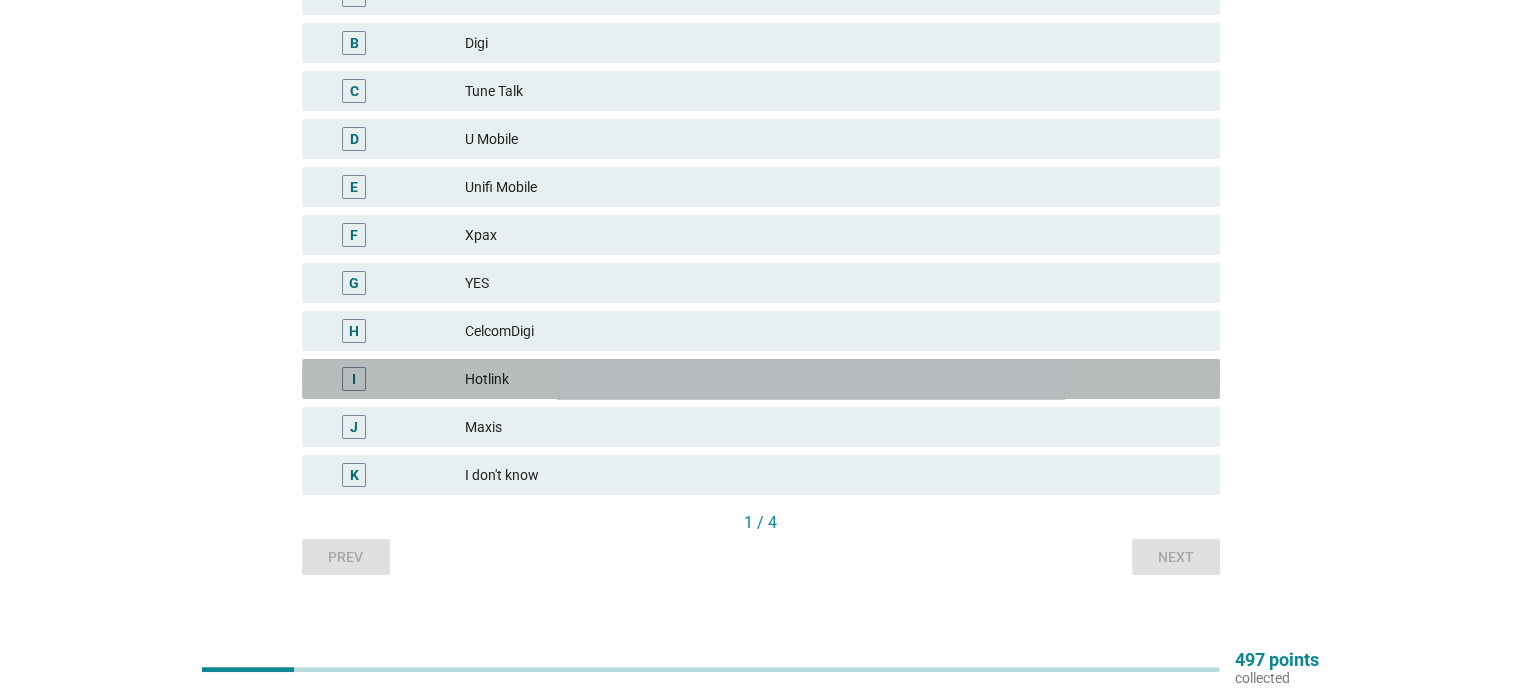 click on "Hotlink" at bounding box center (834, 379) 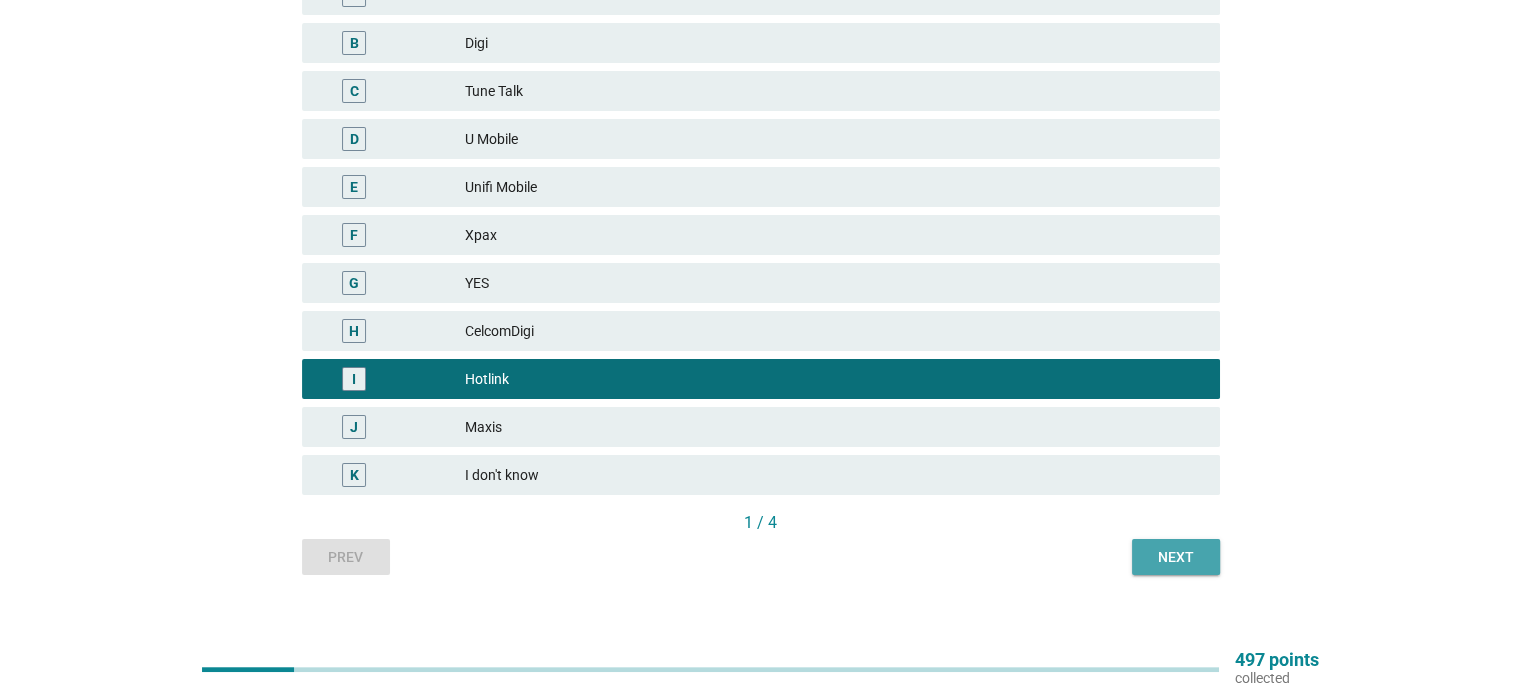 click on "Next" at bounding box center [1176, 557] 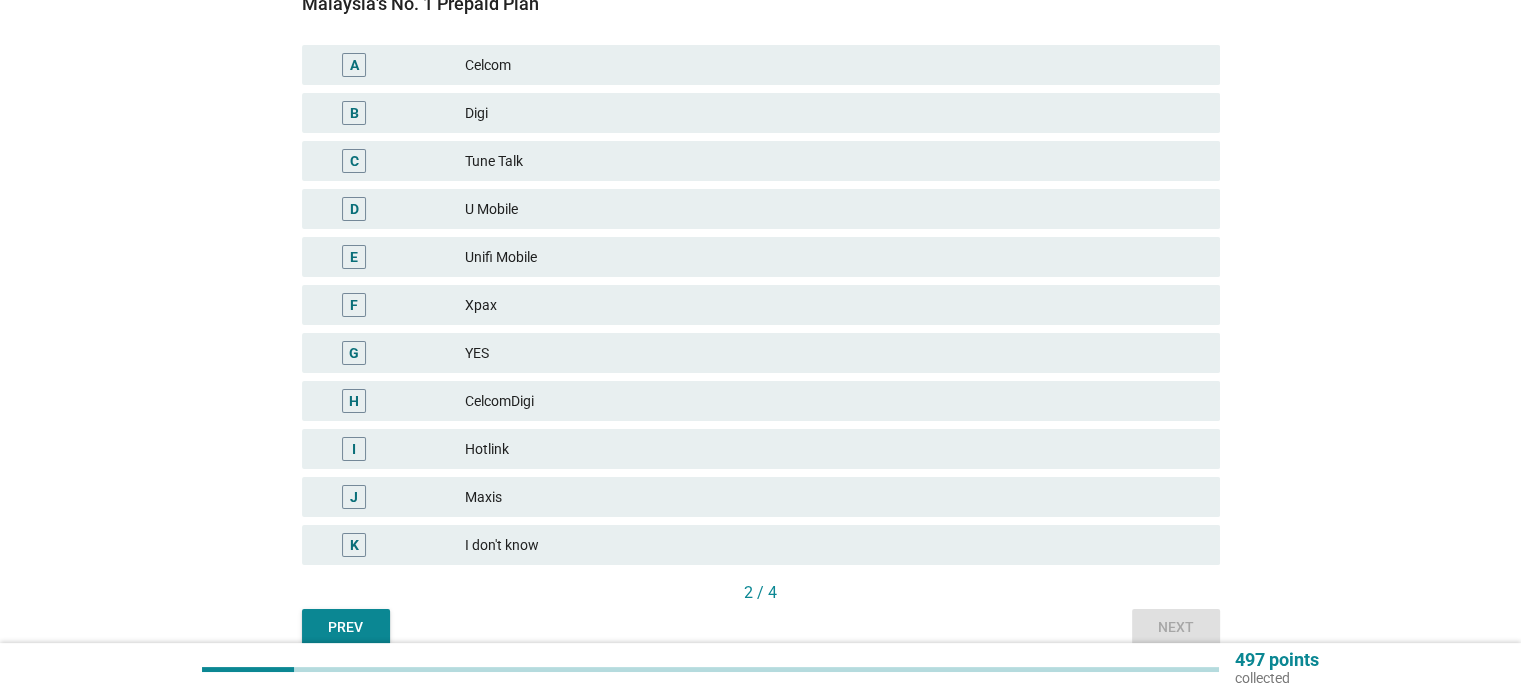 scroll, scrollTop: 276, scrollLeft: 0, axis: vertical 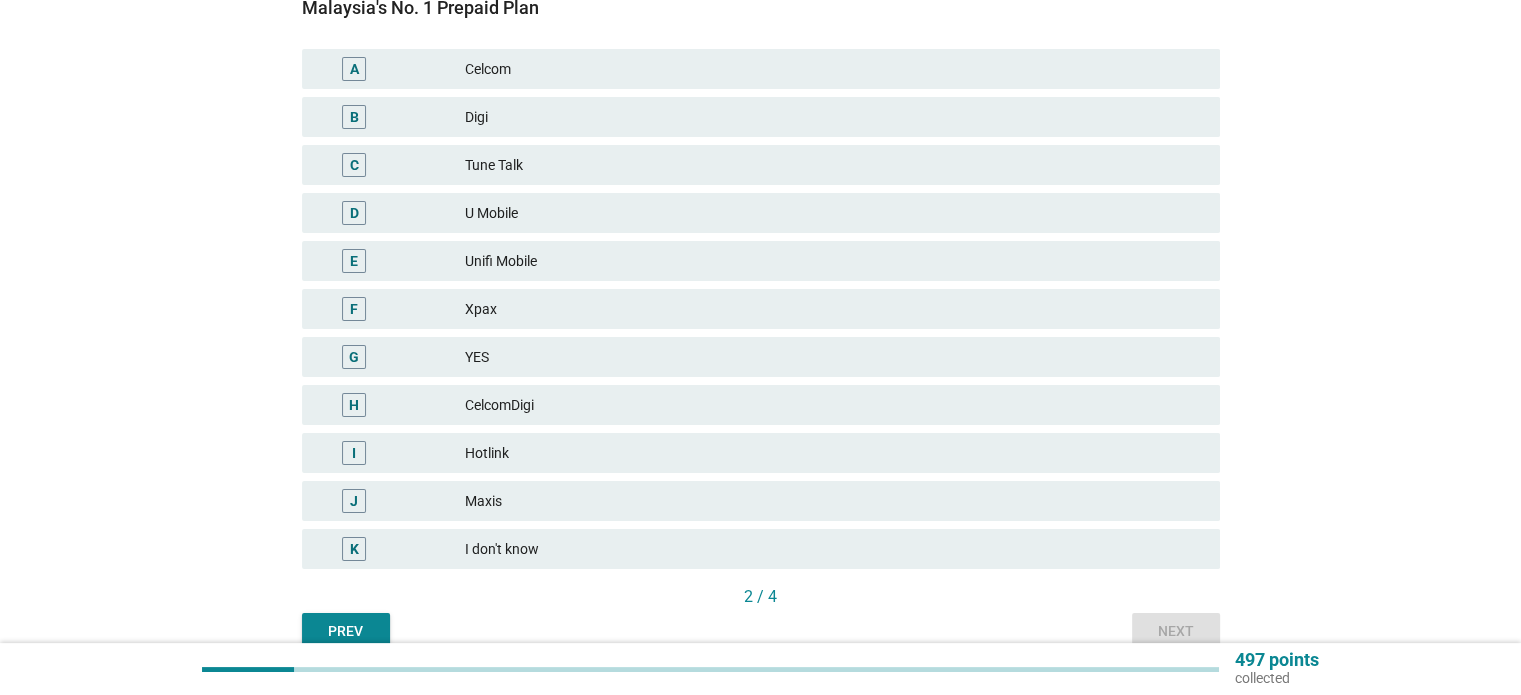 click on "Hotlink" at bounding box center (834, 453) 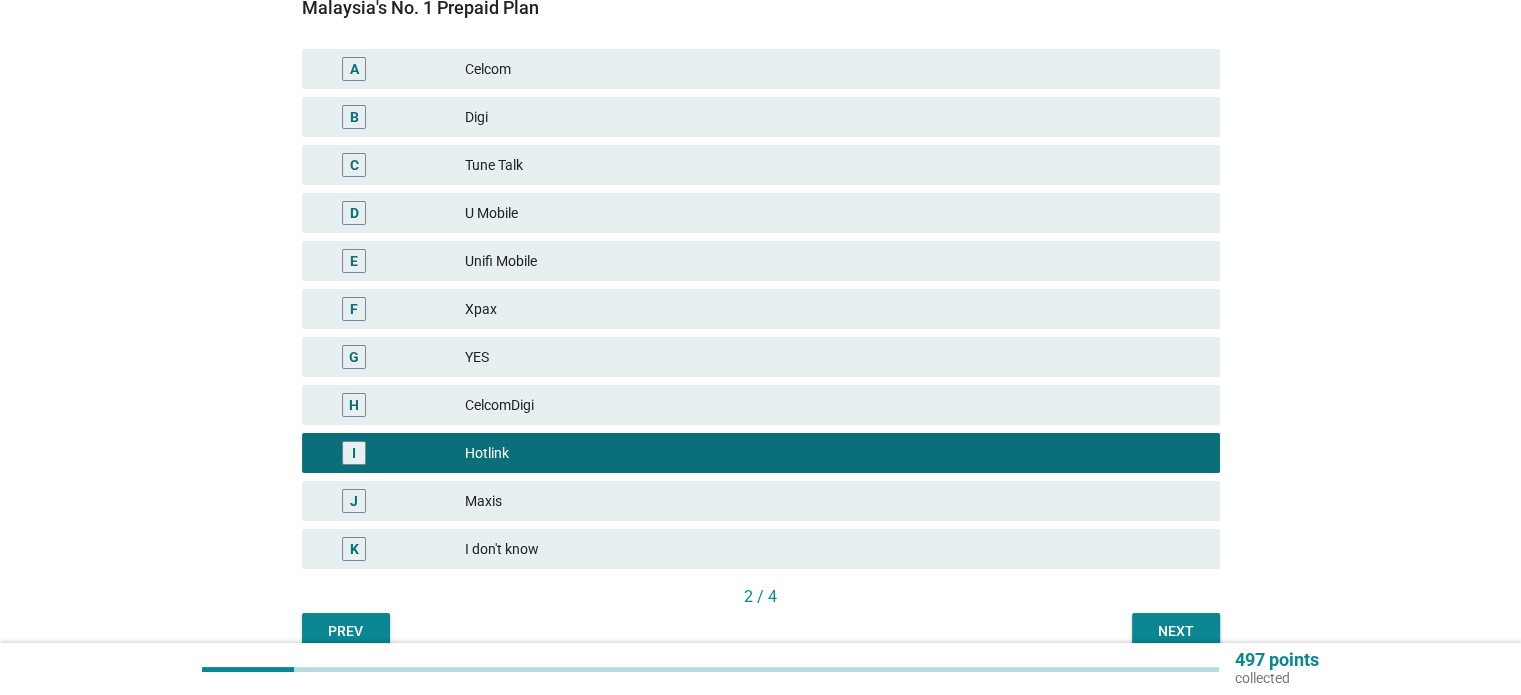 click on "Next" at bounding box center (1176, 631) 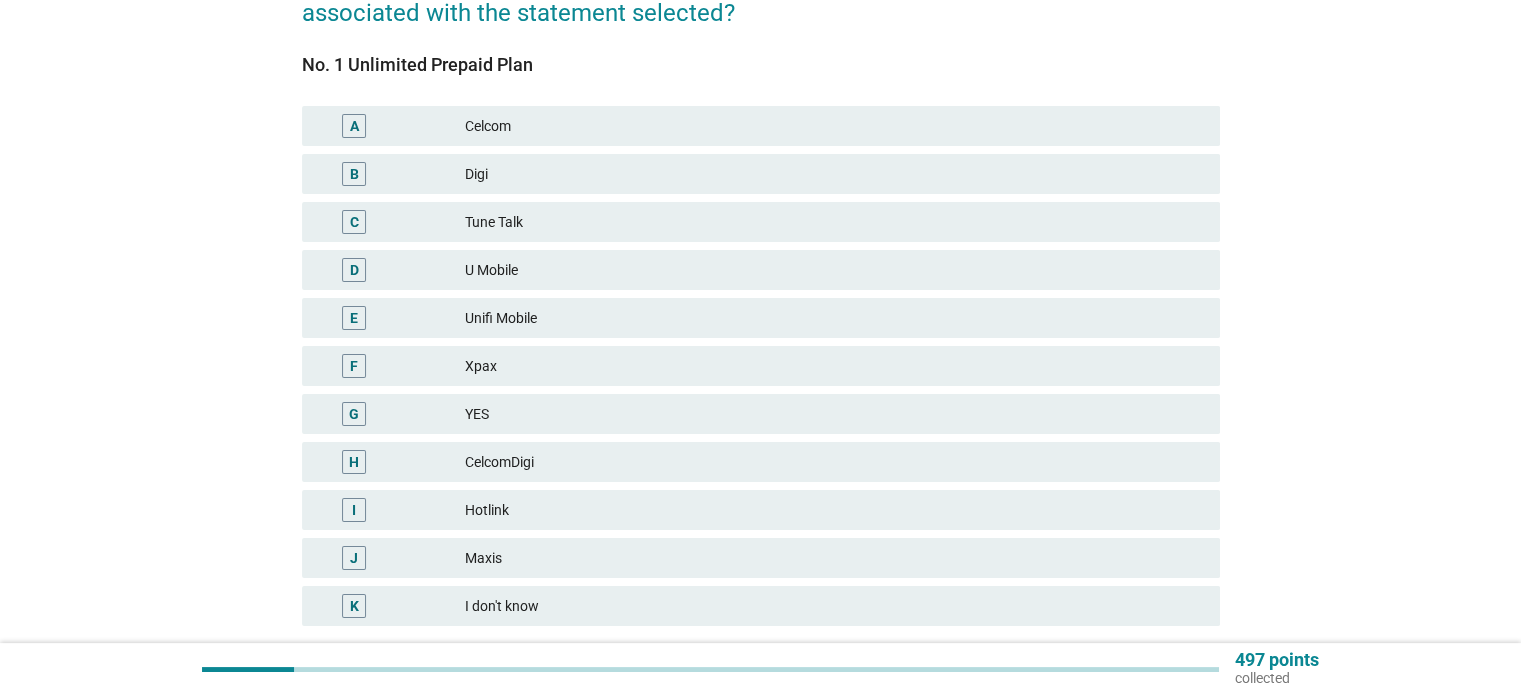 scroll, scrollTop: 284, scrollLeft: 0, axis: vertical 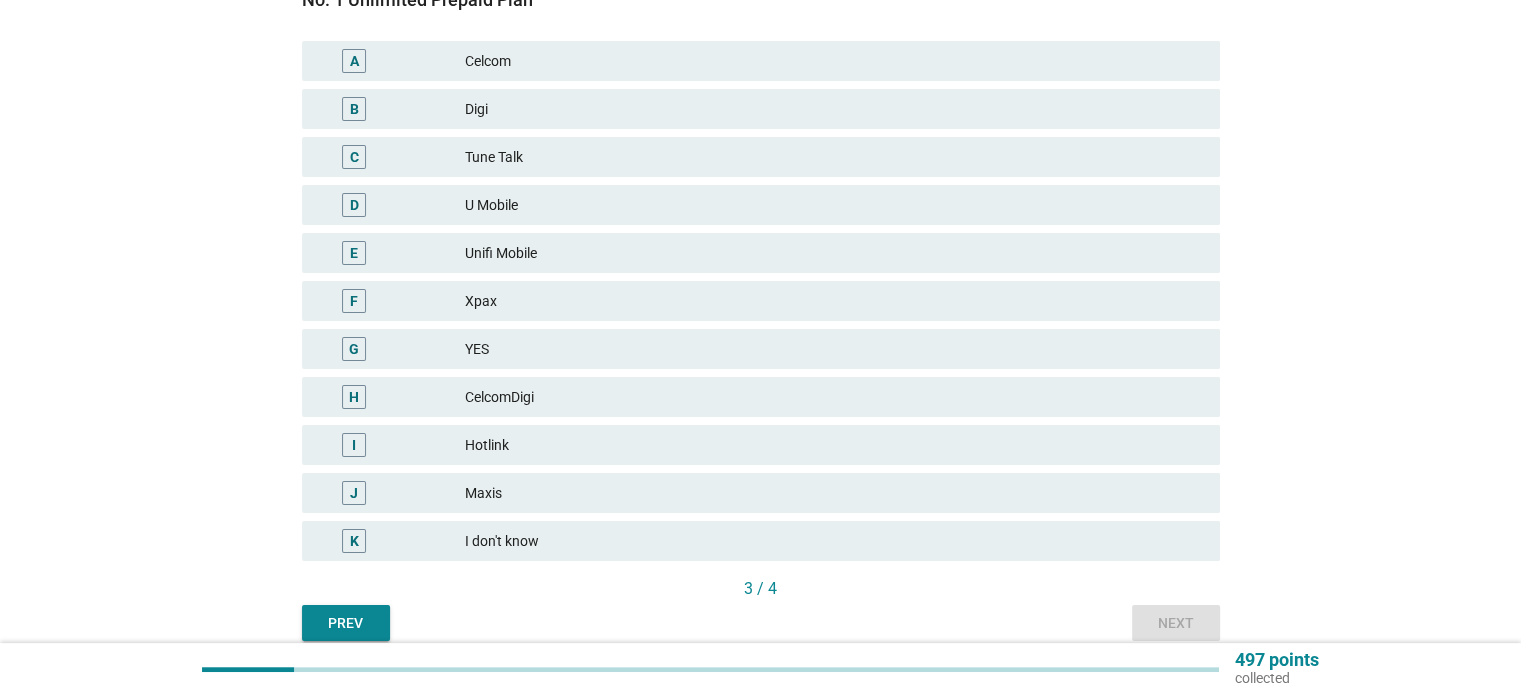 click on "Hotlink" at bounding box center (834, 445) 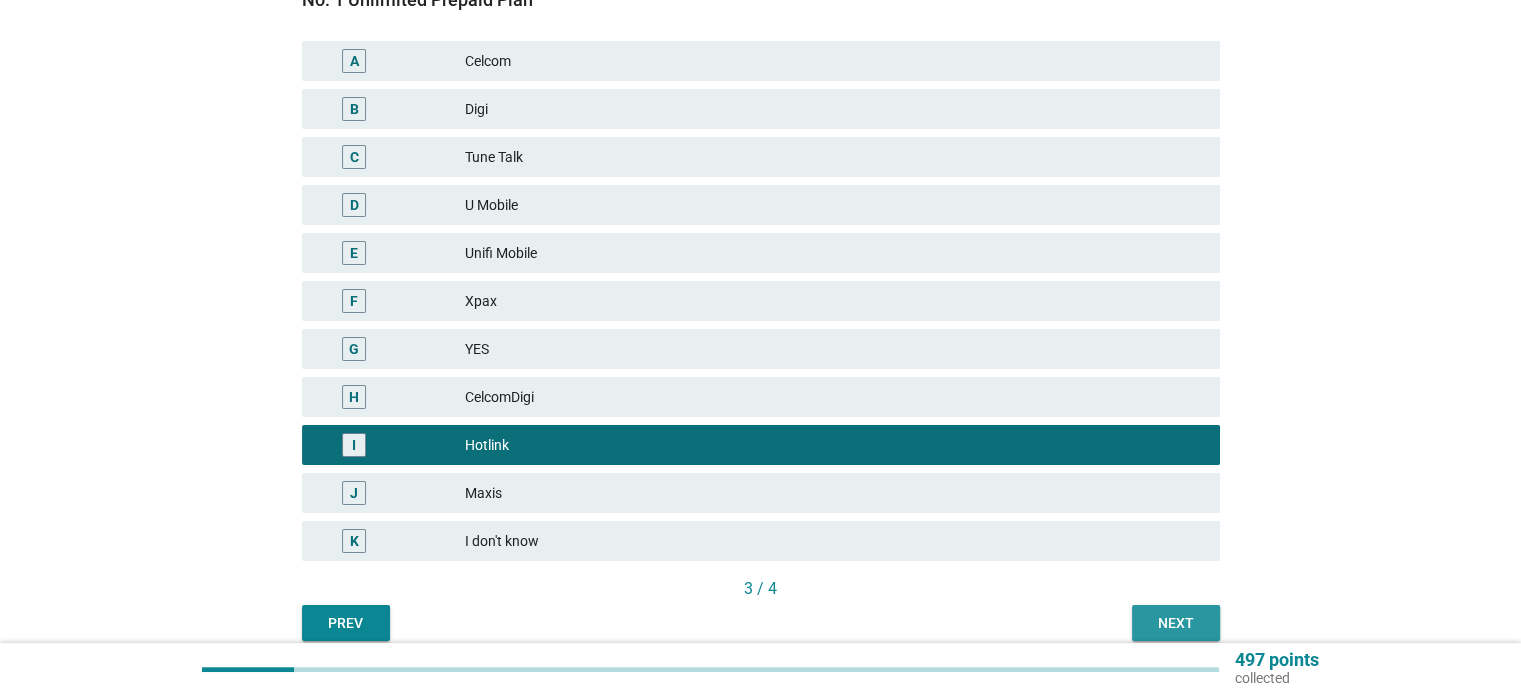 click on "Next" at bounding box center (1176, 623) 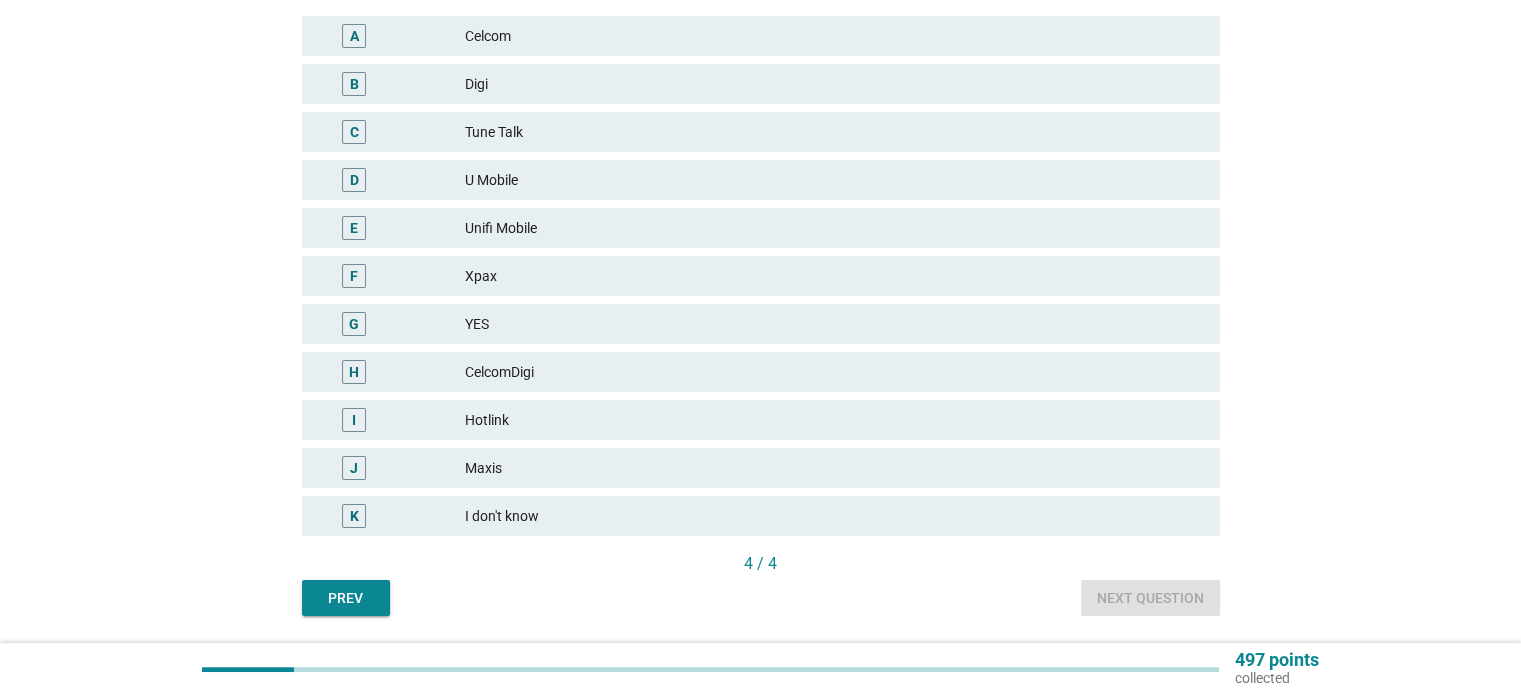 scroll, scrollTop: 308, scrollLeft: 0, axis: vertical 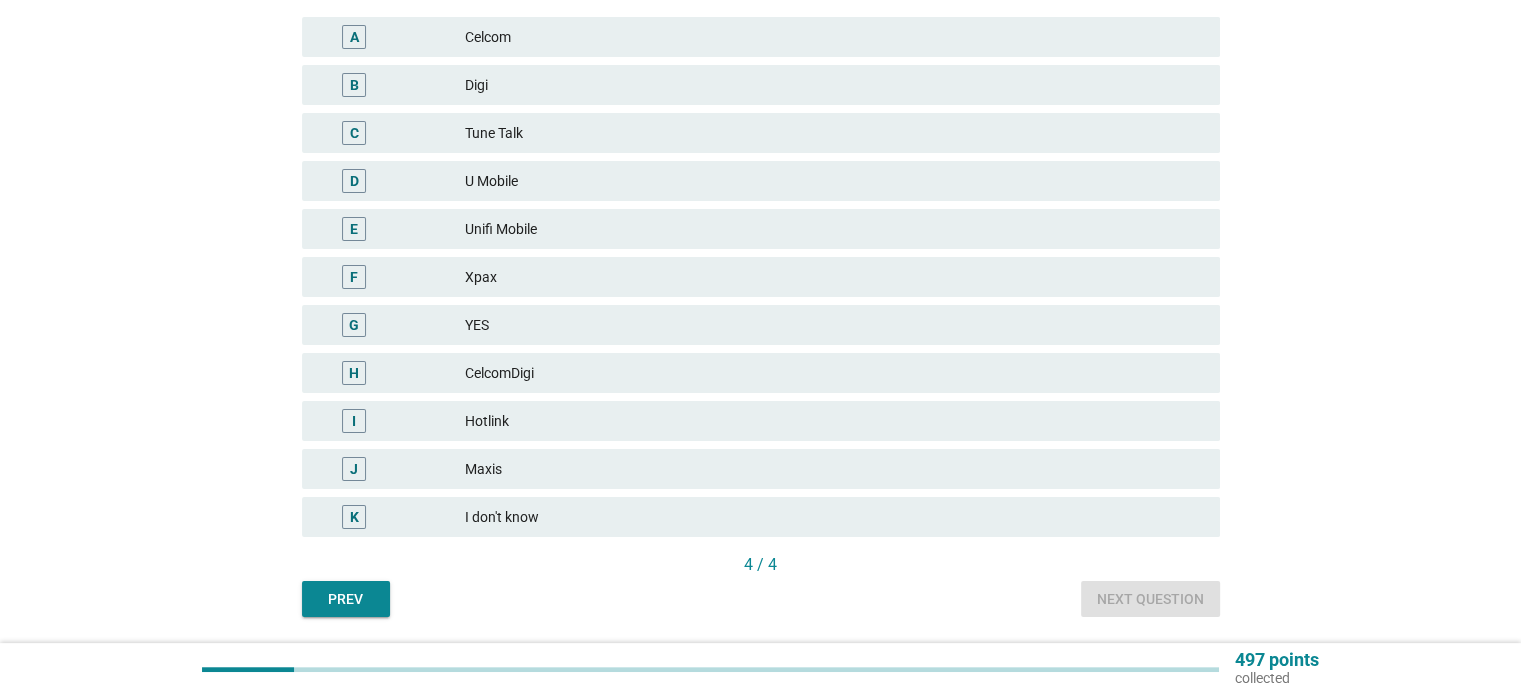 click on "CelcomDigi" at bounding box center [834, 373] 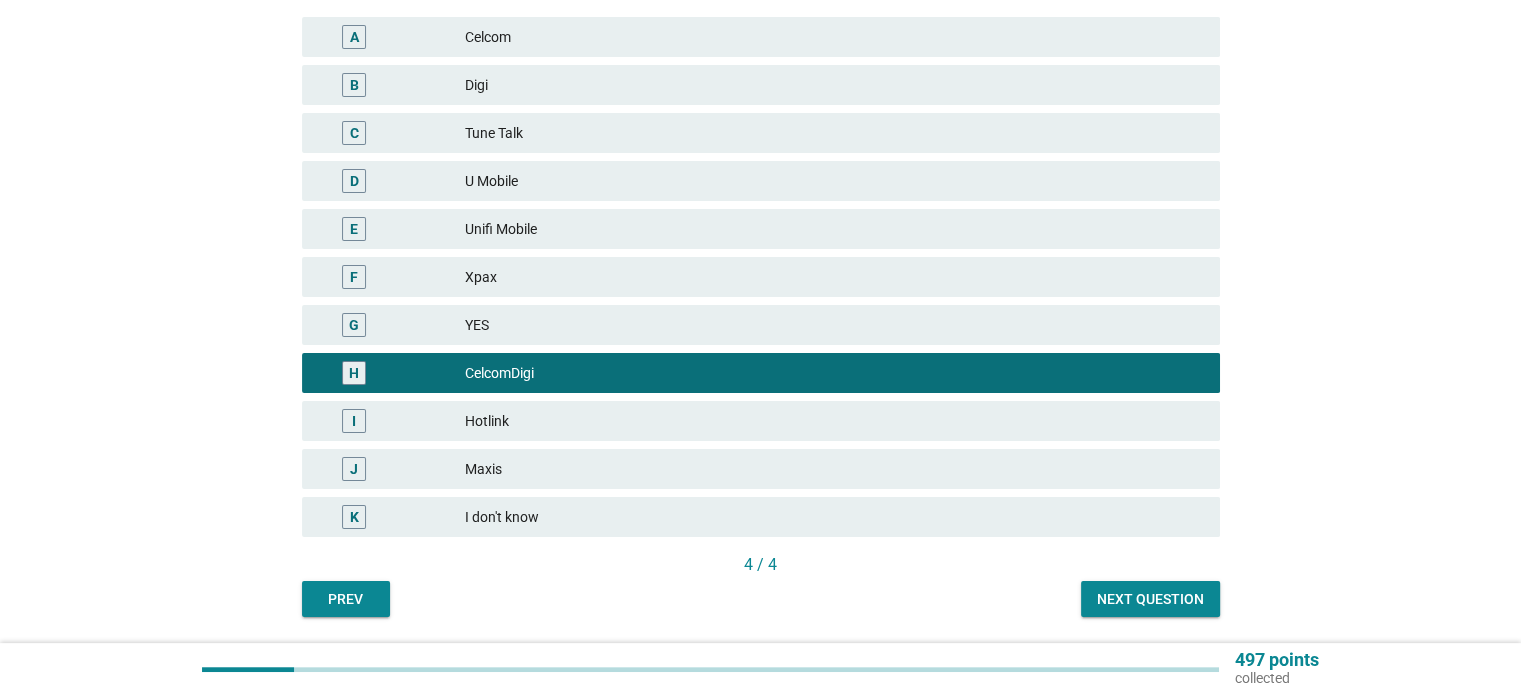 click on "English arrow_drop_down   Which of the following mobile network service providers (telcos) do you think is associated with the statement selected?
Enjoy Seamless Streaming & Gaming with our Network
A   Celcom B   Digi C   Tune Talk D   U Mobile E   Unifi Mobile F   Xpax G   YES H   CelcomDigi I   Hotlink J   Maxis K   I don't know
4 / 4
Prev   Next question" at bounding box center (761, 199) 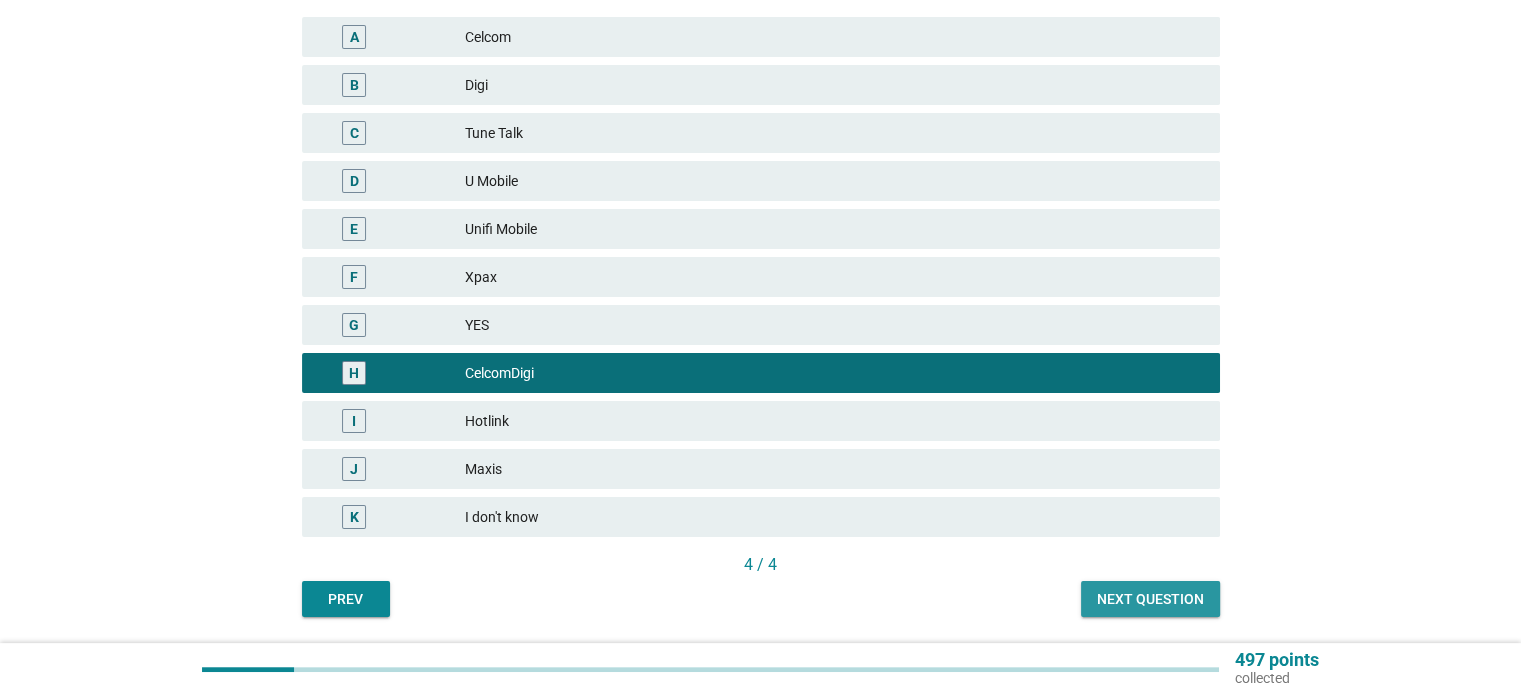 drag, startPoint x: 1156, startPoint y: 609, endPoint x: 1146, endPoint y: 604, distance: 11.18034 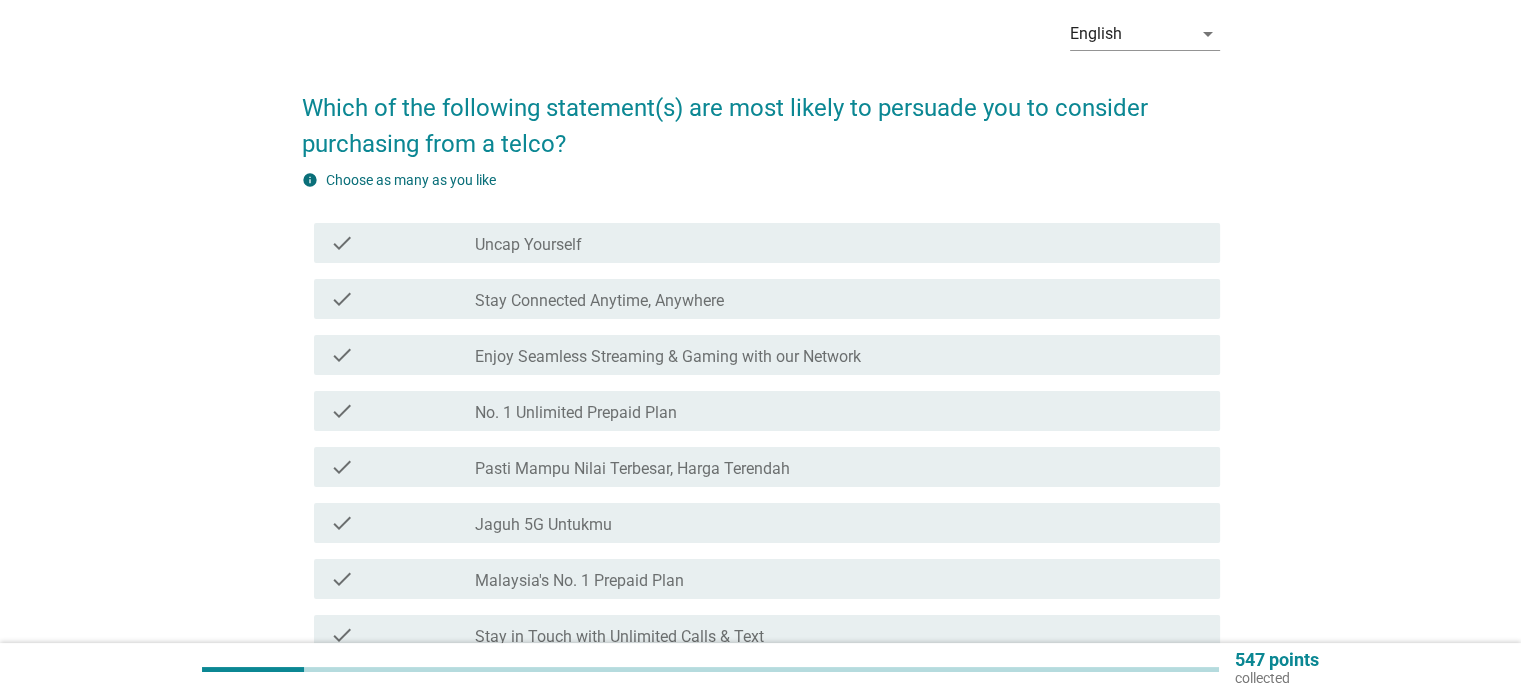 scroll, scrollTop: 94, scrollLeft: 0, axis: vertical 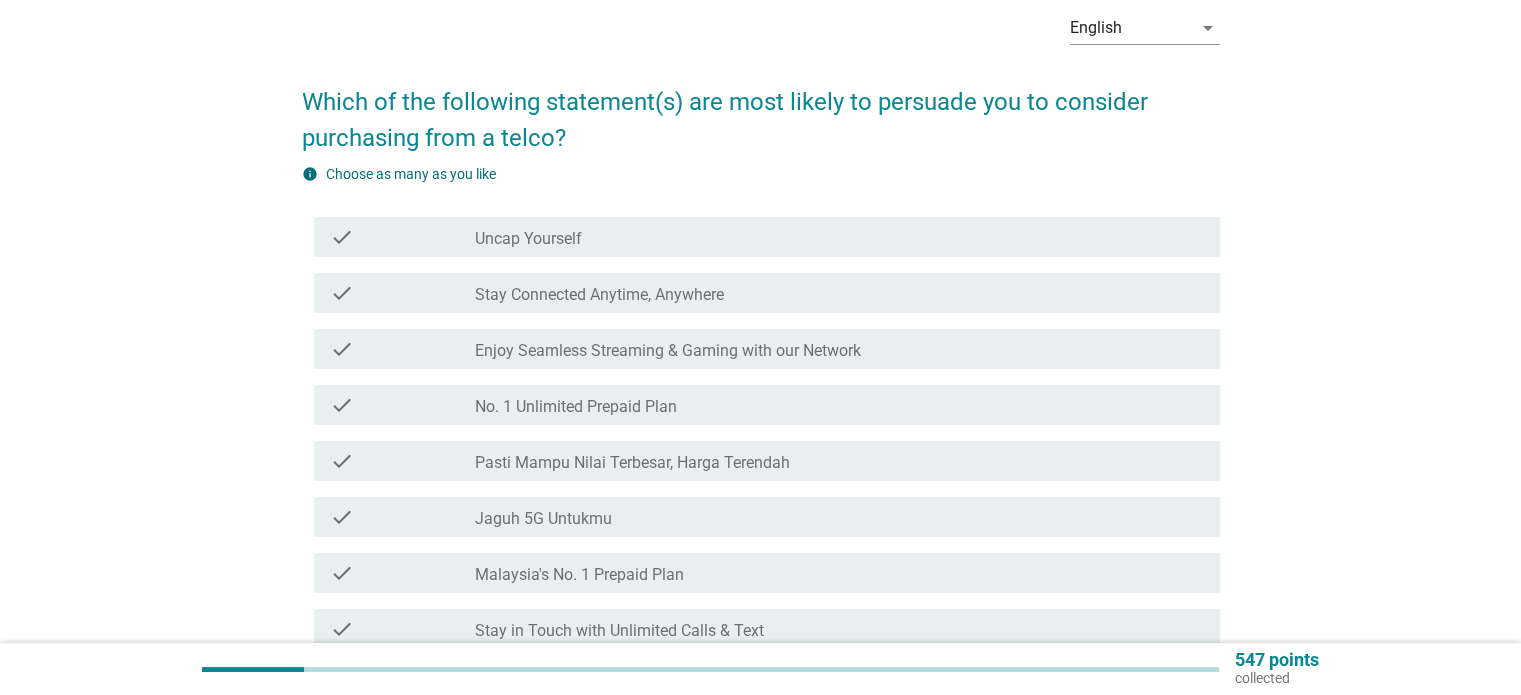 click on "No. 1 Unlimited Prepaid Plan" at bounding box center (576, 407) 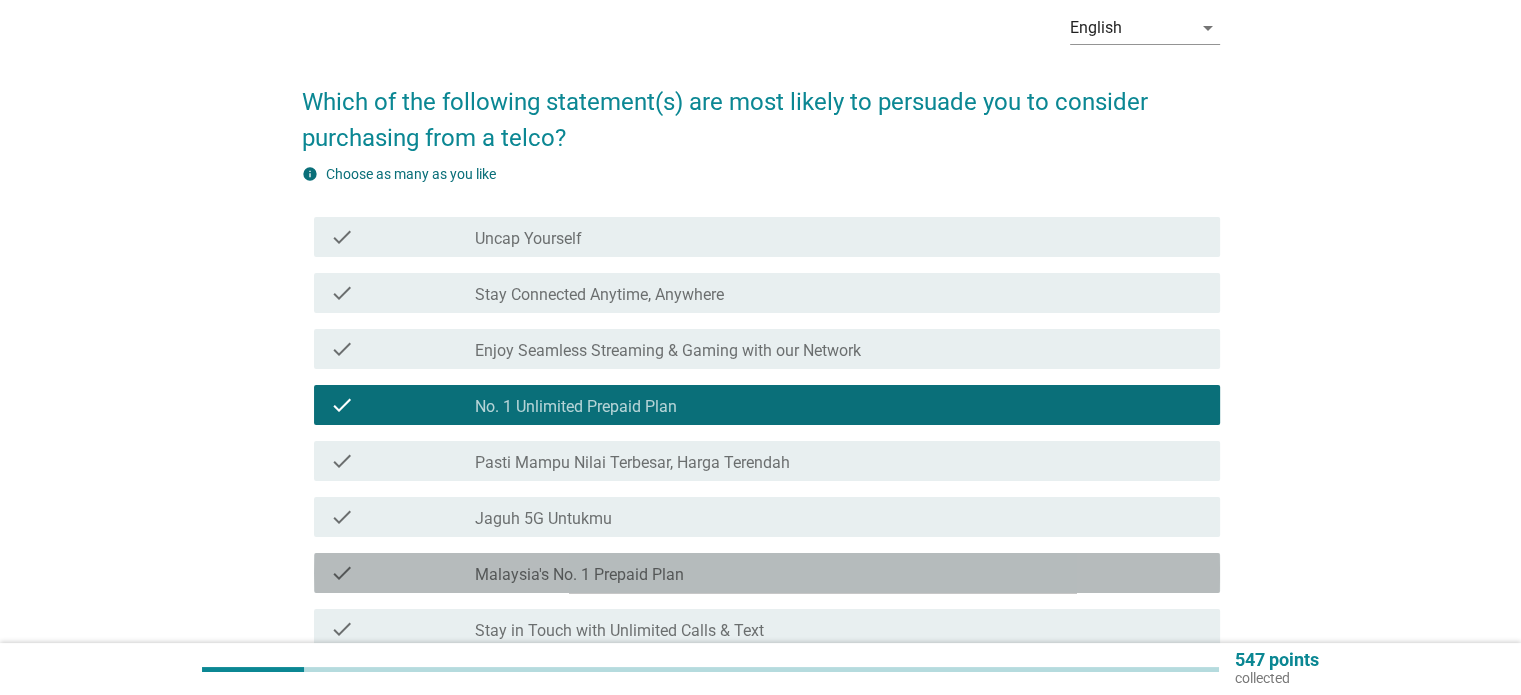click on "Malaysia's No. 1 Prepaid Plan" at bounding box center [579, 575] 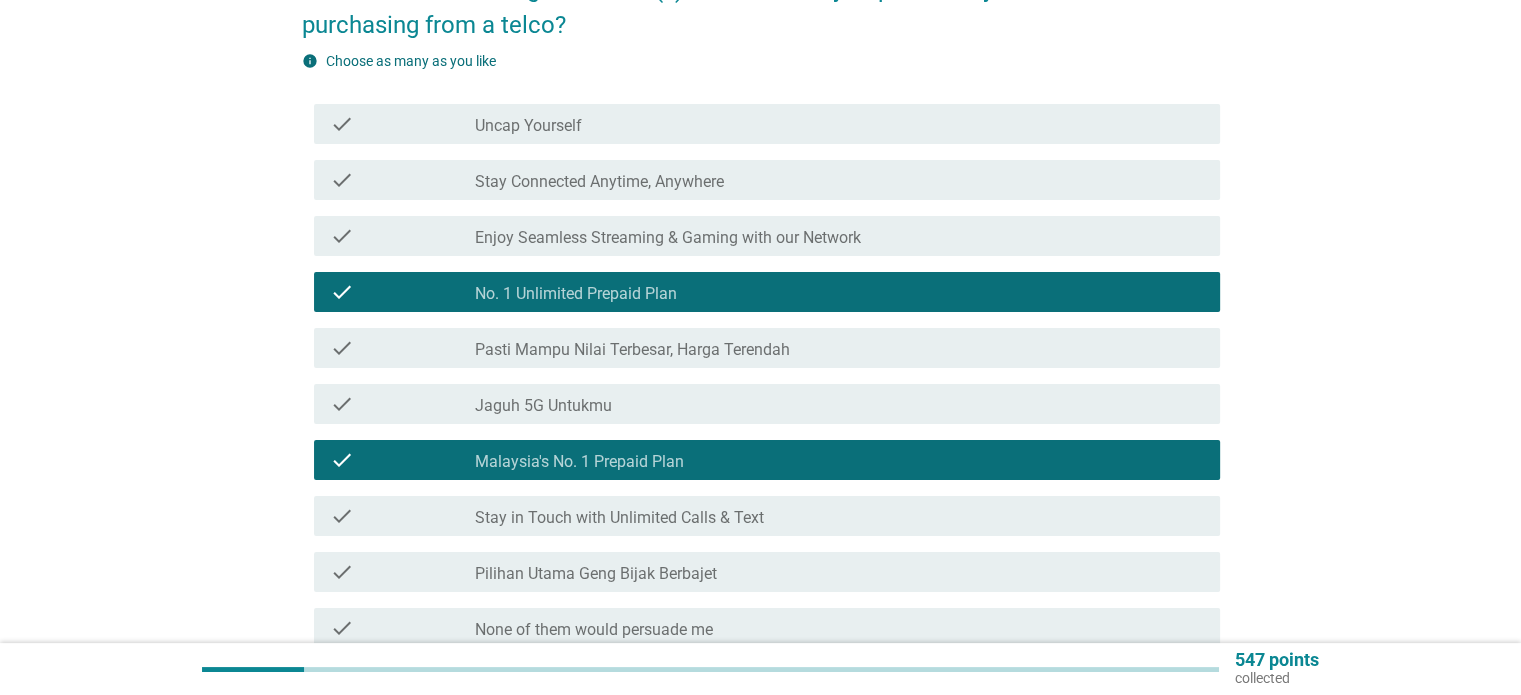scroll, scrollTop: 221, scrollLeft: 0, axis: vertical 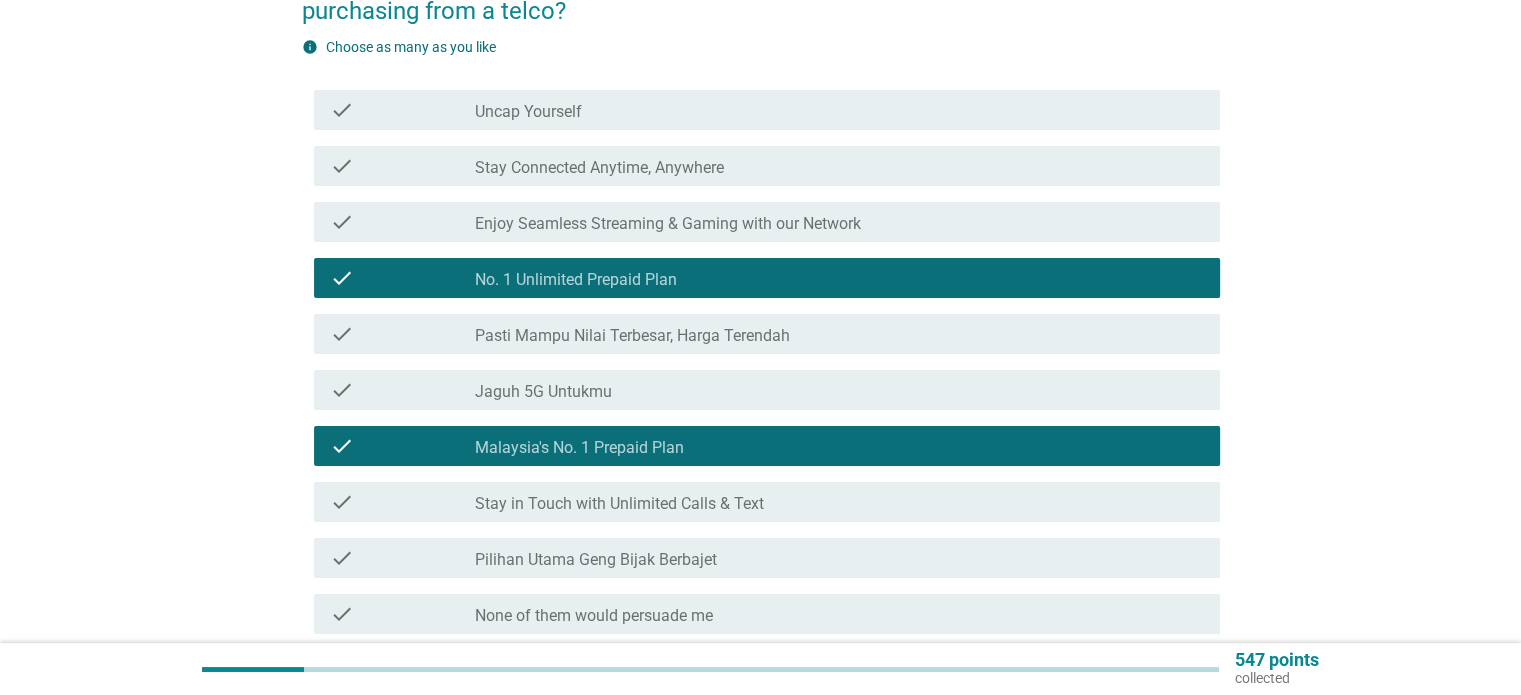click on "check     check_box_outline_blank Stay Connected Anytime, Anywhere" at bounding box center (767, 166) 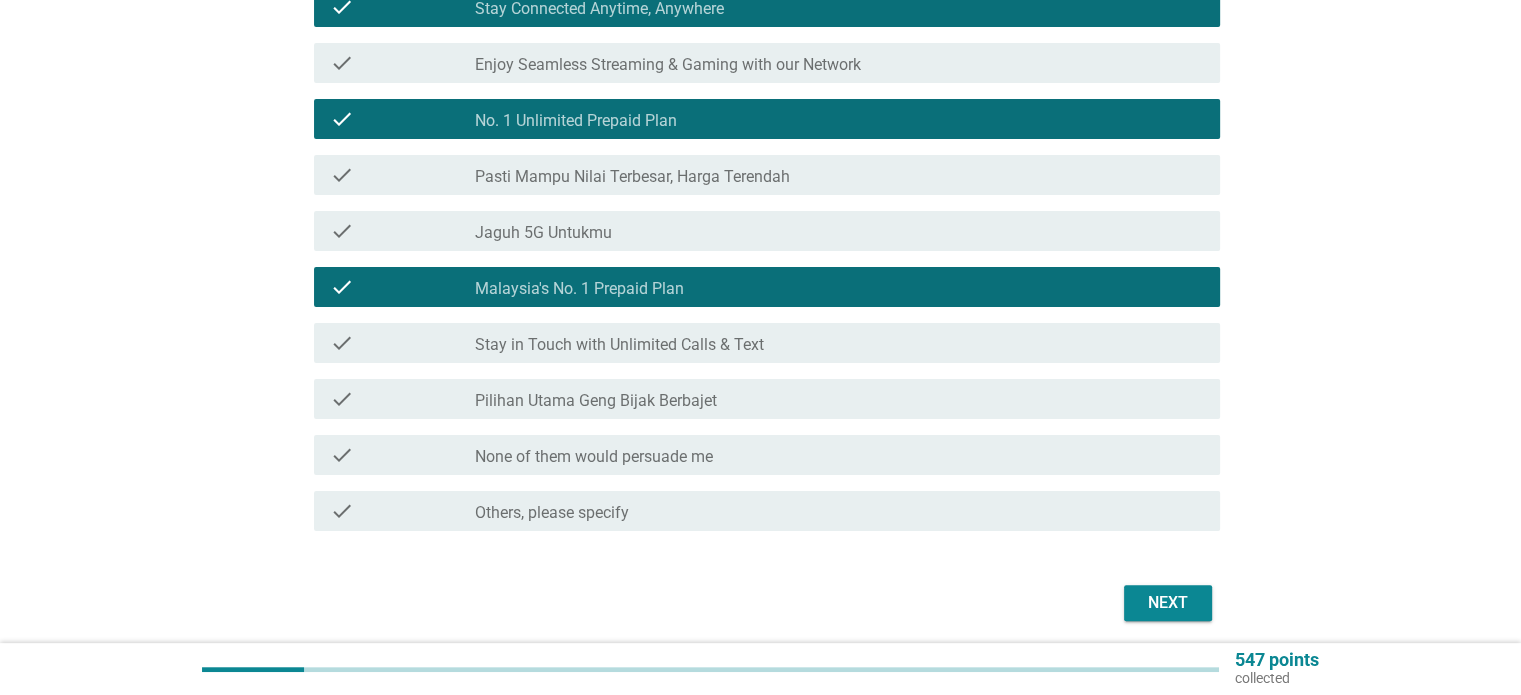 scroll, scrollTop: 374, scrollLeft: 0, axis: vertical 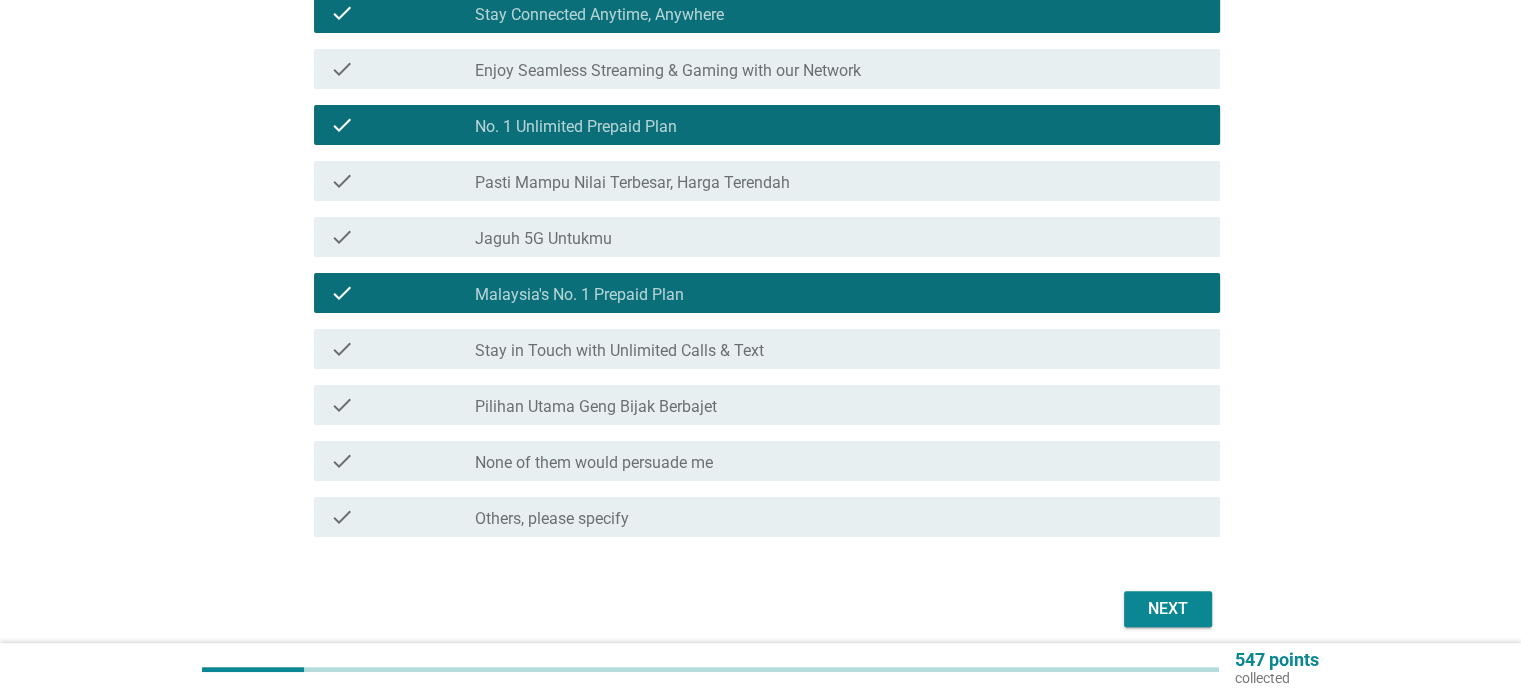 click on "Next" at bounding box center (1168, 609) 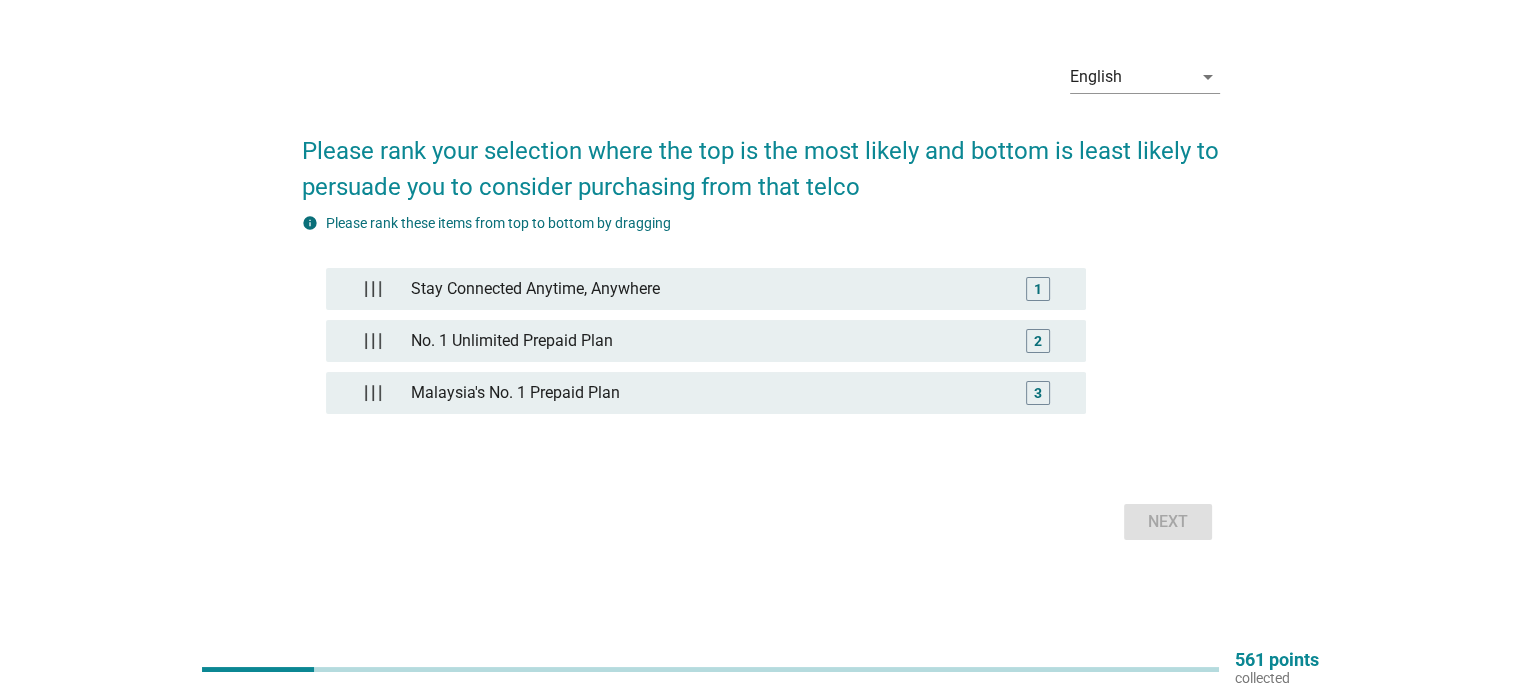 scroll, scrollTop: 0, scrollLeft: 0, axis: both 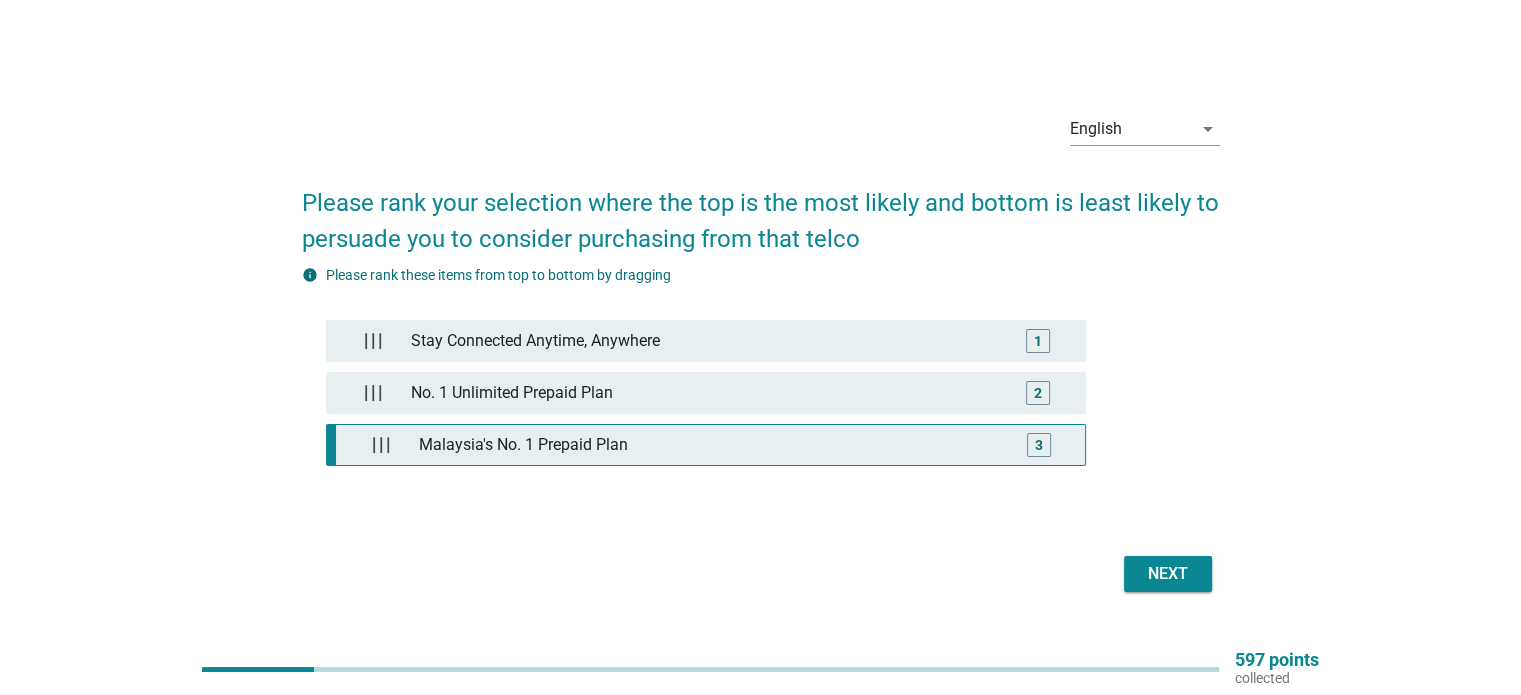 type 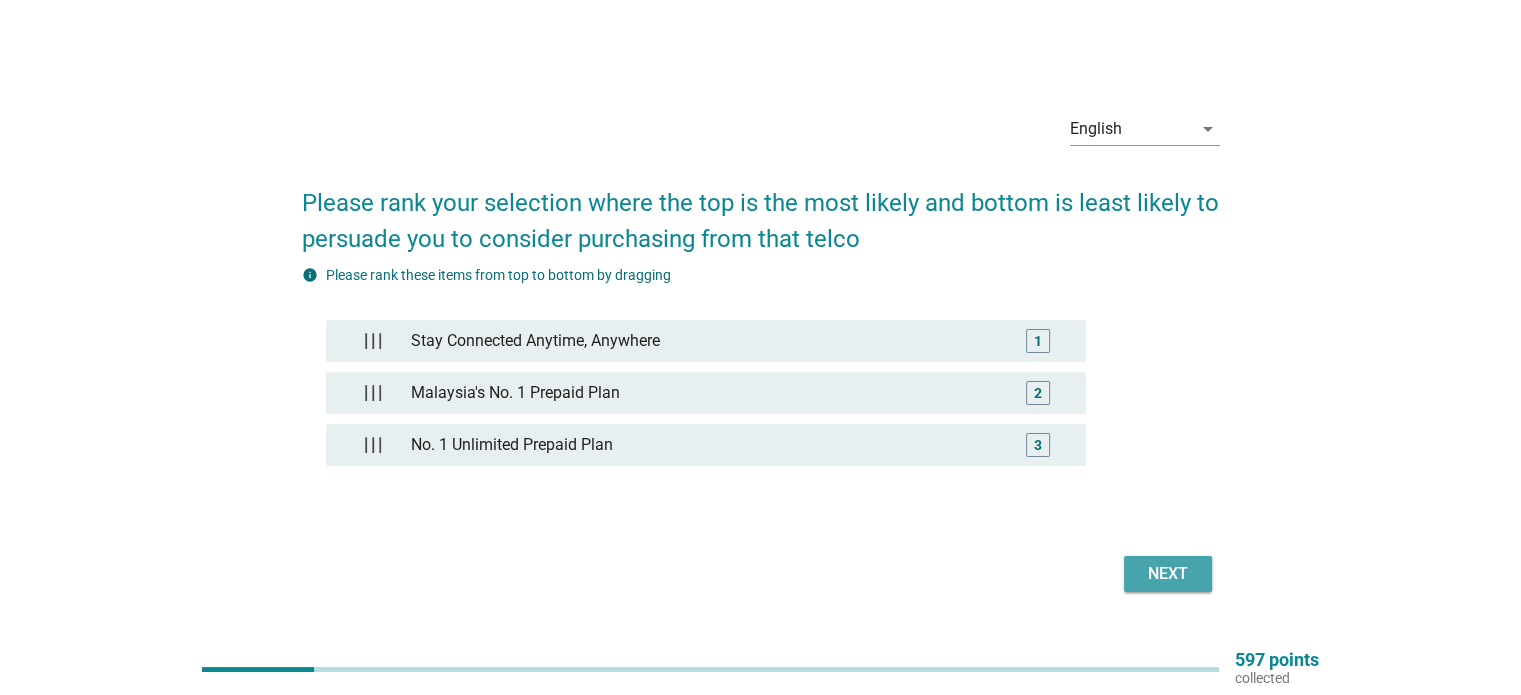 click on "Next" at bounding box center [1168, 574] 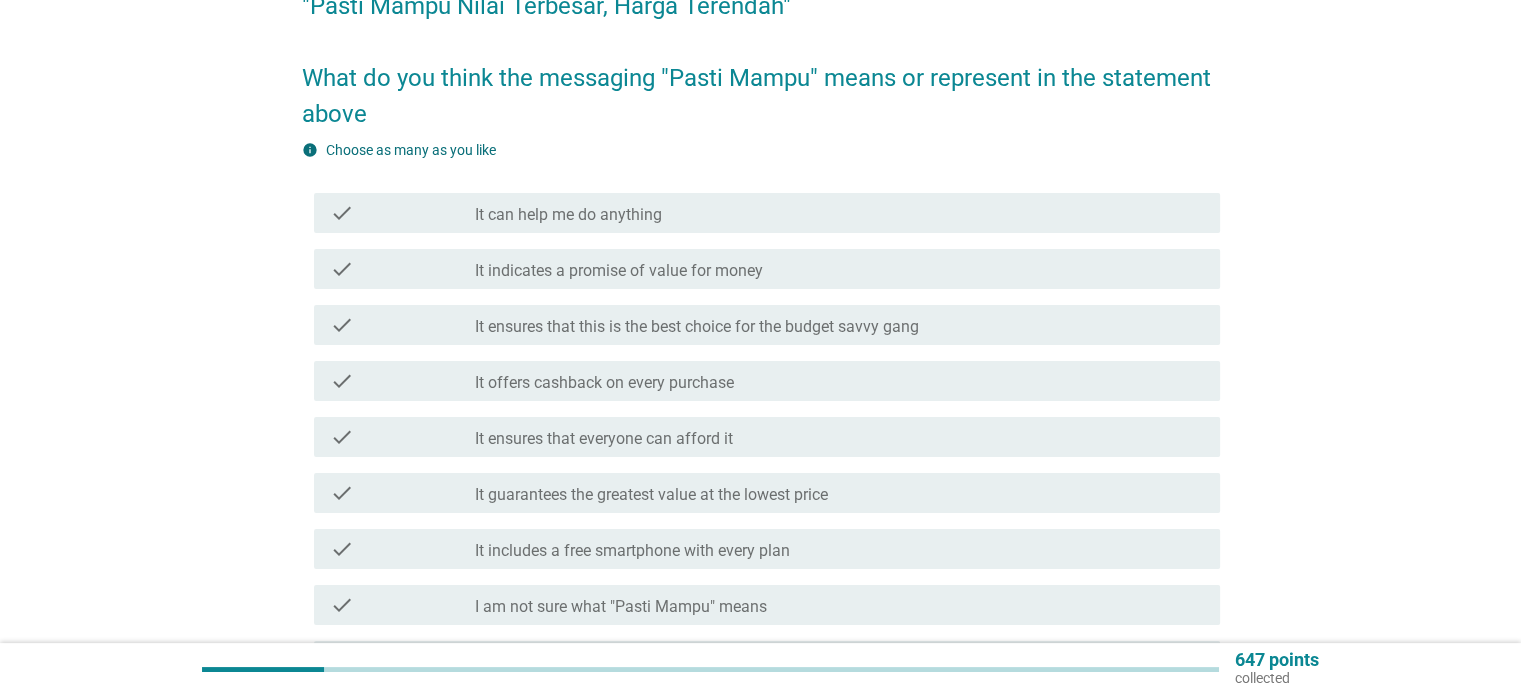 scroll, scrollTop: 212, scrollLeft: 0, axis: vertical 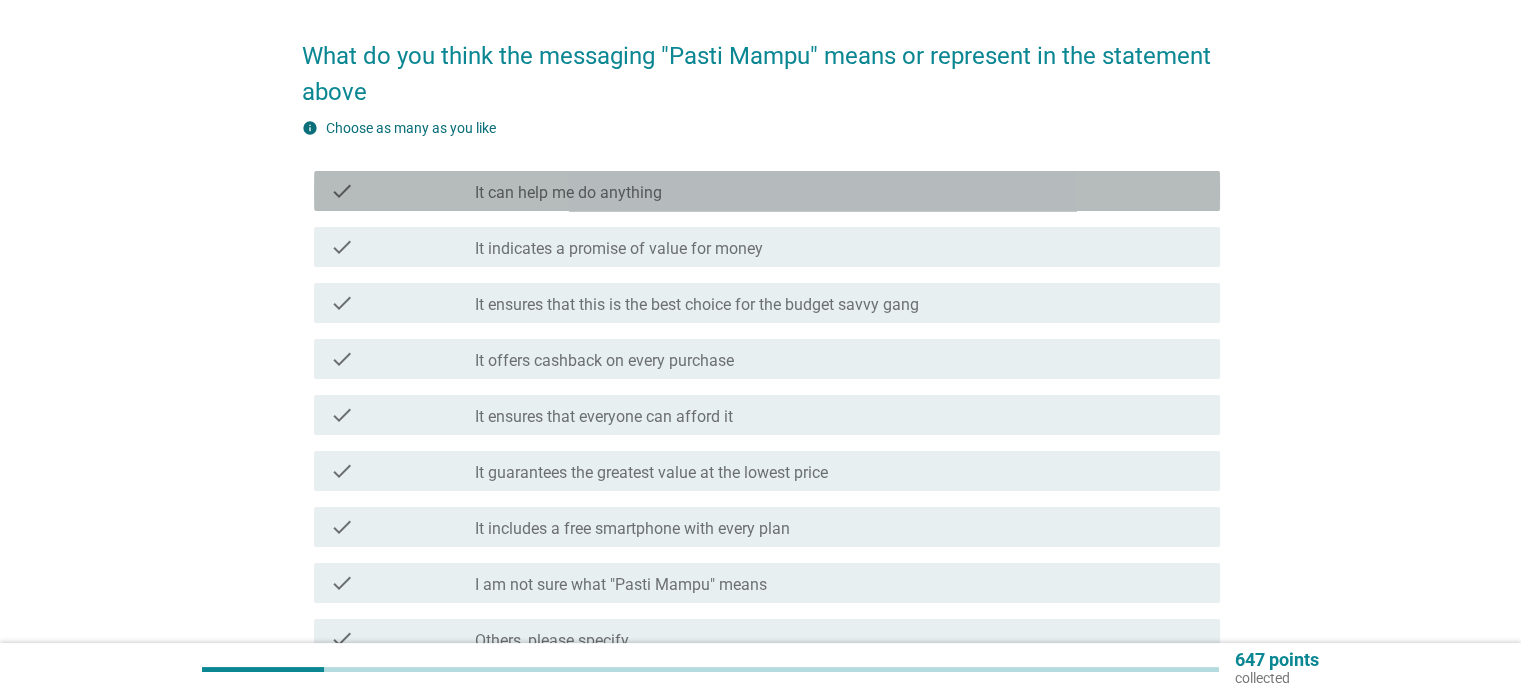click on "check_box_outline_blank It can help me do anything" at bounding box center (839, 191) 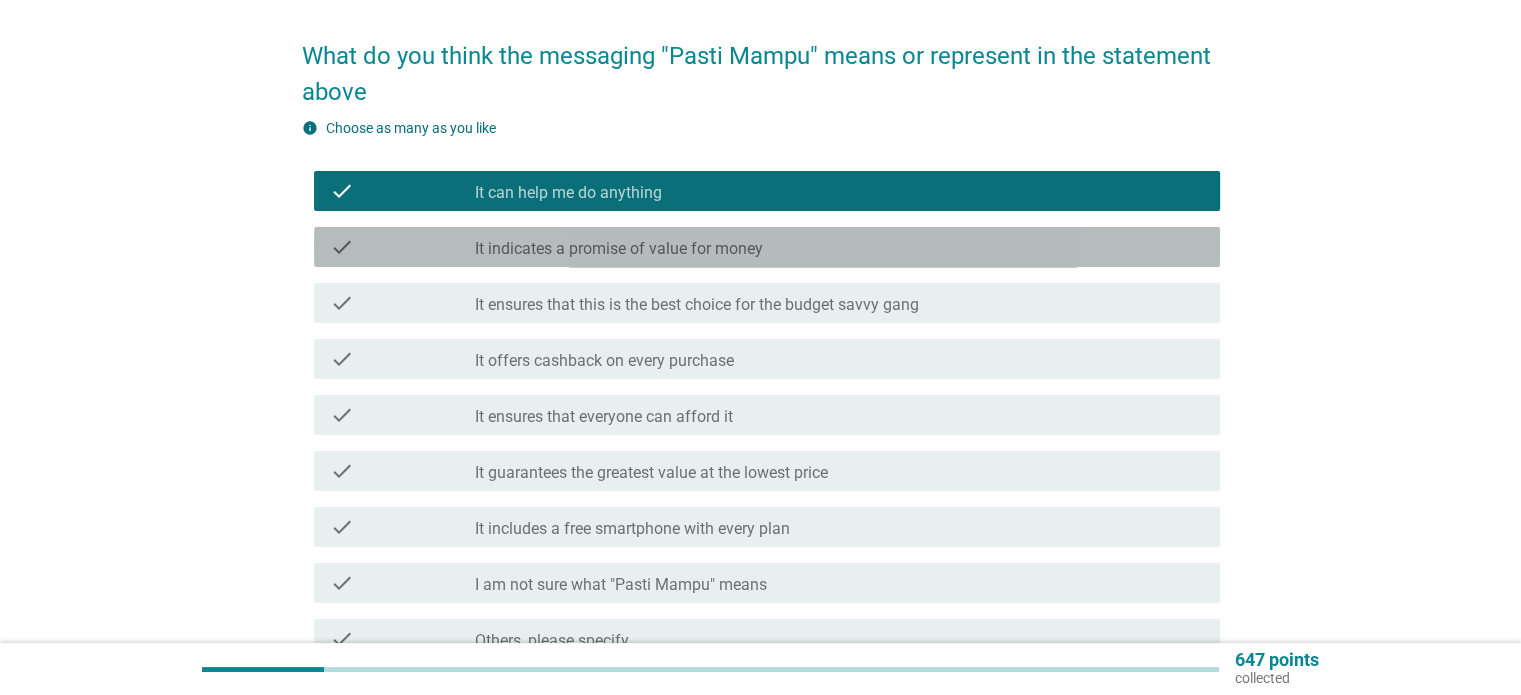 click on "It indicates a promise of value for money" at bounding box center [619, 249] 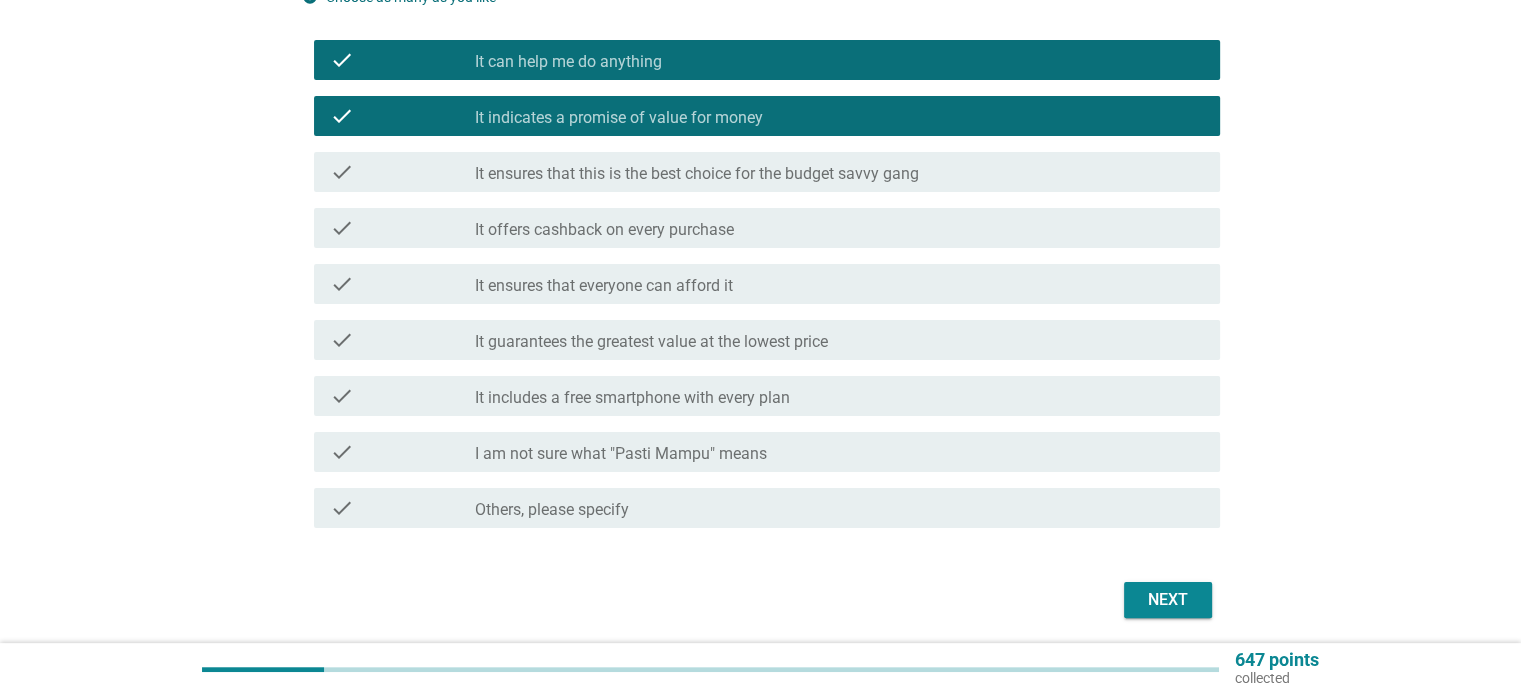scroll, scrollTop: 344, scrollLeft: 0, axis: vertical 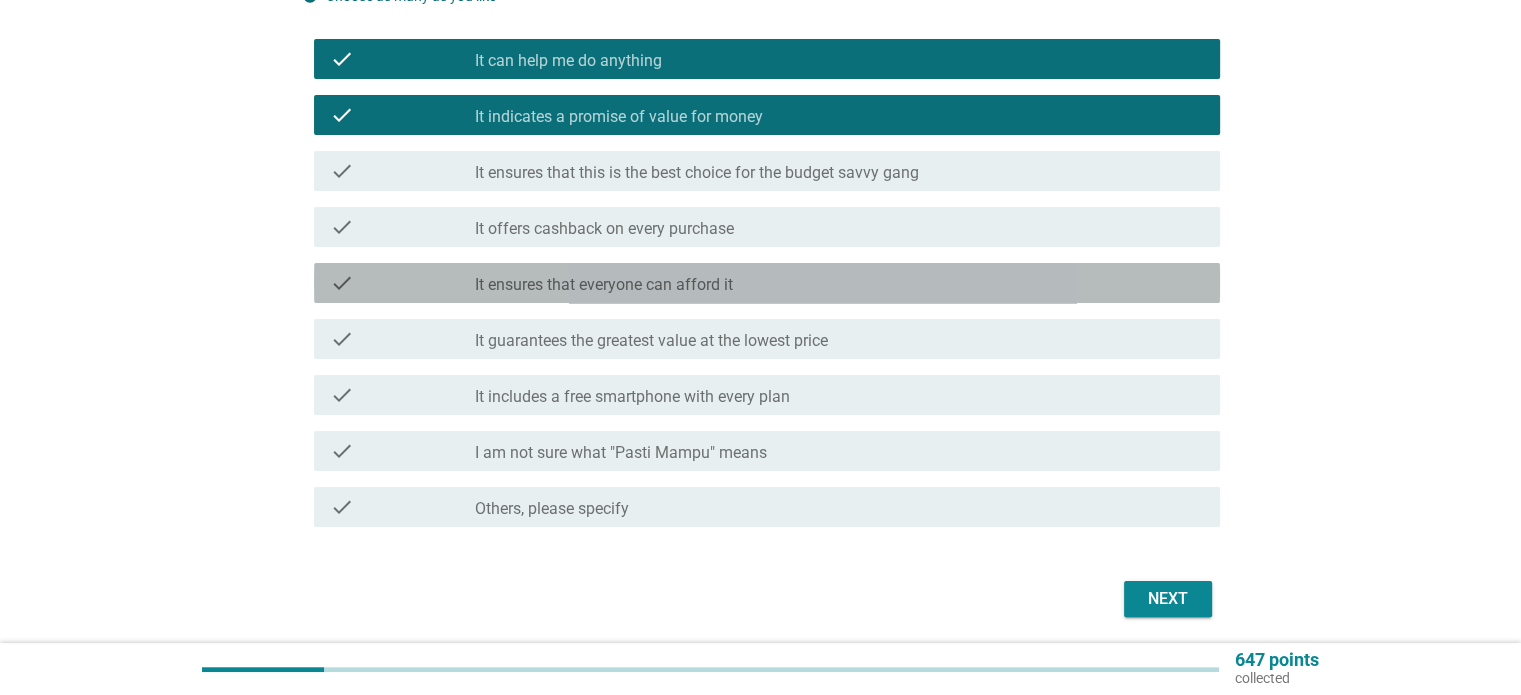 click on "check     check_box_outline_blank It ensures that everyone can afford it" at bounding box center (767, 283) 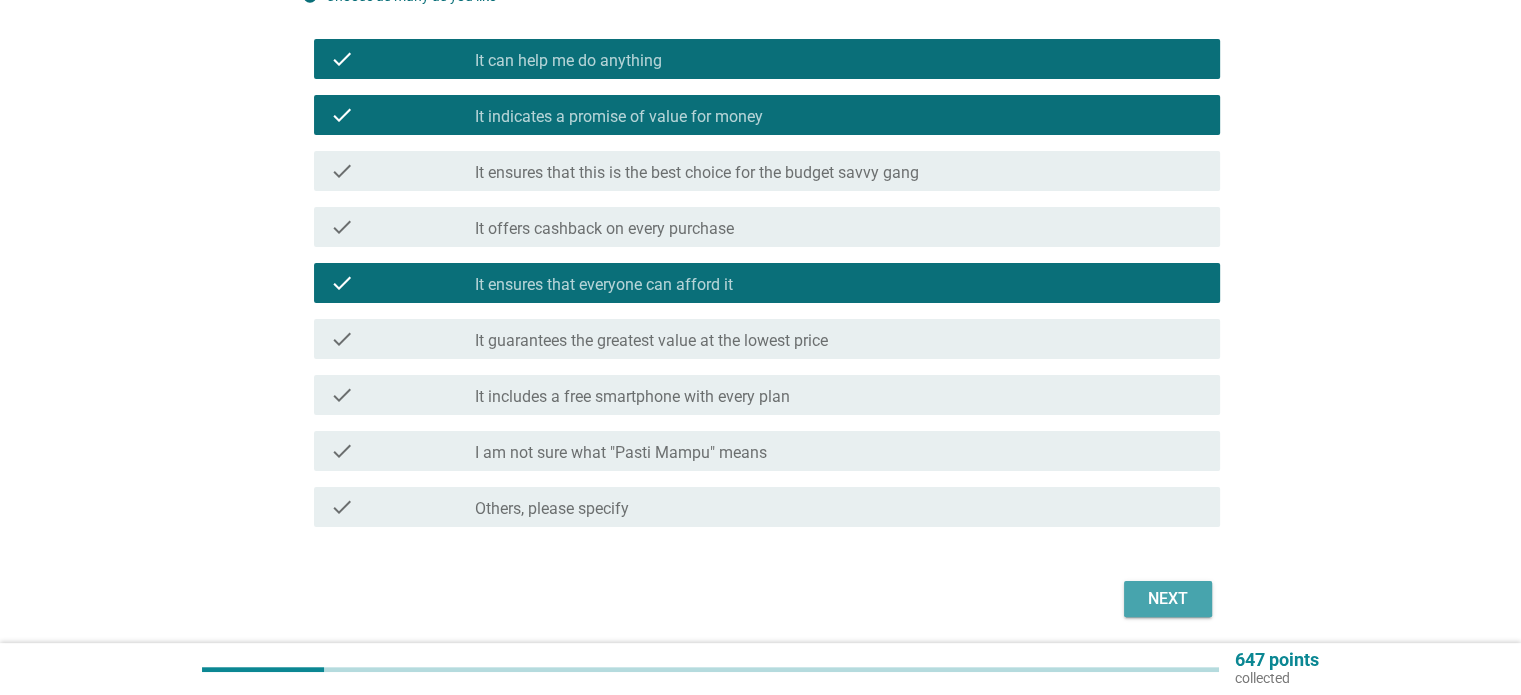 click on "Next" at bounding box center (1168, 599) 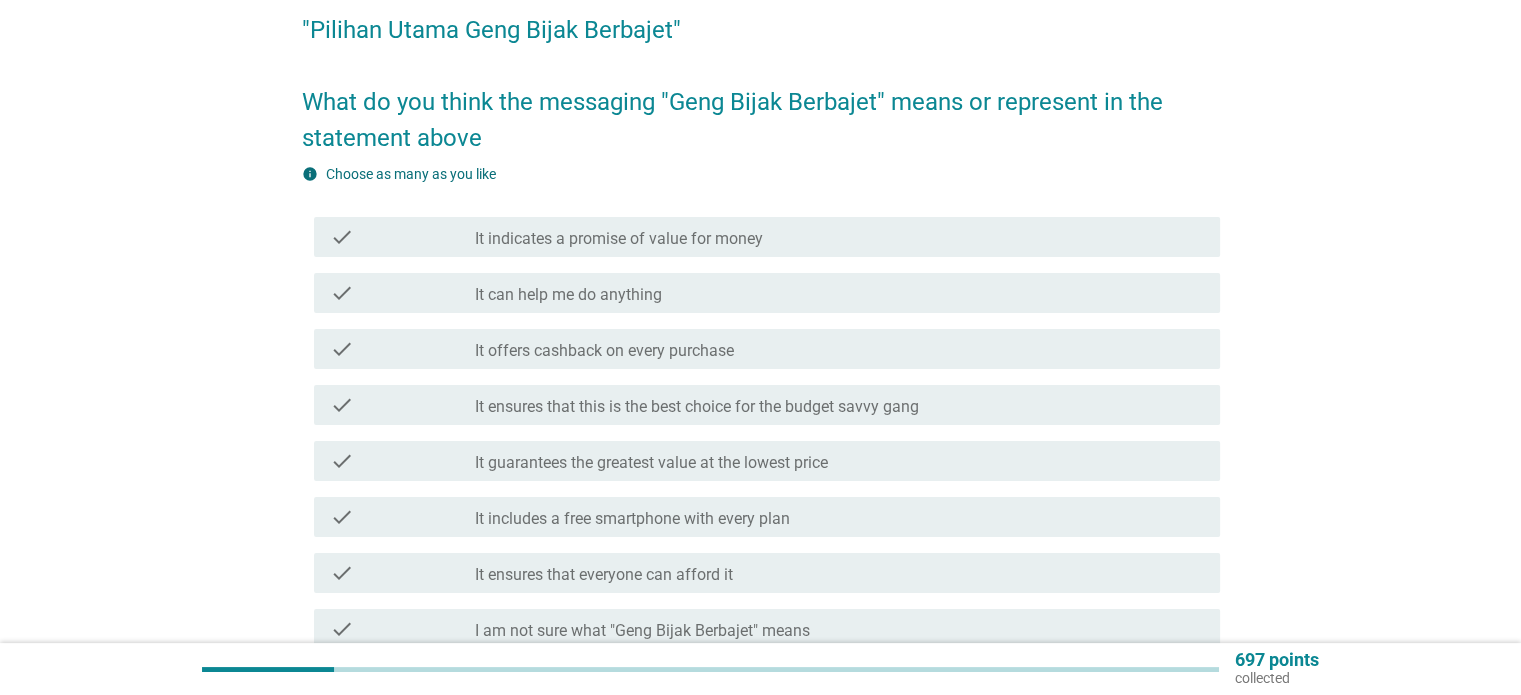 scroll, scrollTop: 175, scrollLeft: 0, axis: vertical 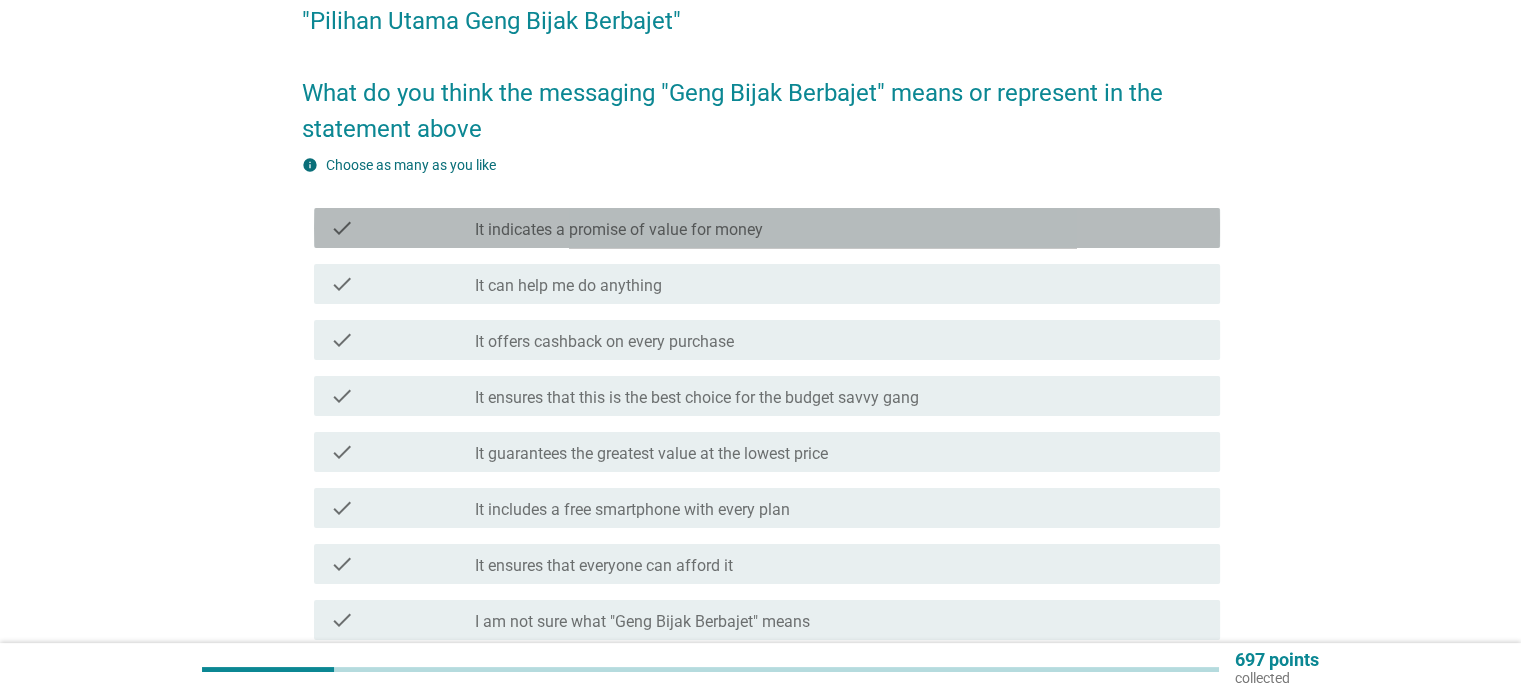 click on "check_box_outline_blank It indicates a promise of value for money" at bounding box center (839, 228) 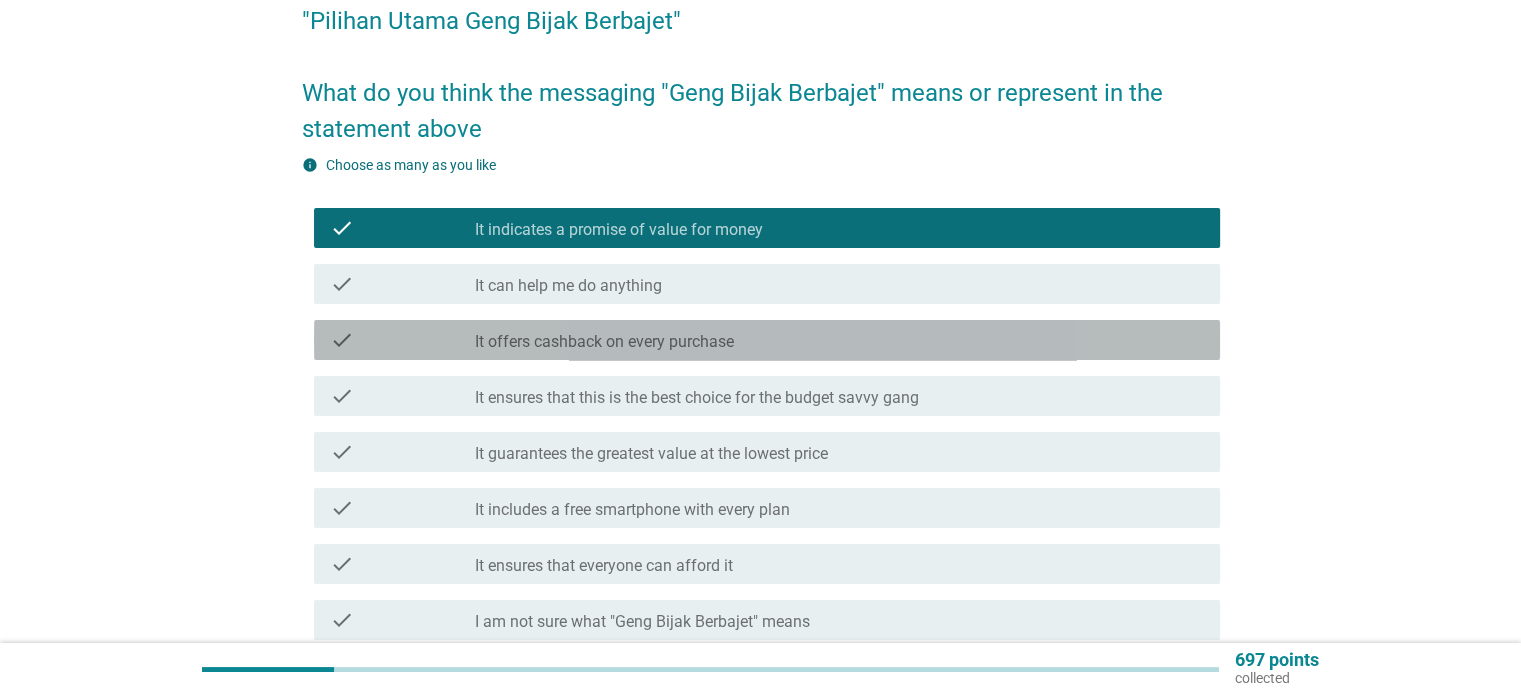 click on "check_box_outline_blank It offers cashback on every purchase" at bounding box center [839, 340] 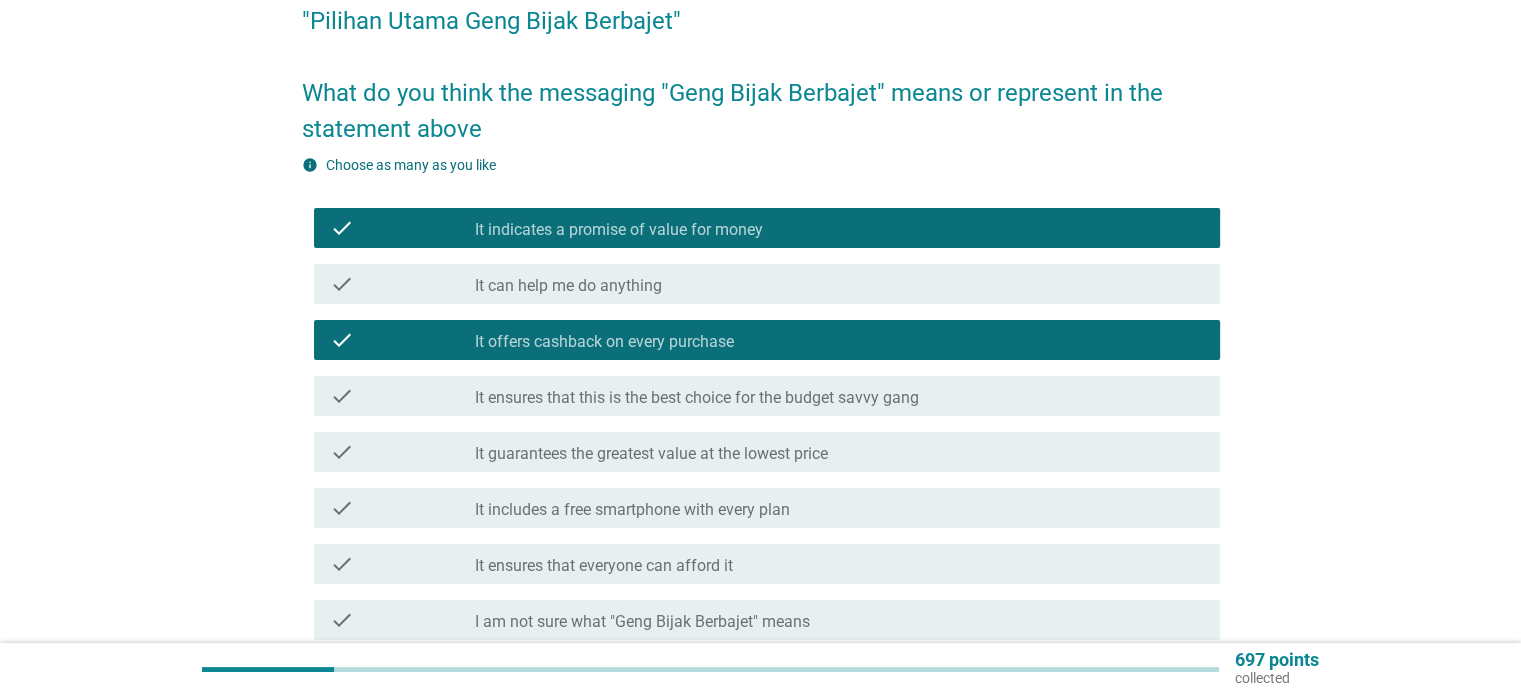 click on "check_box_outline_blank It ensures that this is the best choice for the budget savvy gang" at bounding box center [839, 396] 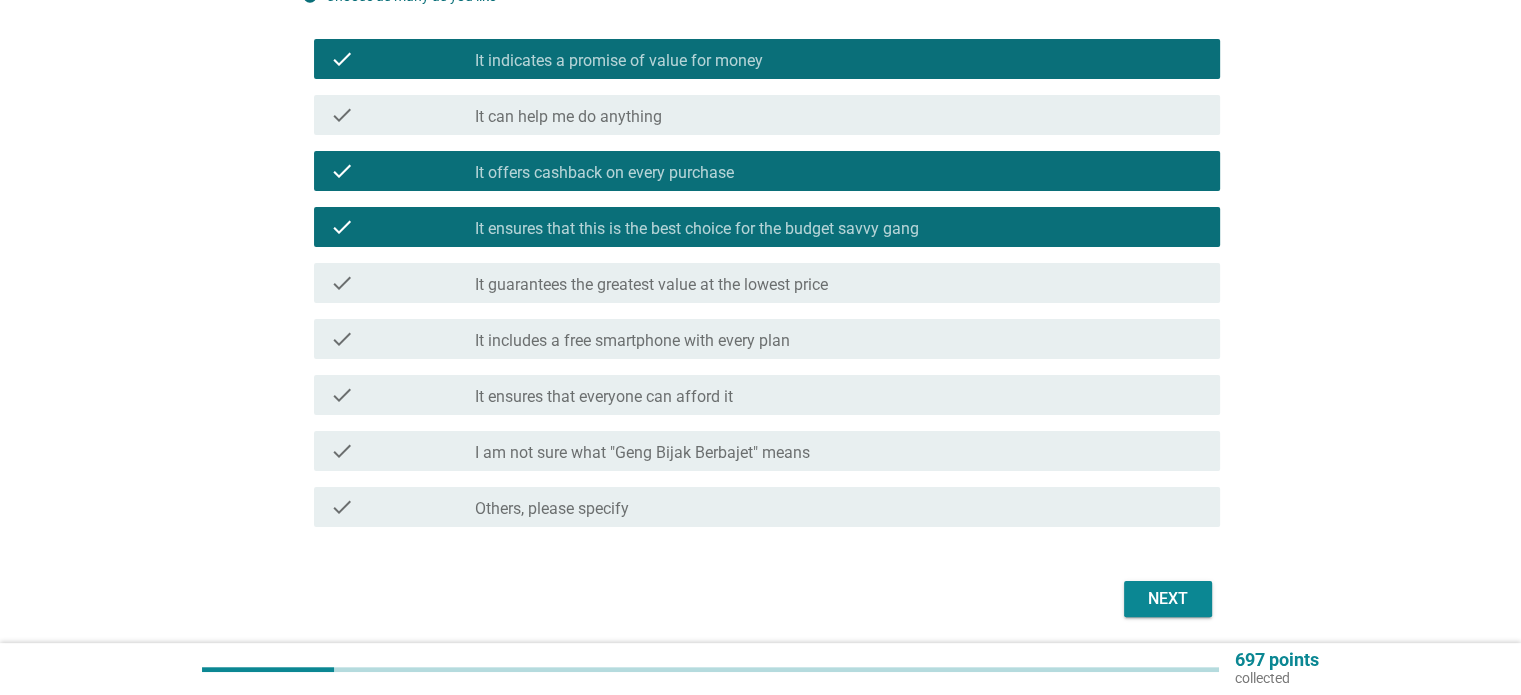 scroll, scrollTop: 356, scrollLeft: 0, axis: vertical 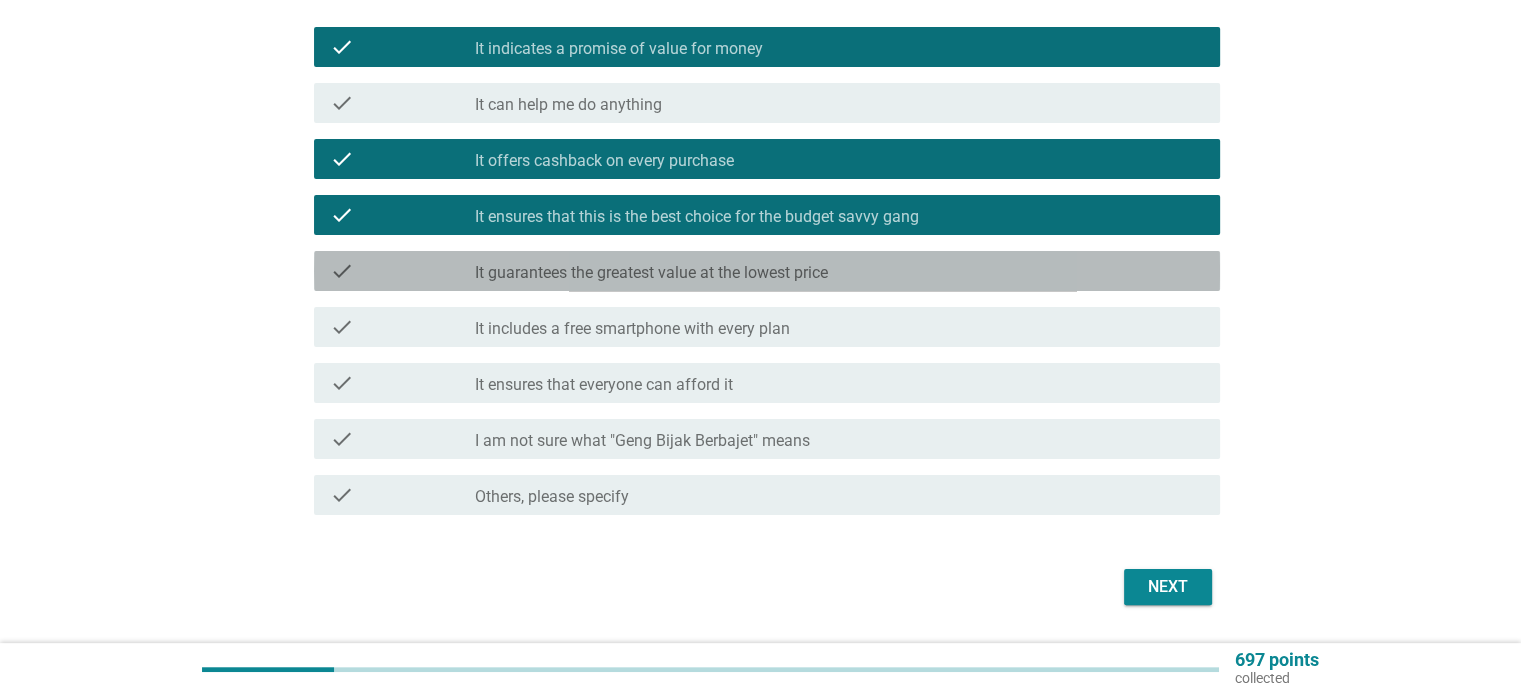 click on "check_box_outline_blank It guarantees the greatest value at the lowest price" at bounding box center [839, 271] 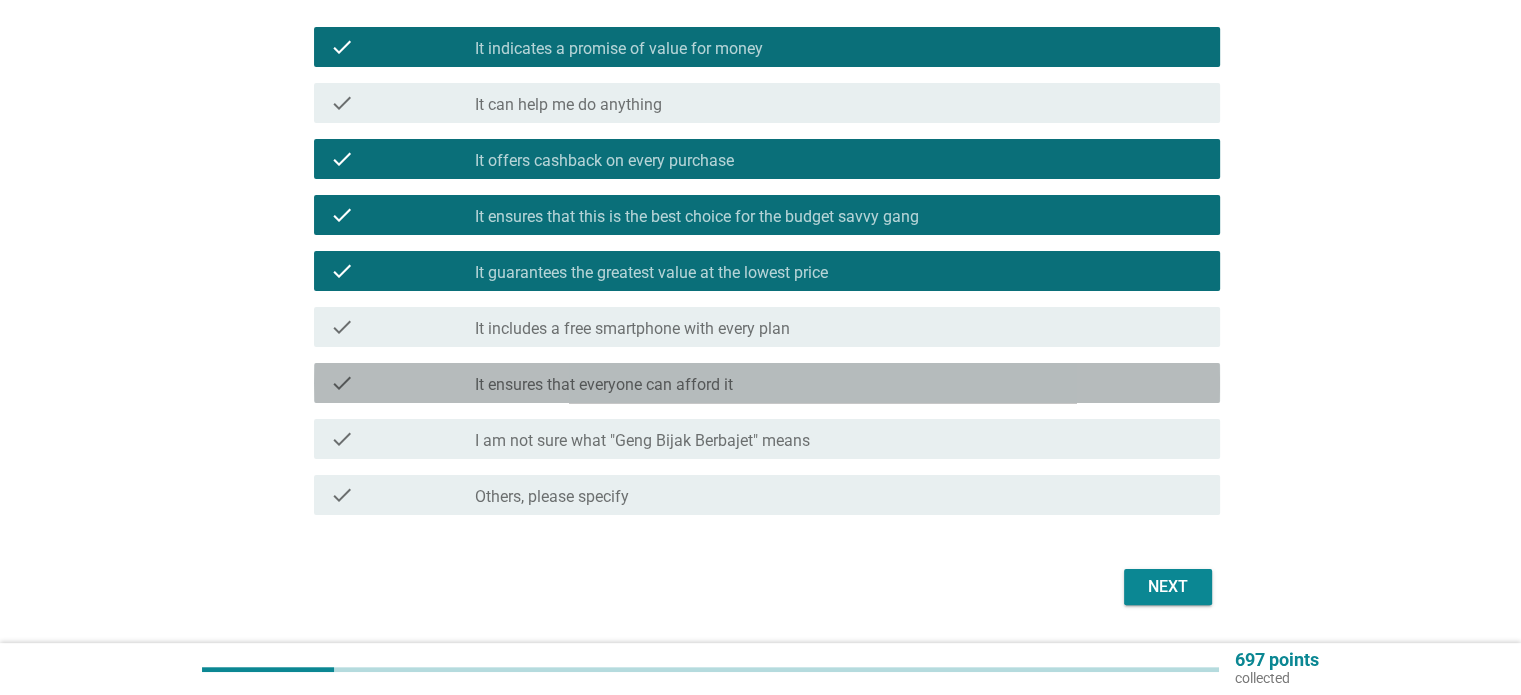 click on "check_box_outline_blank It ensures that everyone can afford it" at bounding box center [839, 383] 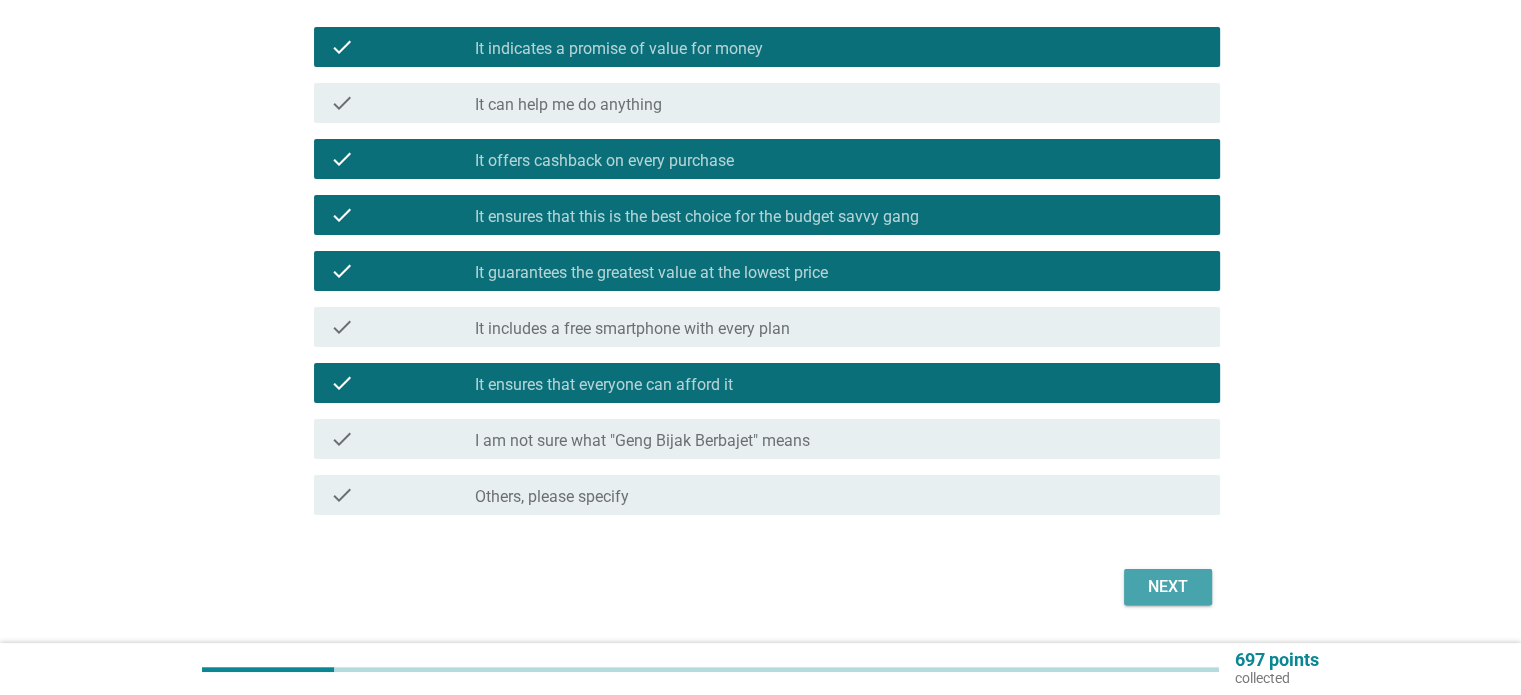 click on "Next" at bounding box center [1168, 587] 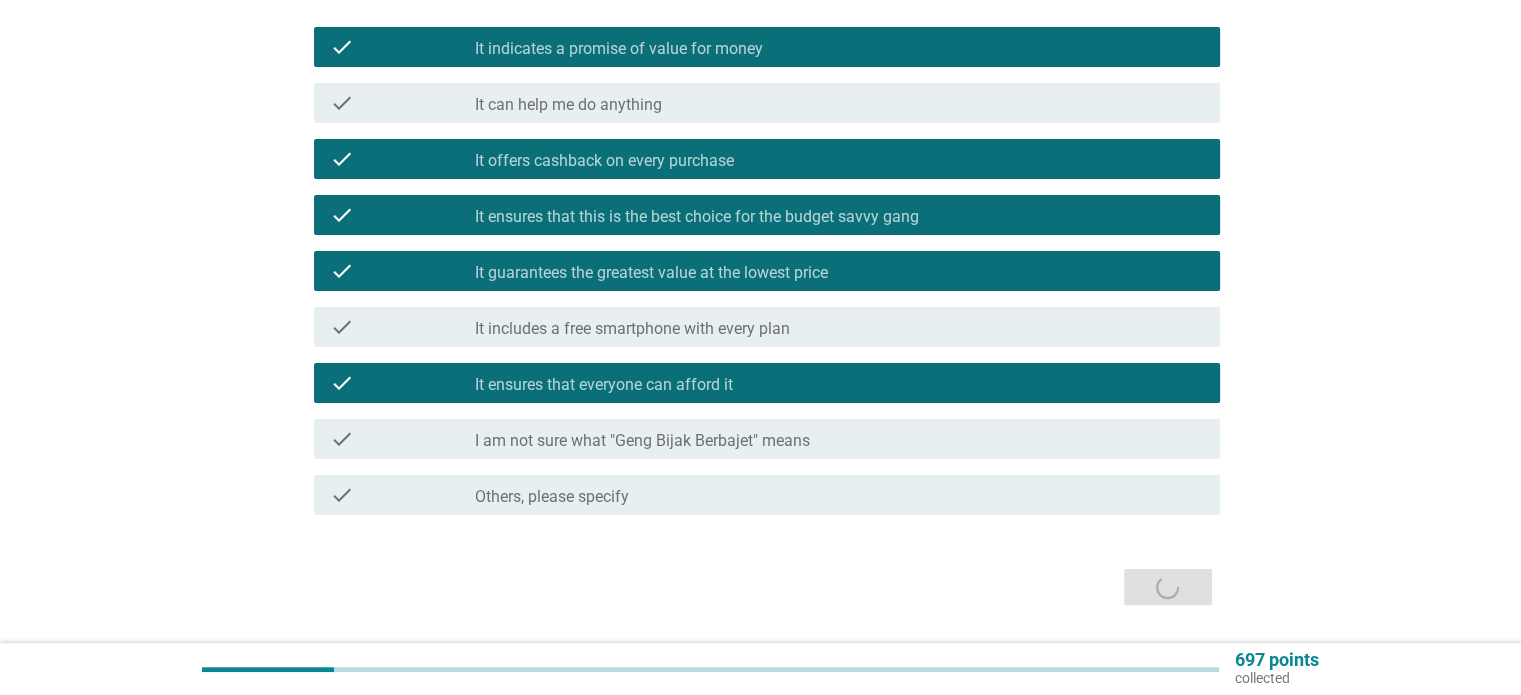 scroll, scrollTop: 0, scrollLeft: 0, axis: both 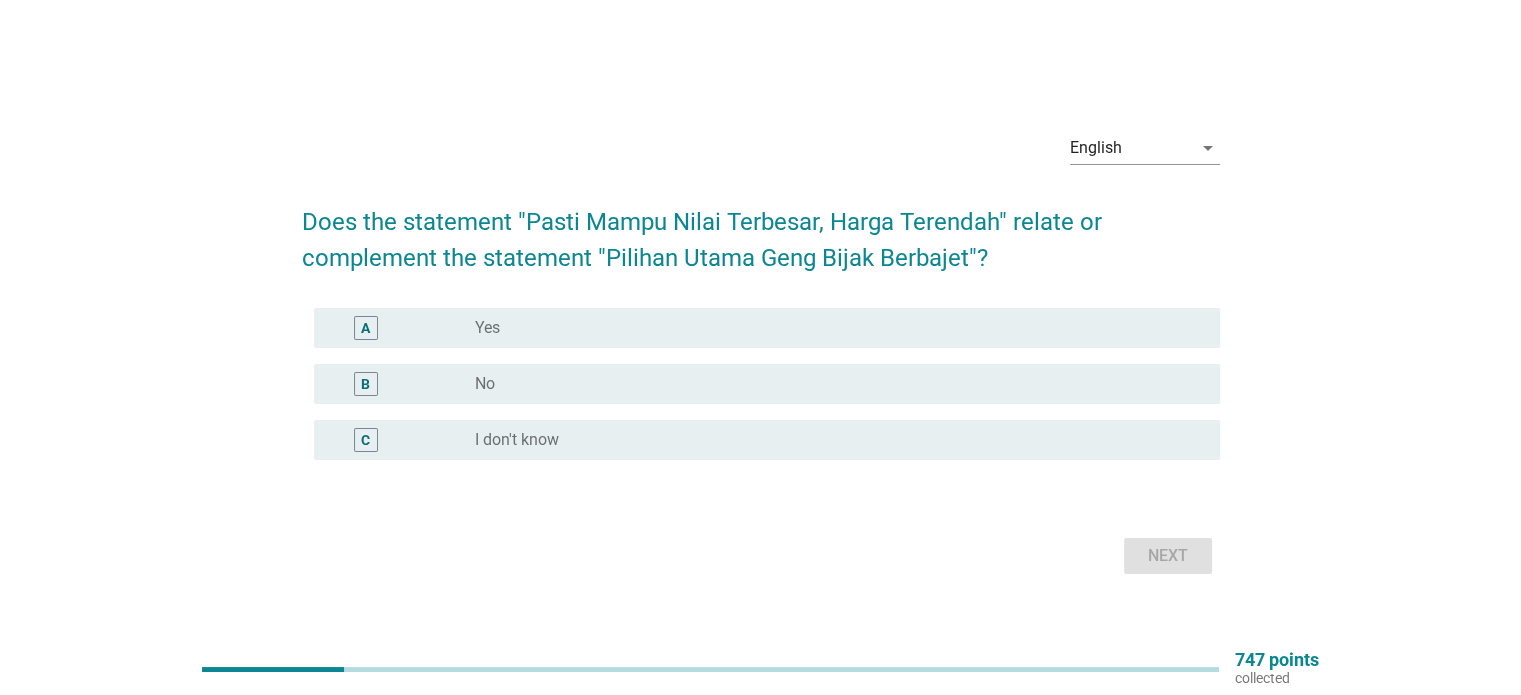 click on "radio_button_unchecked Yes" at bounding box center [831, 328] 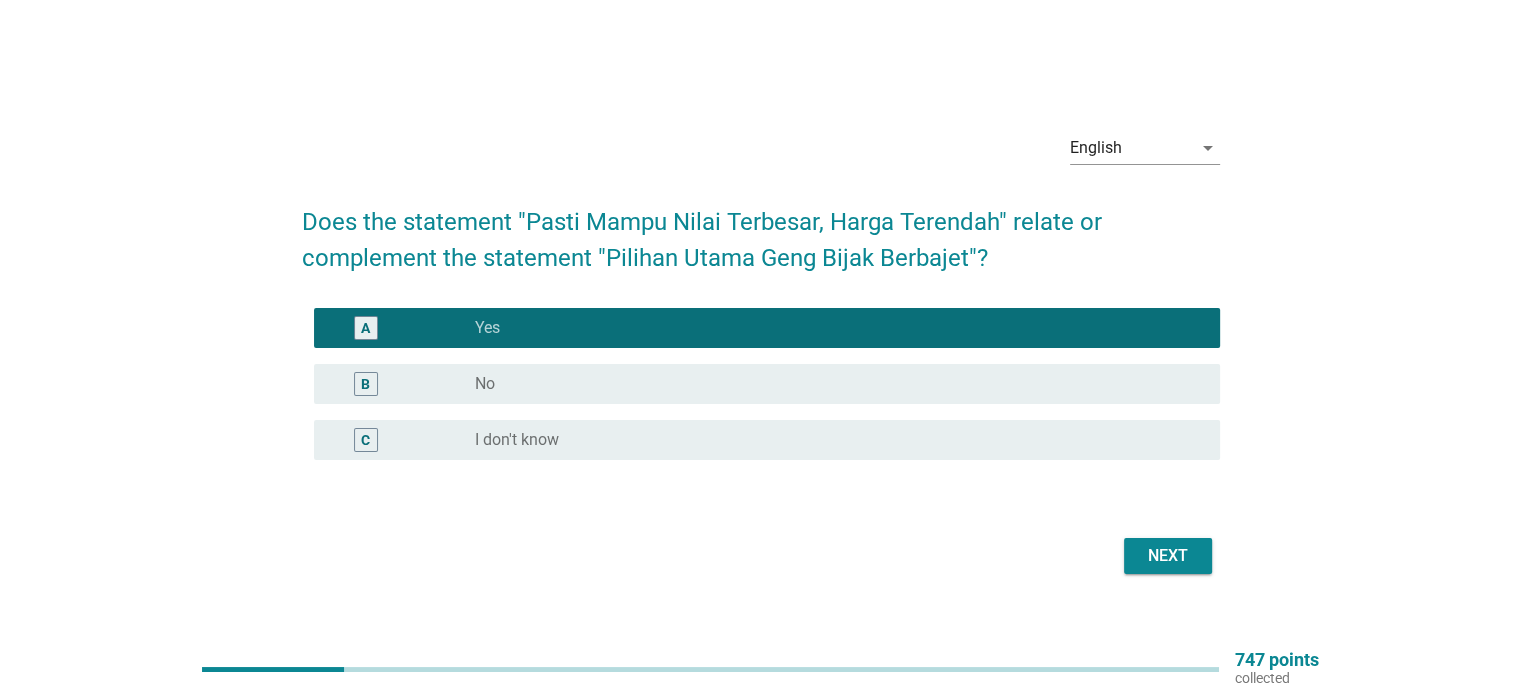 click on "Next" at bounding box center [1168, 556] 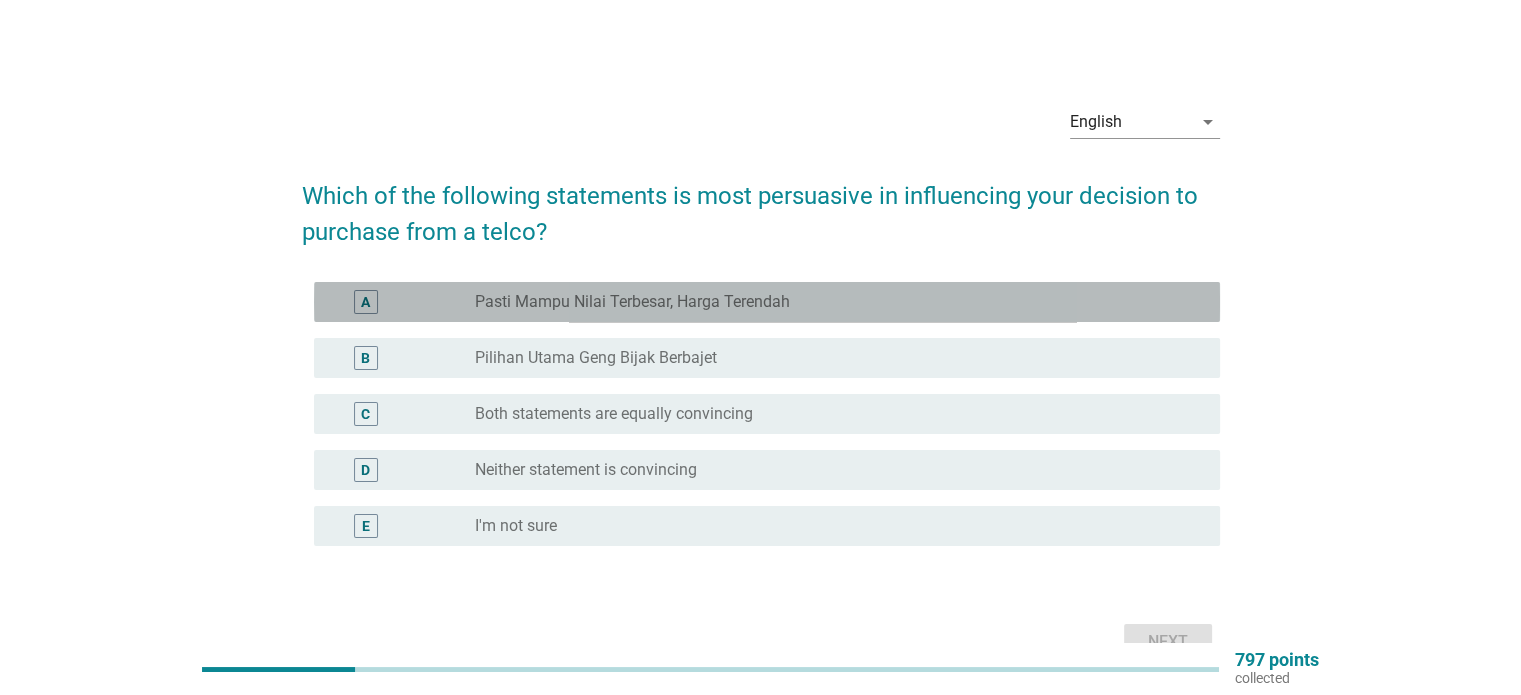 click on "radio_button_unchecked Pasti Mampu Nilai Terbesar, Harga Terendah" at bounding box center (831, 302) 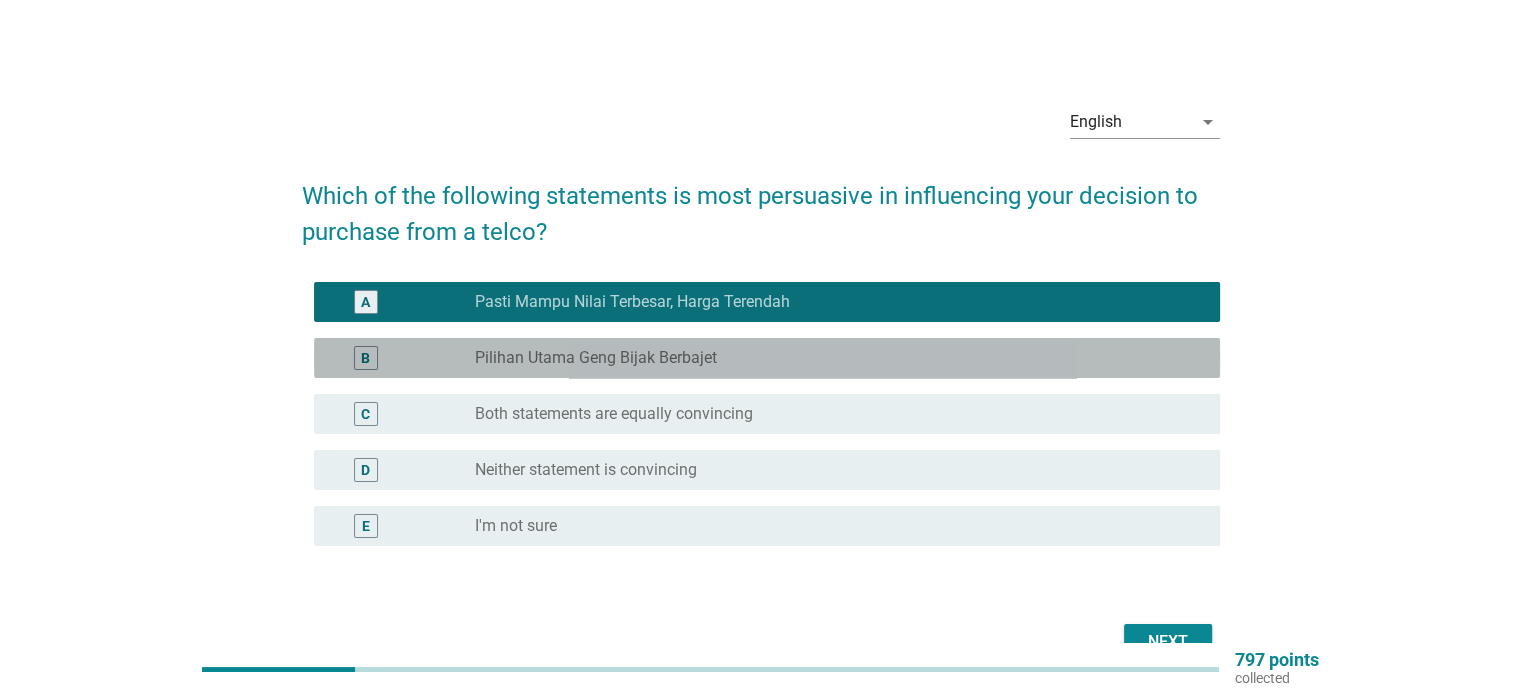 click on "radio_button_unchecked Pilihan Utama [PERSON_NAME] Berbajet" at bounding box center (831, 358) 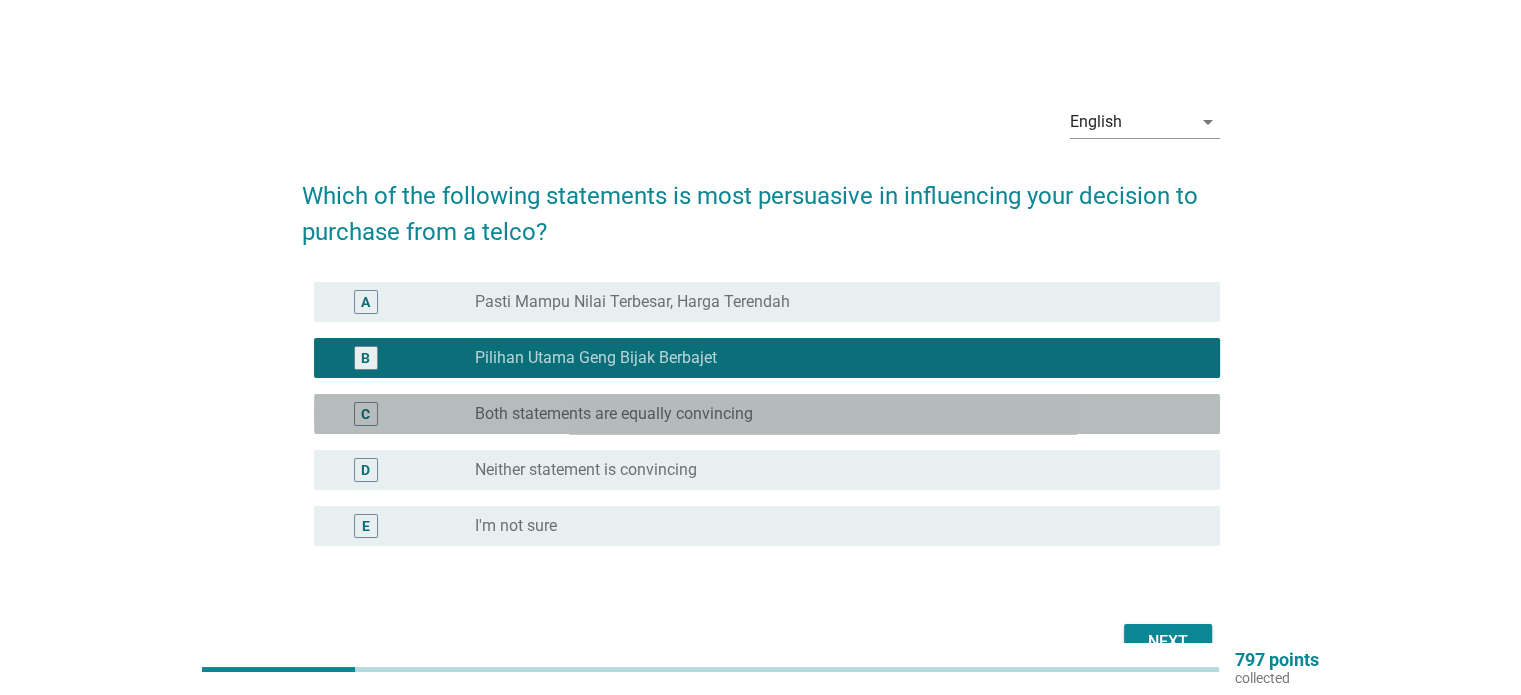 click on "radio_button_unchecked Both statements are equally convincing" at bounding box center [839, 414] 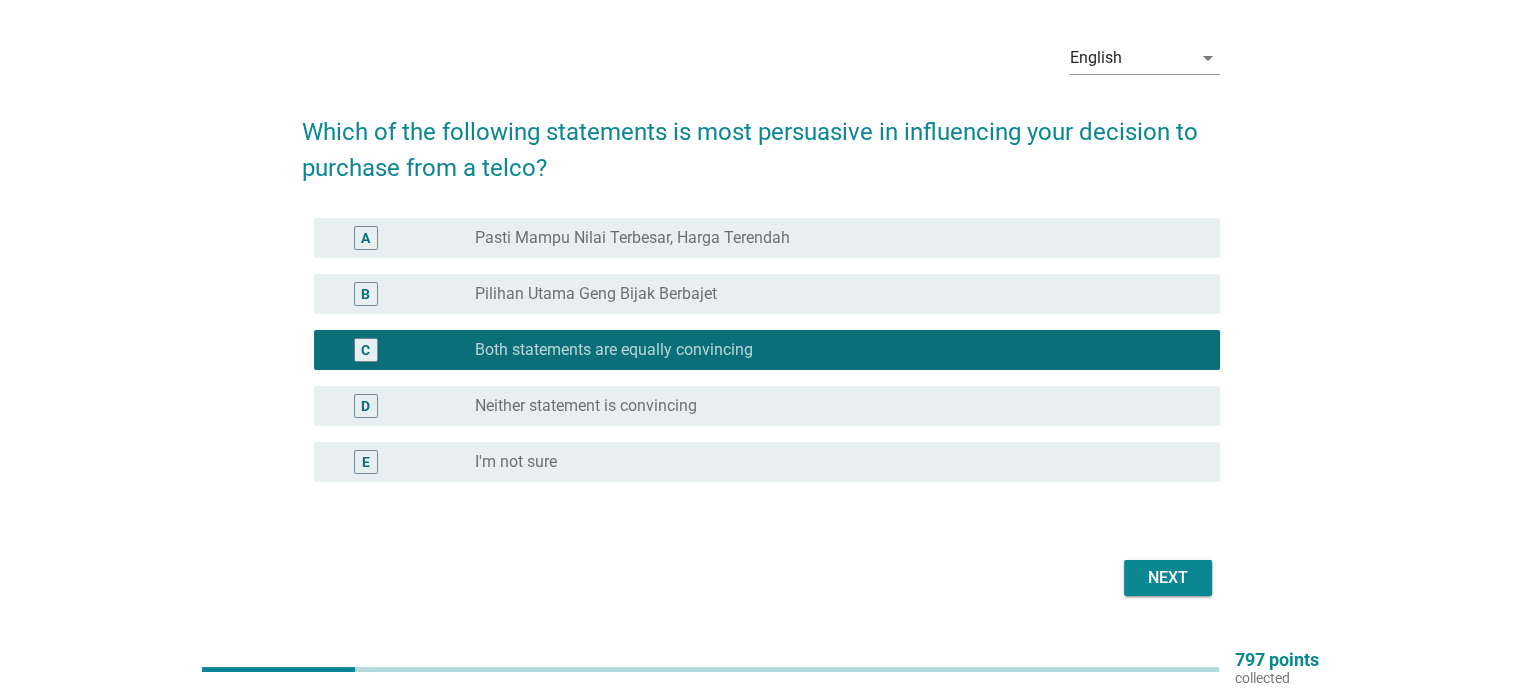 scroll, scrollTop: 63, scrollLeft: 0, axis: vertical 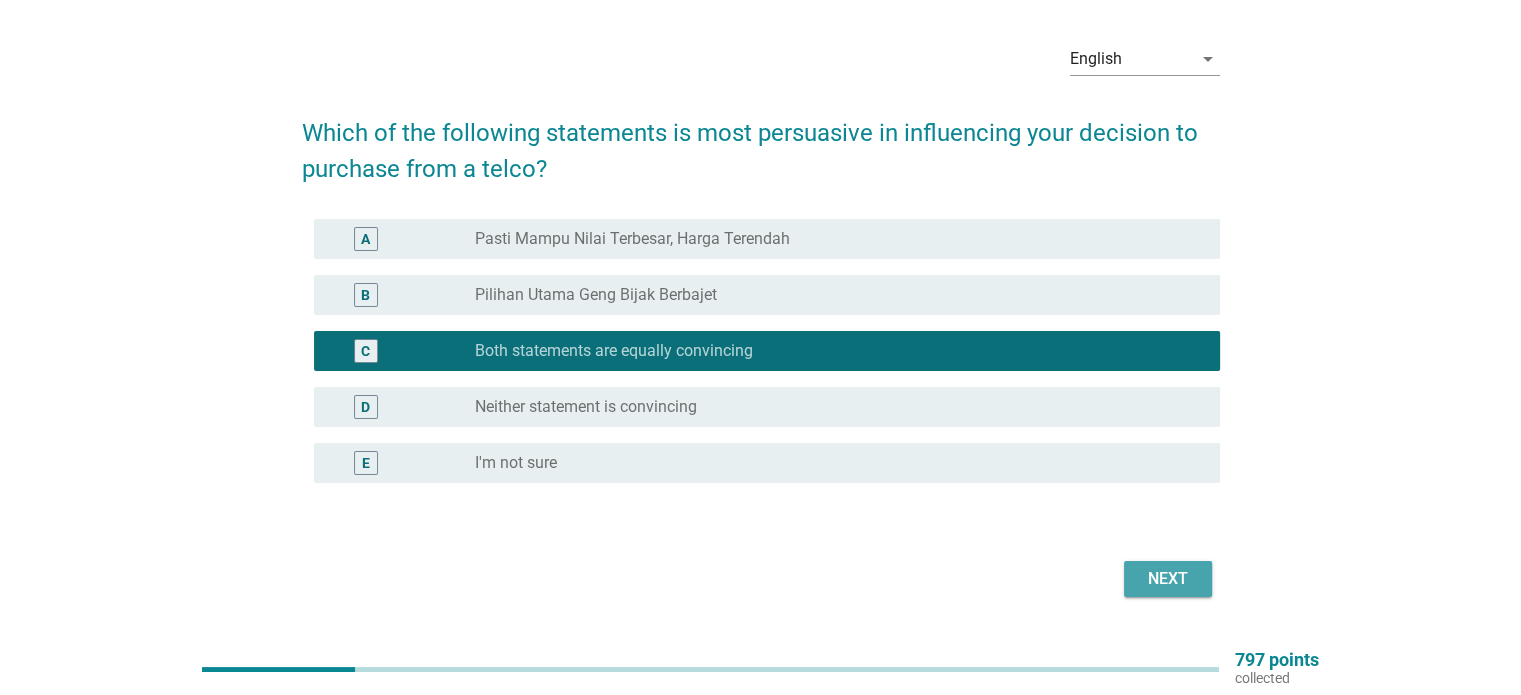 click on "Next" at bounding box center (1168, 579) 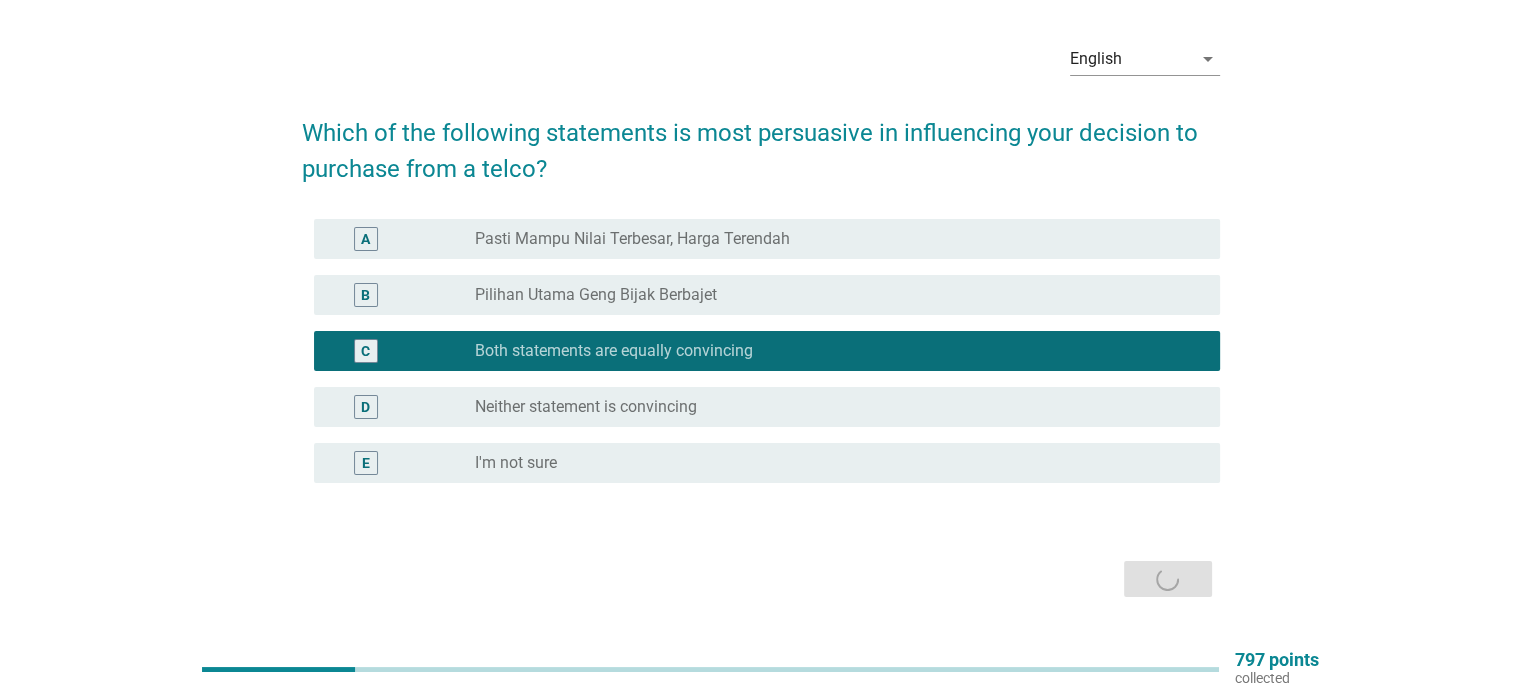 scroll, scrollTop: 0, scrollLeft: 0, axis: both 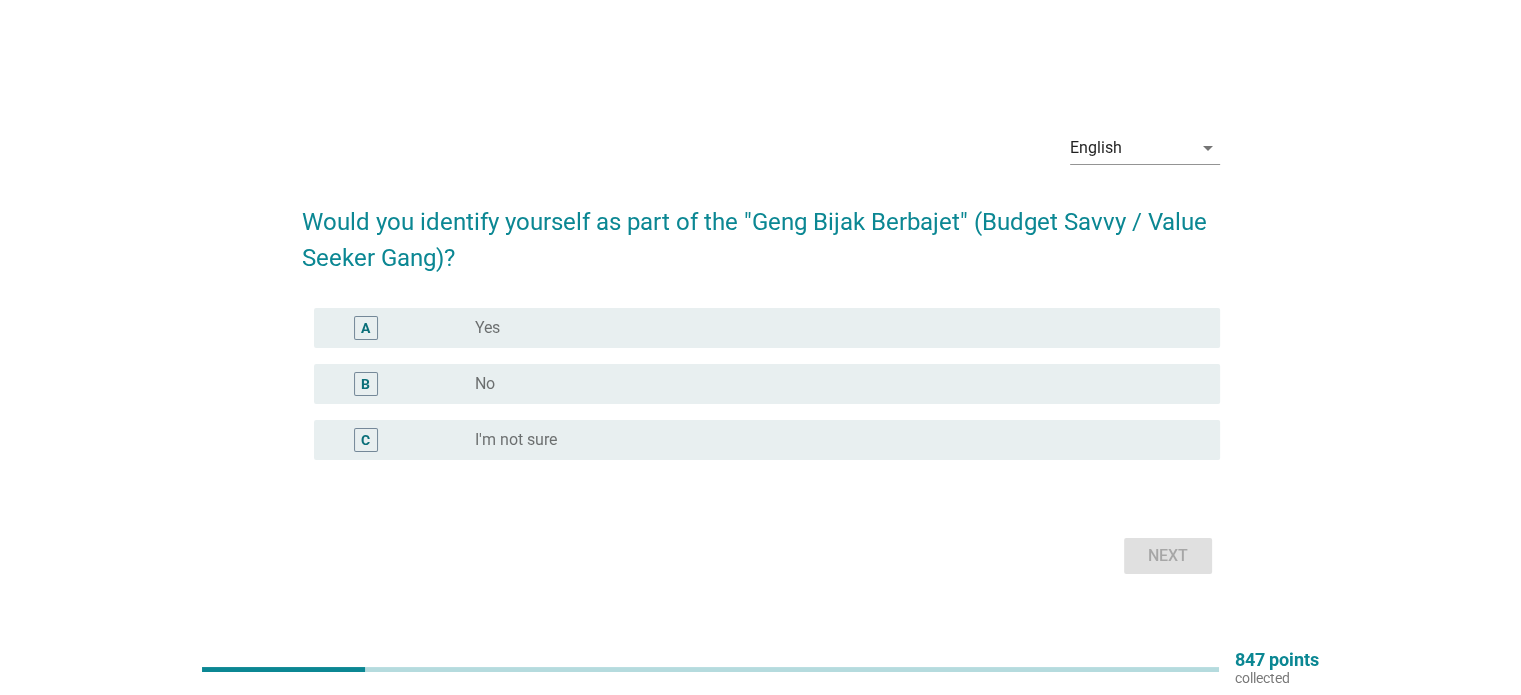 click on "radio_button_unchecked Yes" at bounding box center [831, 328] 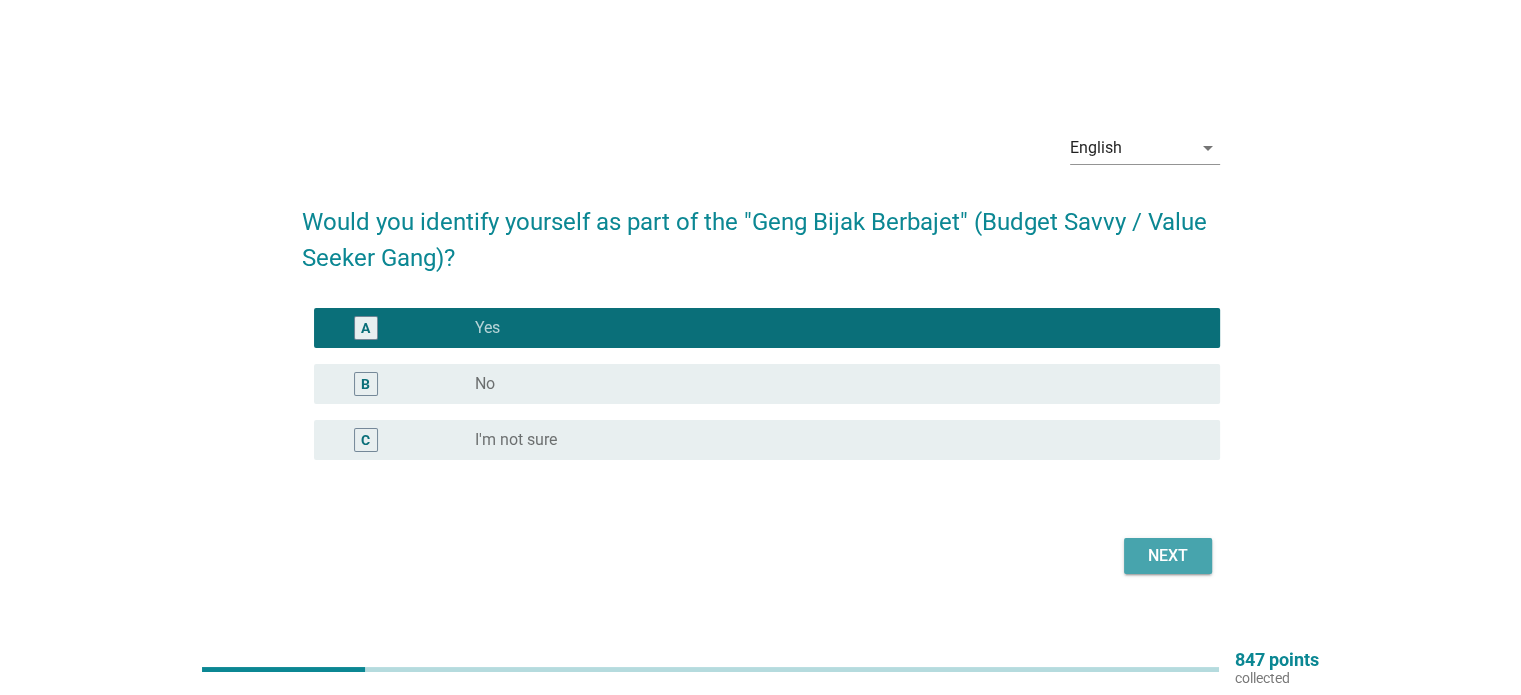 click on "Next" at bounding box center [1168, 556] 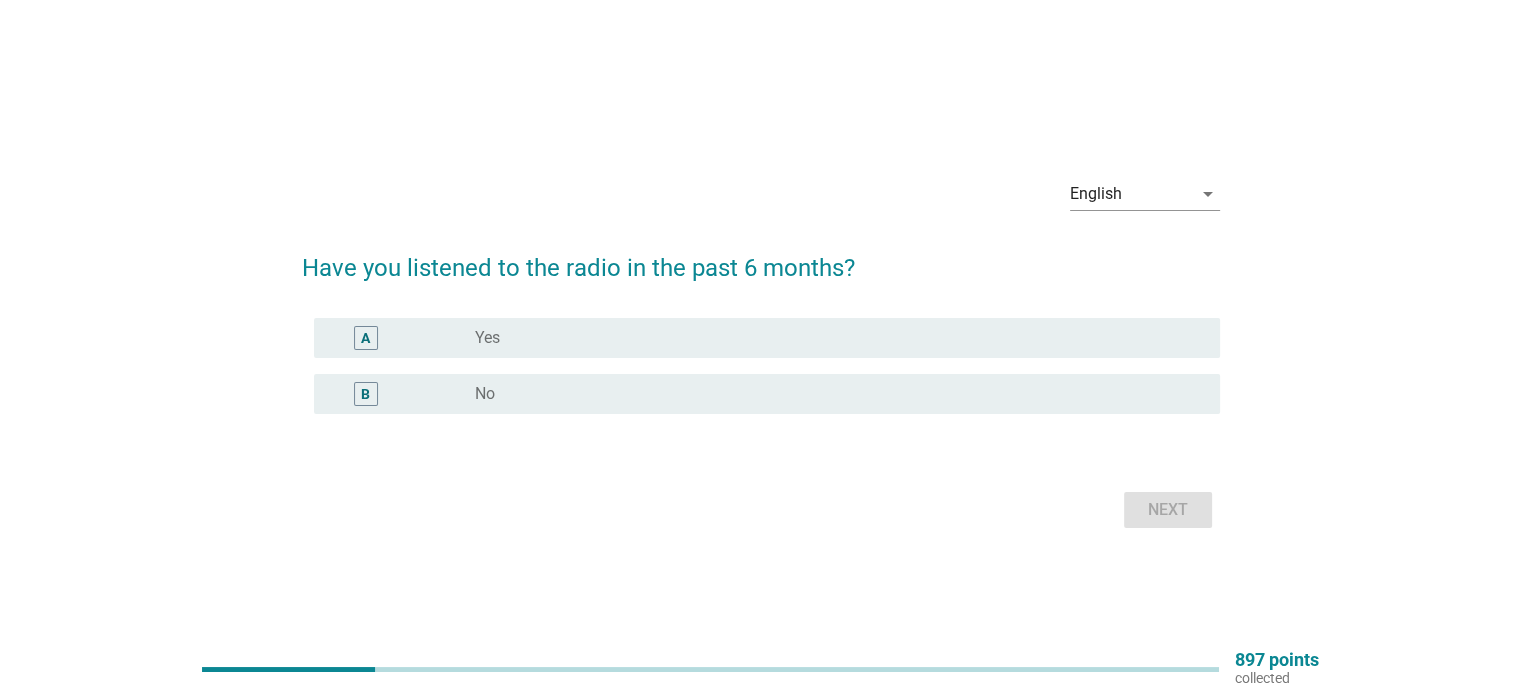 drag, startPoint x: 1041, startPoint y: 339, endPoint x: 1005, endPoint y: 323, distance: 39.39543 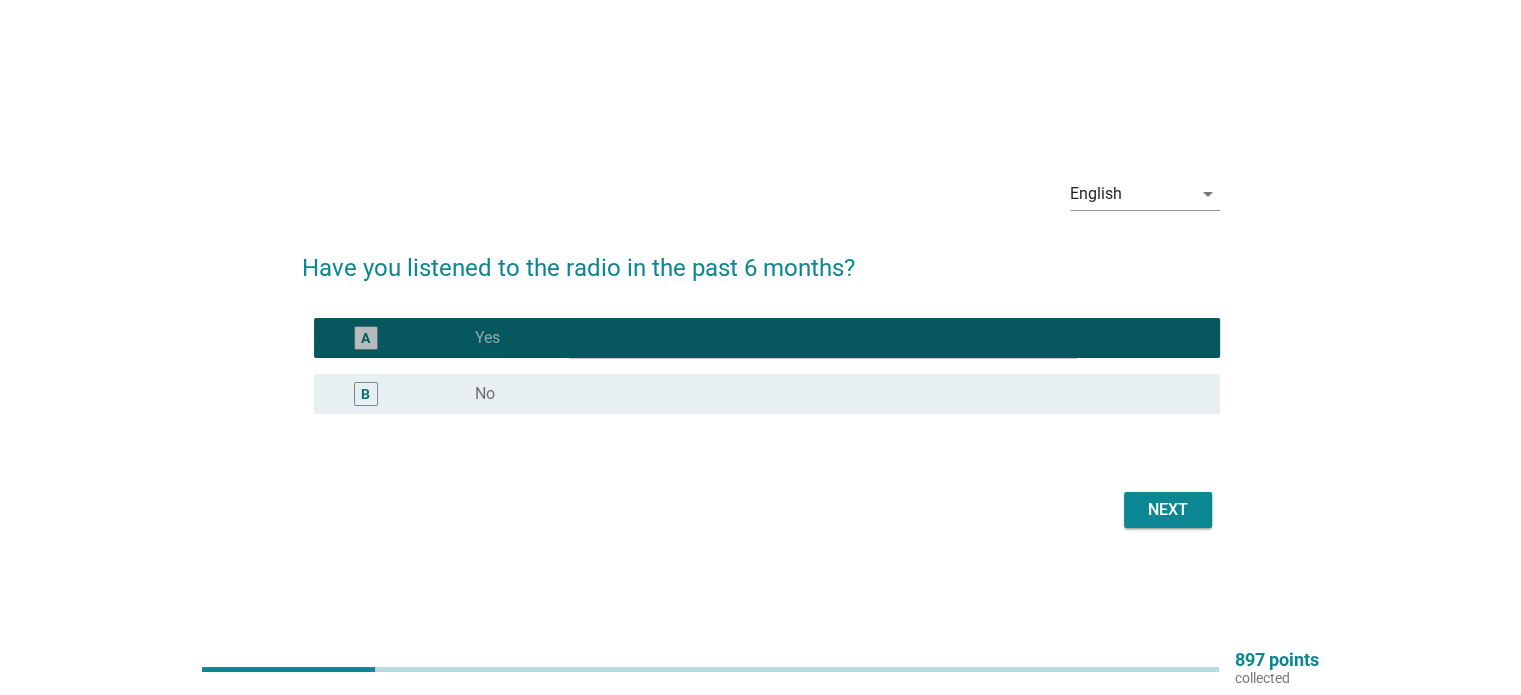 click on "A     radio_button_checked Yes" at bounding box center [767, 338] 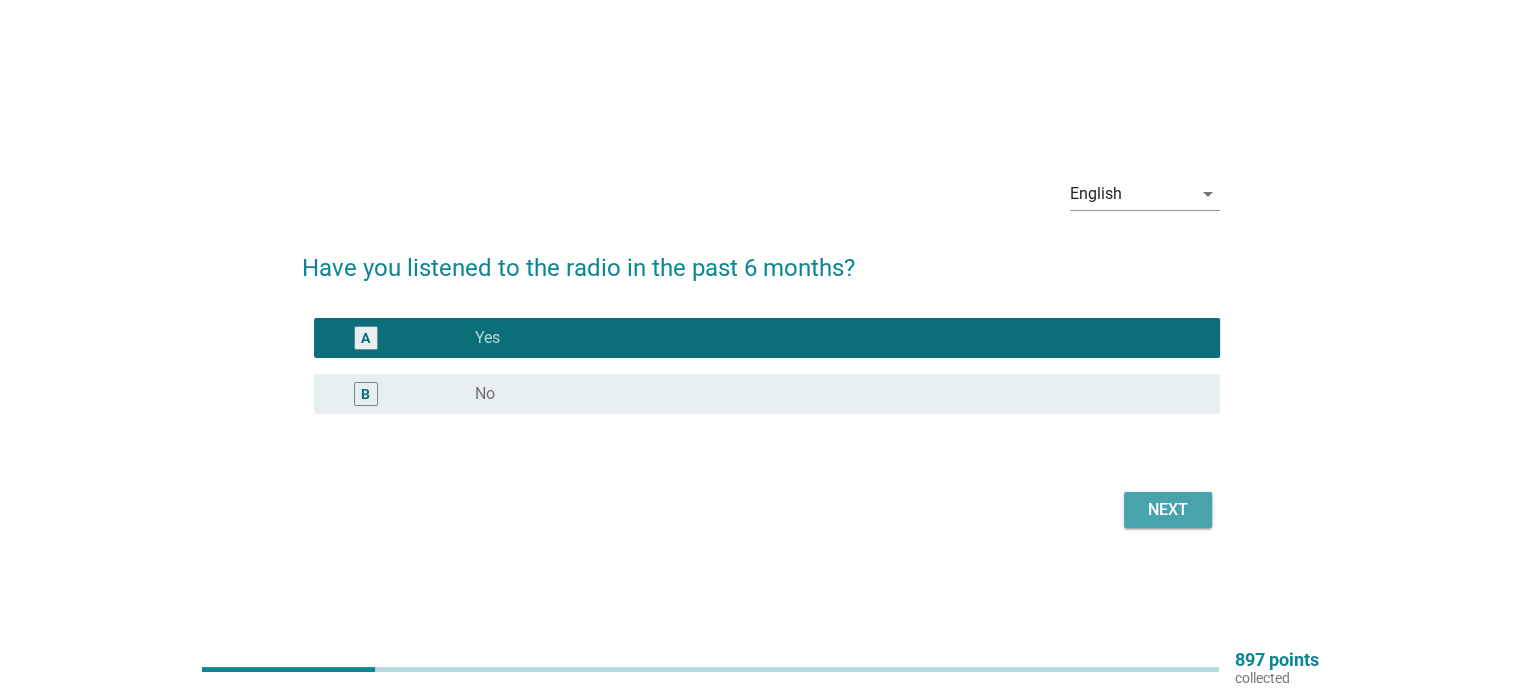 click on "Next" at bounding box center (1168, 510) 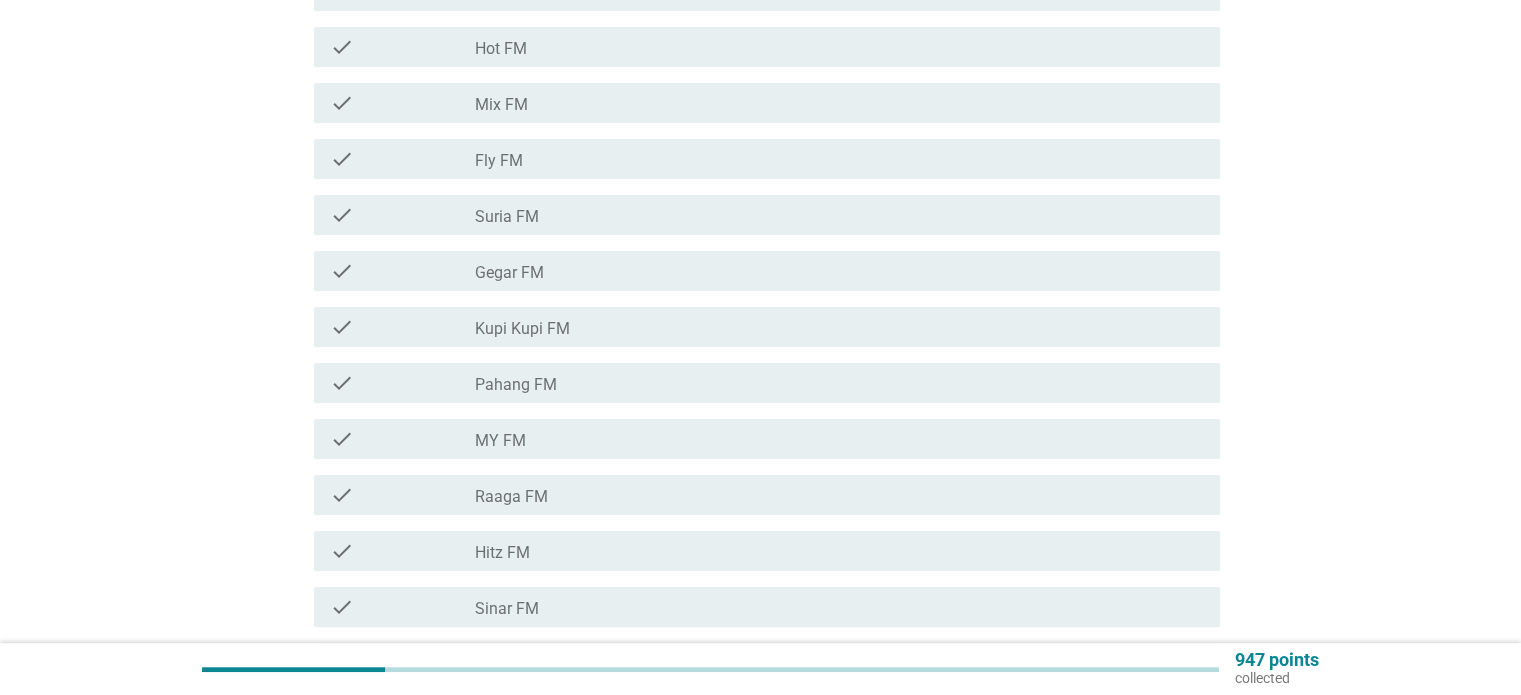 scroll, scrollTop: 360, scrollLeft: 0, axis: vertical 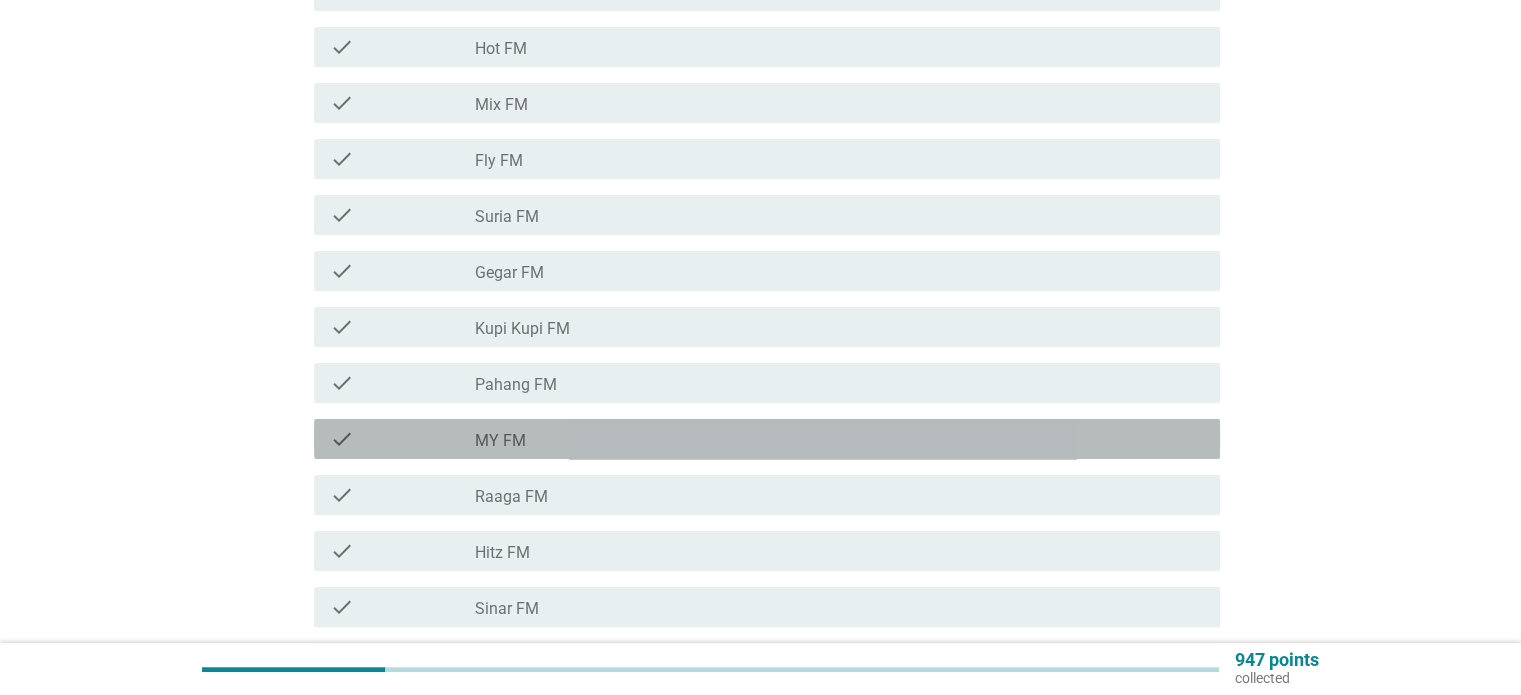 click on "check_box_outline_blank MY FM" at bounding box center [839, 439] 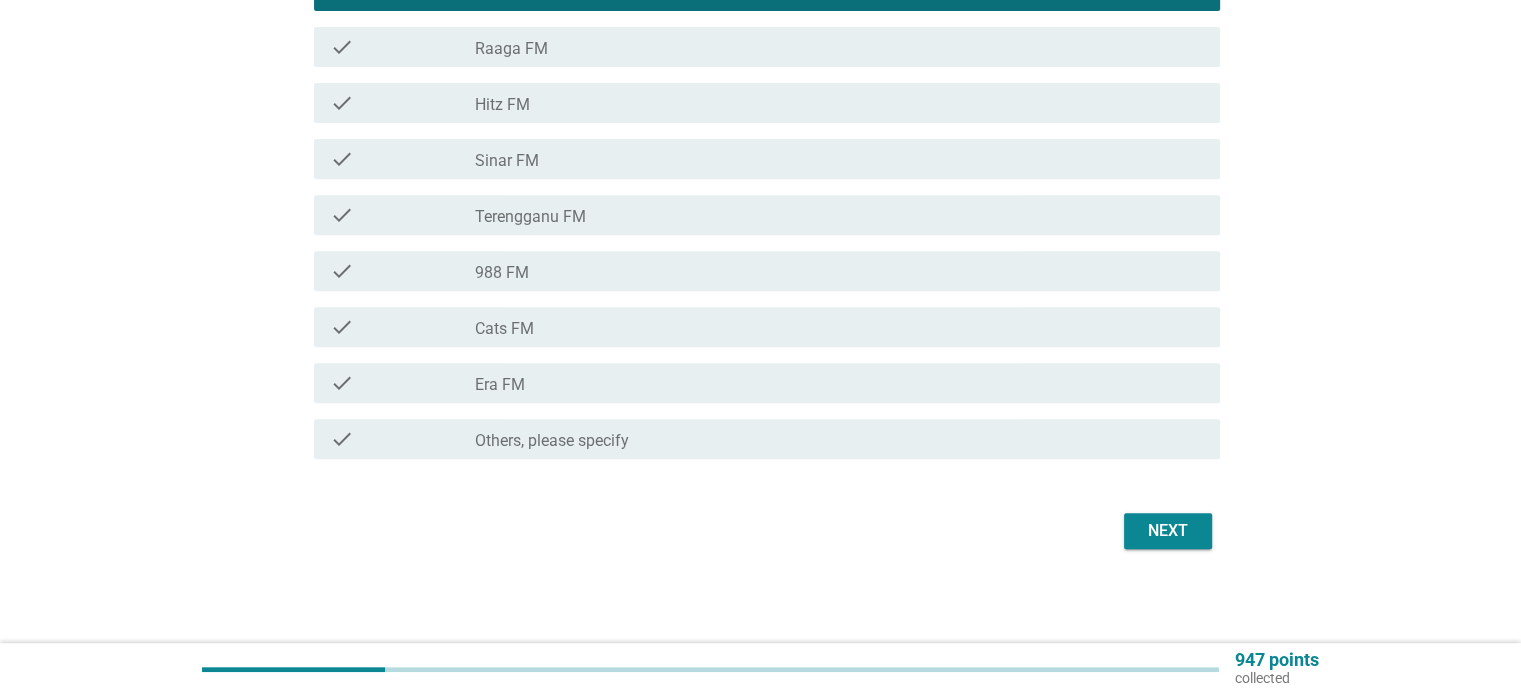 scroll, scrollTop: 809, scrollLeft: 0, axis: vertical 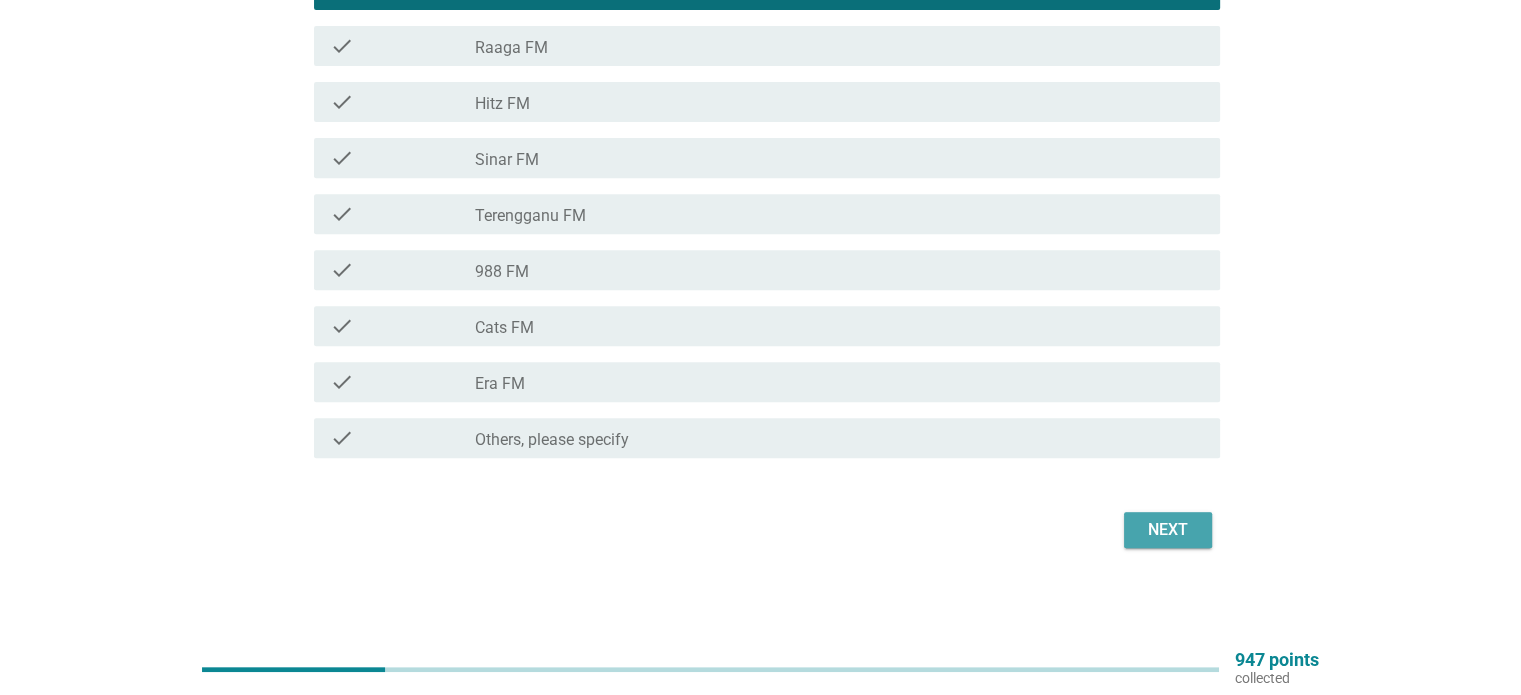 click on "Next" at bounding box center [1168, 530] 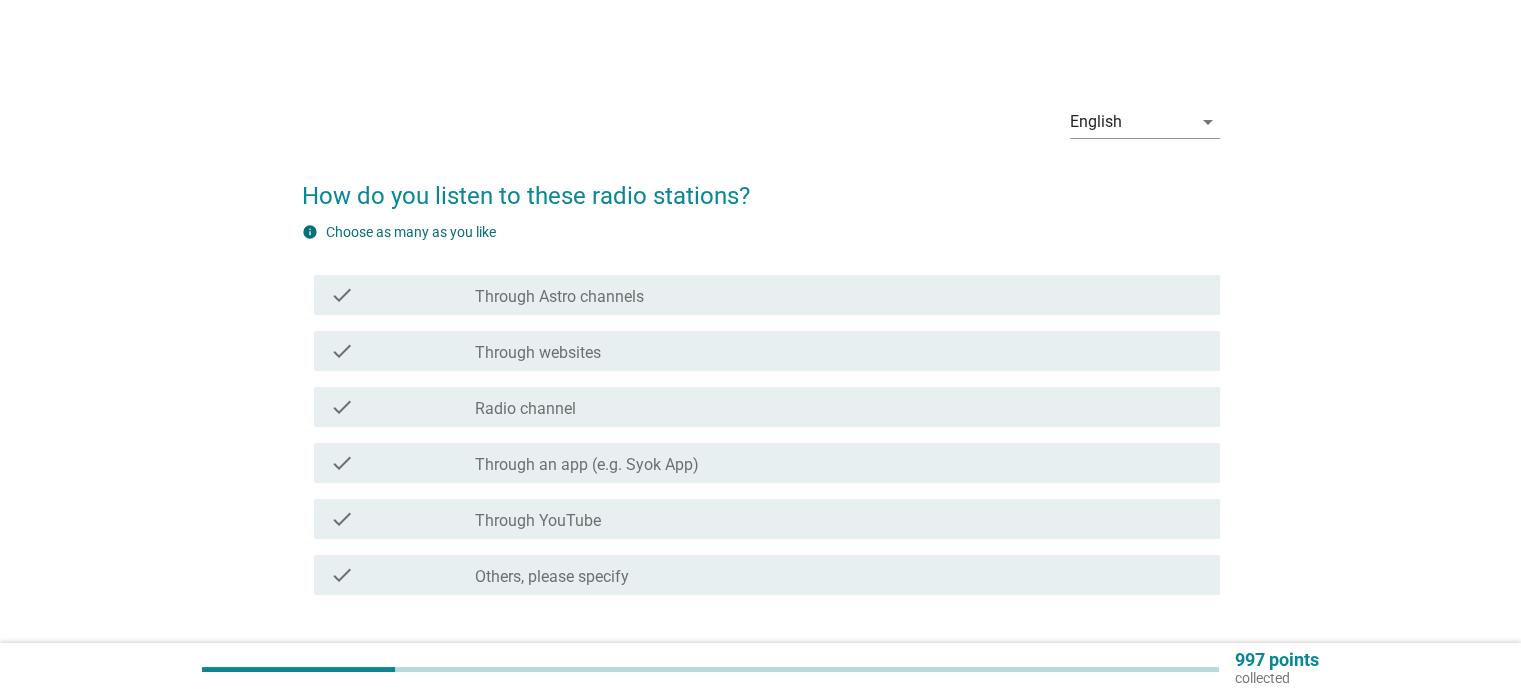 scroll, scrollTop: 137, scrollLeft: 0, axis: vertical 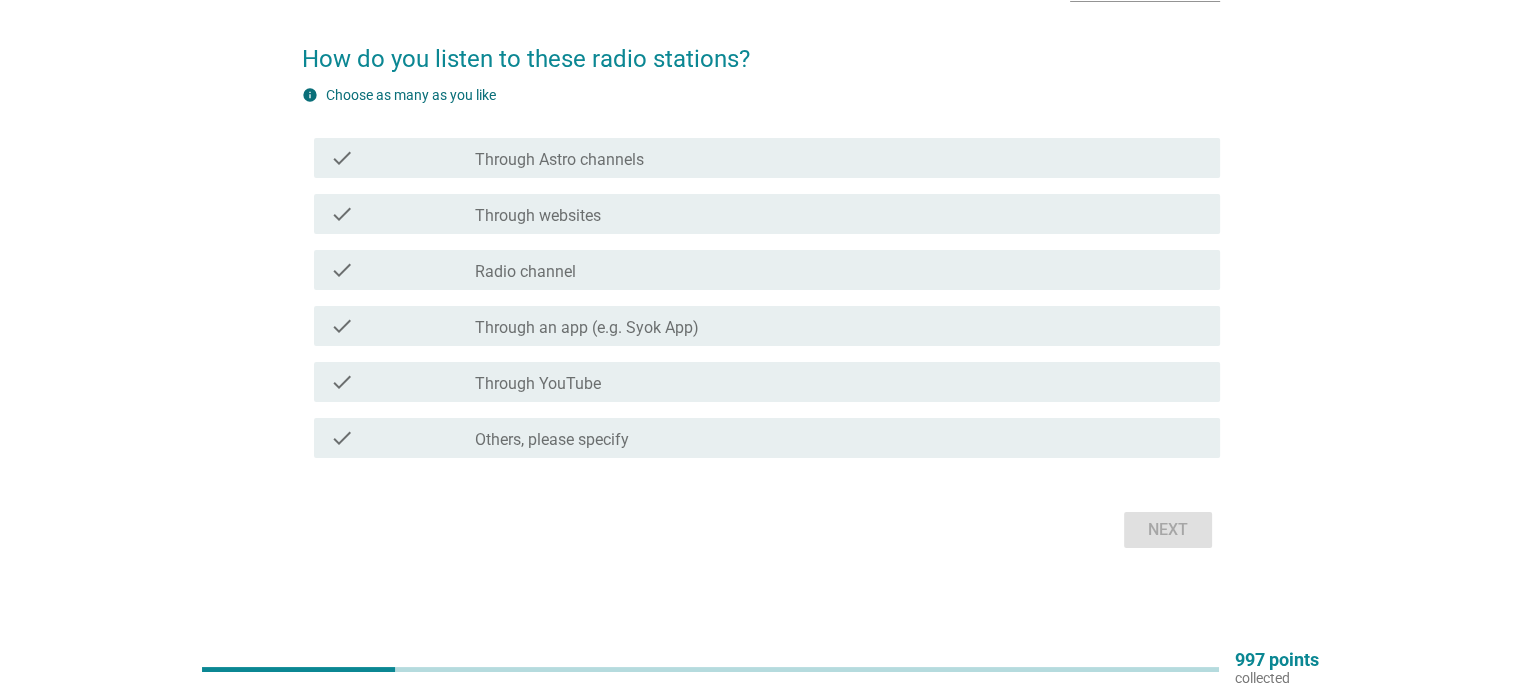 click on "check_box Others, please specify" at bounding box center [839, 438] 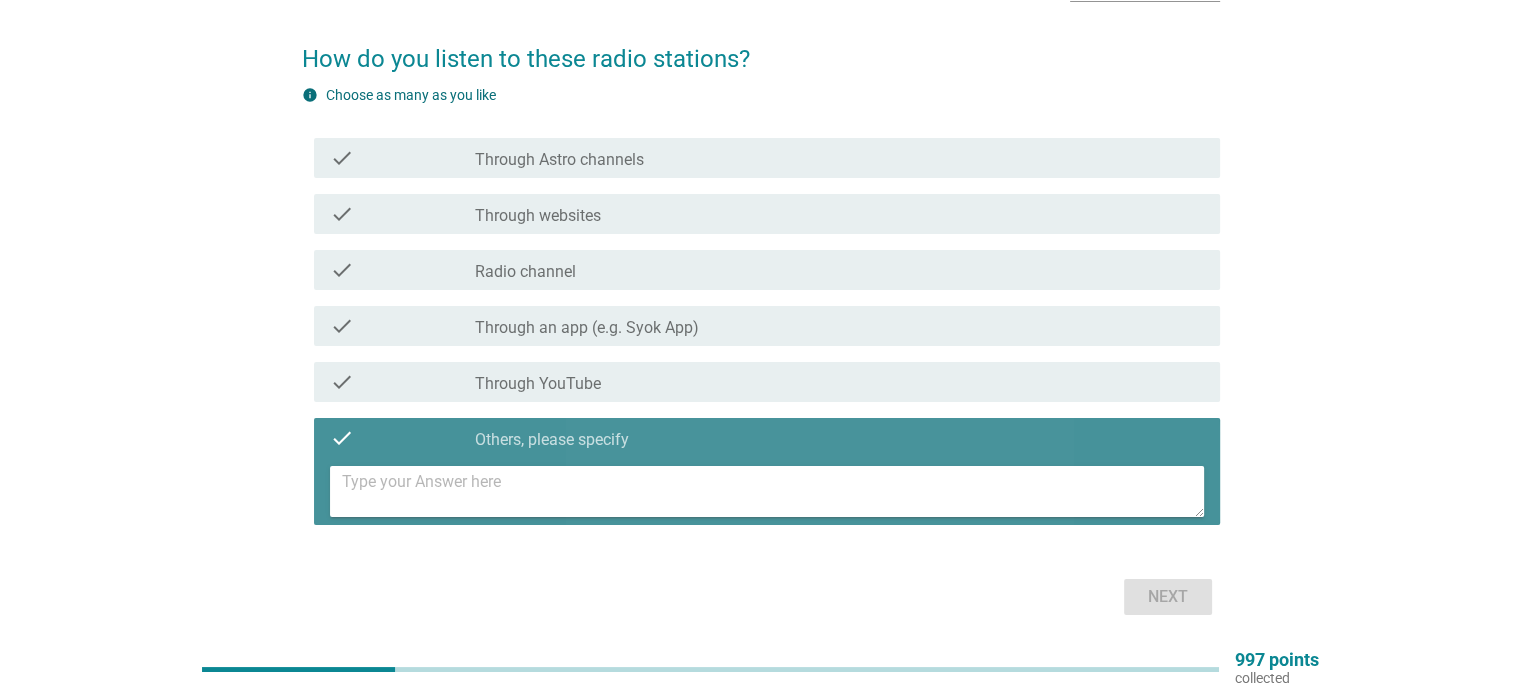click at bounding box center (773, 491) 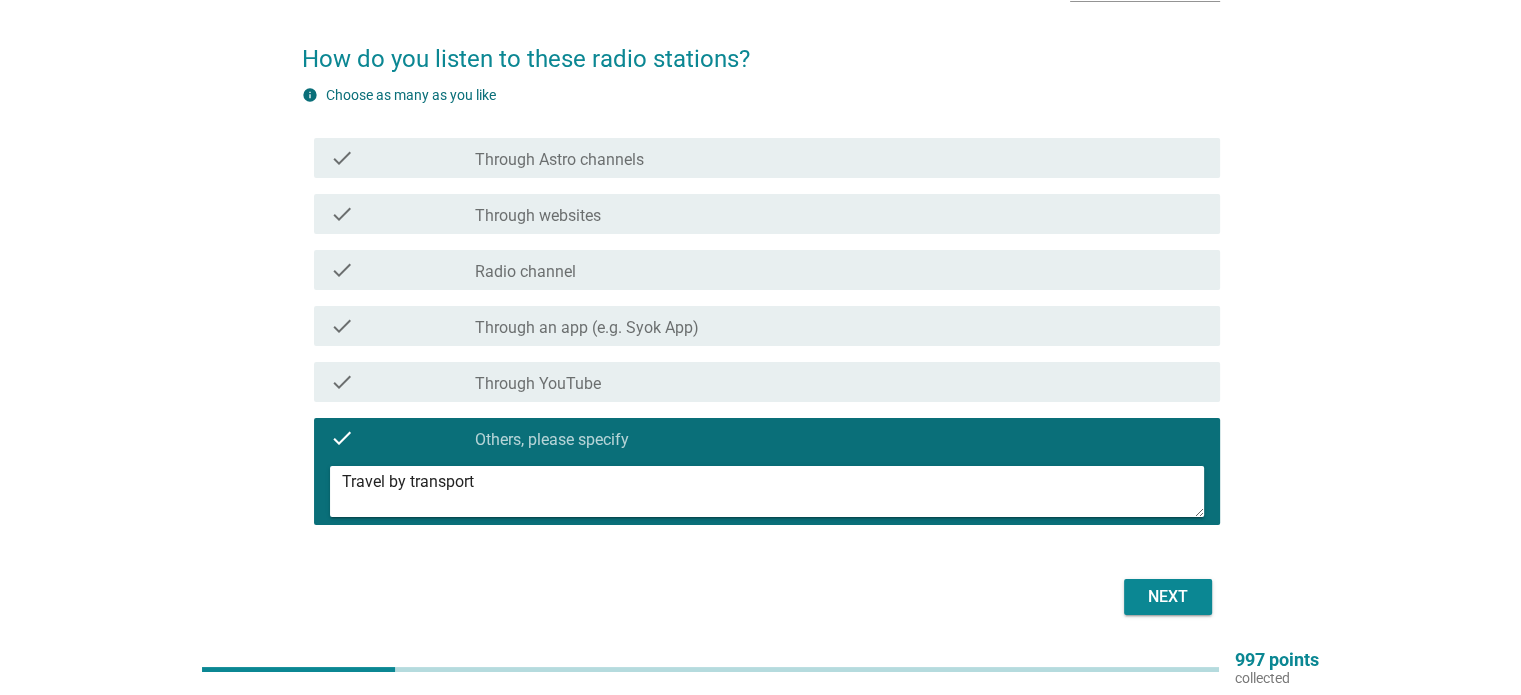 type on "Travel by transport" 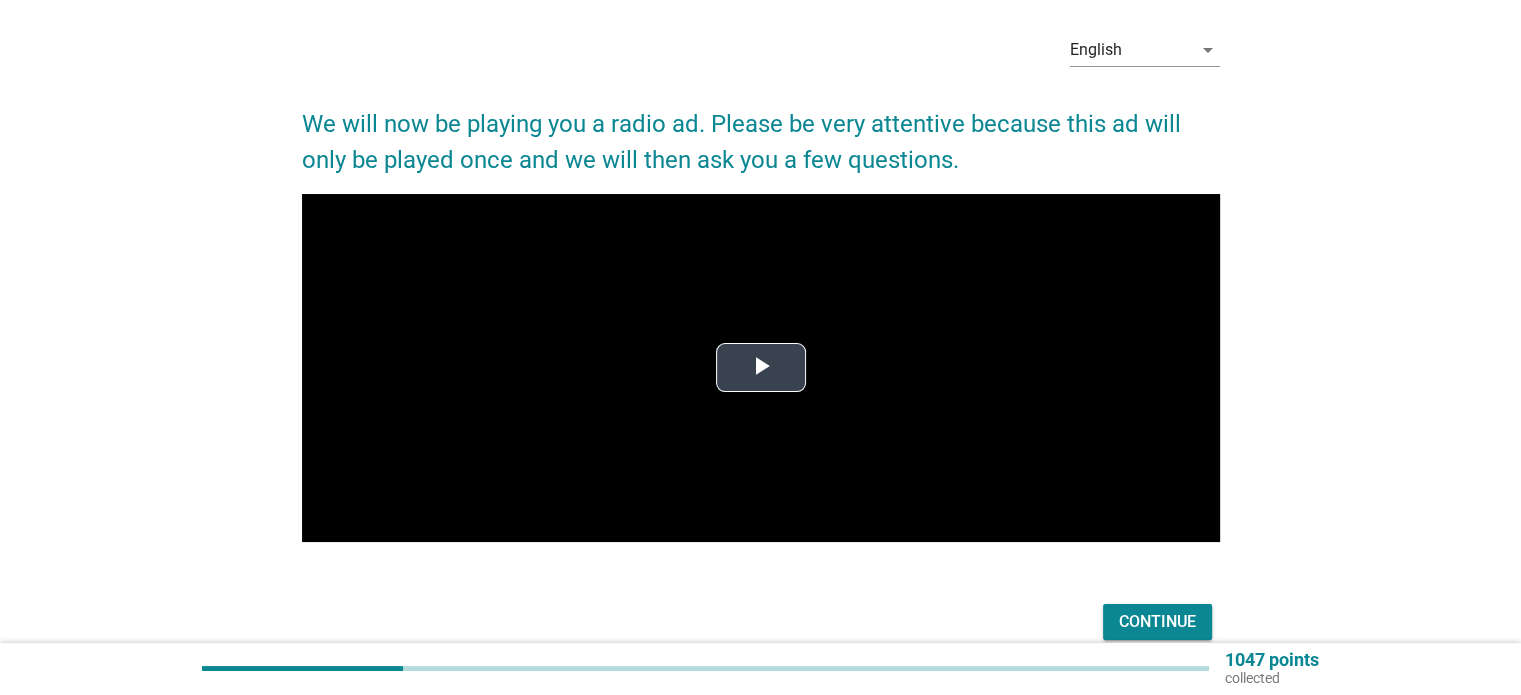 scroll, scrollTop: 76, scrollLeft: 0, axis: vertical 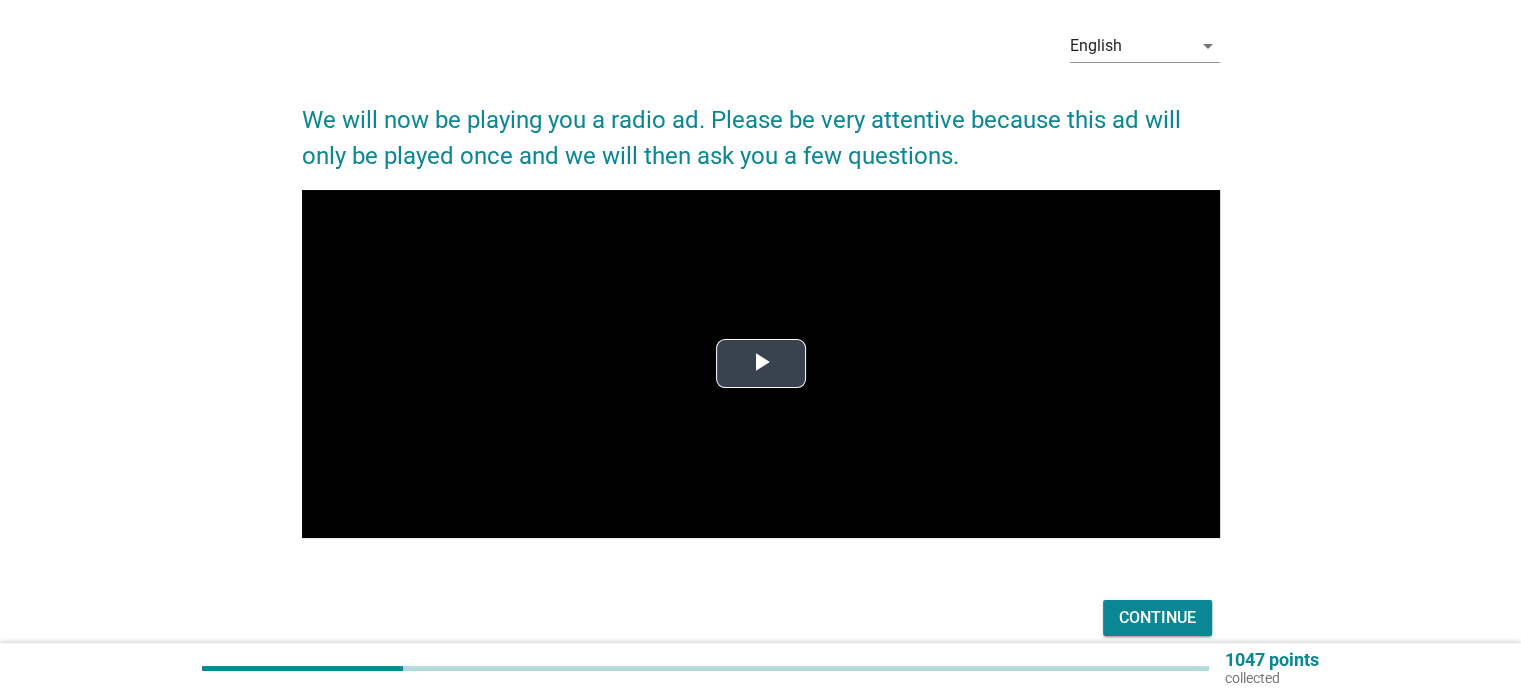 click at bounding box center (761, 364) 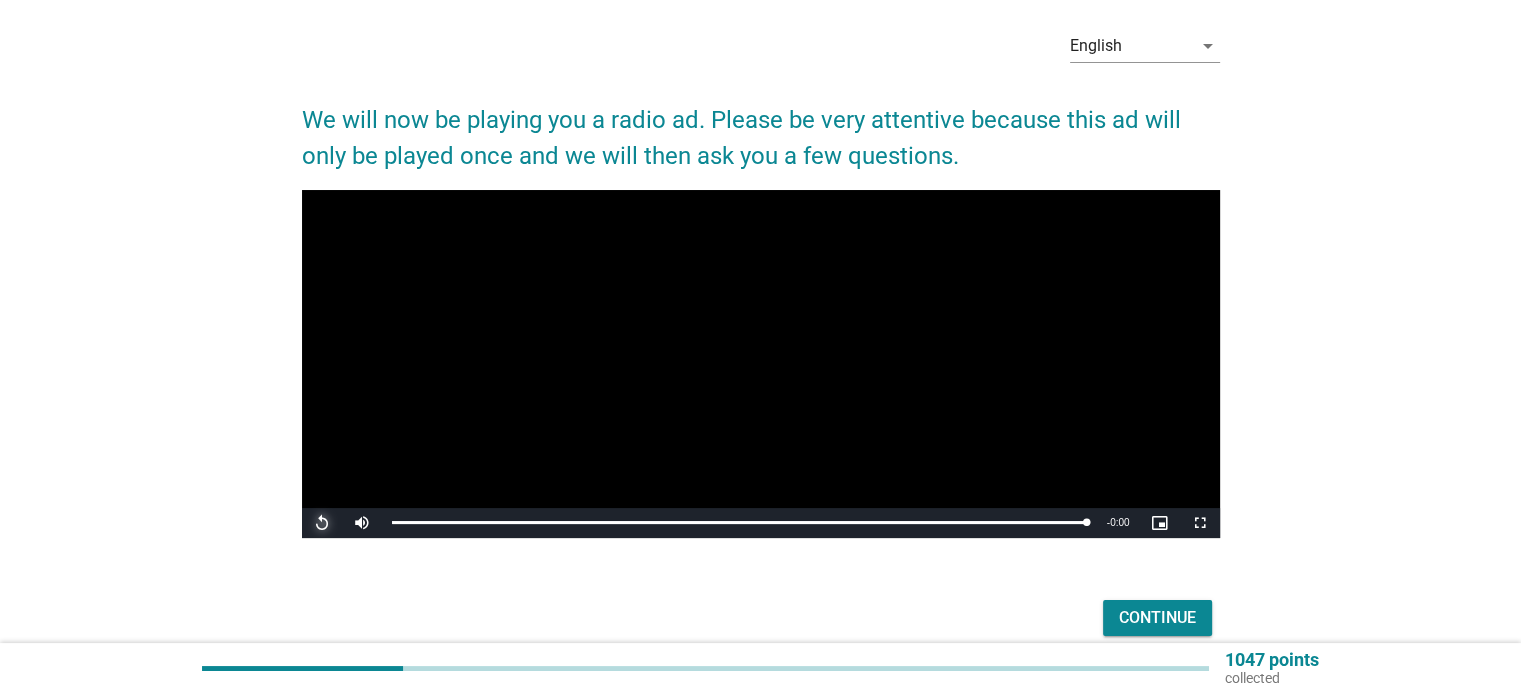 click at bounding box center (322, 523) 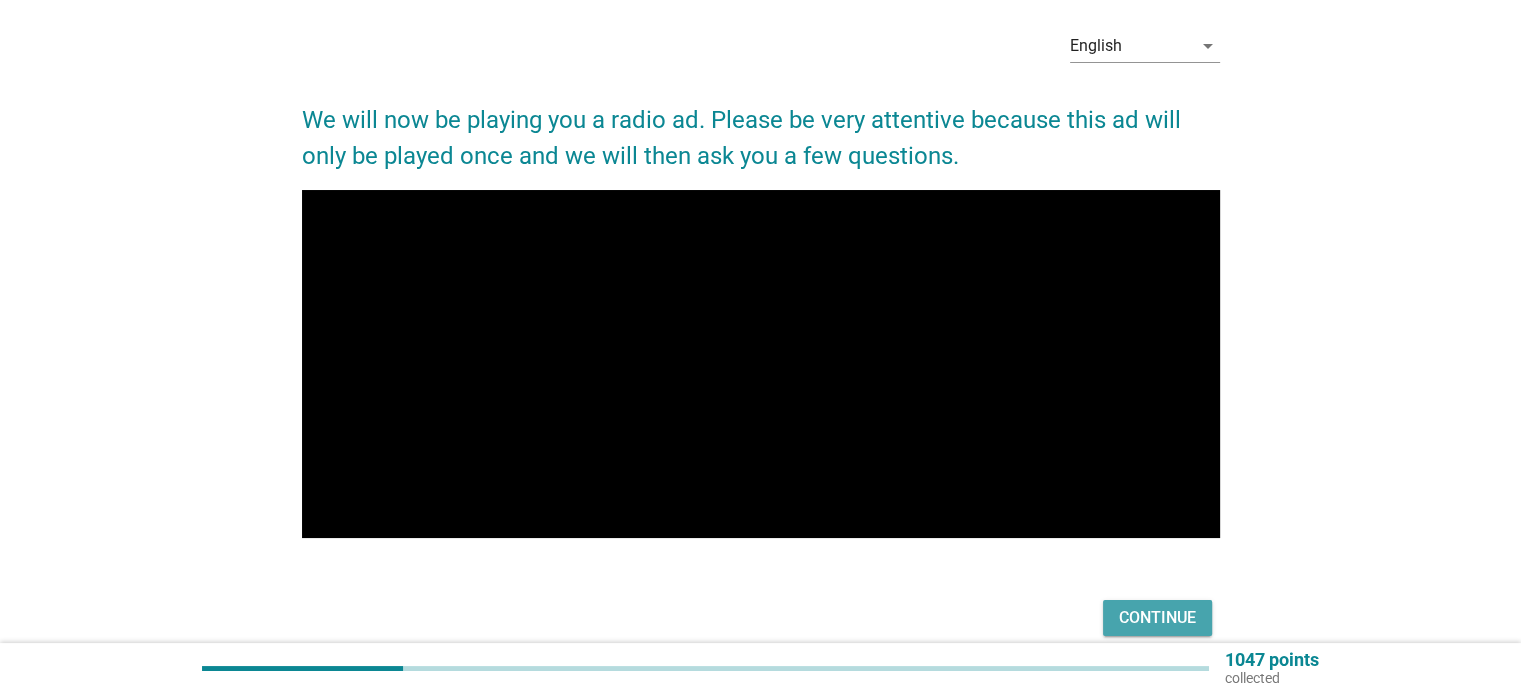 click on "Continue" at bounding box center (1157, 618) 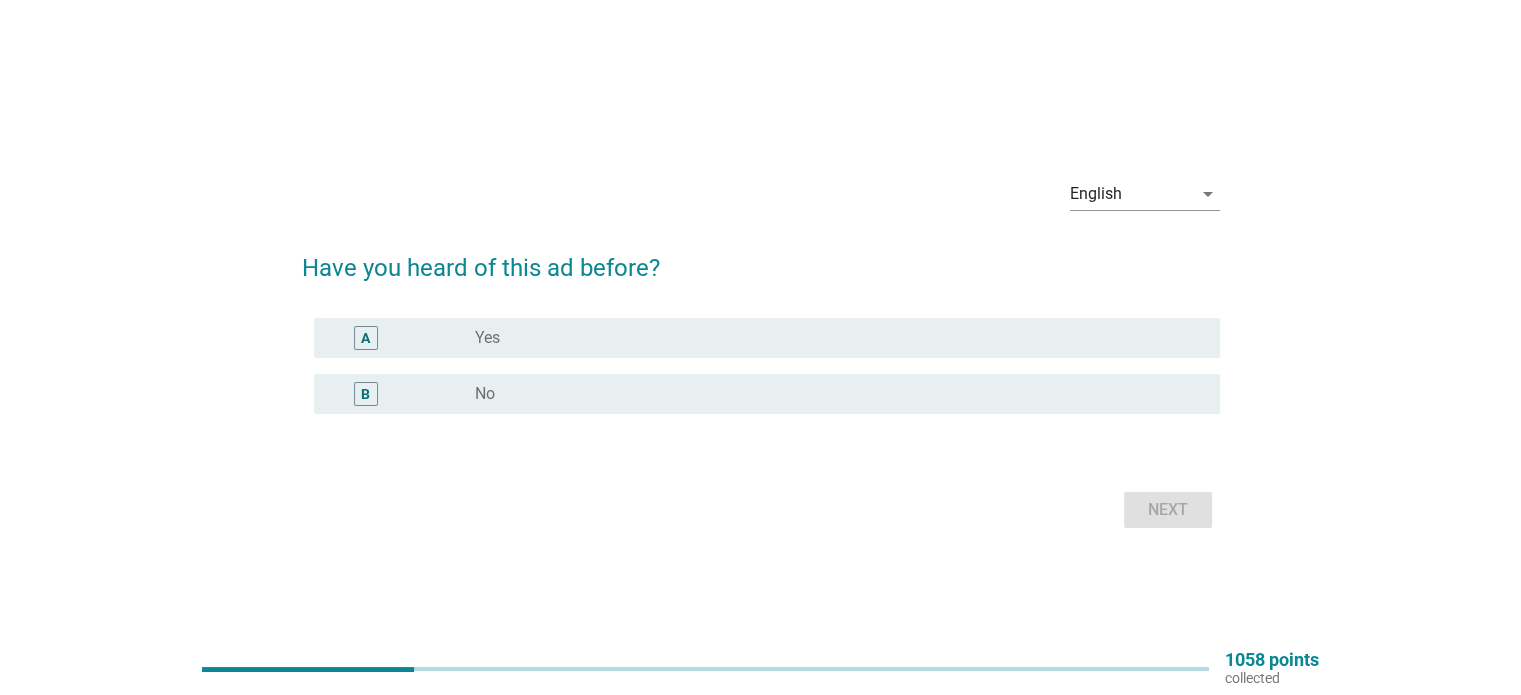 scroll, scrollTop: 52, scrollLeft: 0, axis: vertical 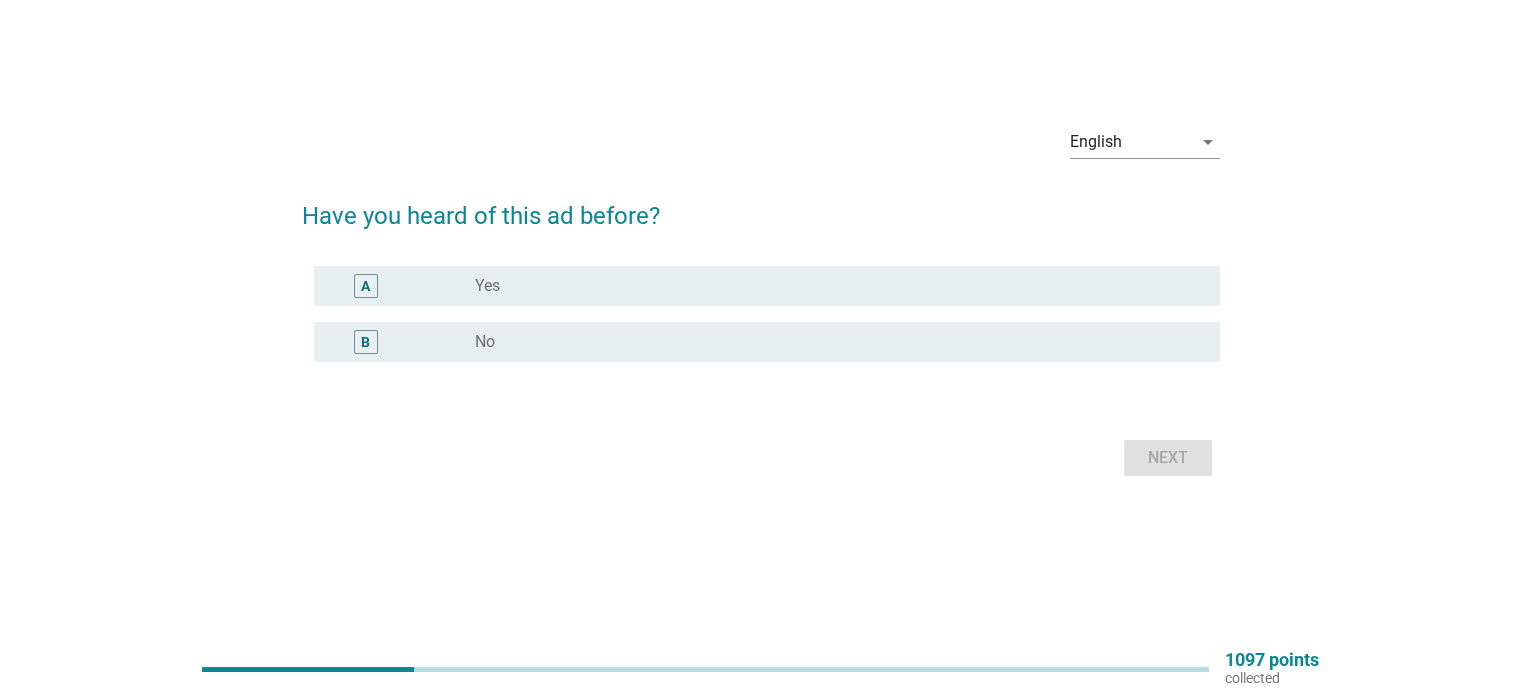 click on "radio_button_unchecked No" at bounding box center [831, 342] 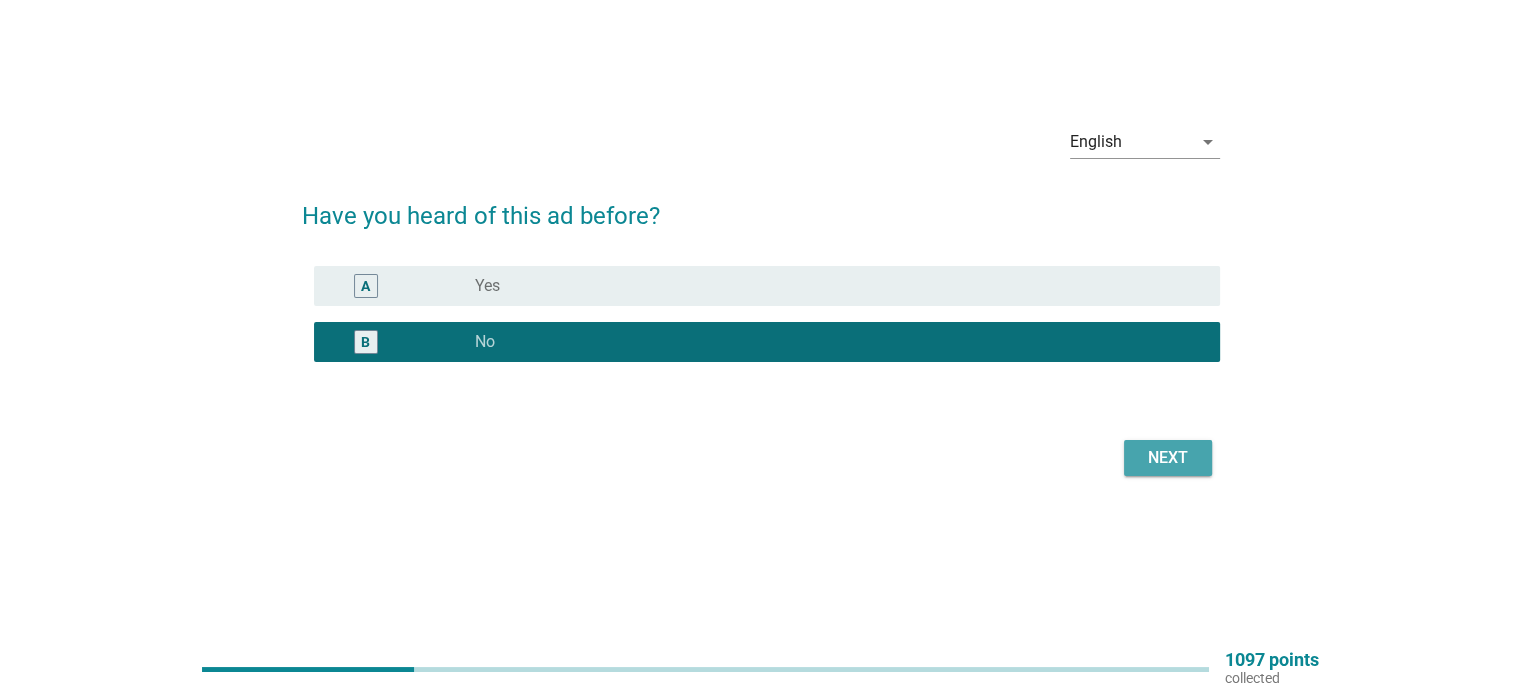 click on "Next" at bounding box center [1168, 458] 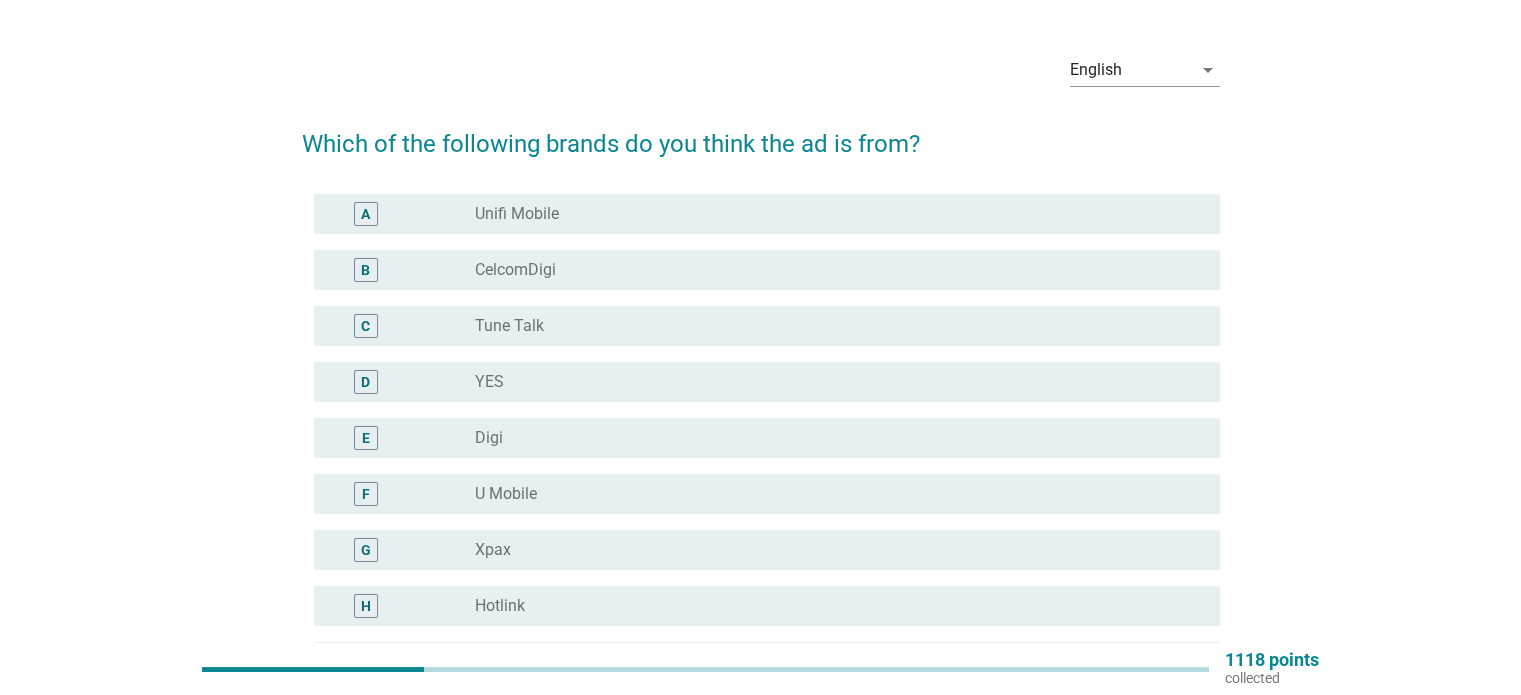 scroll, scrollTop: 0, scrollLeft: 0, axis: both 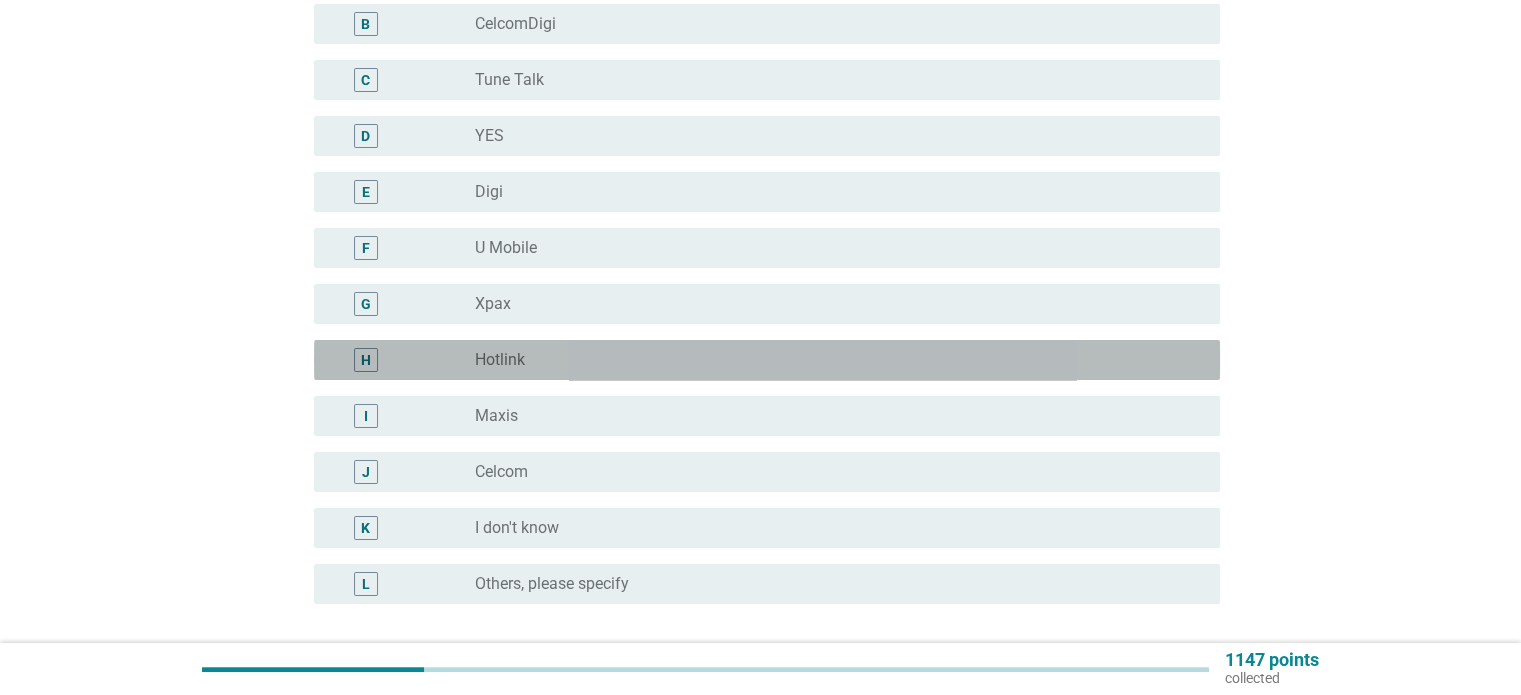 click on "radio_button_unchecked Hotlink" at bounding box center [831, 360] 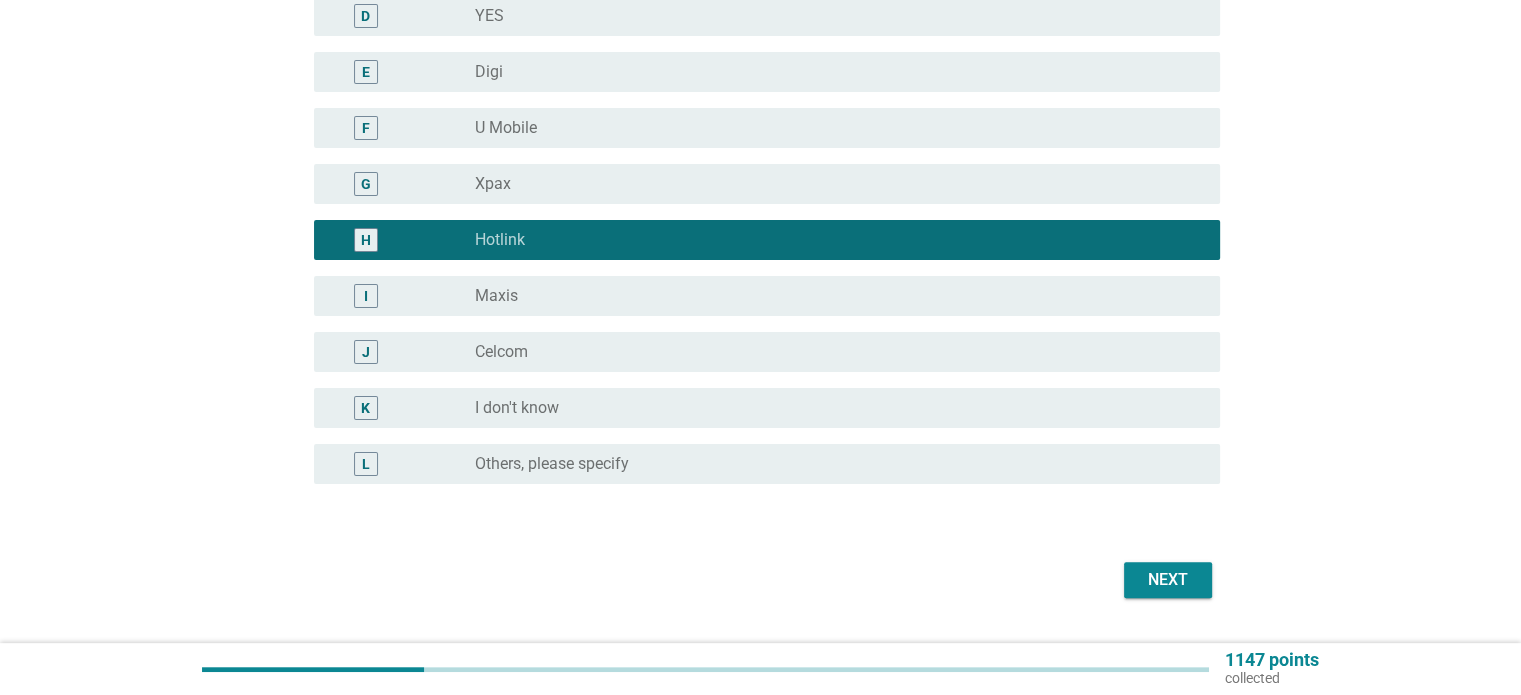 scroll, scrollTop: 468, scrollLeft: 0, axis: vertical 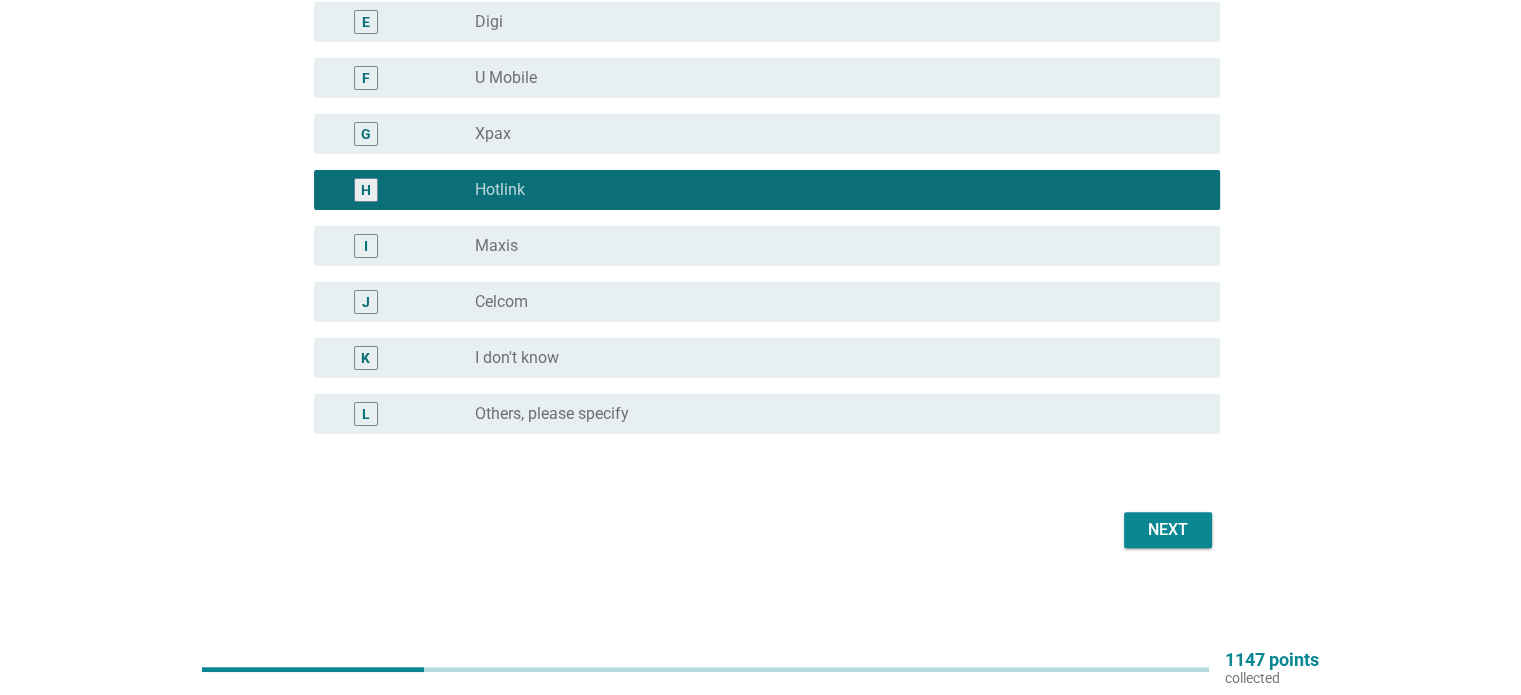 click on "Next" at bounding box center [1168, 530] 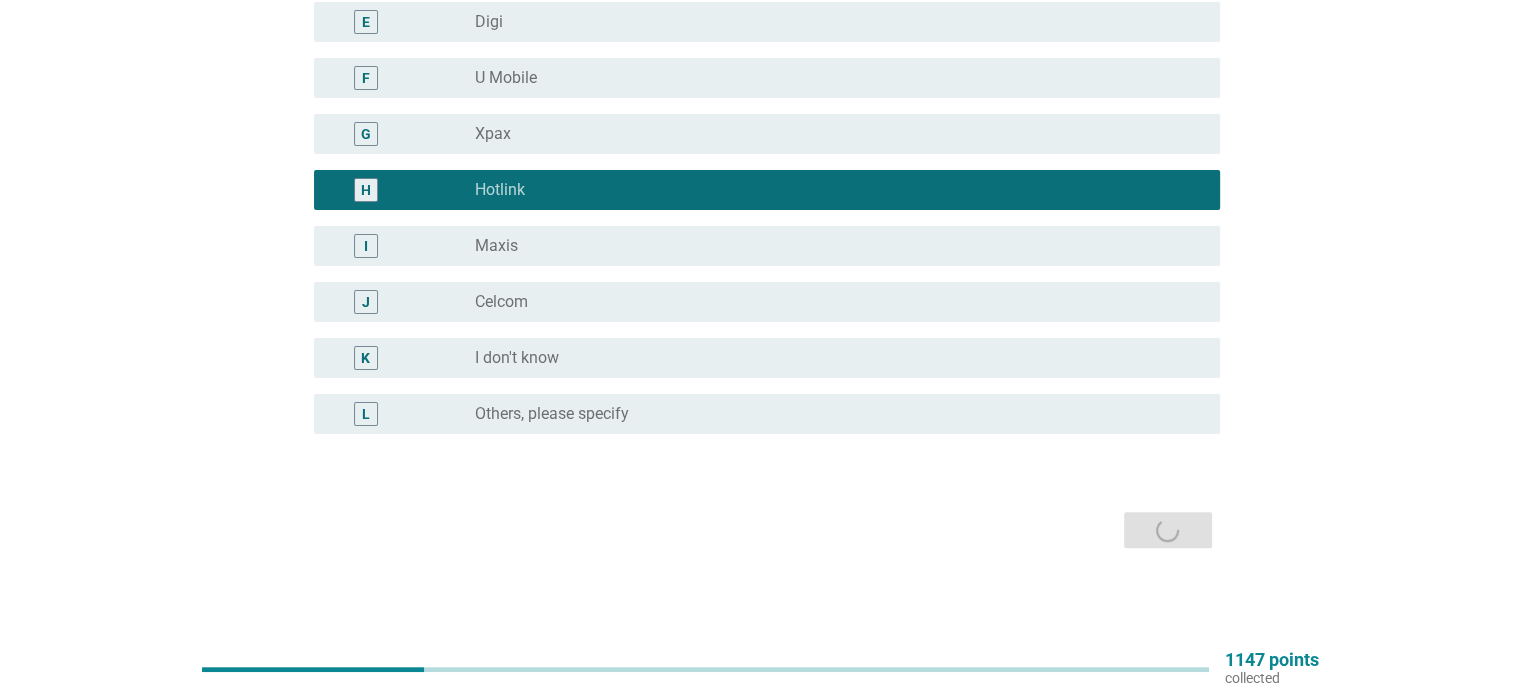 scroll, scrollTop: 0, scrollLeft: 0, axis: both 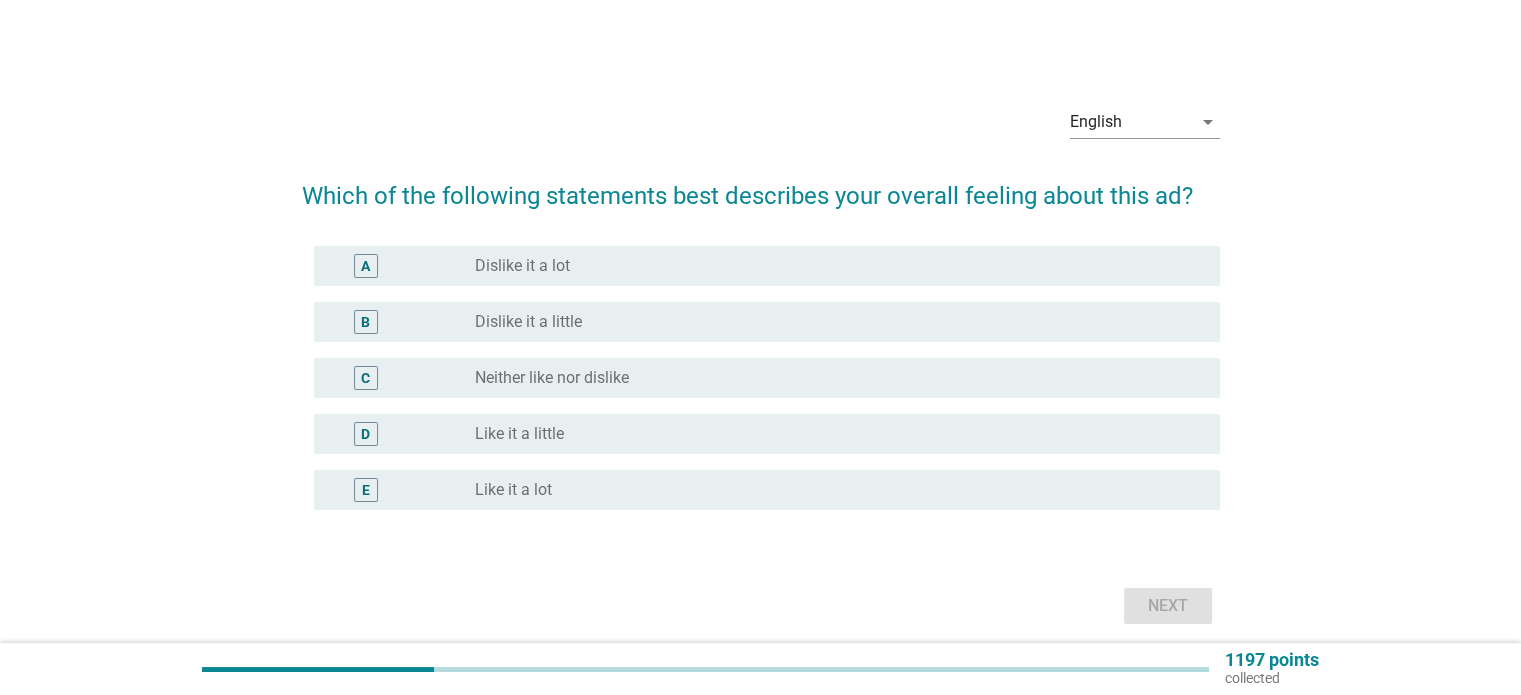 click on "radio_button_unchecked Neither like nor dislike" at bounding box center [831, 378] 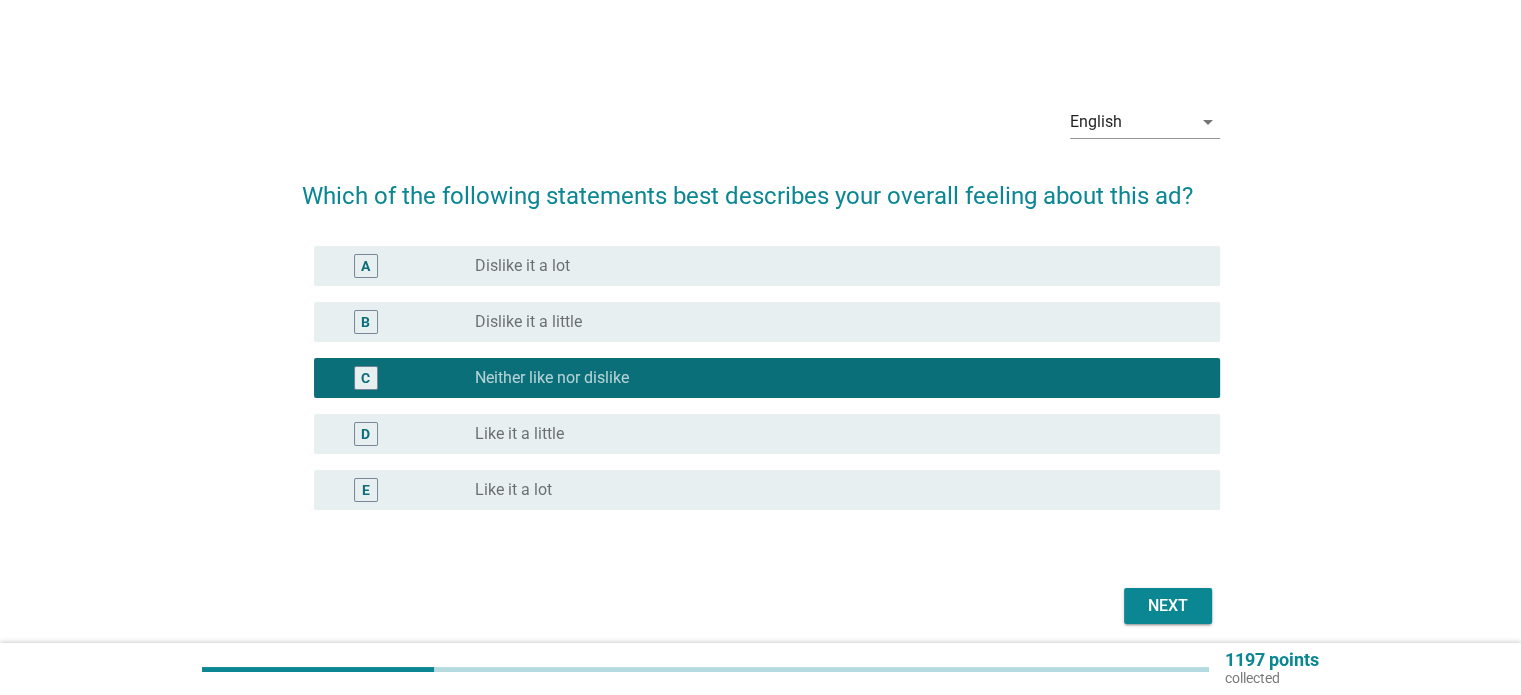 click on "Next" at bounding box center [1168, 606] 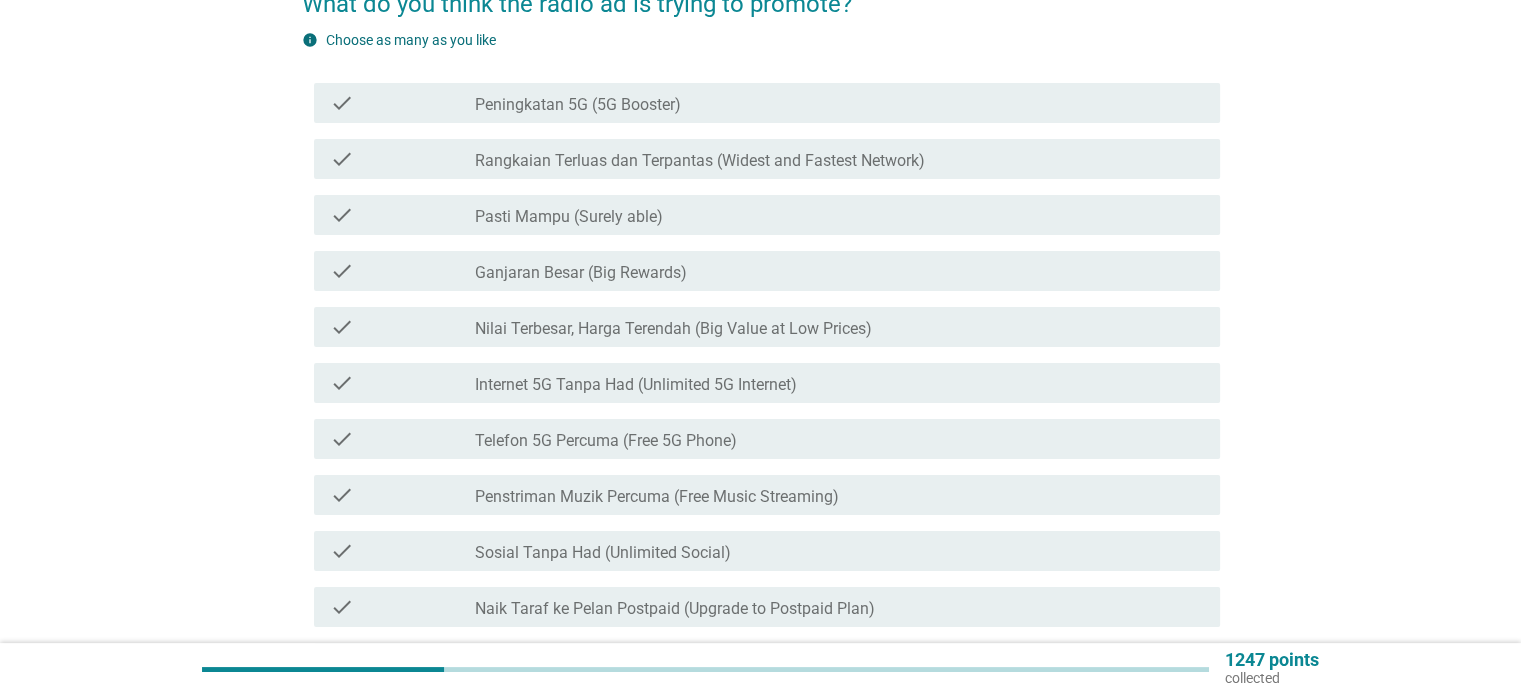 scroll, scrollTop: 256, scrollLeft: 0, axis: vertical 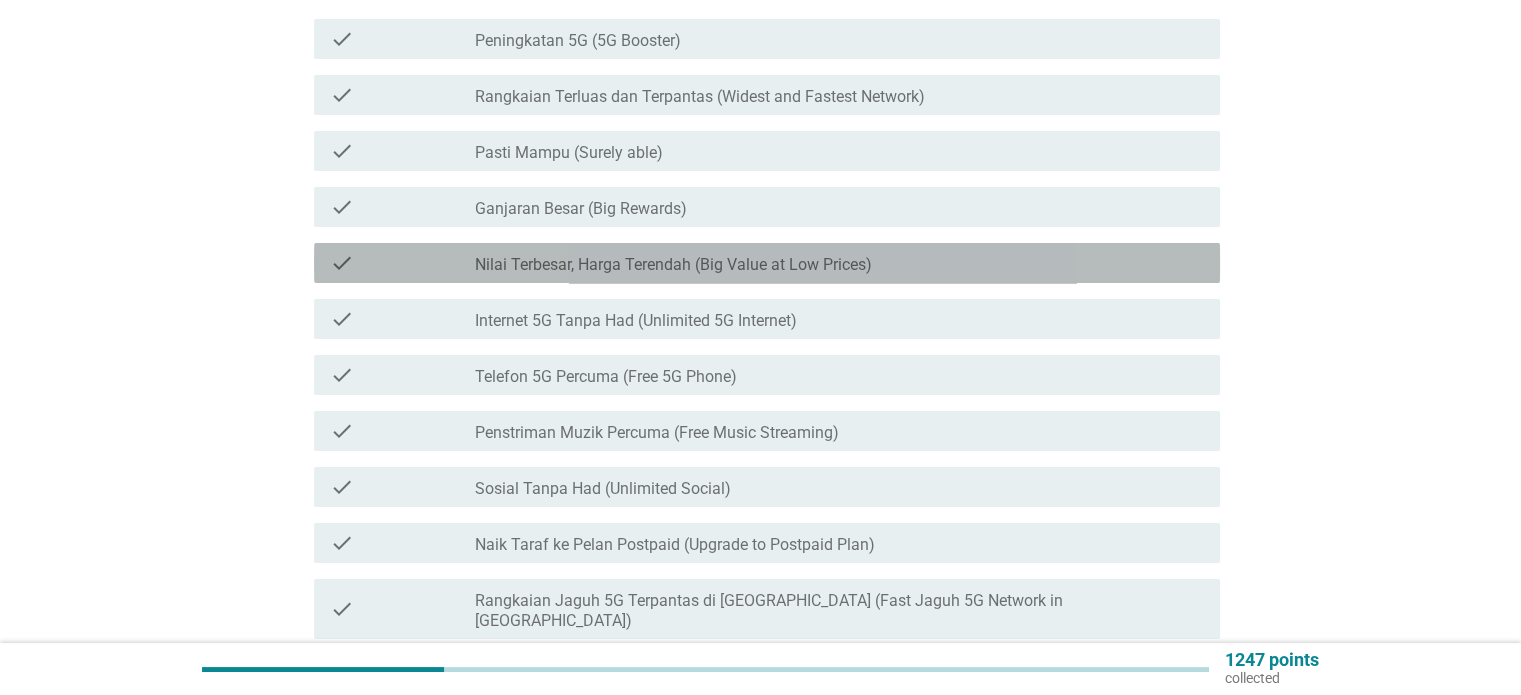 click on "Nilai Terbesar, Harga Terendah (Big Value at Low Prices)" at bounding box center (673, 265) 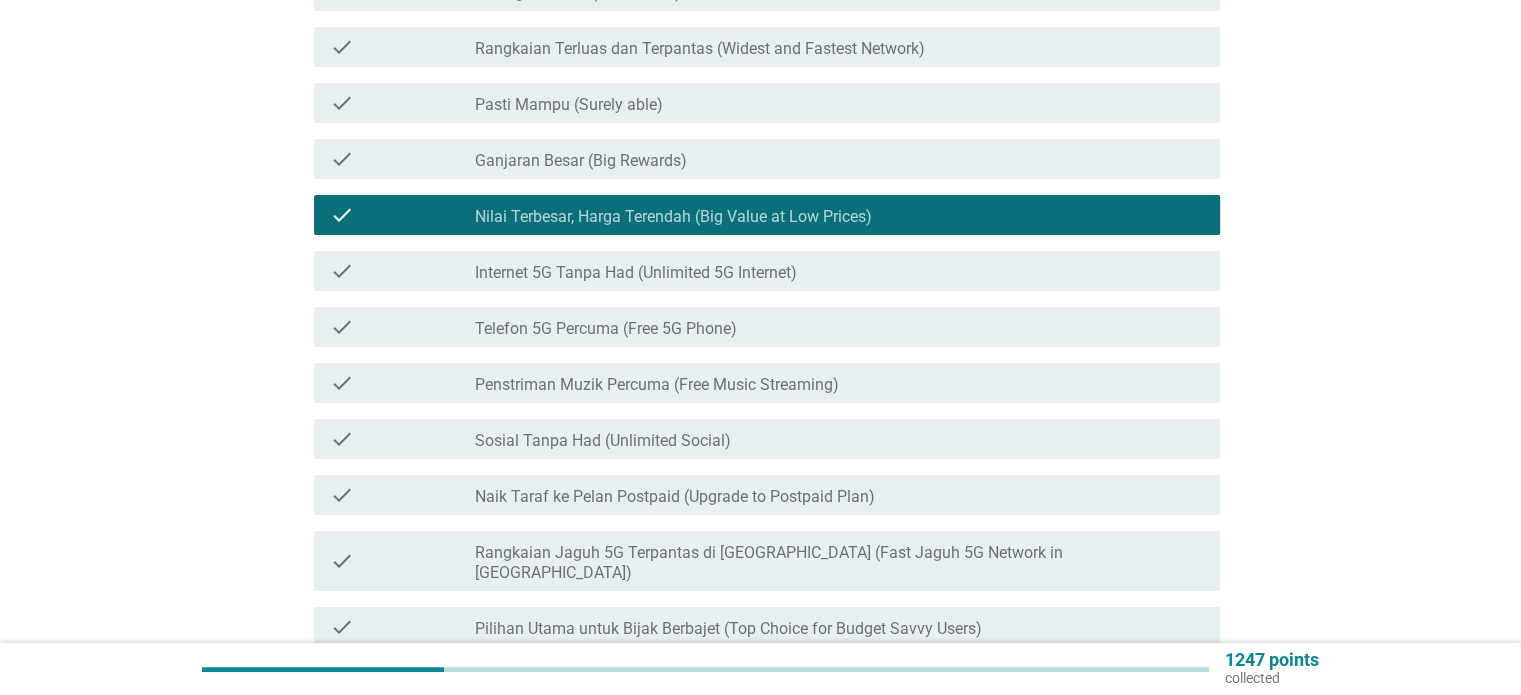 scroll, scrollTop: 327, scrollLeft: 0, axis: vertical 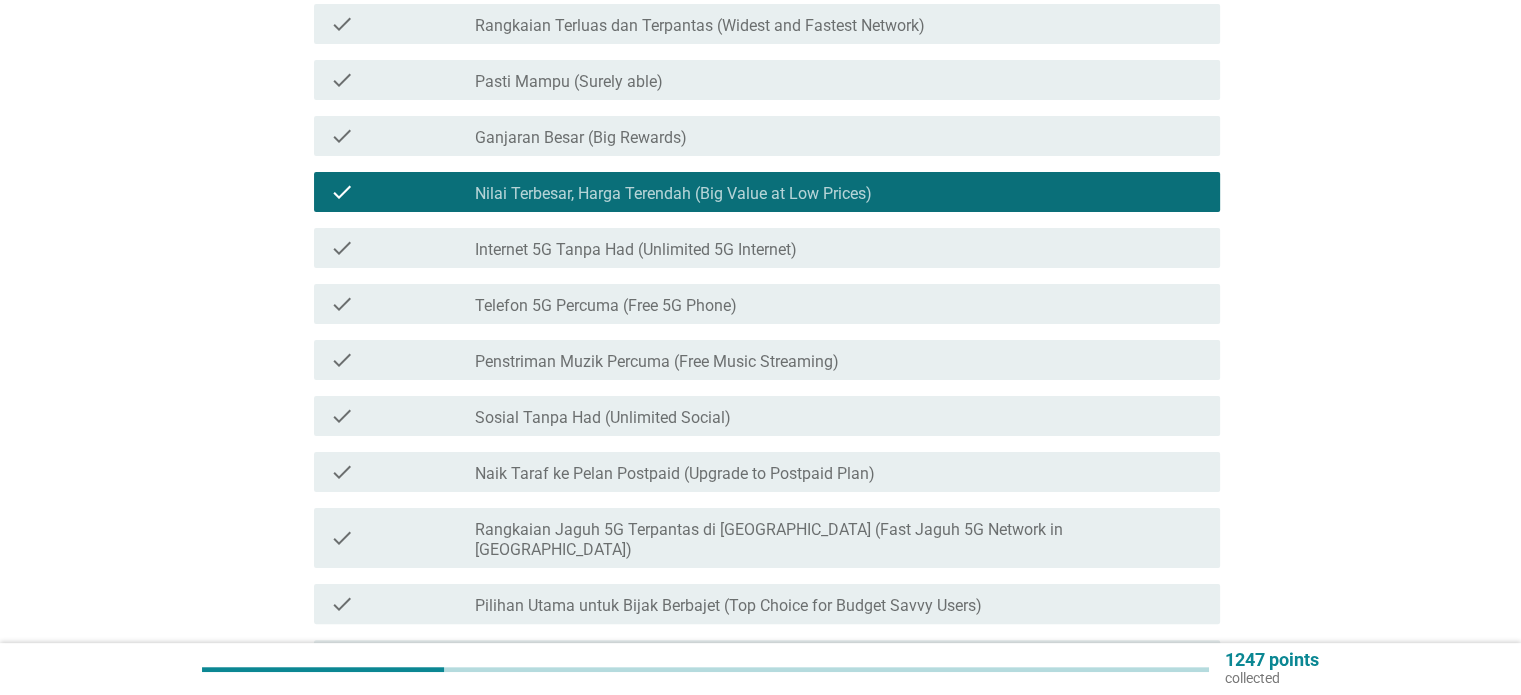 click on "Telefon 5G Percuma (Free 5G Phone)" at bounding box center [606, 306] 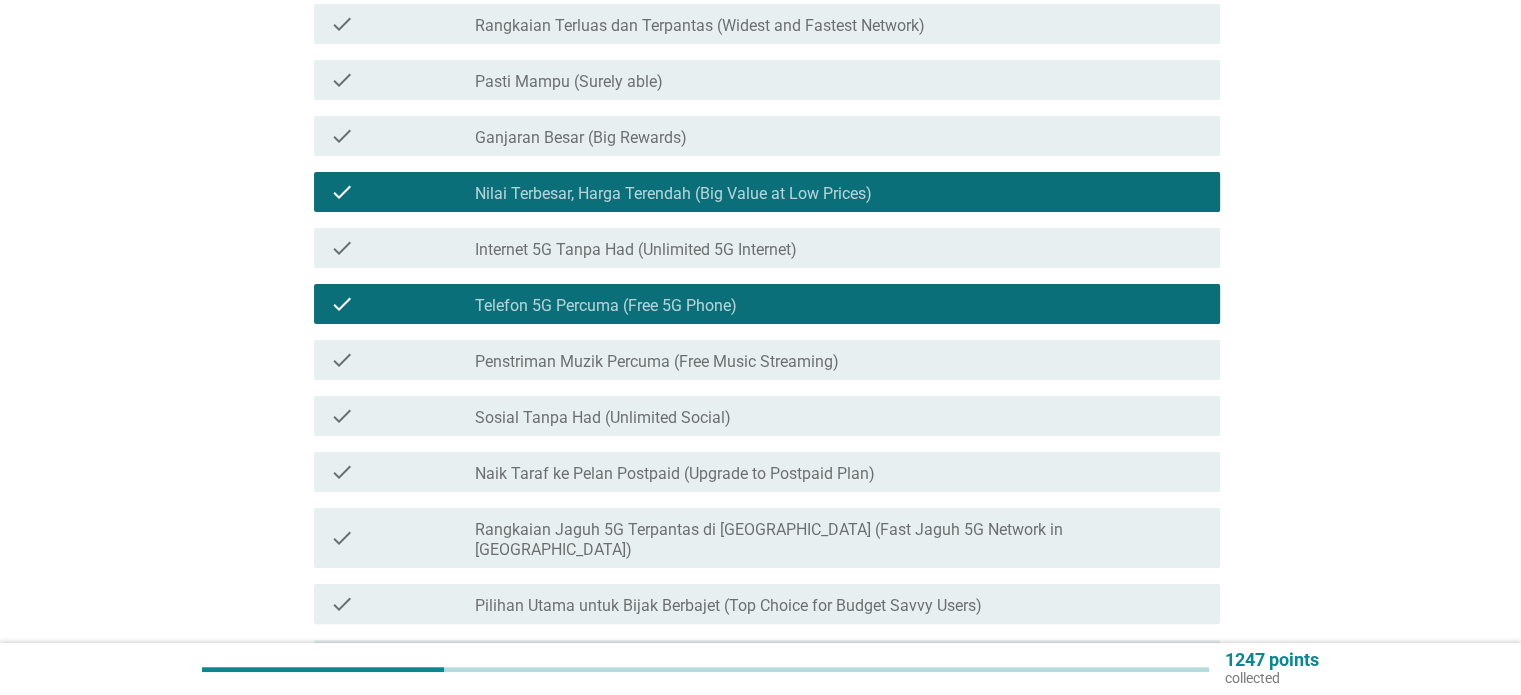 click on "check     check_box_outline_blank Internet 5G Tanpa Had (Unlimited 5G Internet)" at bounding box center (767, 248) 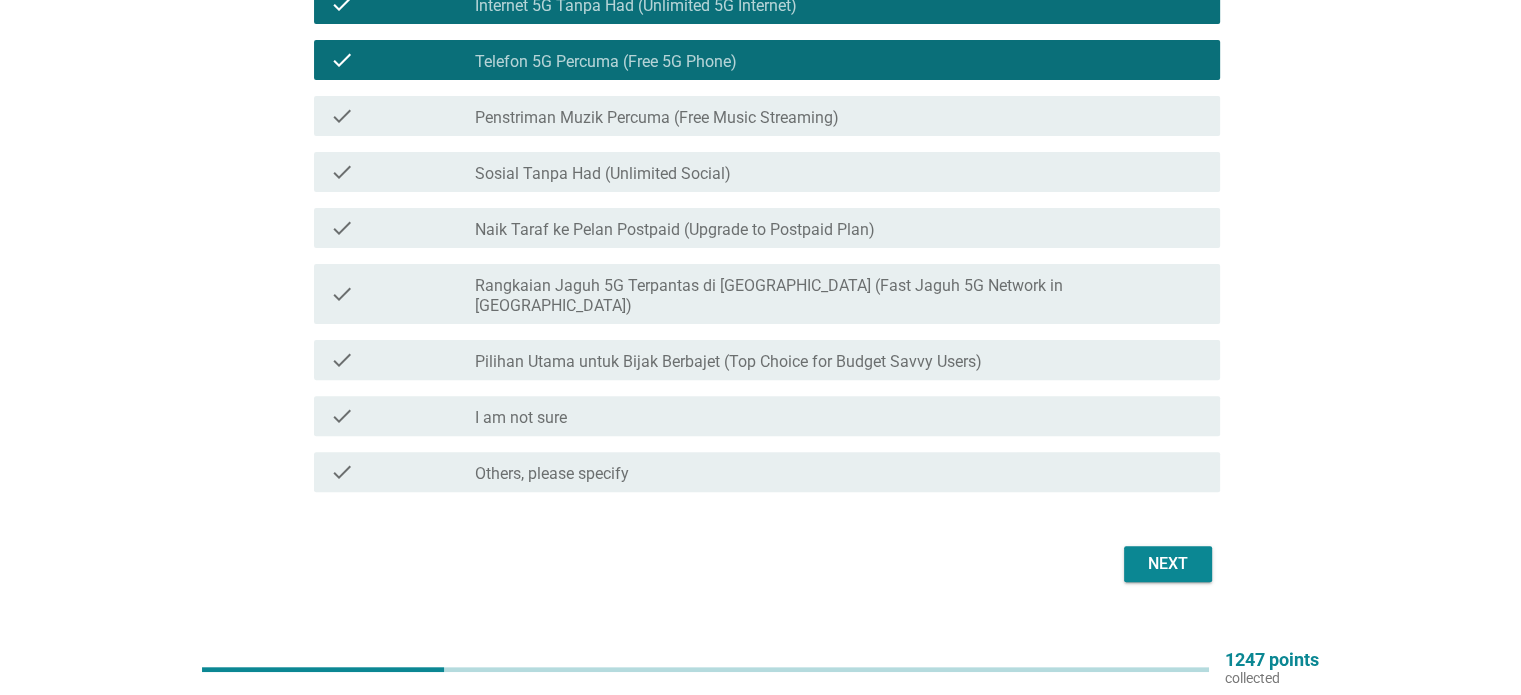 scroll, scrollTop: 572, scrollLeft: 0, axis: vertical 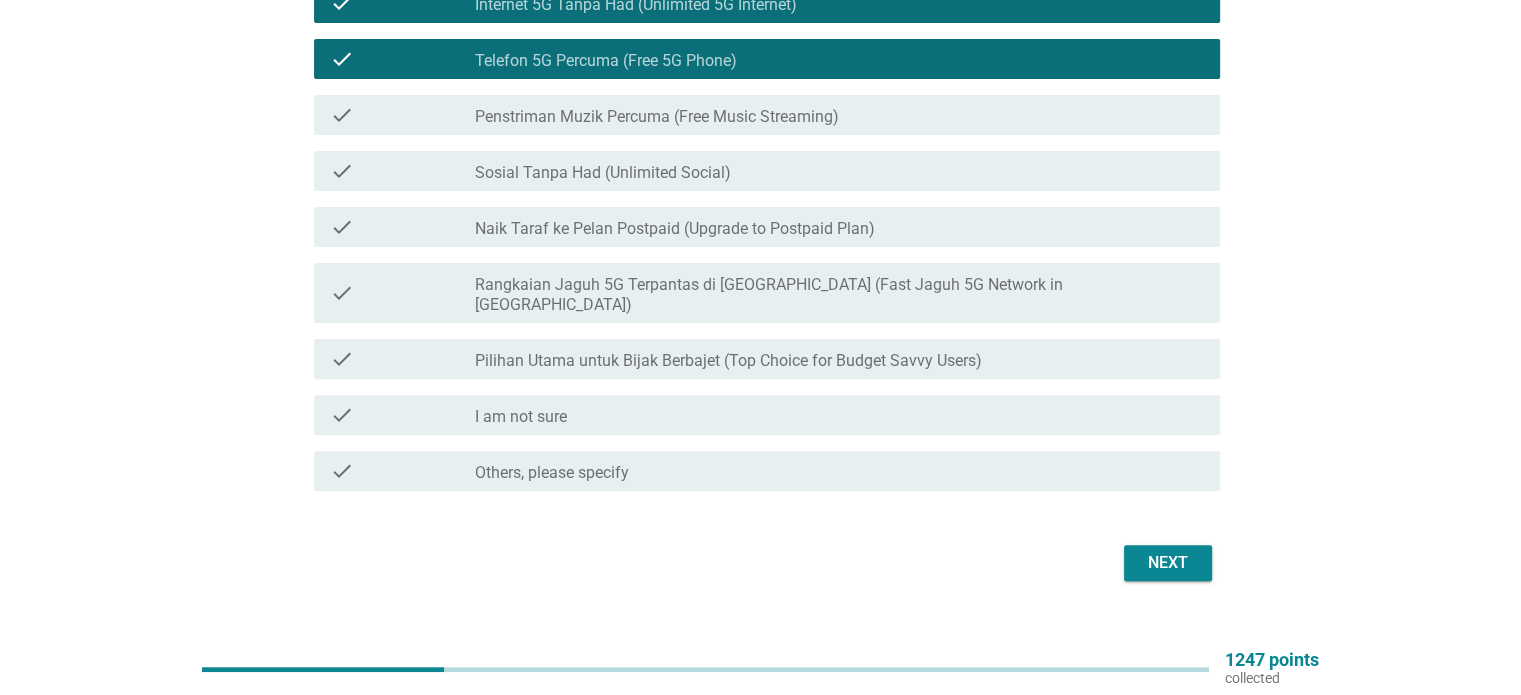 click on "Next" at bounding box center (1168, 563) 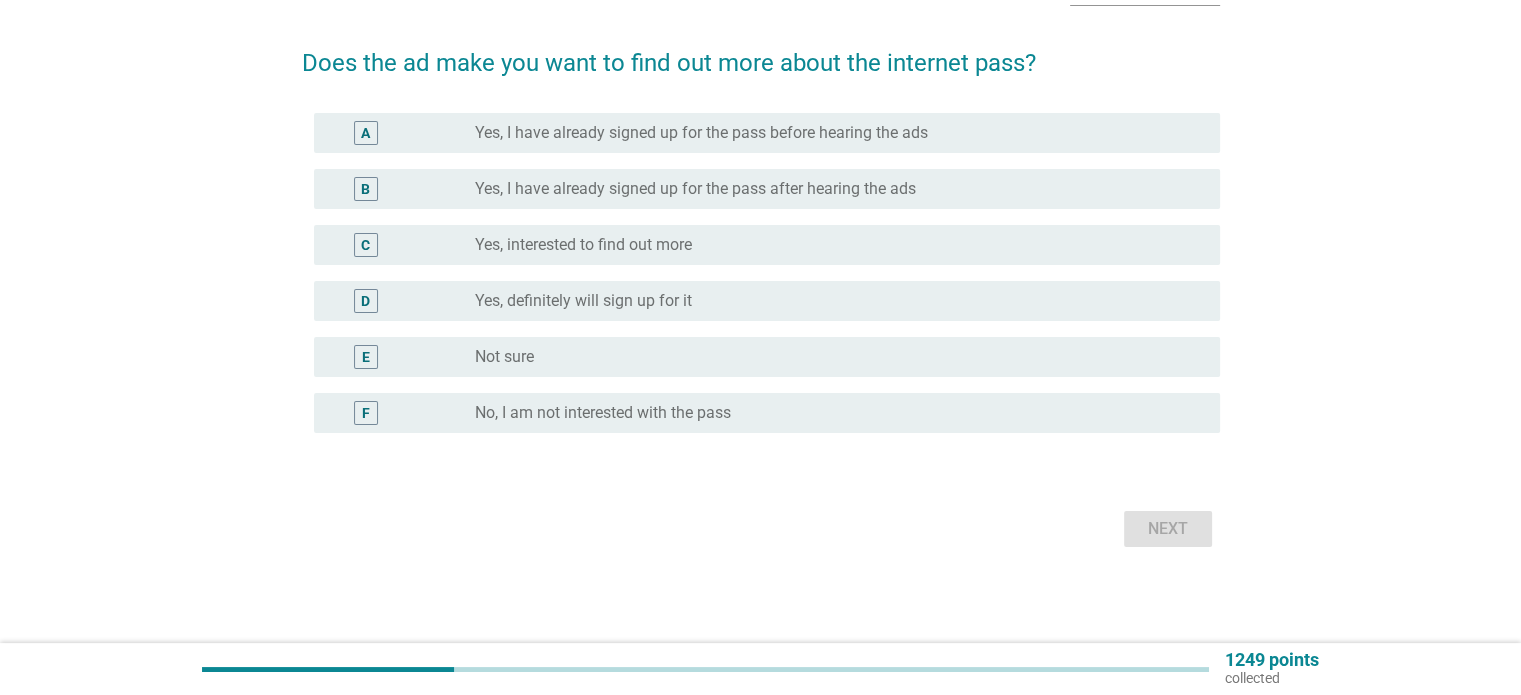 scroll, scrollTop: 0, scrollLeft: 0, axis: both 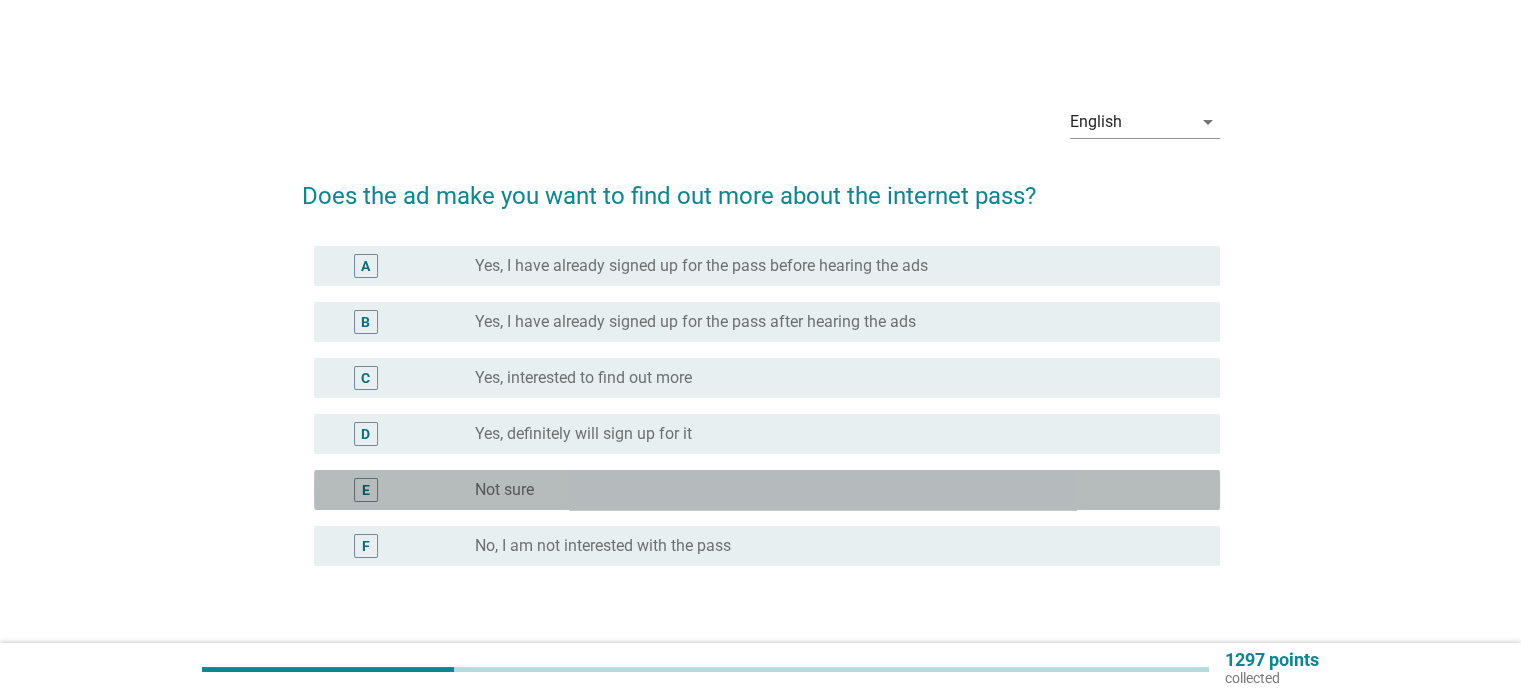 click on "radio_button_unchecked Not sure" at bounding box center [839, 490] 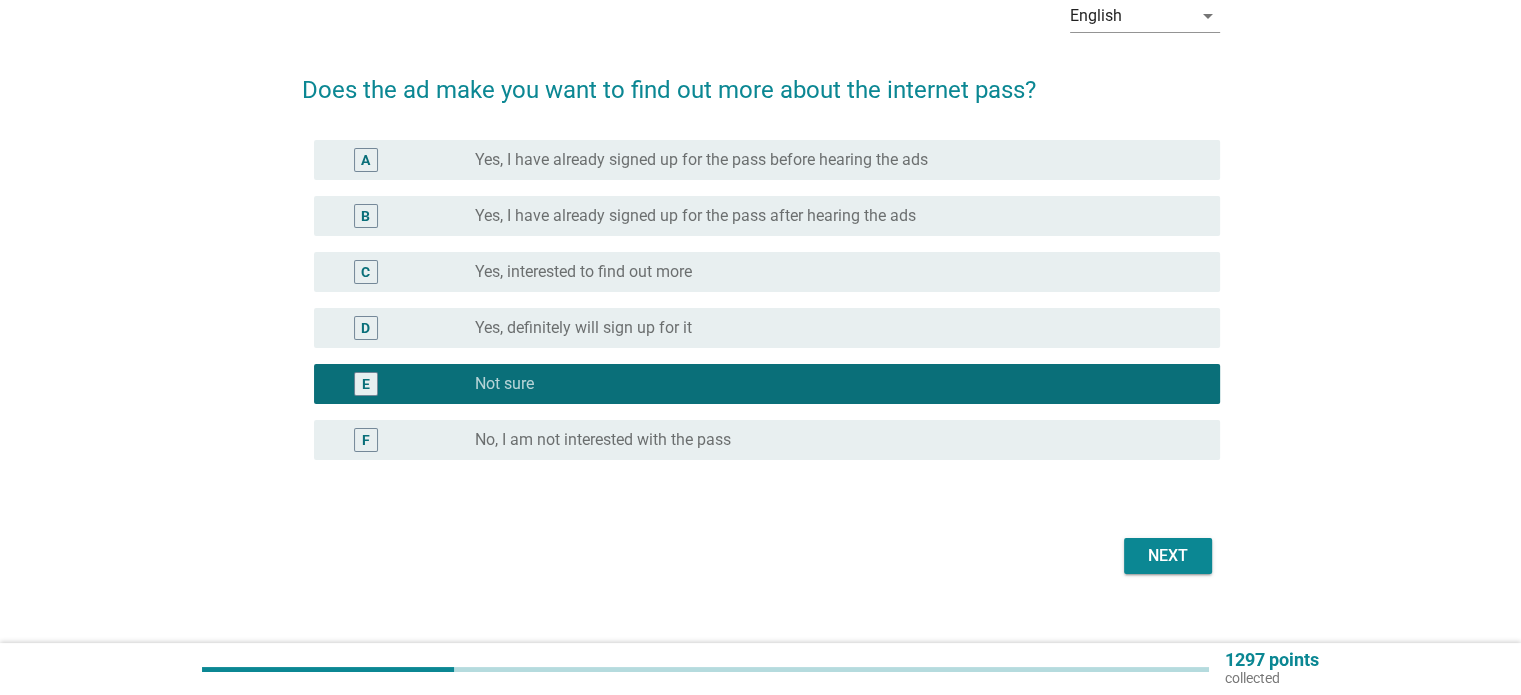 scroll, scrollTop: 115, scrollLeft: 0, axis: vertical 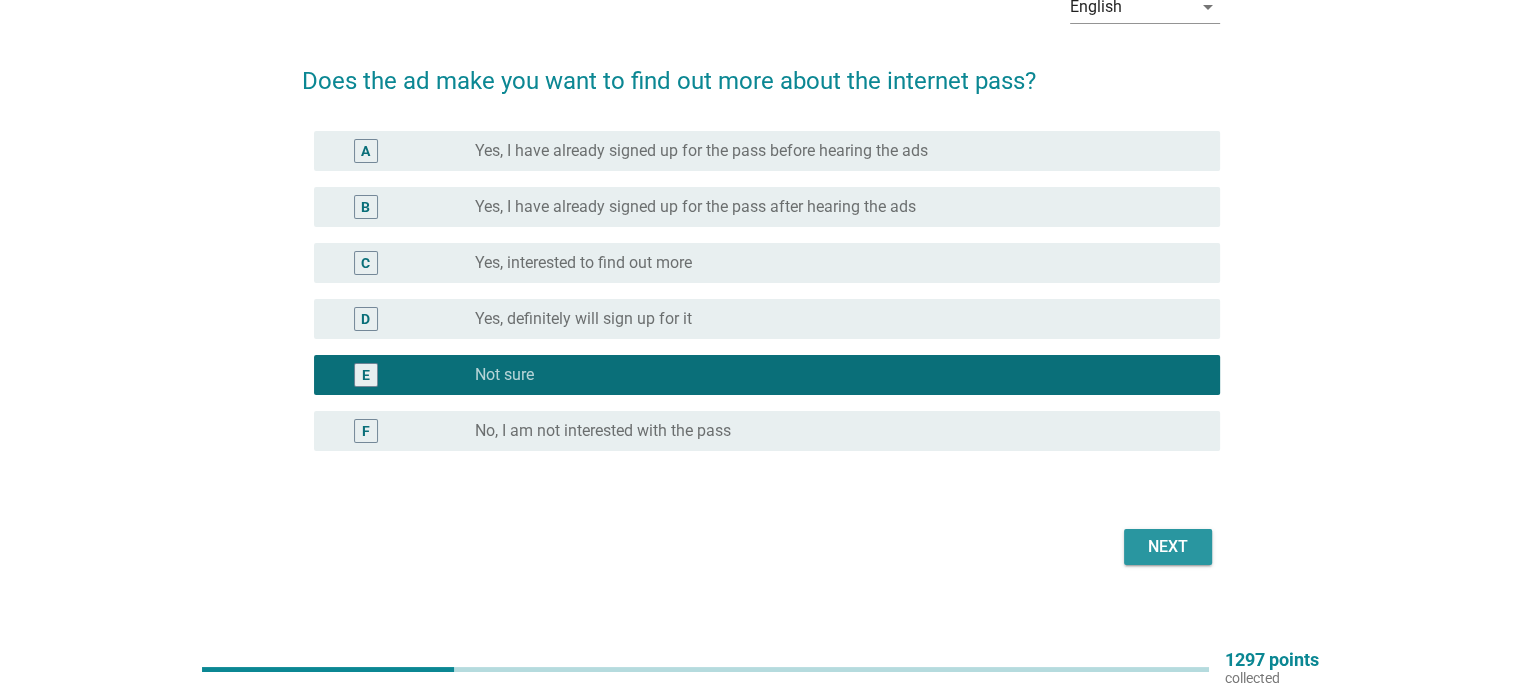 click on "Next" at bounding box center (1168, 547) 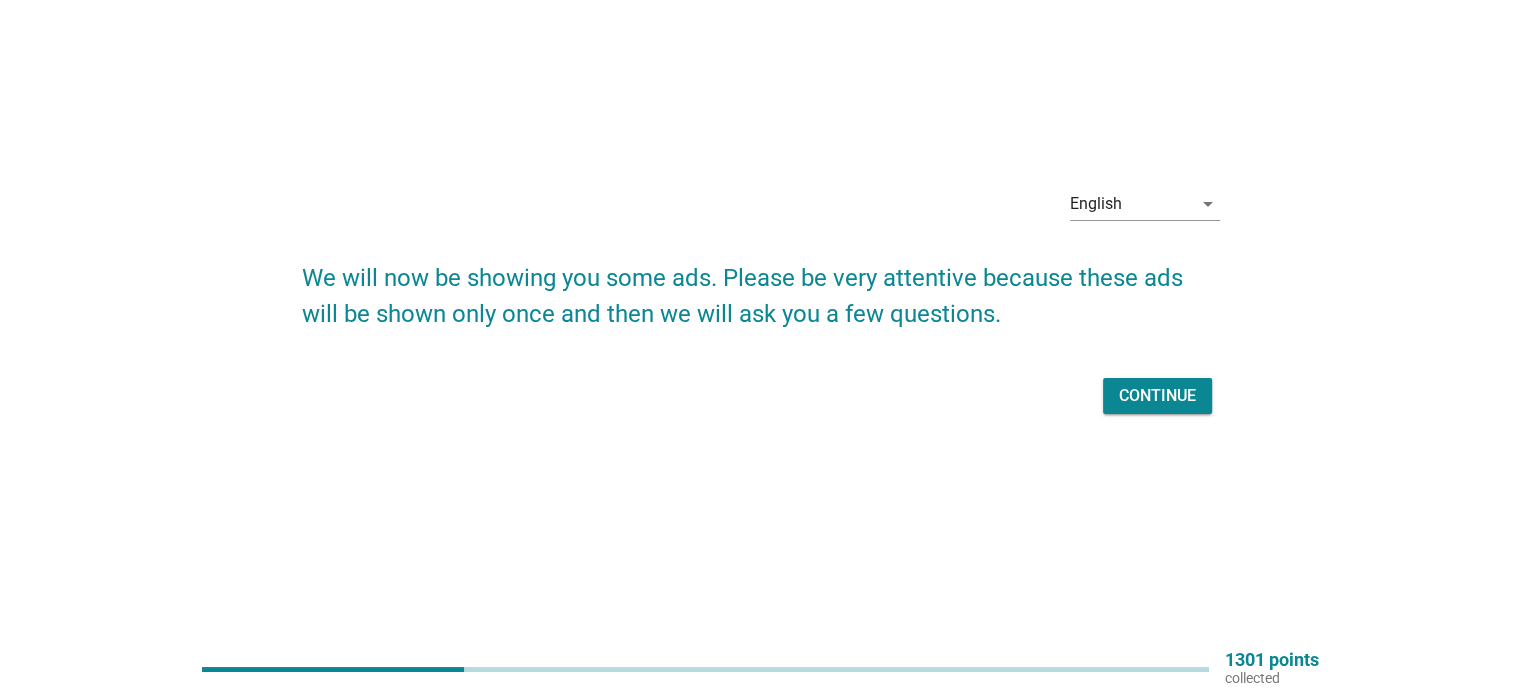 scroll, scrollTop: 0, scrollLeft: 0, axis: both 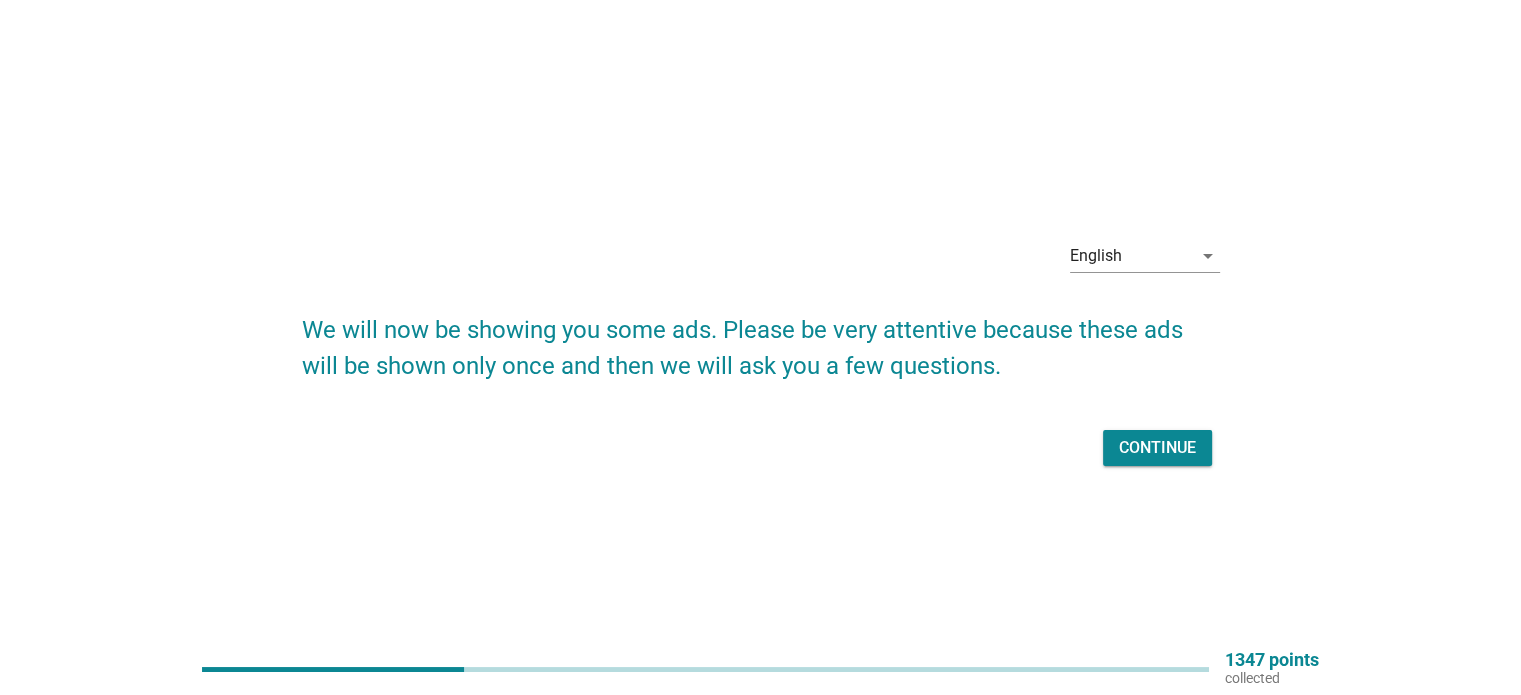 click on "English arrow_drop_down   We will now be showing you some ads. Please be very attentive because these ads will be shown only once and then we will ask you a few questions.       Continue" at bounding box center [761, 348] 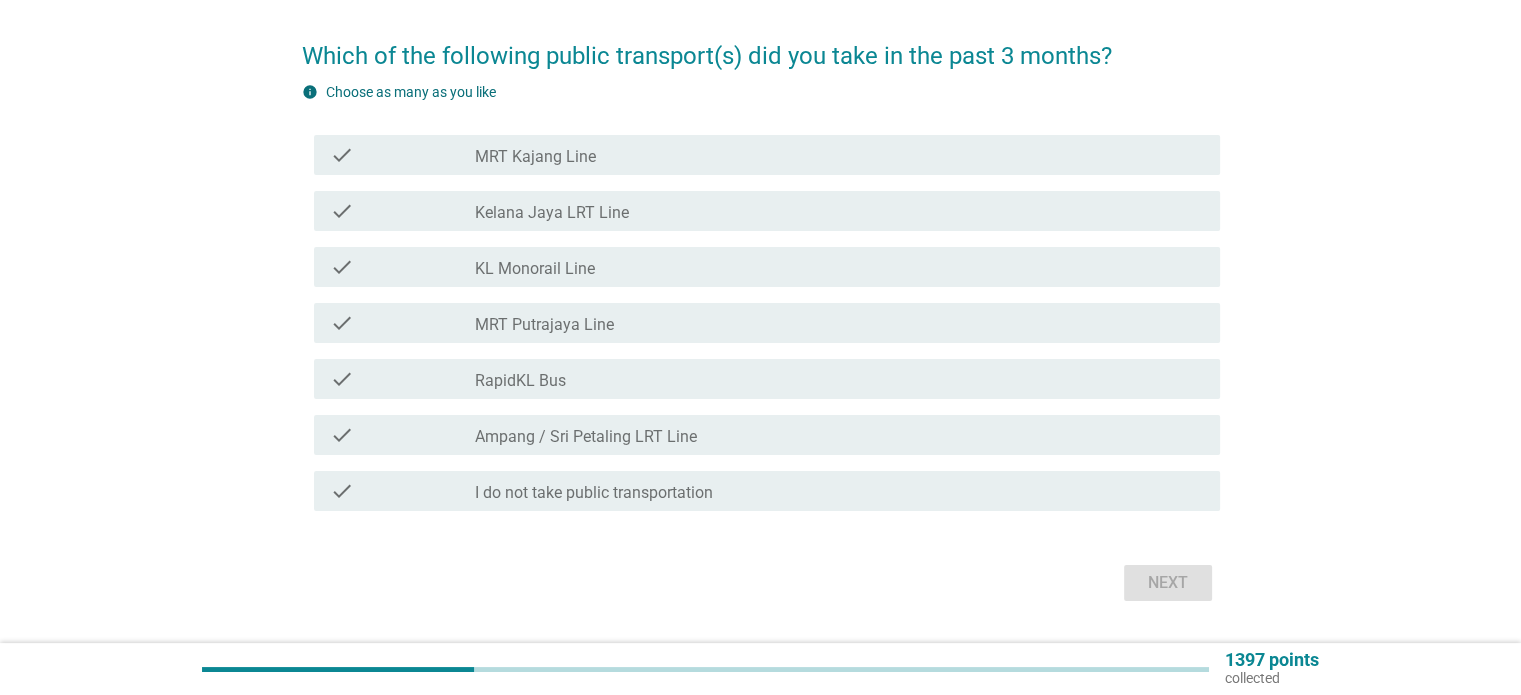 scroll, scrollTop: 140, scrollLeft: 0, axis: vertical 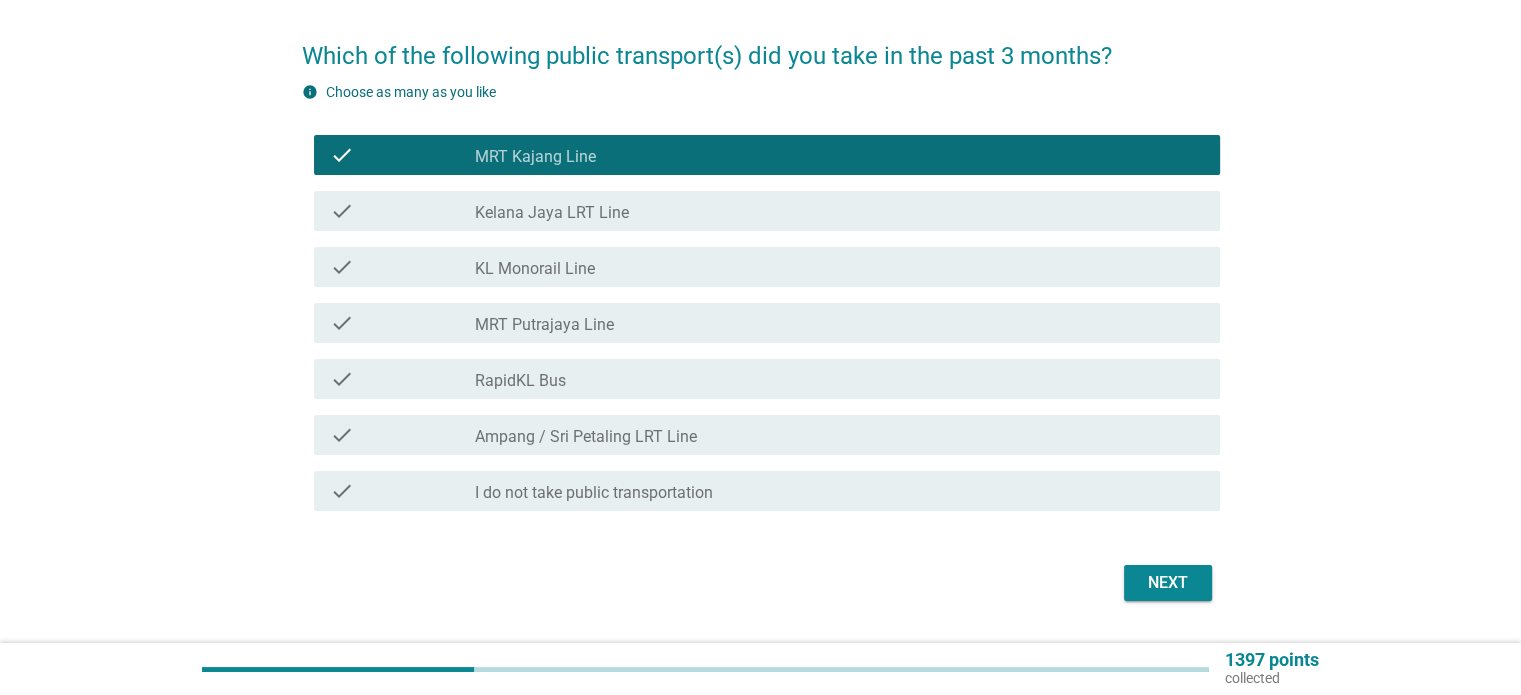 click on "check_box_outline_blank RapidKL Bus" at bounding box center (839, 379) 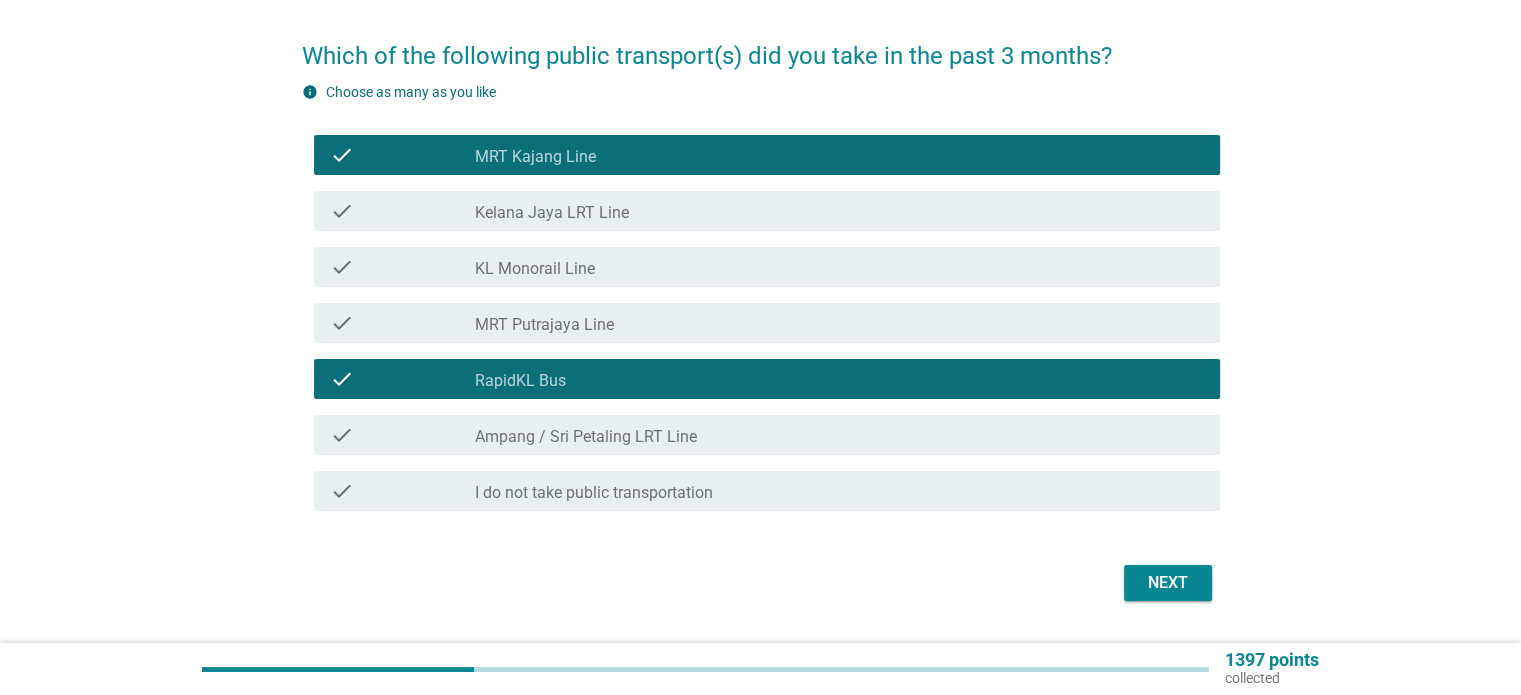 click on "check_box_outline_blank Ampang / Sri Petaling LRT Line" at bounding box center [839, 435] 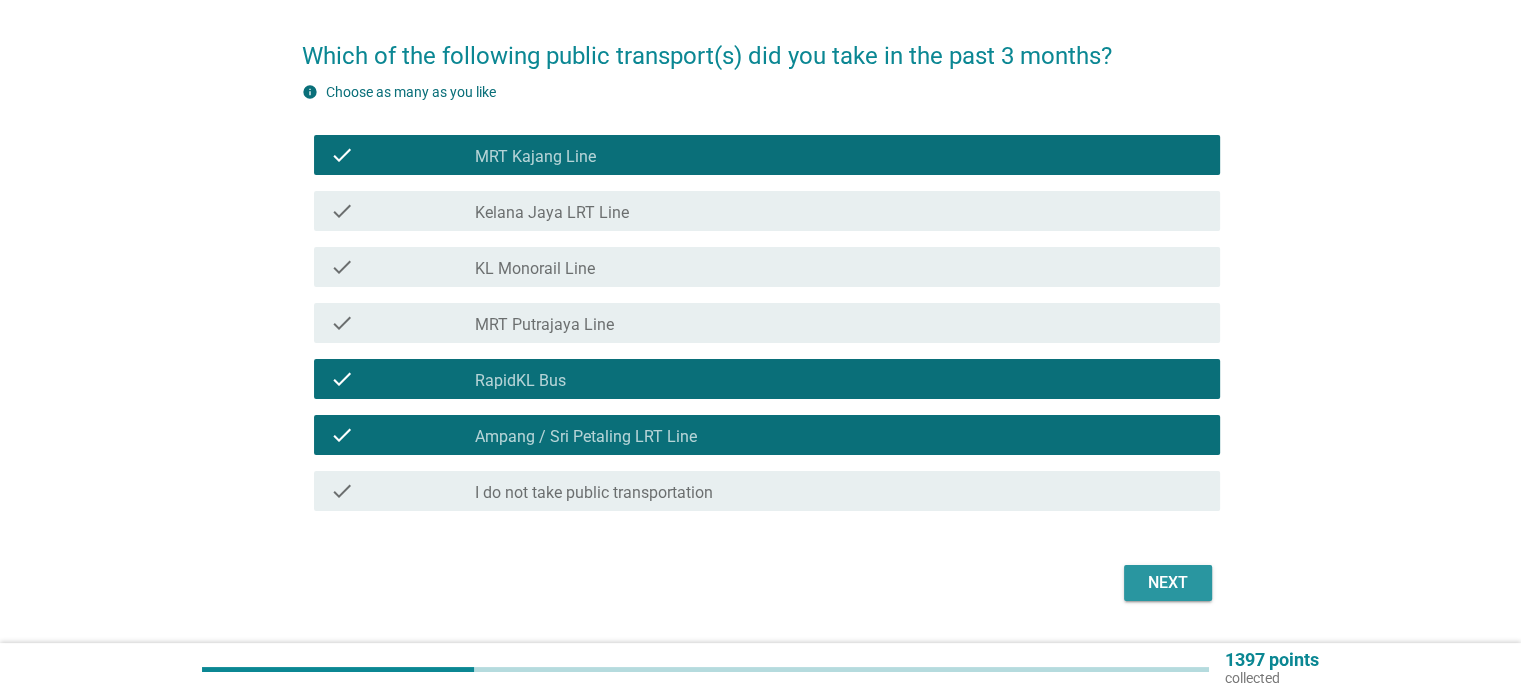 click on "Next" at bounding box center (1168, 583) 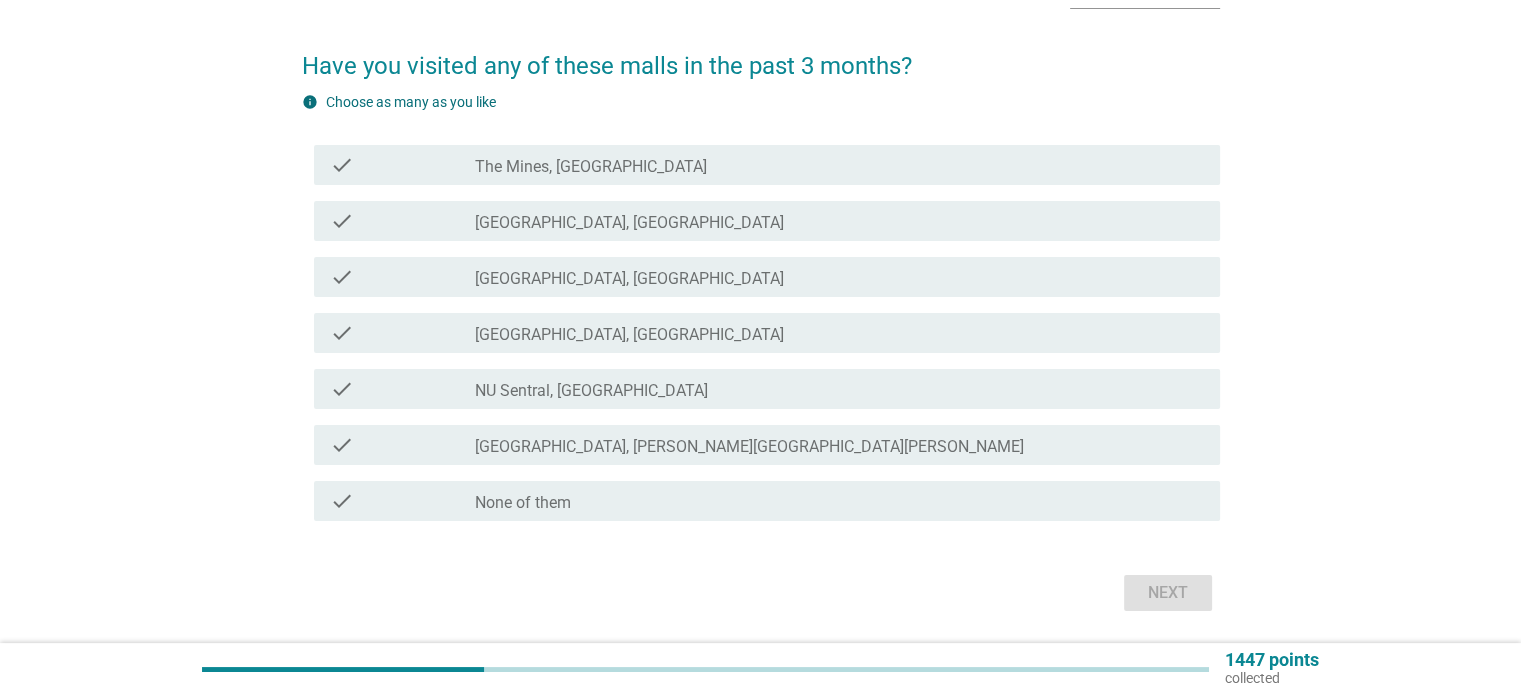 scroll, scrollTop: 128, scrollLeft: 0, axis: vertical 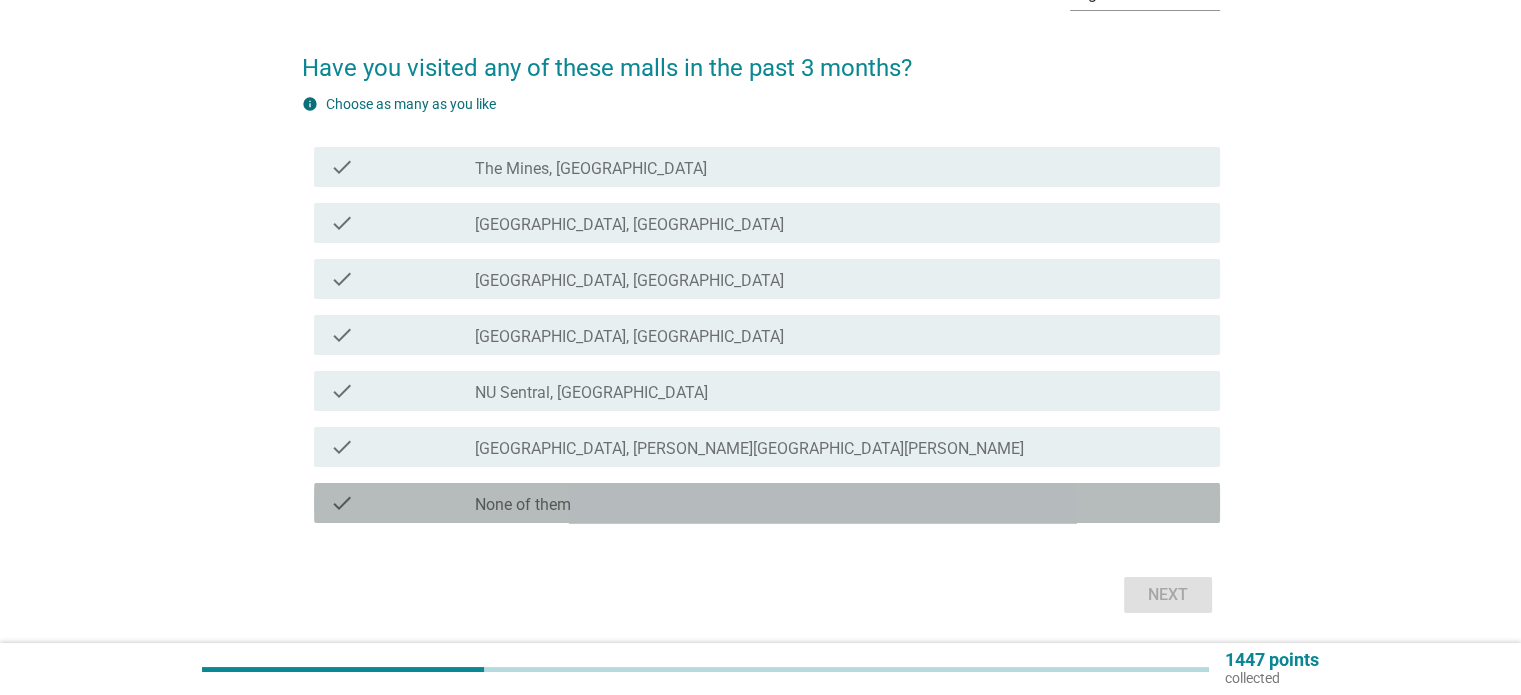 click on "check_box_outline_blank None of them" at bounding box center (839, 503) 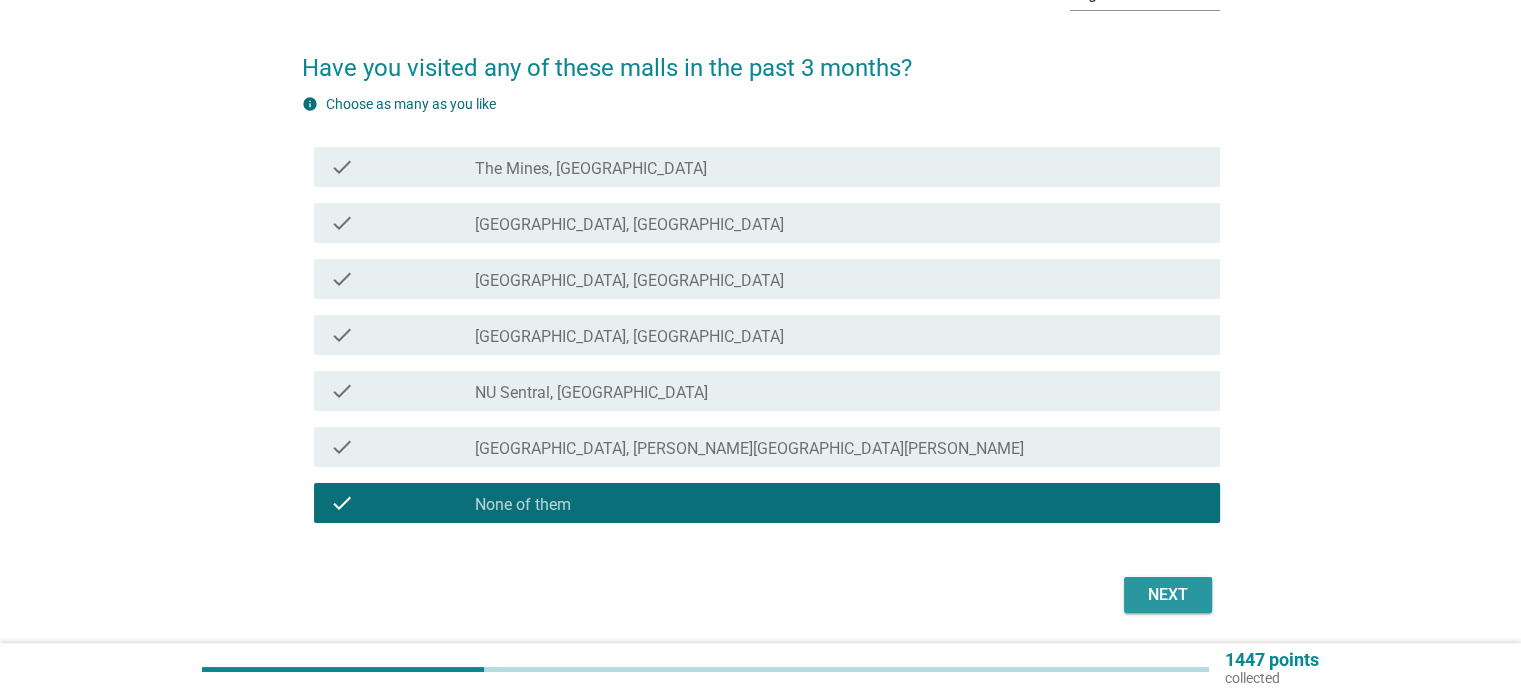 click on "Next" at bounding box center [1168, 595] 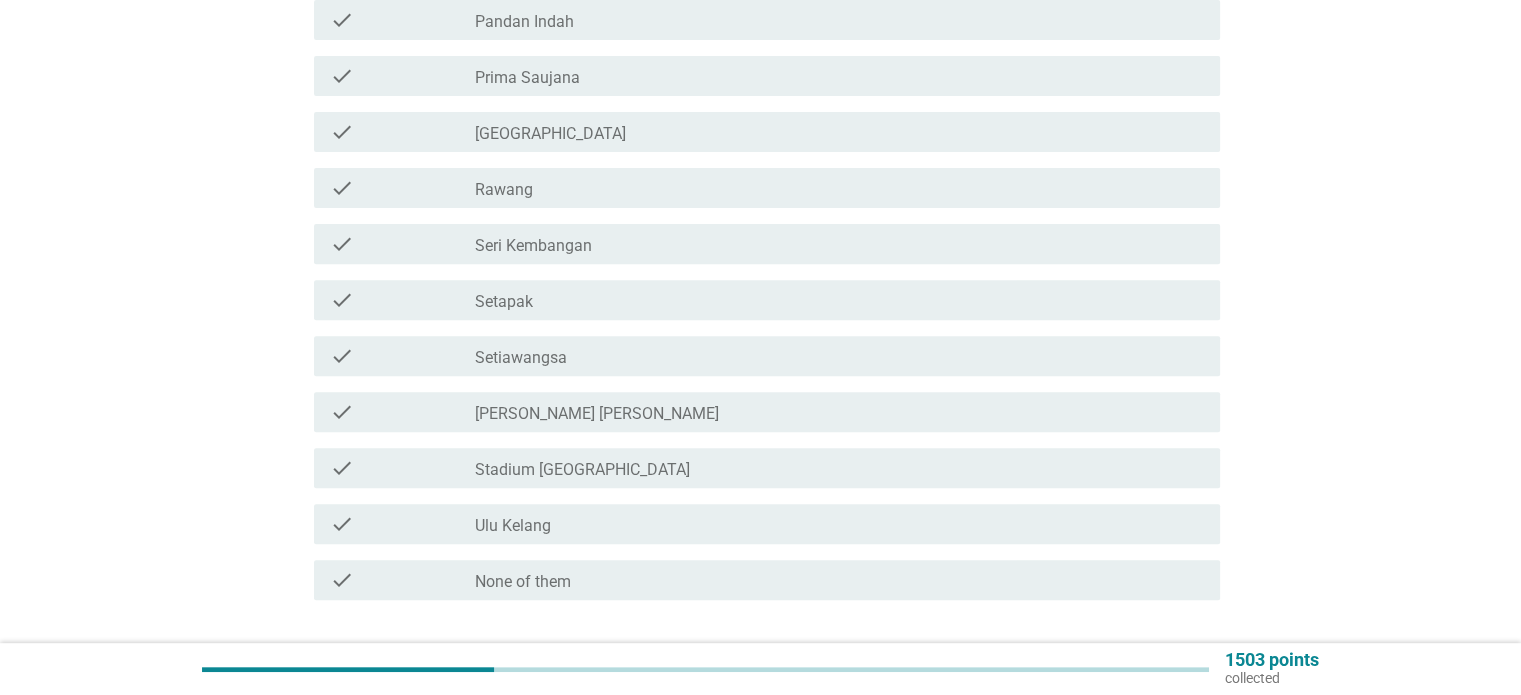 scroll, scrollTop: 739, scrollLeft: 0, axis: vertical 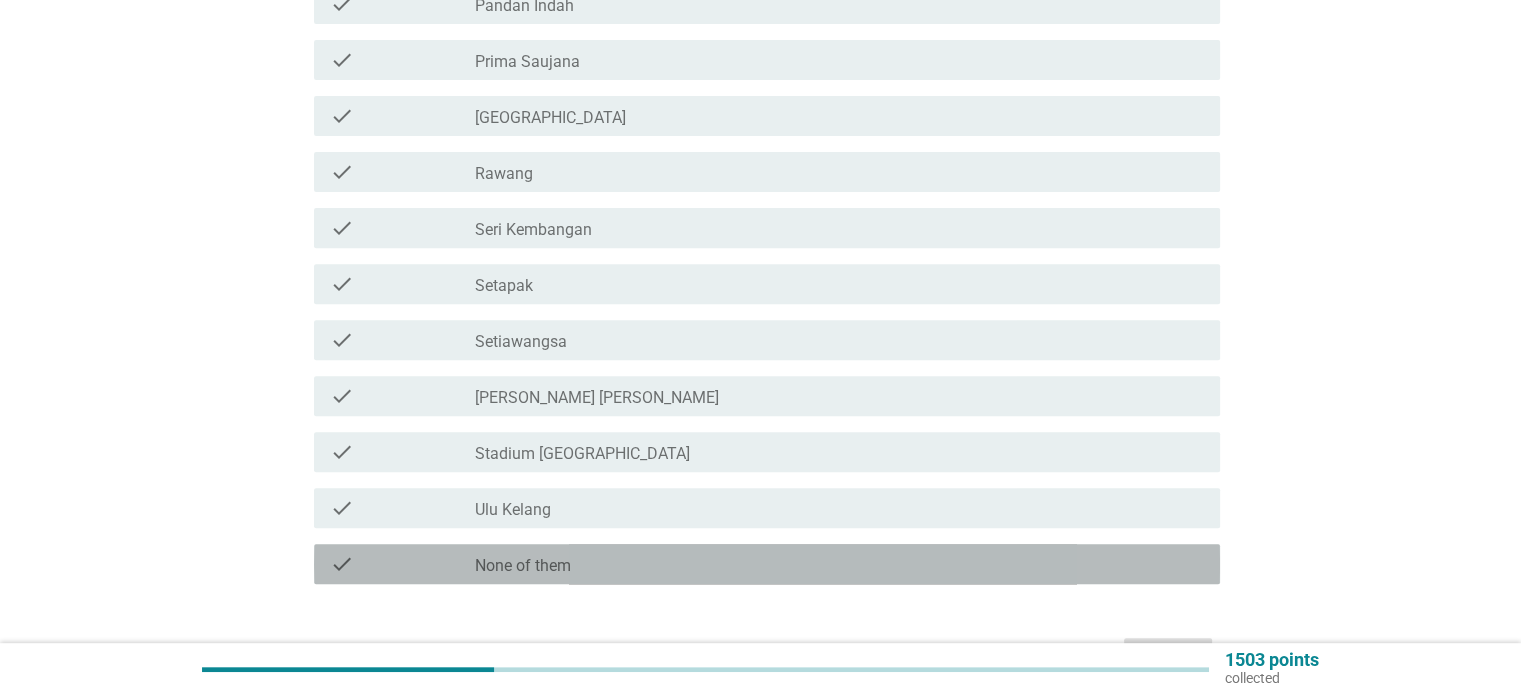 click on "check_box_outline_blank None of them" at bounding box center (839, 564) 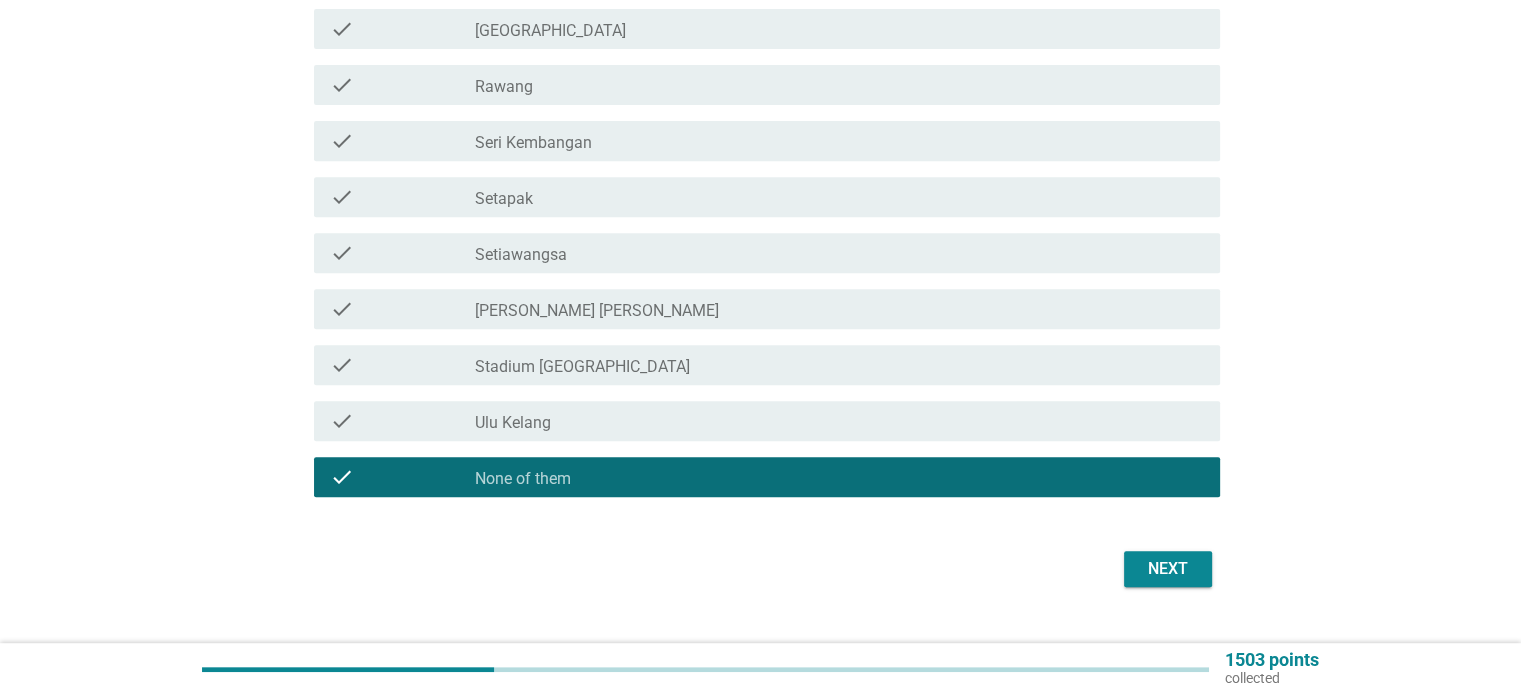 scroll, scrollTop: 865, scrollLeft: 0, axis: vertical 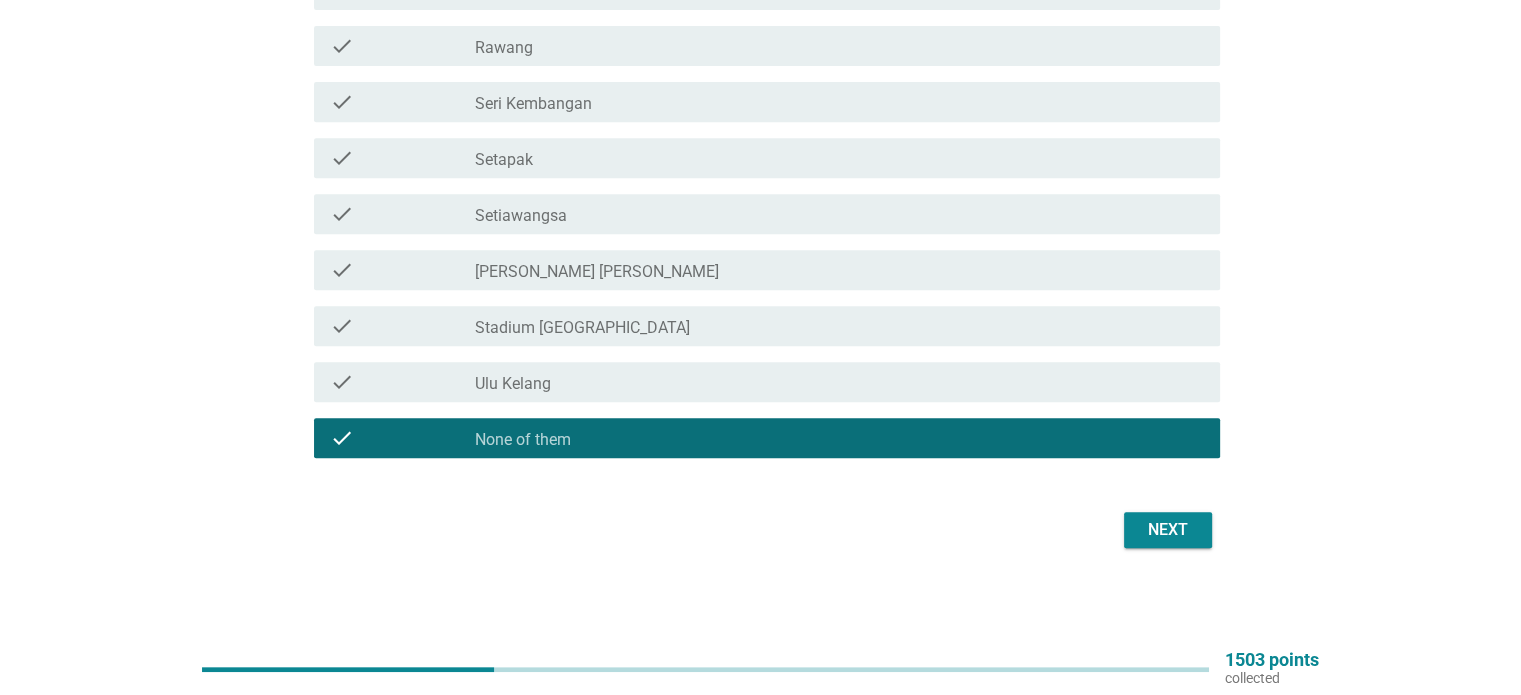 click on "Next" at bounding box center [1168, 530] 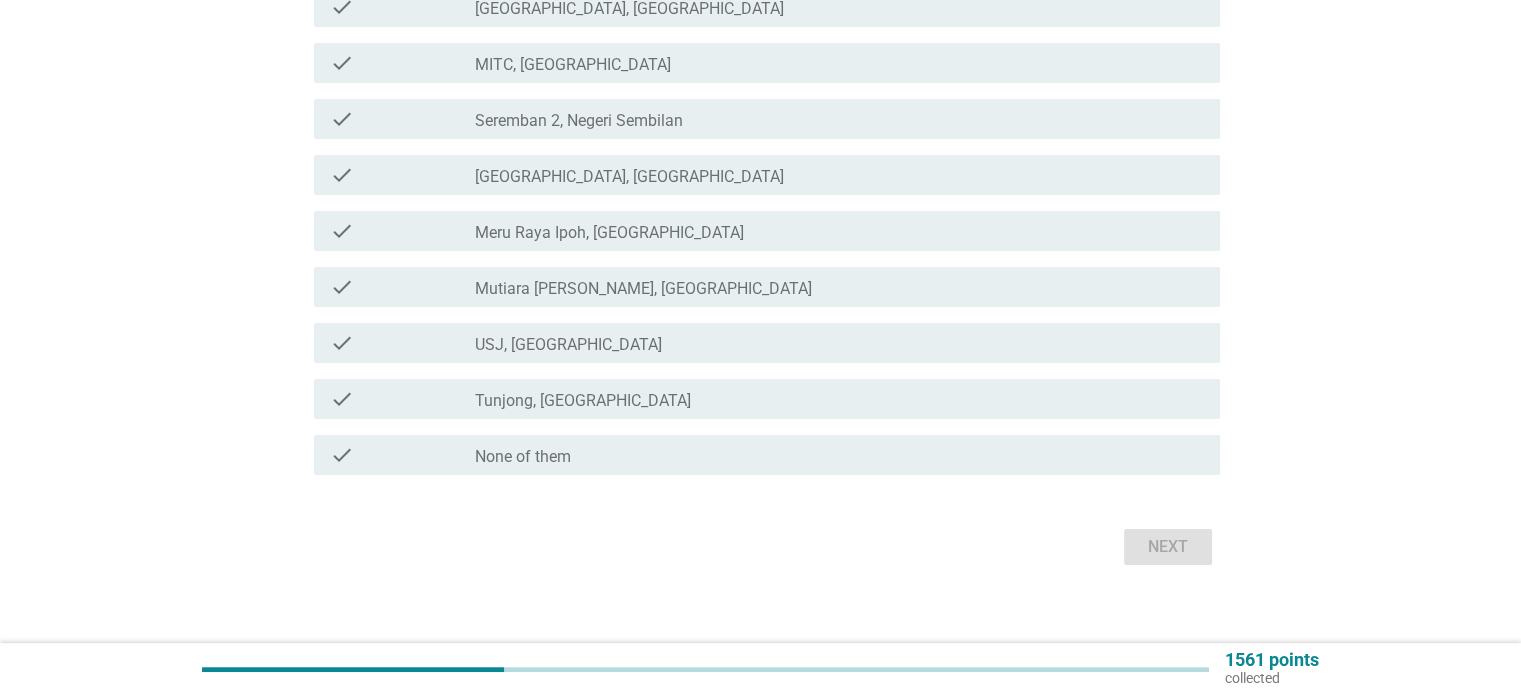 scroll, scrollTop: 305, scrollLeft: 0, axis: vertical 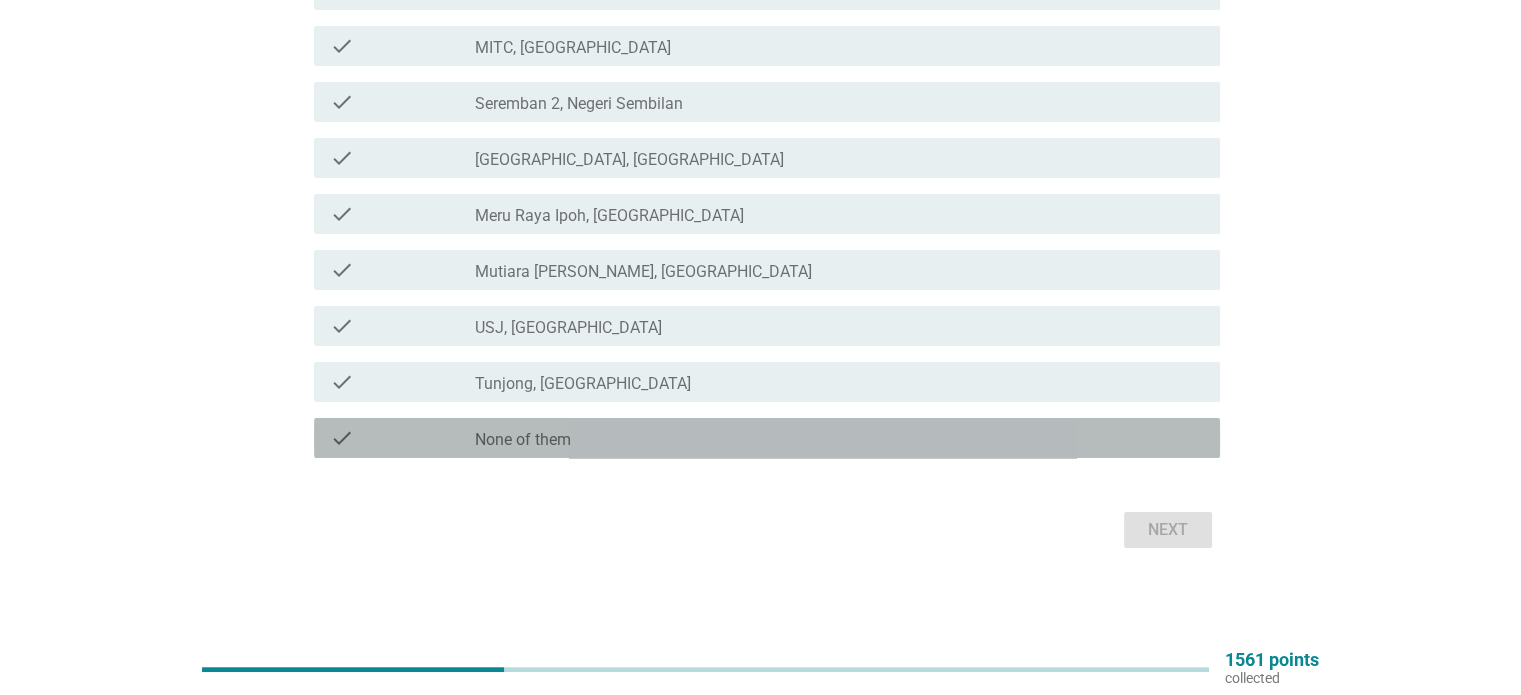 click on "check     check_box_outline_blank None of them" at bounding box center [767, 438] 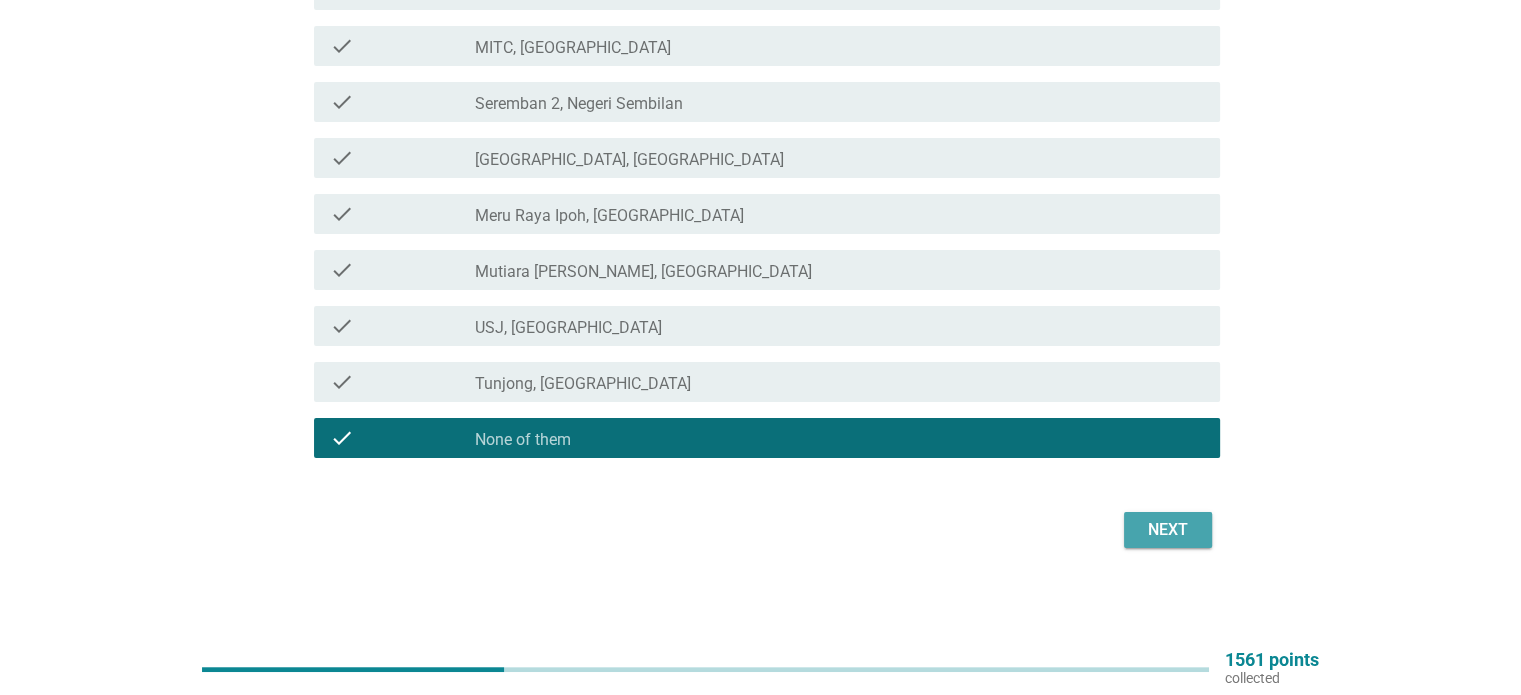 click on "Next" at bounding box center [1168, 530] 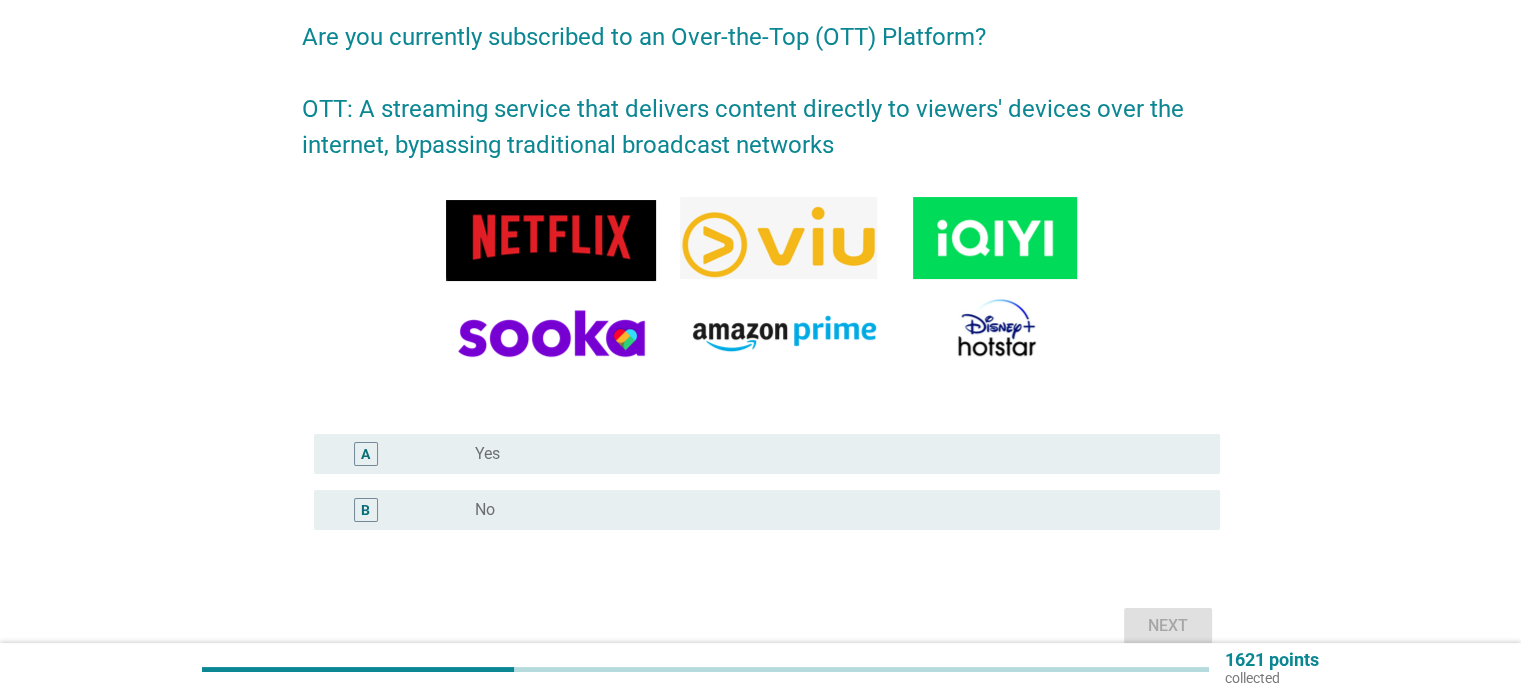scroll, scrollTop: 156, scrollLeft: 0, axis: vertical 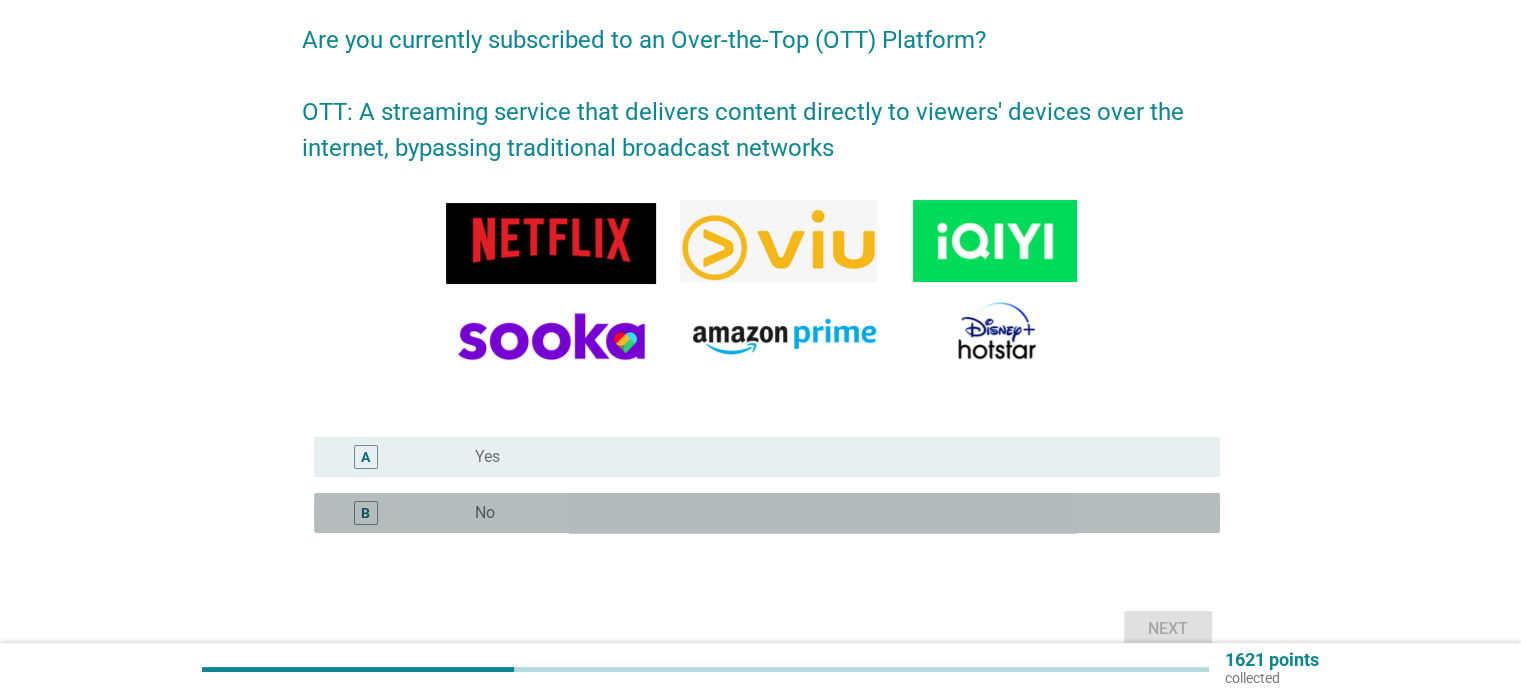 click on "B     radio_button_unchecked No" at bounding box center (767, 513) 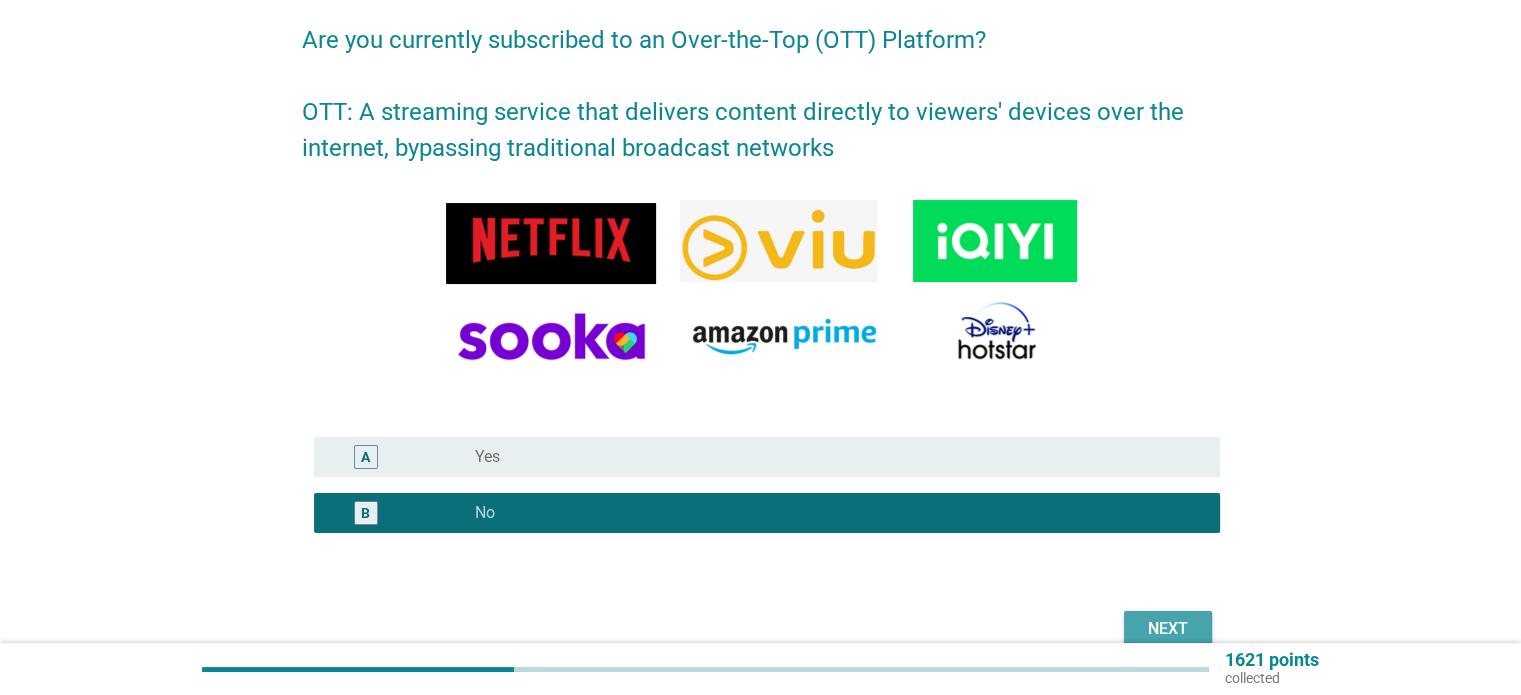 click on "Next" at bounding box center (1168, 629) 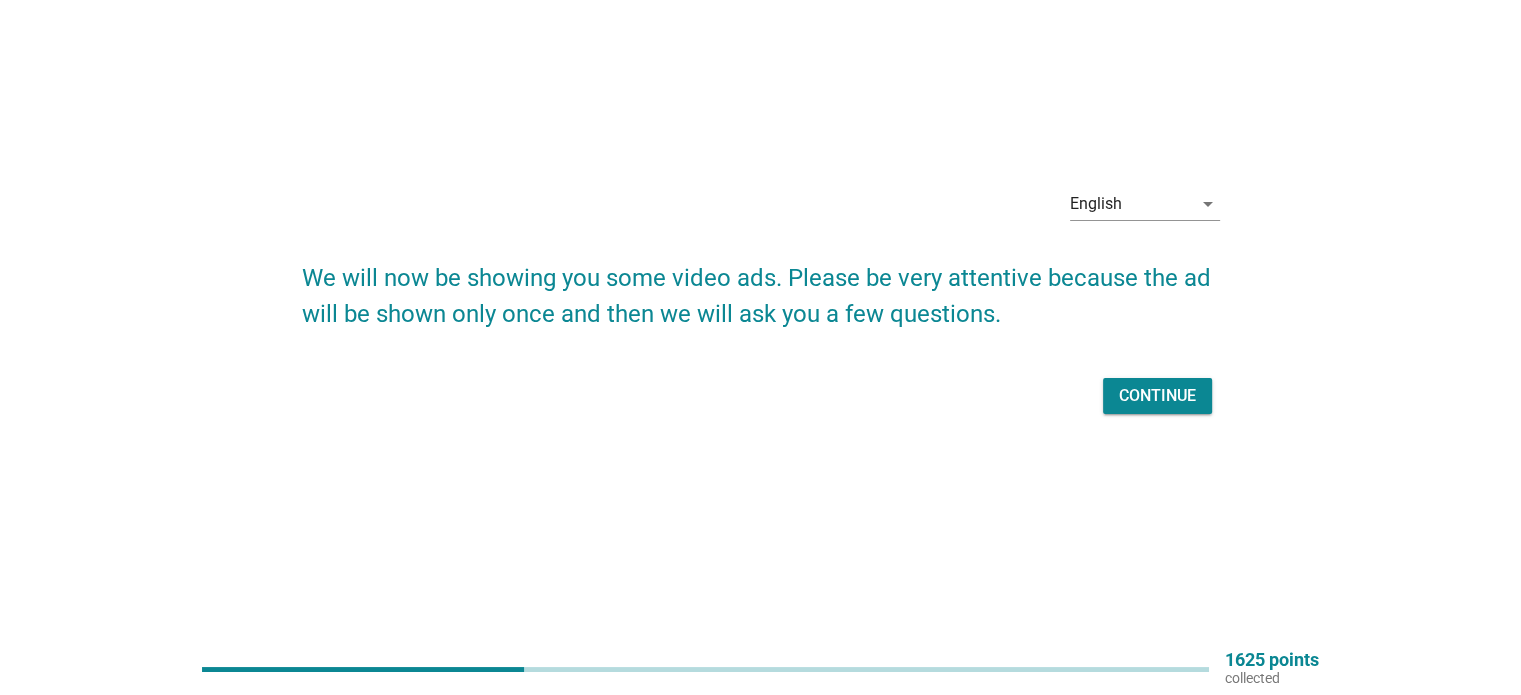 scroll, scrollTop: 0, scrollLeft: 0, axis: both 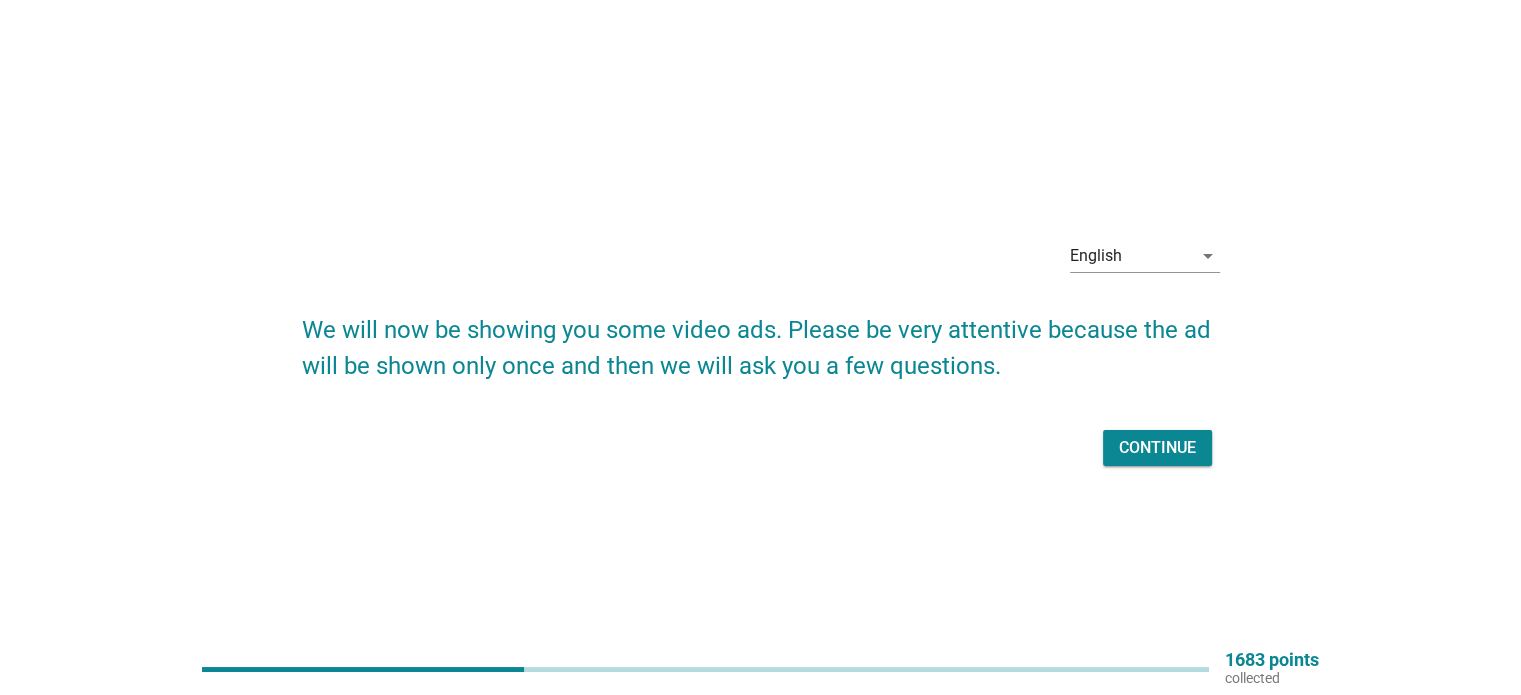 click on "Continue" at bounding box center (1157, 448) 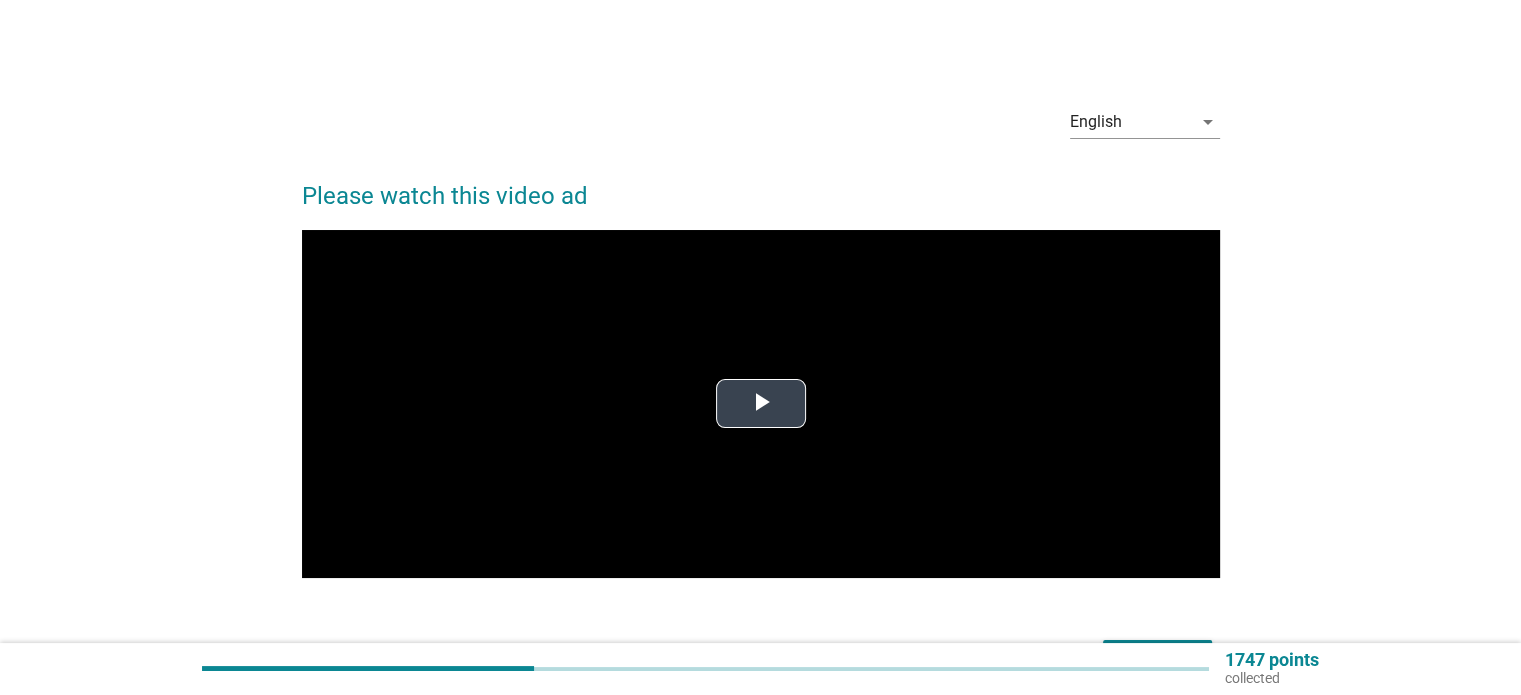 click at bounding box center (761, 404) 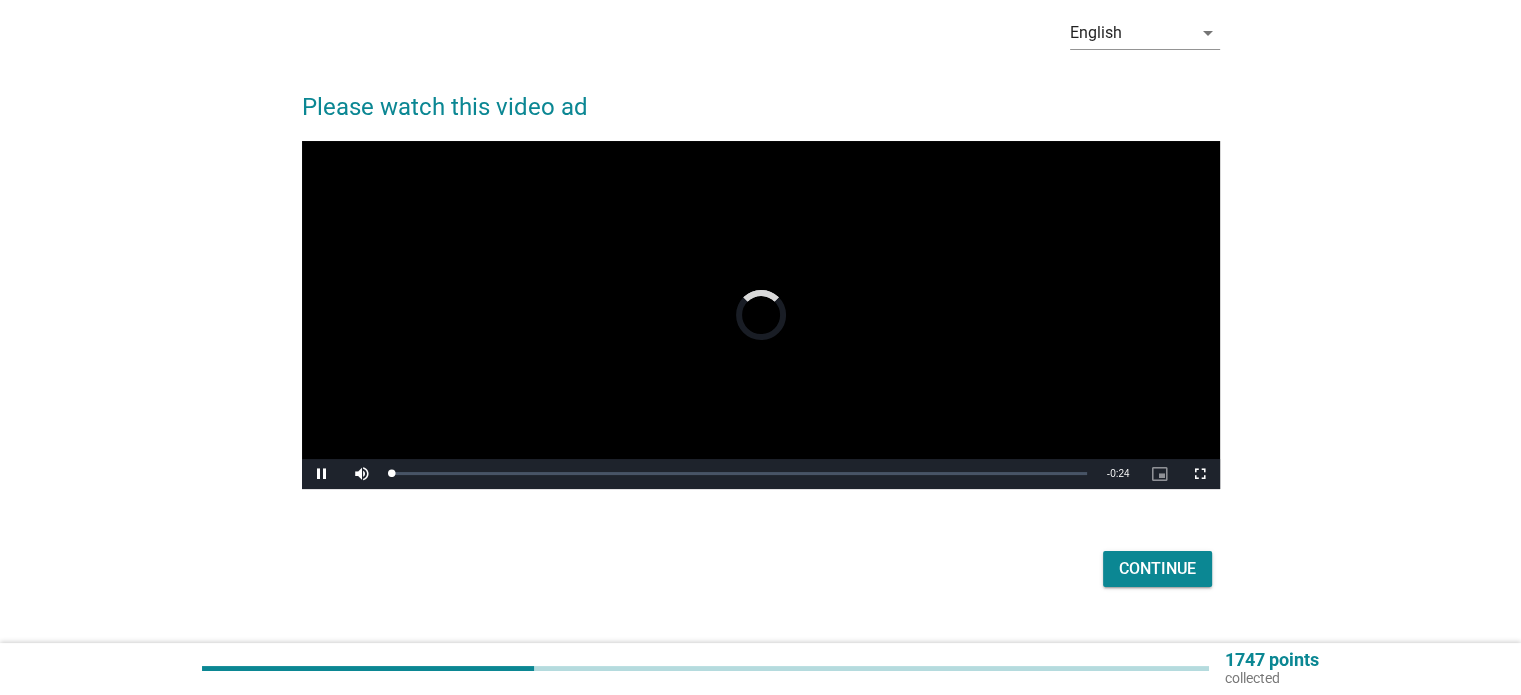 scroll, scrollTop: 107, scrollLeft: 0, axis: vertical 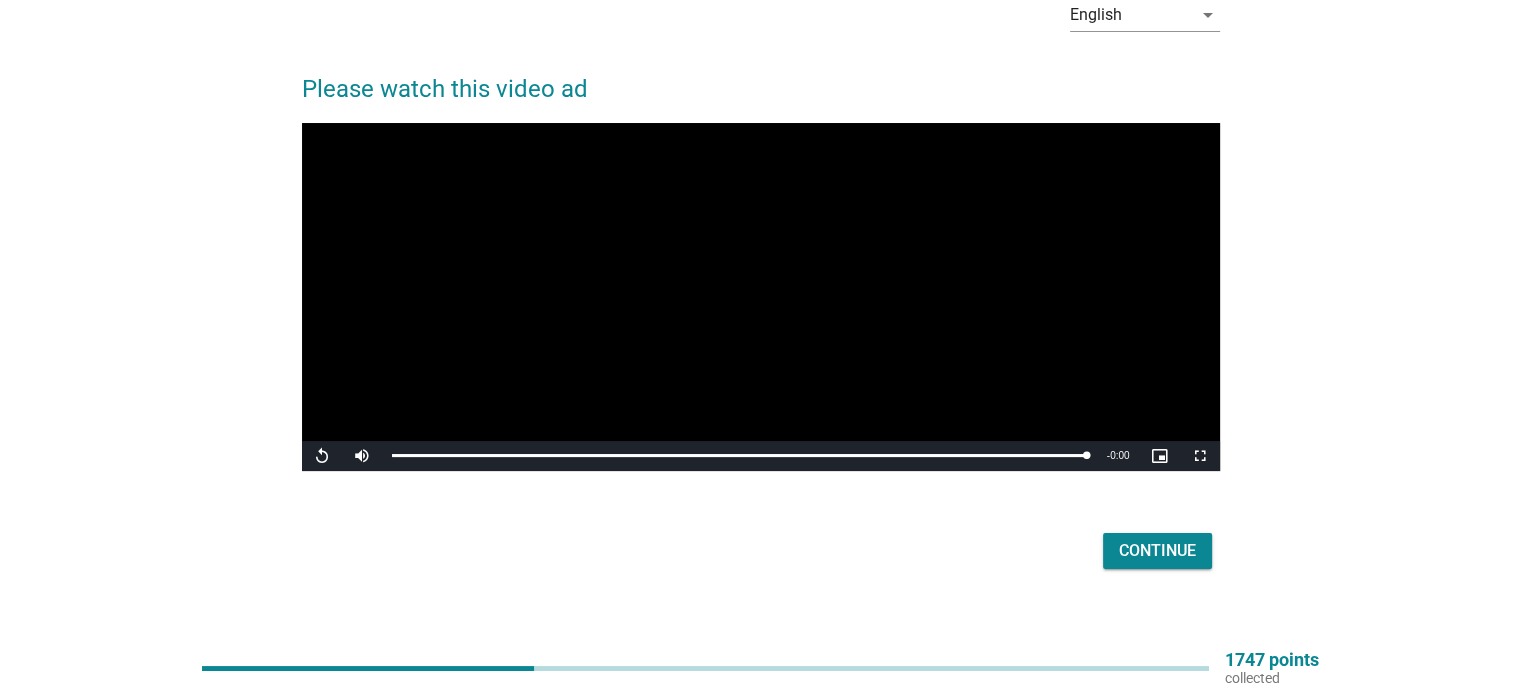 click on "Continue" at bounding box center [1157, 551] 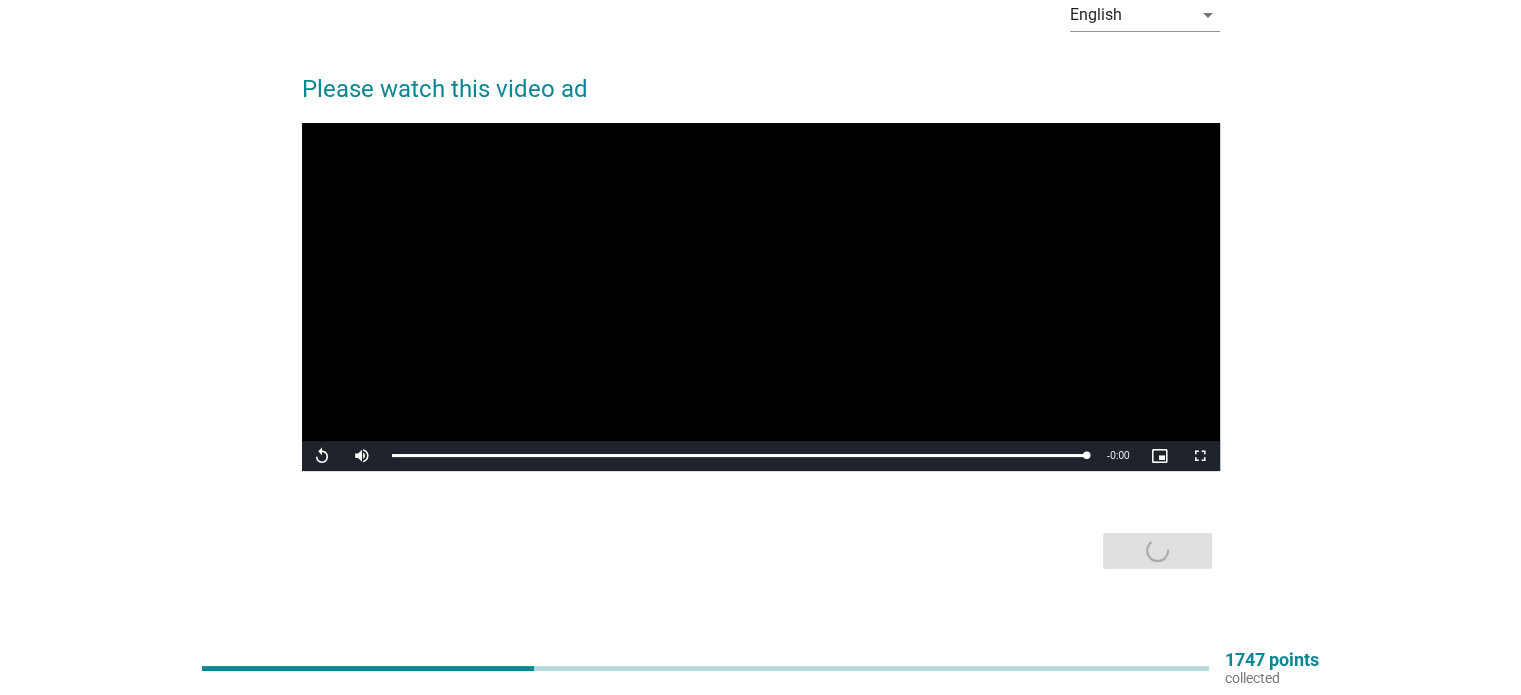 scroll, scrollTop: 0, scrollLeft: 0, axis: both 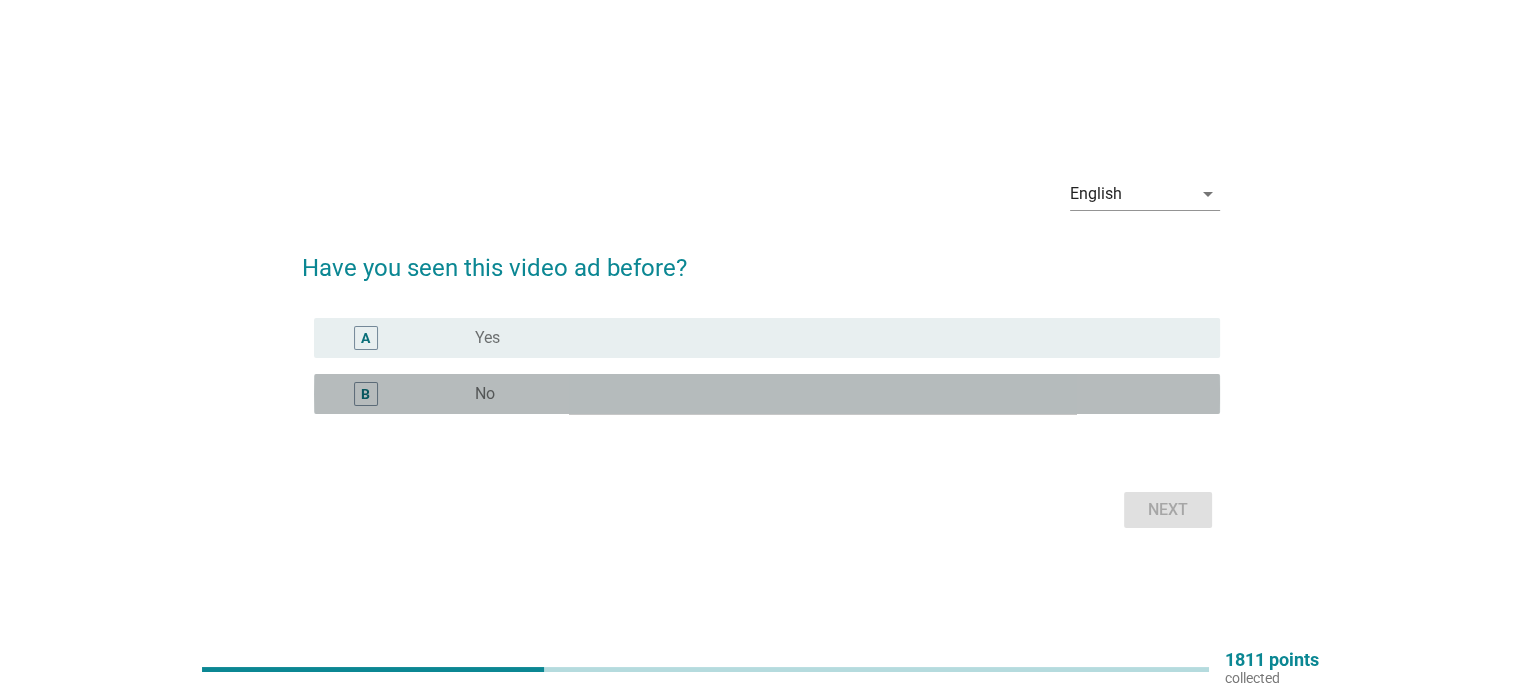click on "B     radio_button_unchecked No" at bounding box center [767, 394] 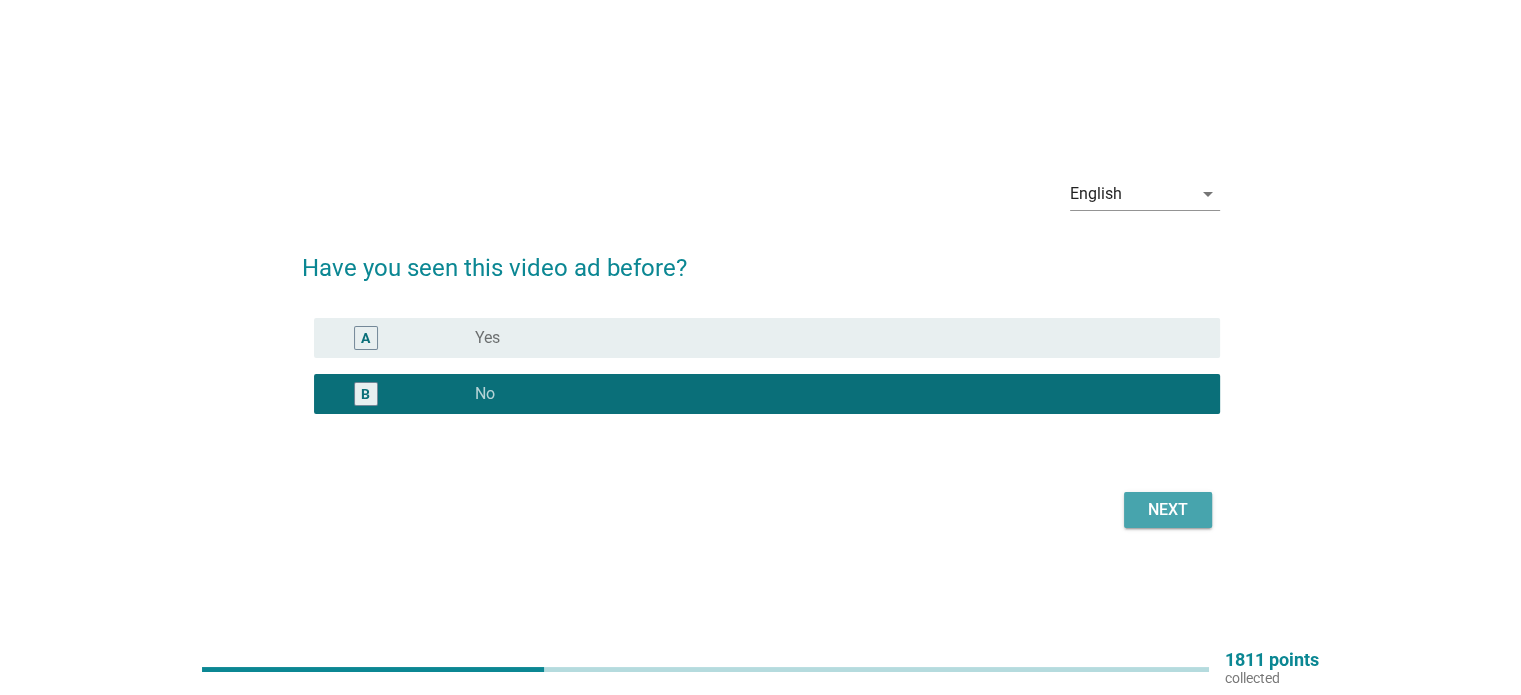 click on "Next" at bounding box center (1168, 510) 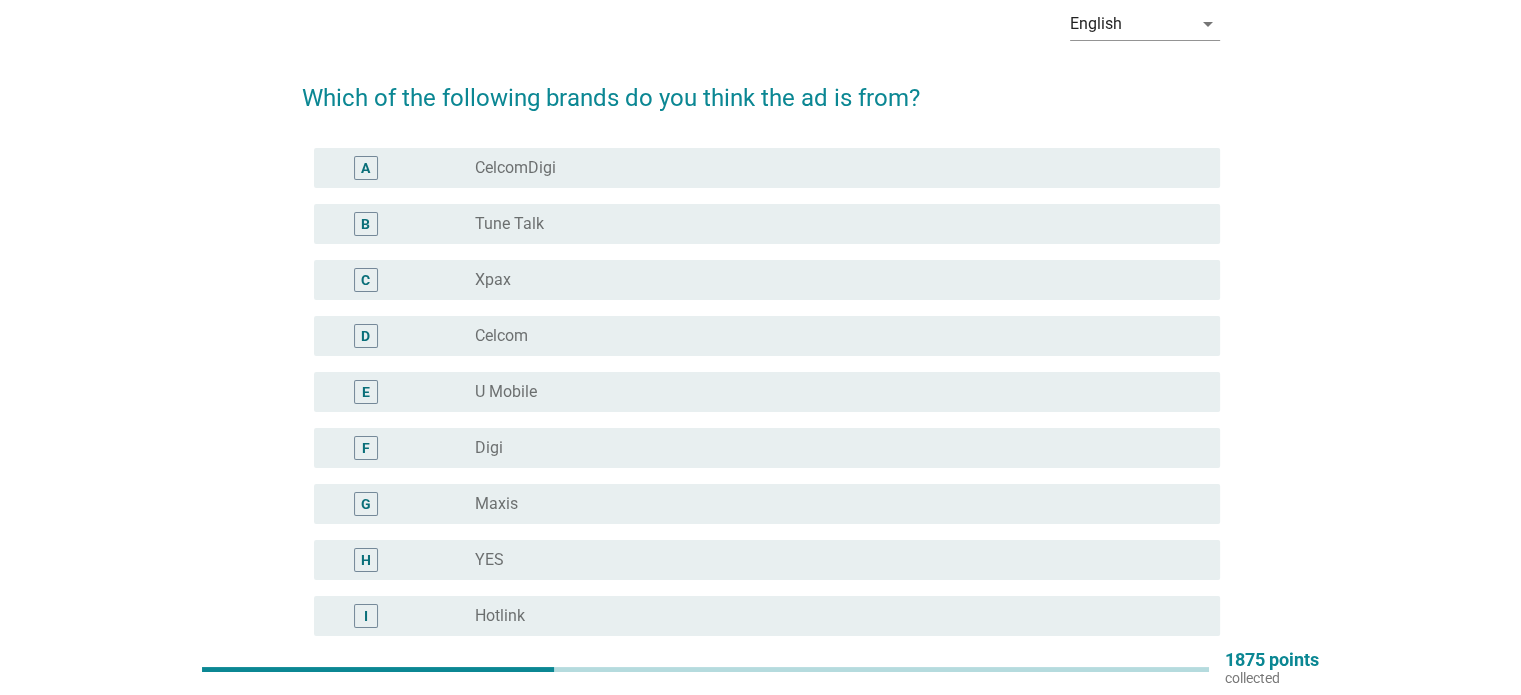 scroll, scrollTop: 99, scrollLeft: 0, axis: vertical 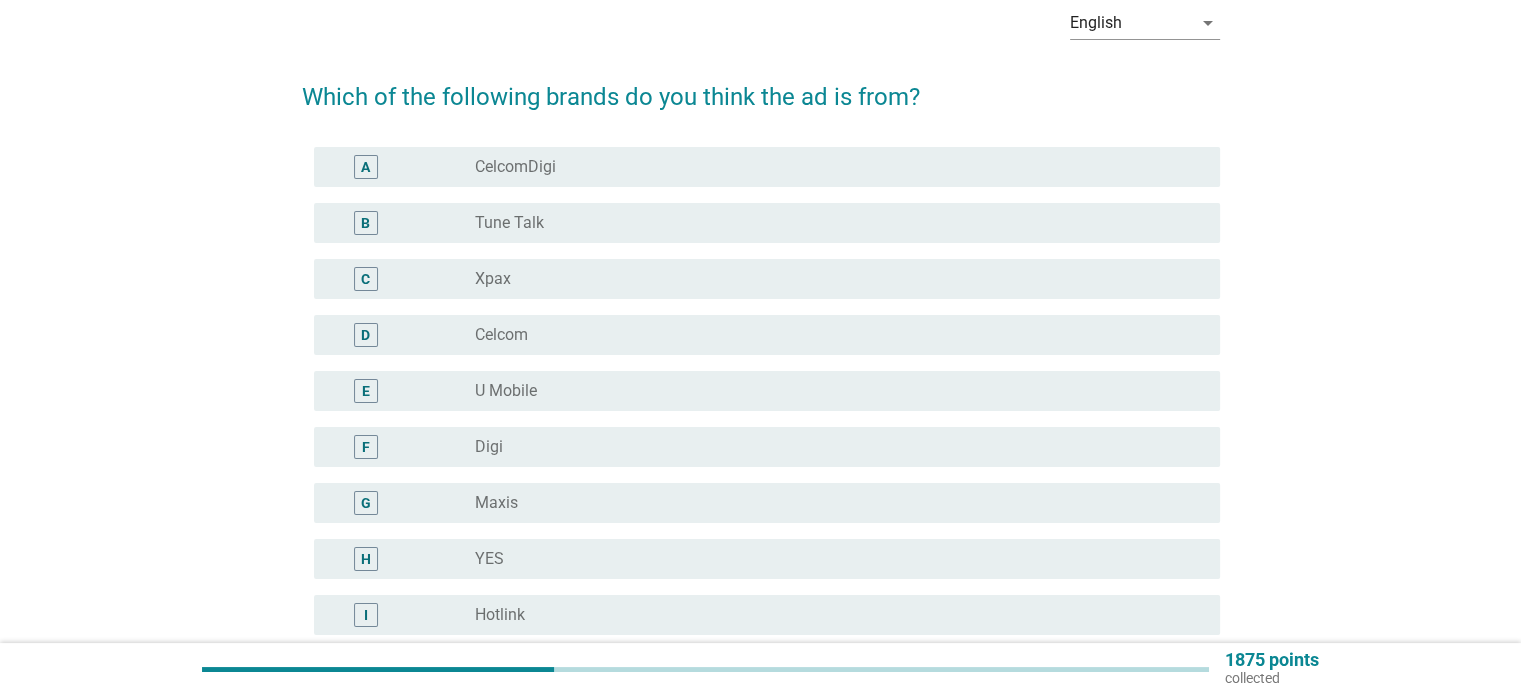 click on "I     radio_button_unchecked Hotlink" at bounding box center (767, 615) 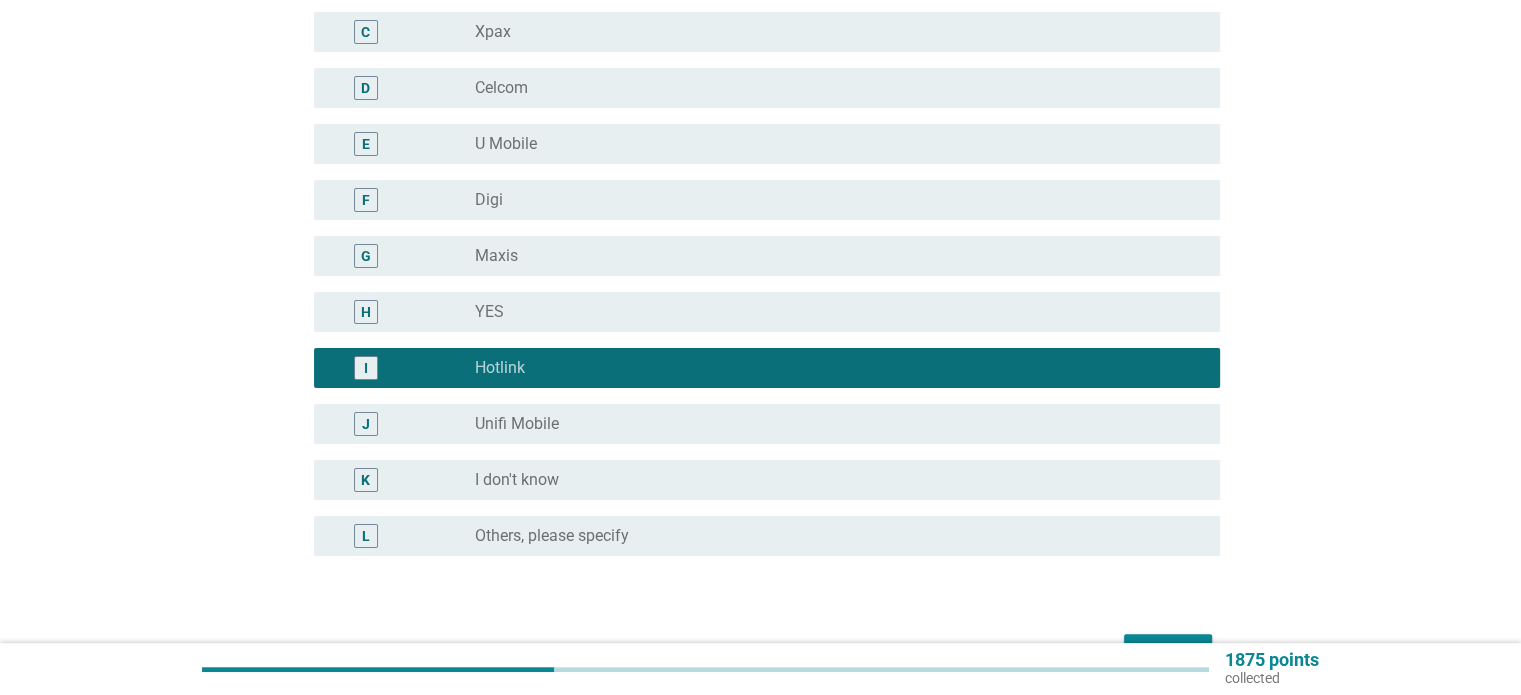 scroll, scrollTop: 456, scrollLeft: 0, axis: vertical 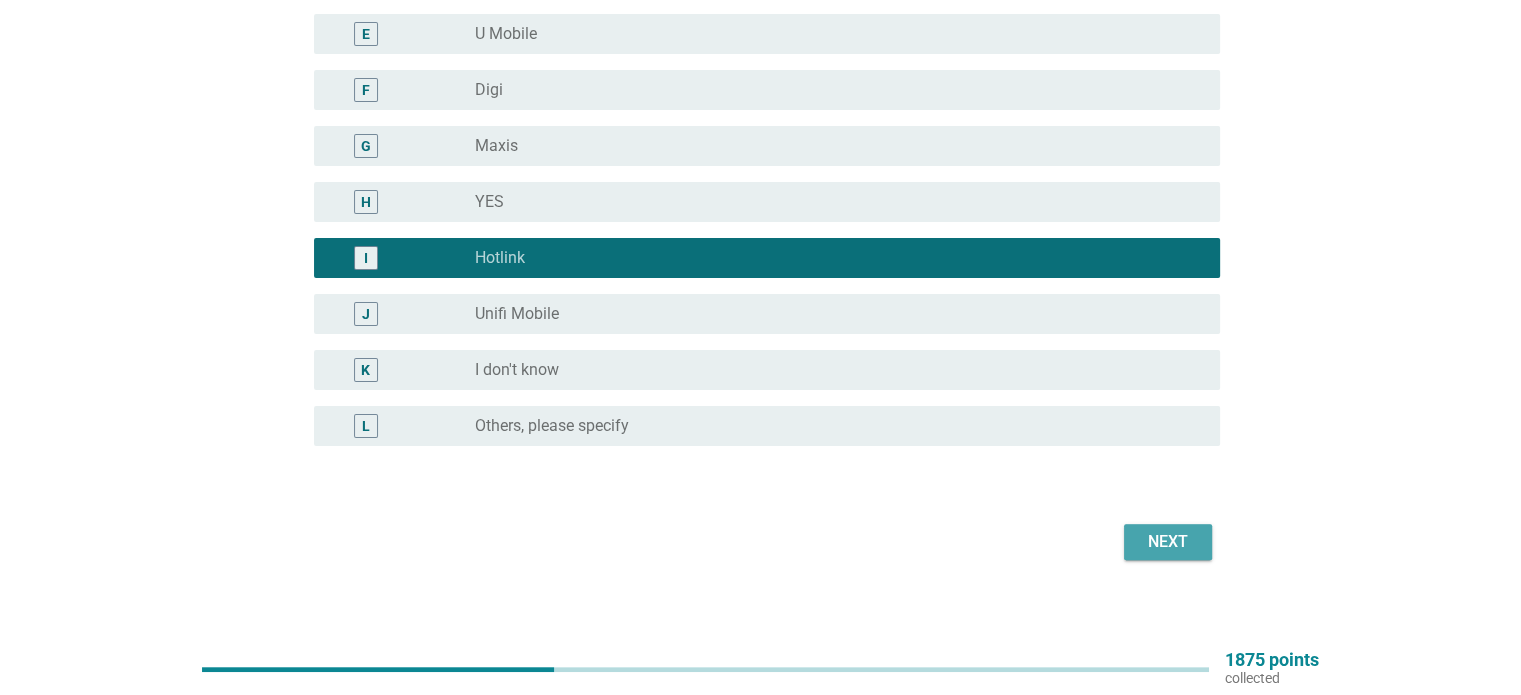 click on "Next" at bounding box center [1168, 542] 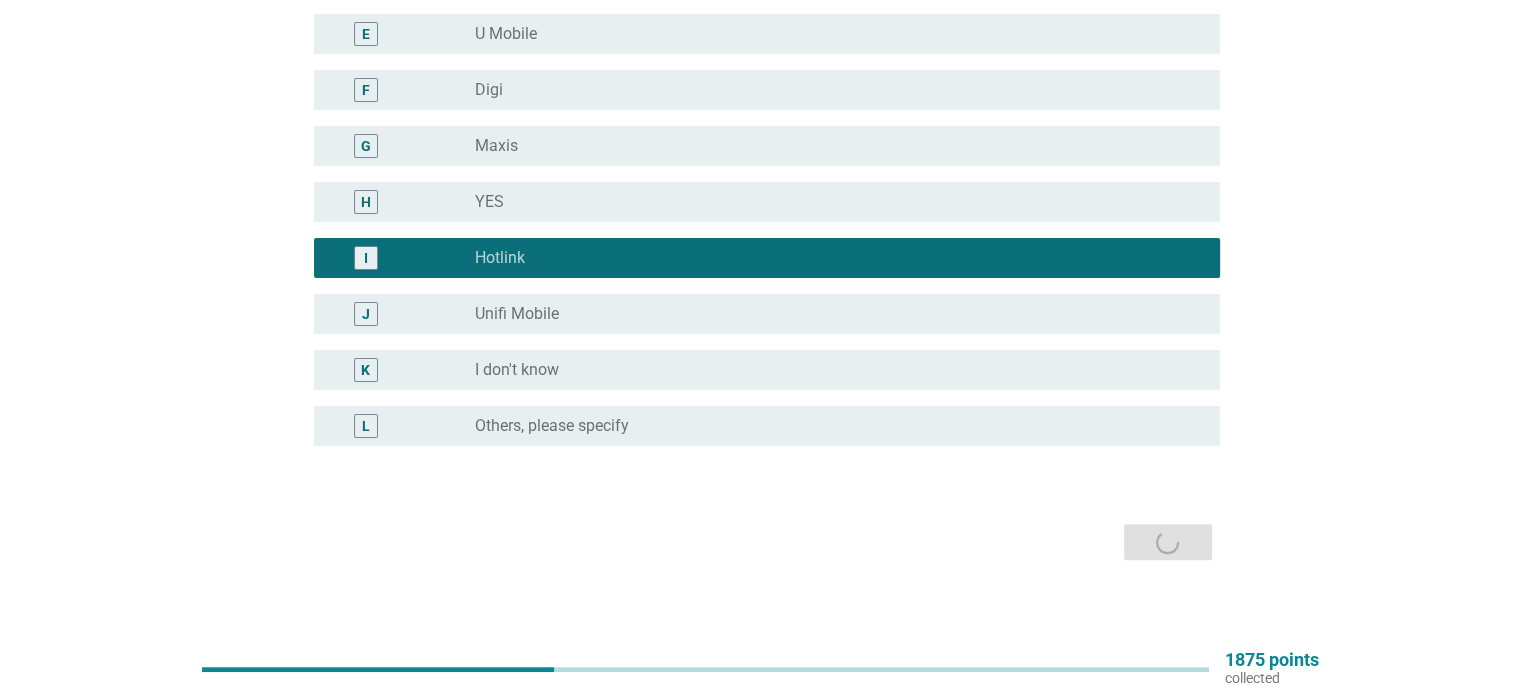 scroll, scrollTop: 0, scrollLeft: 0, axis: both 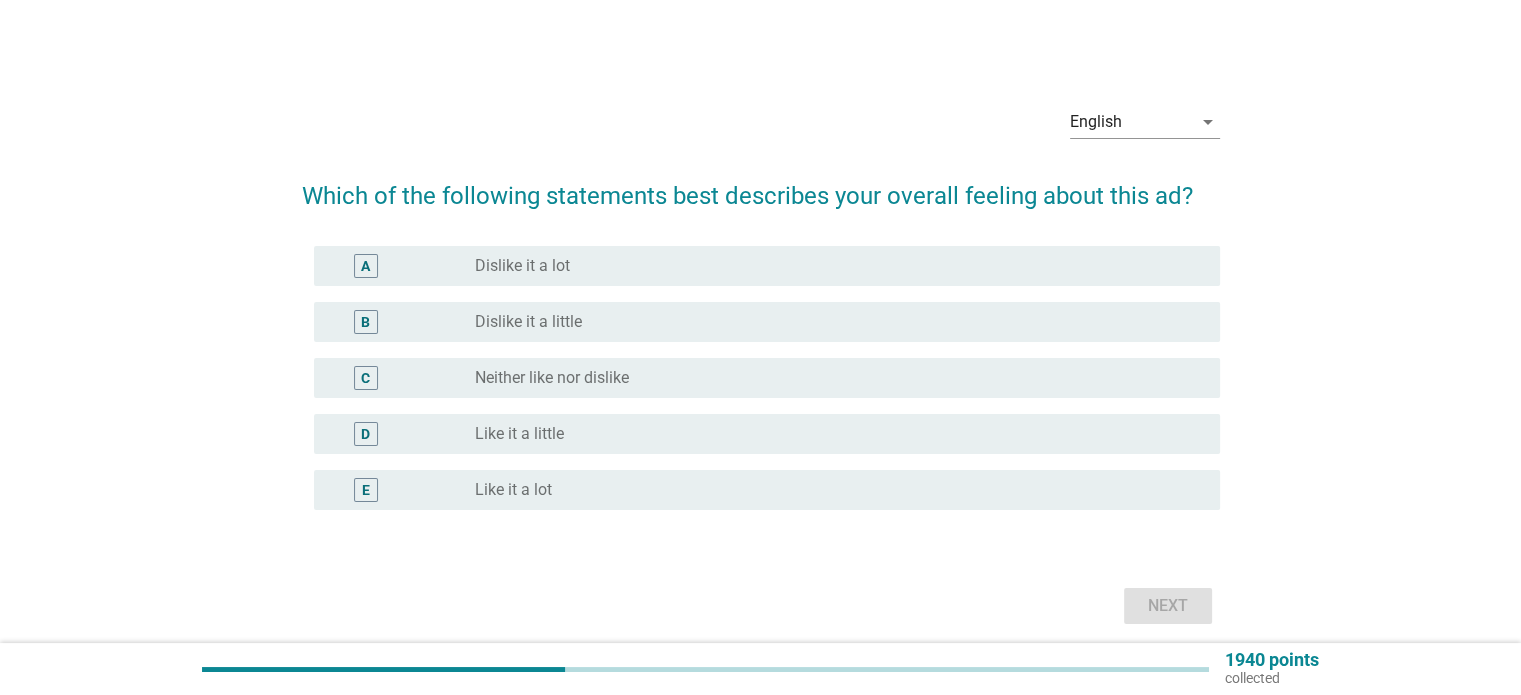 click on "radio_button_unchecked Neither like nor dislike" at bounding box center [831, 378] 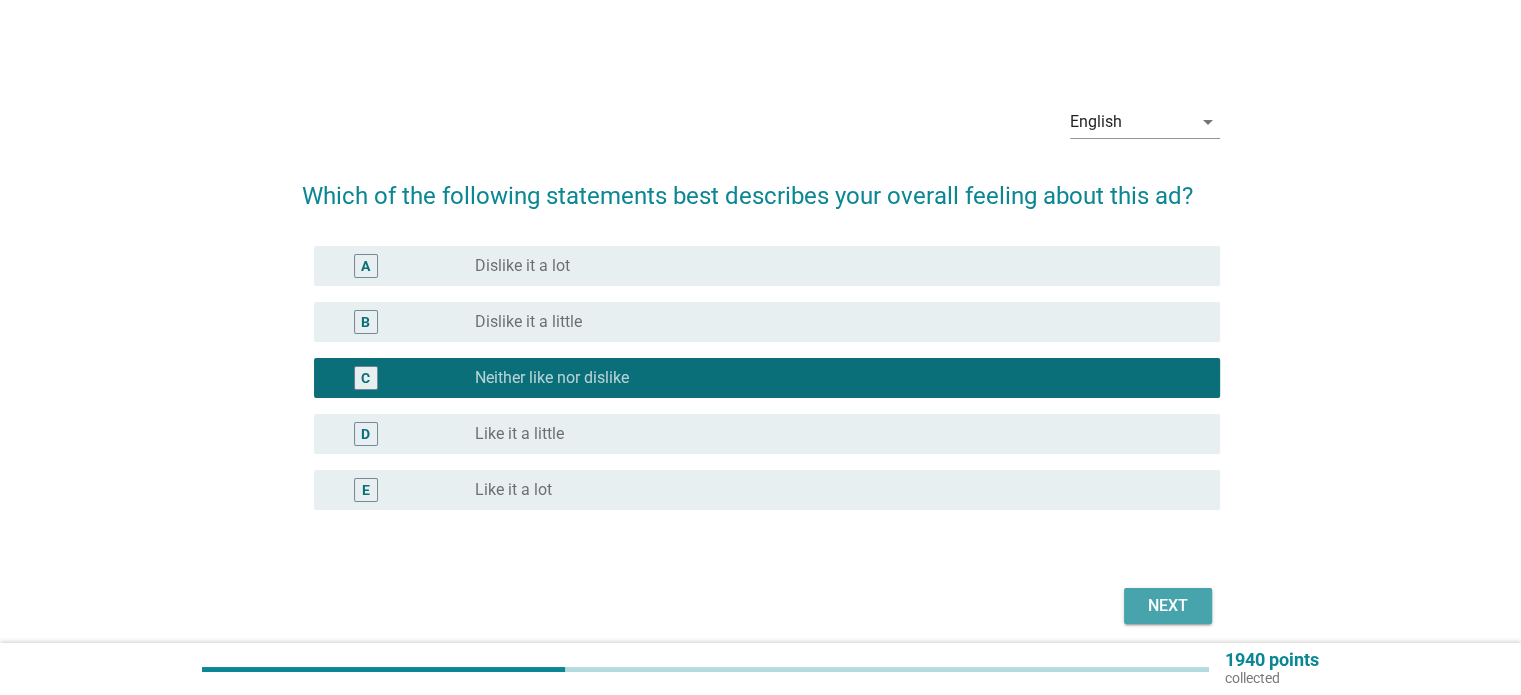 click on "Next" at bounding box center (1168, 606) 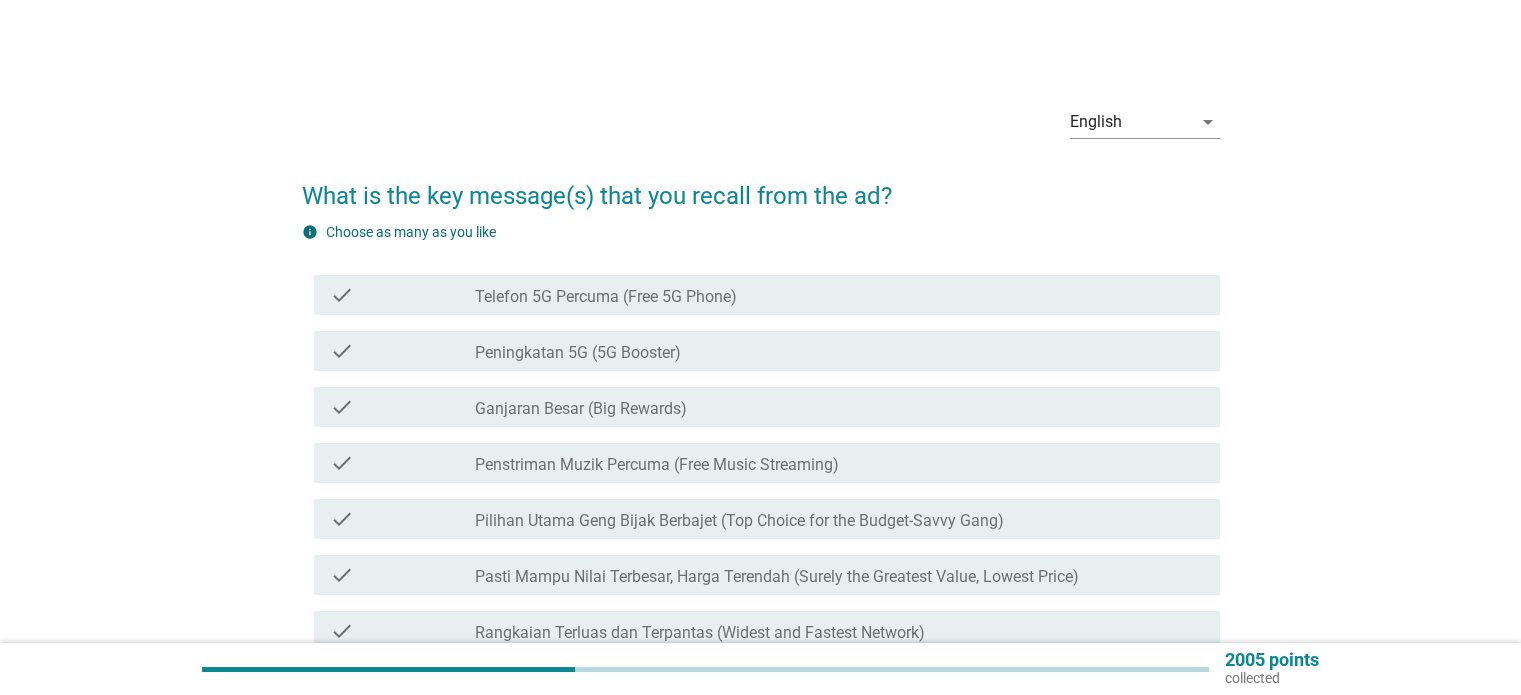 click on "Pilihan Utama Geng Bijak Berbajet (Top Choice for the Budget-Savvy Gang)" at bounding box center [739, 521] 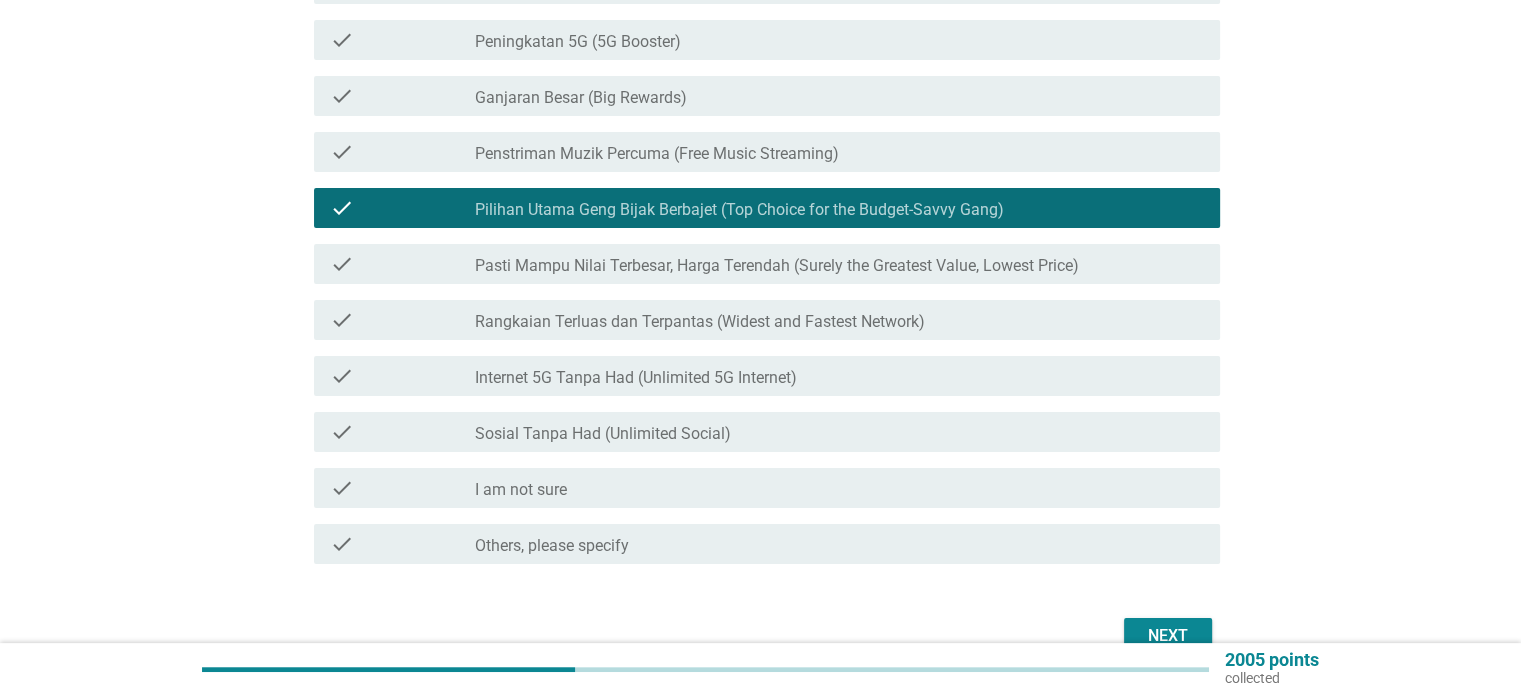 scroll, scrollTop: 417, scrollLeft: 0, axis: vertical 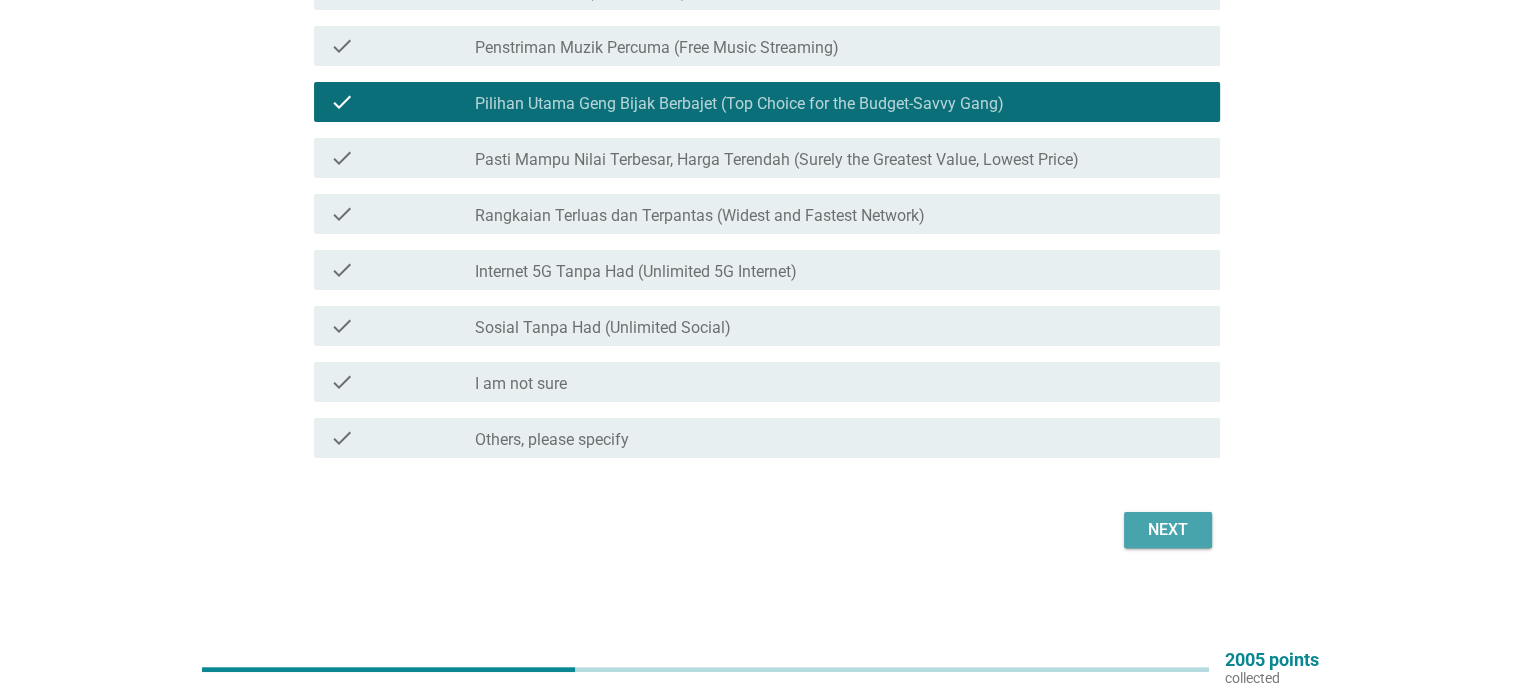 click on "Next" at bounding box center [1168, 530] 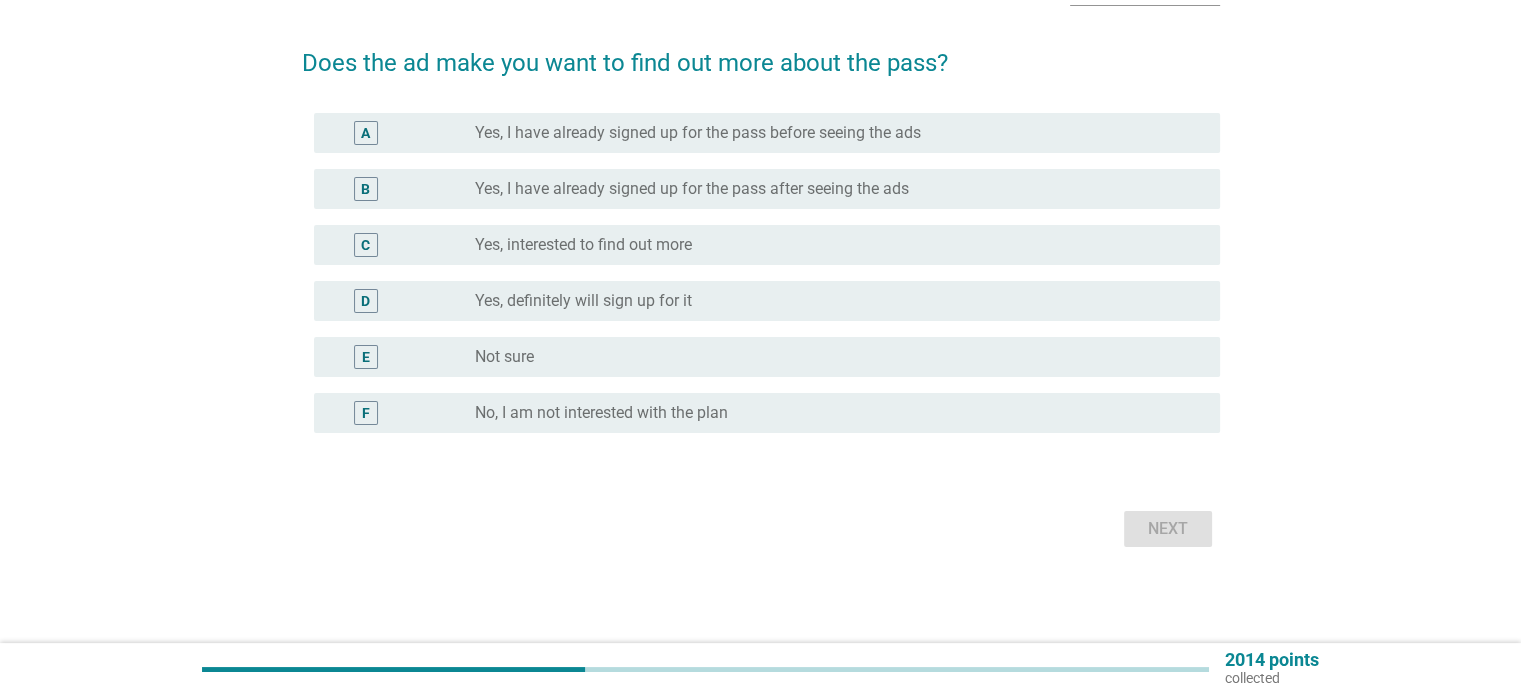 scroll, scrollTop: 0, scrollLeft: 0, axis: both 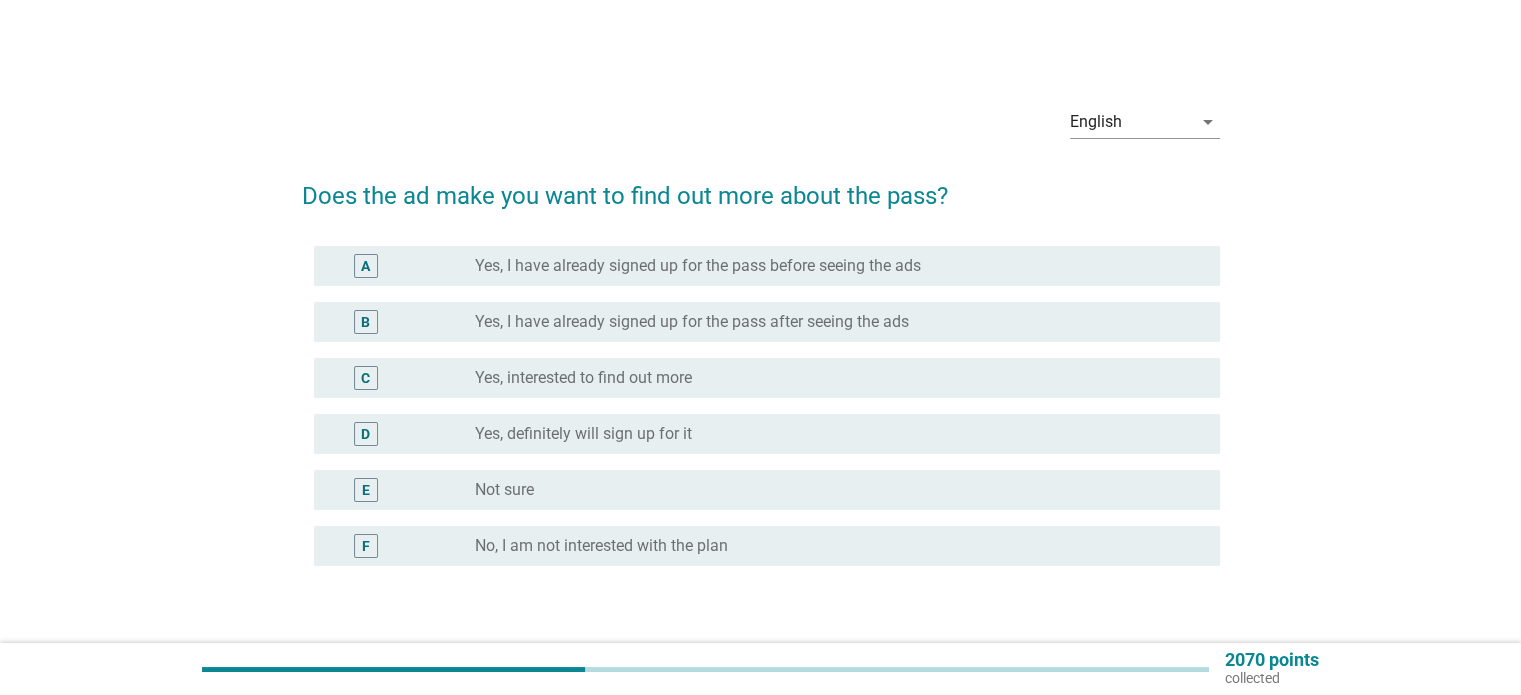 click on "radio_button_unchecked Not sure" at bounding box center [831, 490] 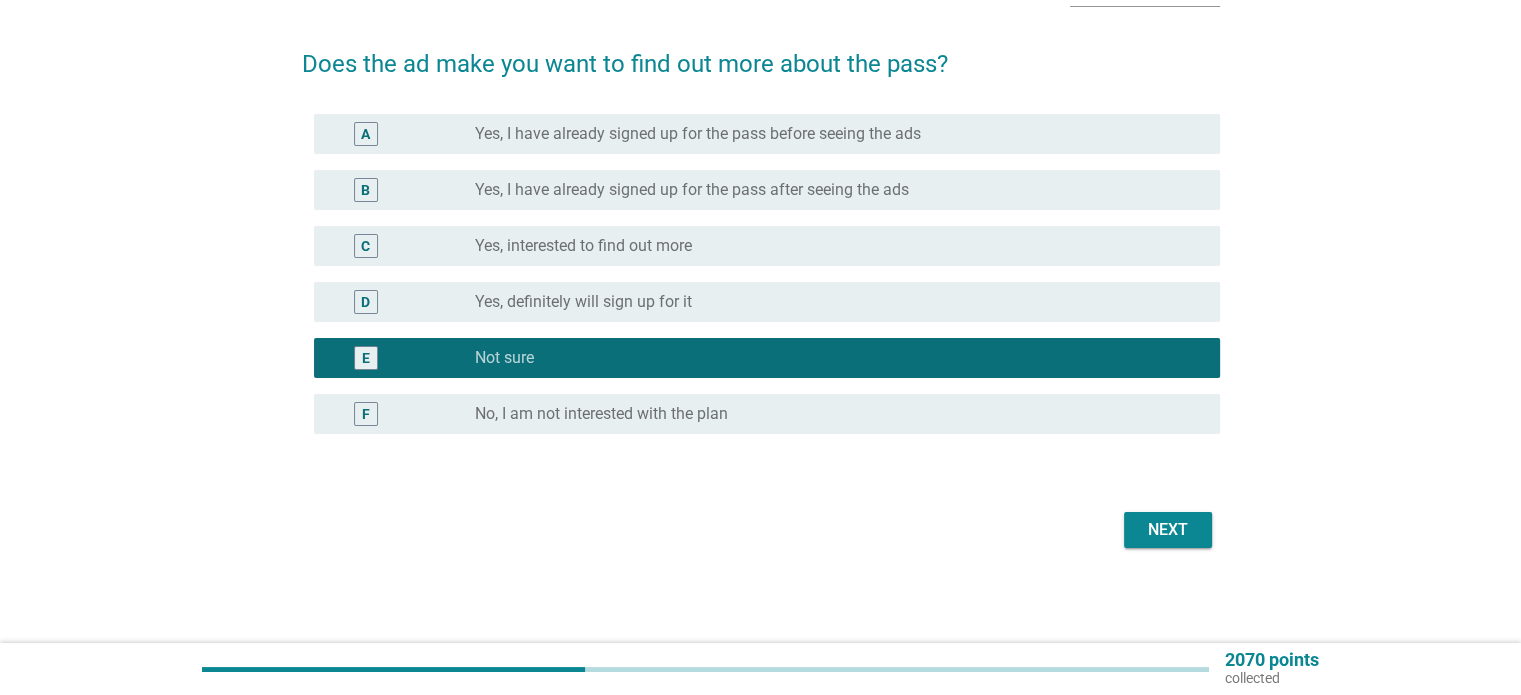 scroll, scrollTop: 128, scrollLeft: 0, axis: vertical 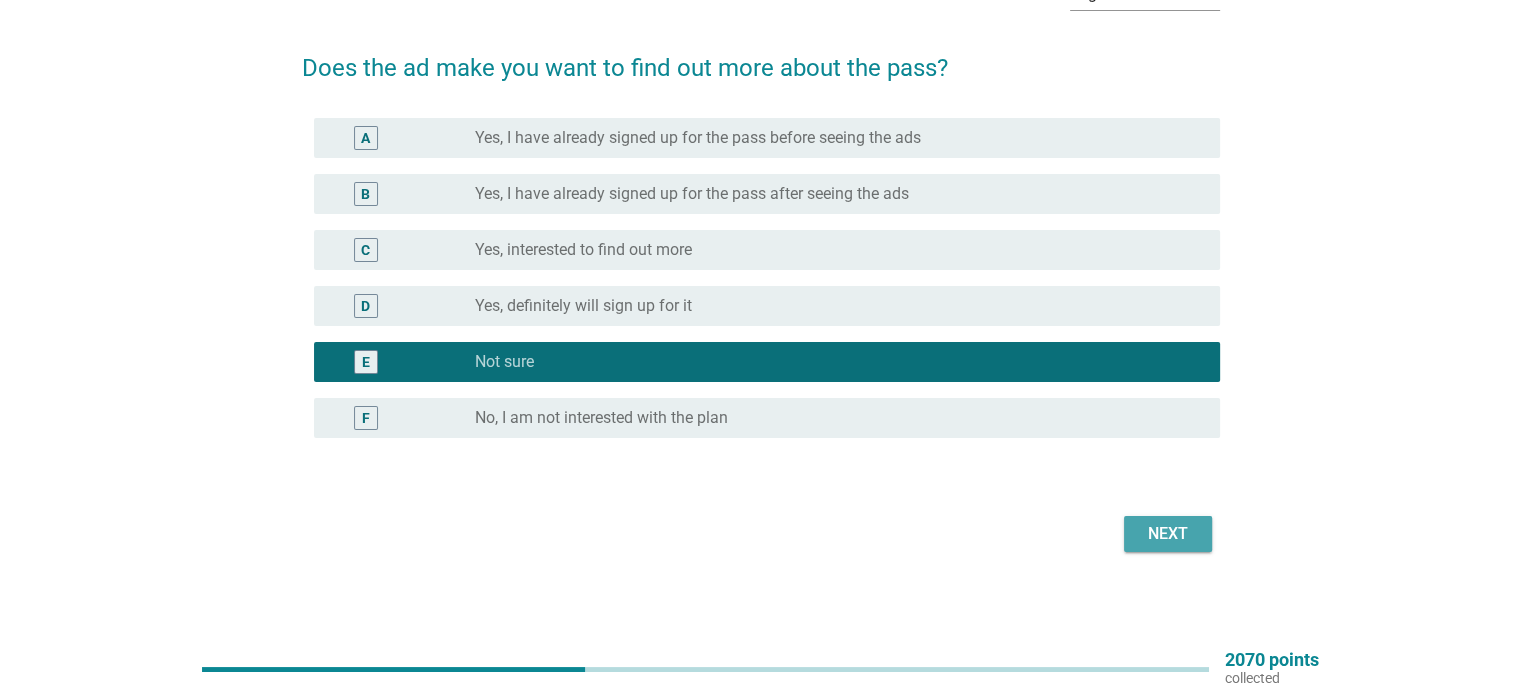 click on "Next" at bounding box center [1168, 534] 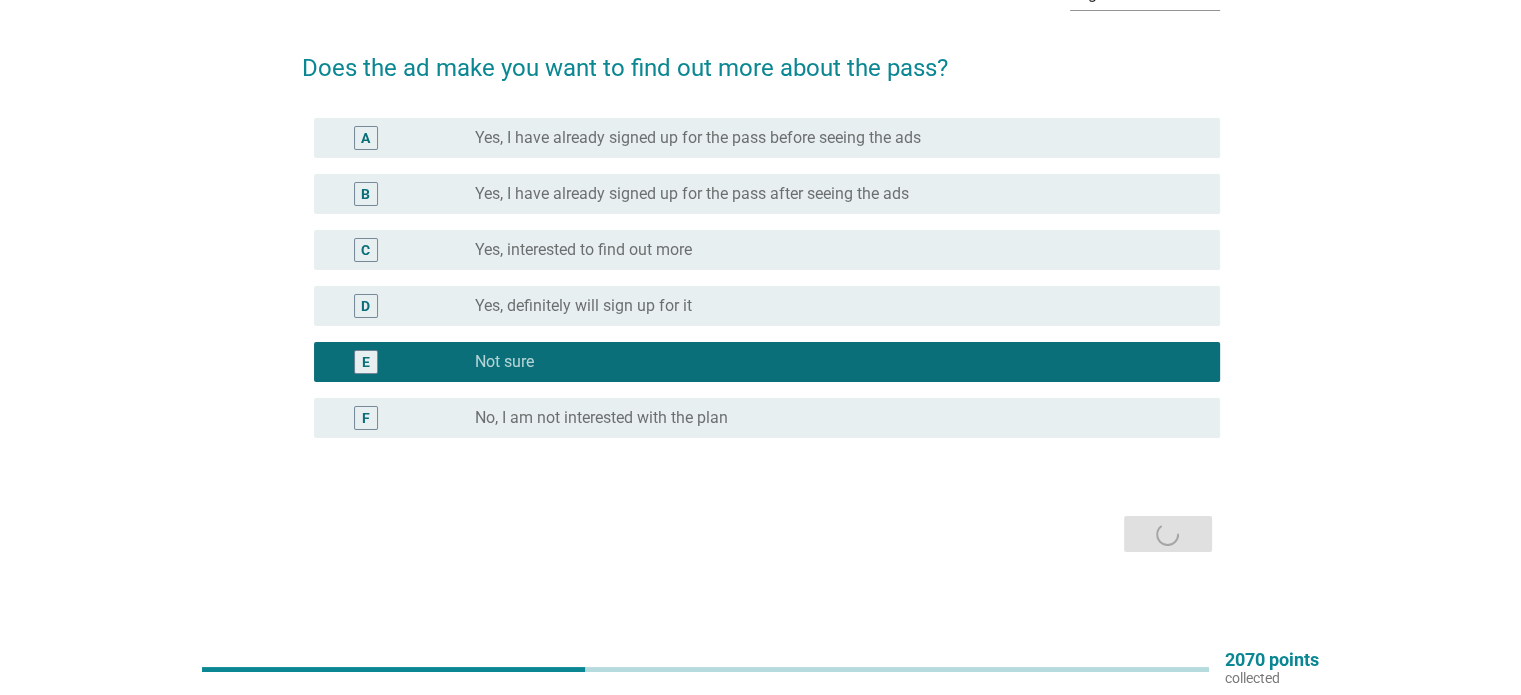scroll, scrollTop: 0, scrollLeft: 0, axis: both 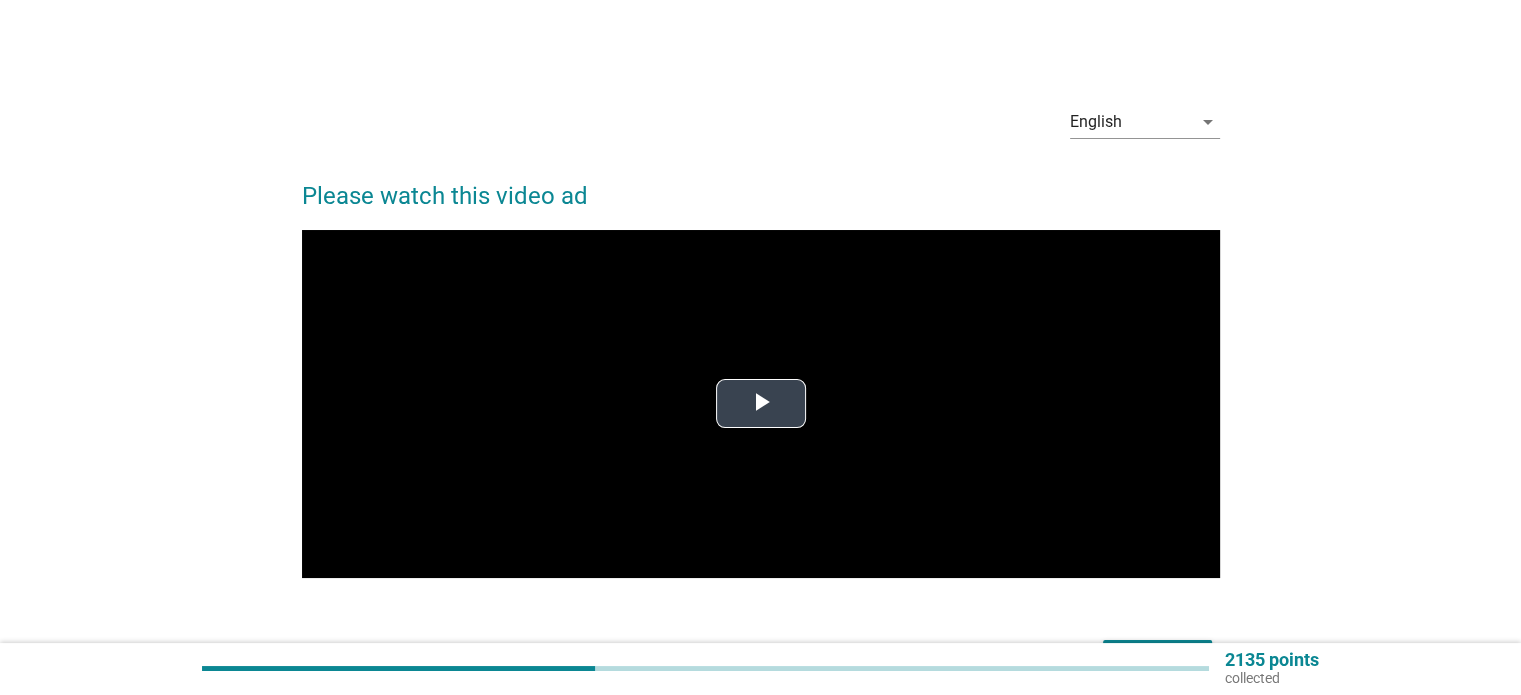 click at bounding box center (761, 404) 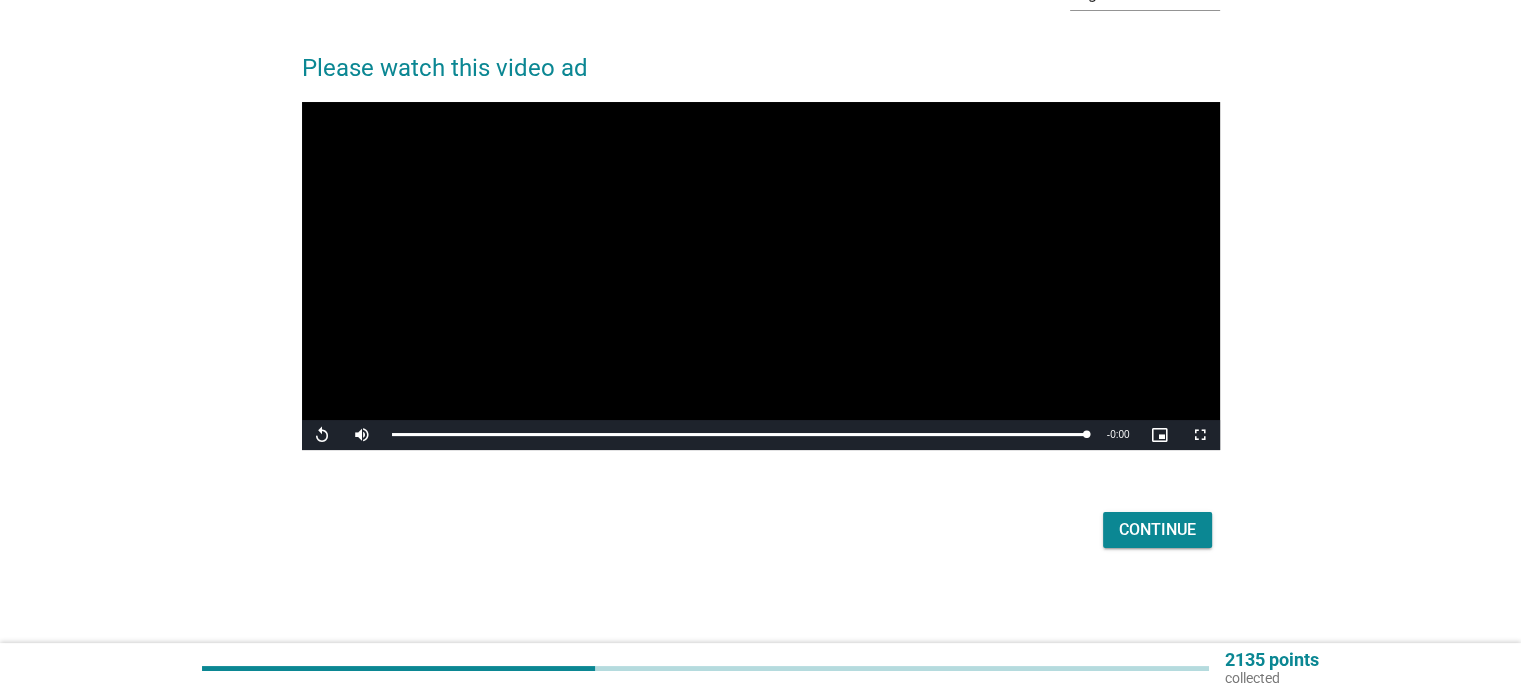 scroll, scrollTop: 125, scrollLeft: 0, axis: vertical 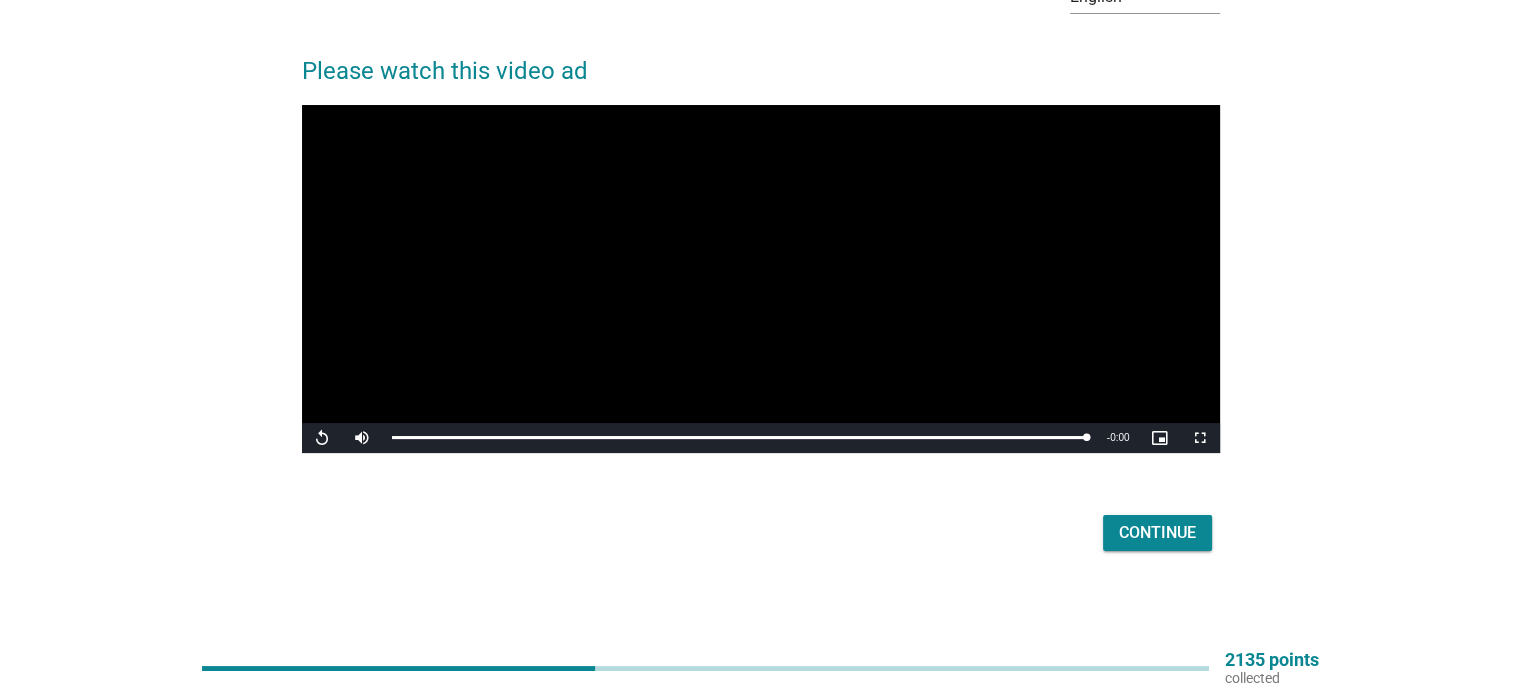 click on "Continue" at bounding box center [1157, 533] 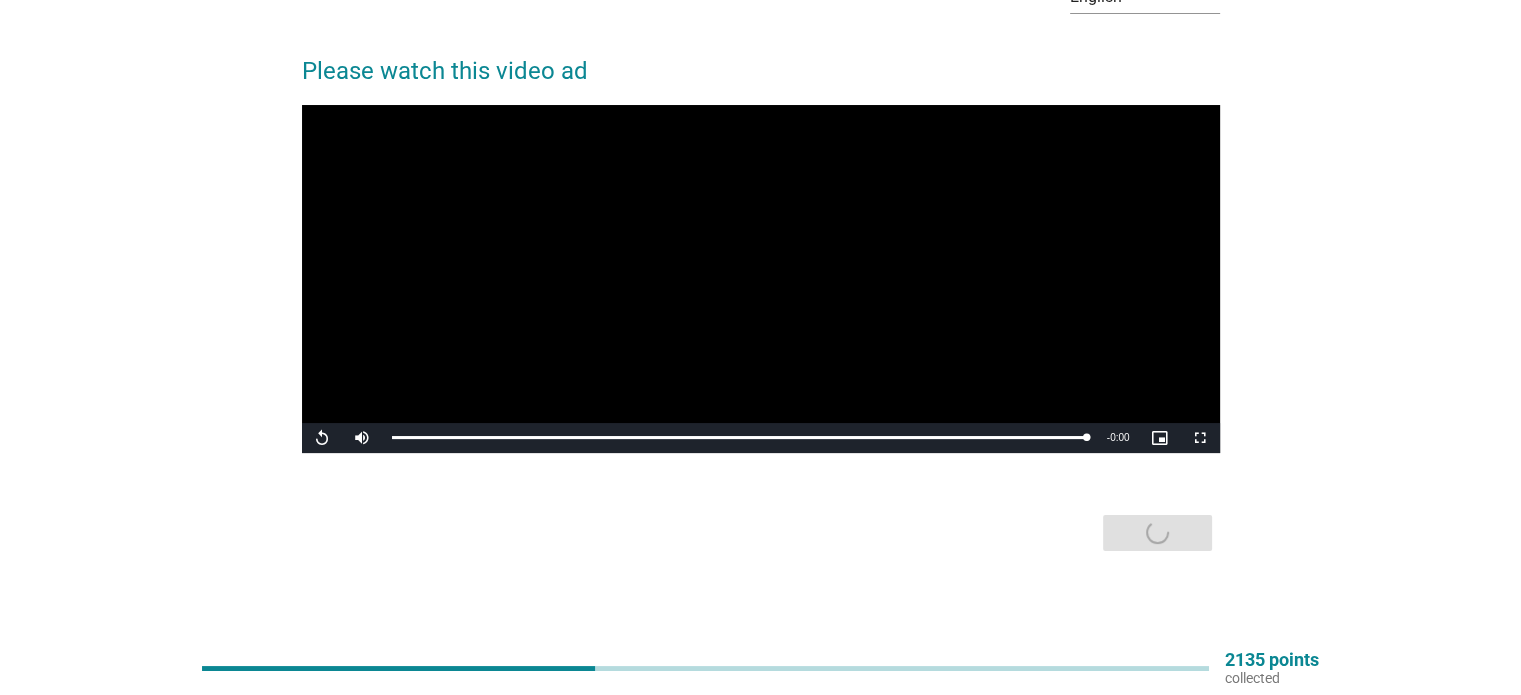 scroll, scrollTop: 0, scrollLeft: 0, axis: both 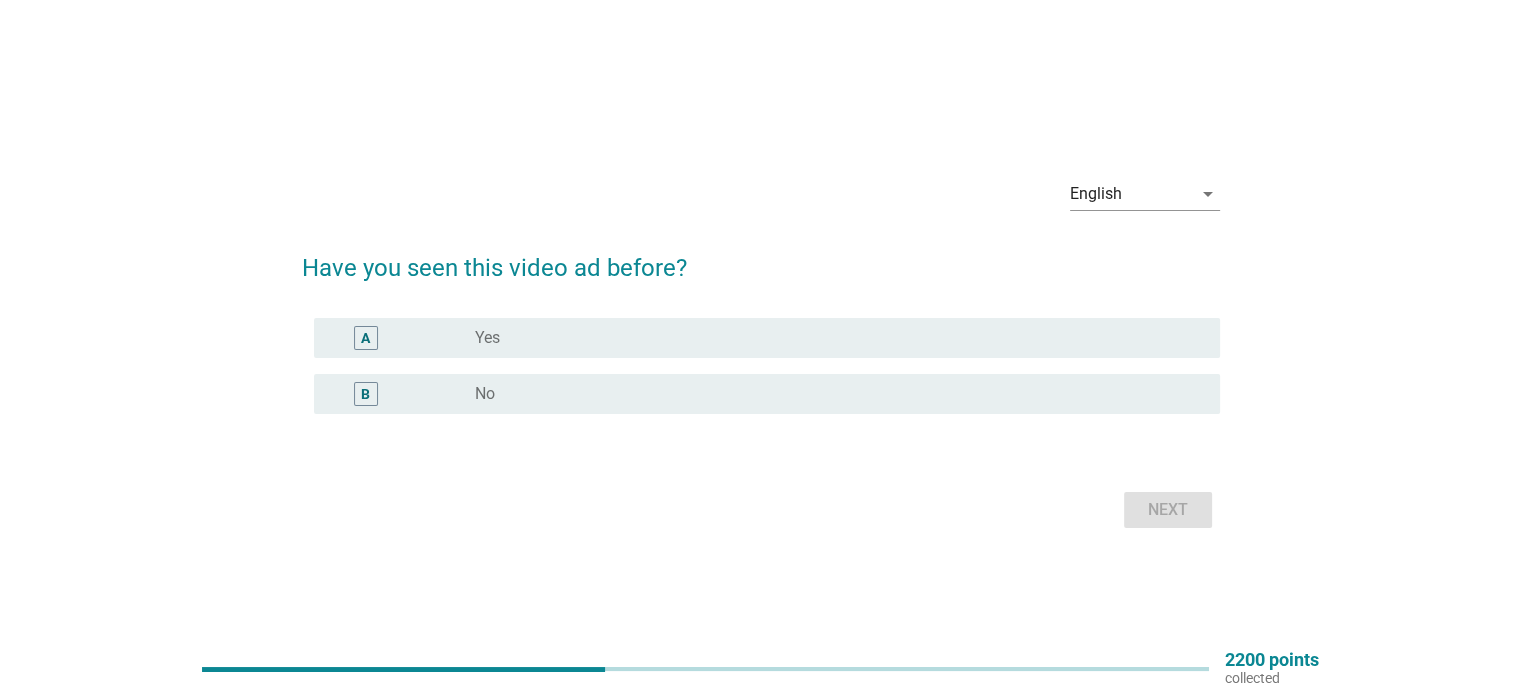 click on "radio_button_unchecked No" at bounding box center (831, 394) 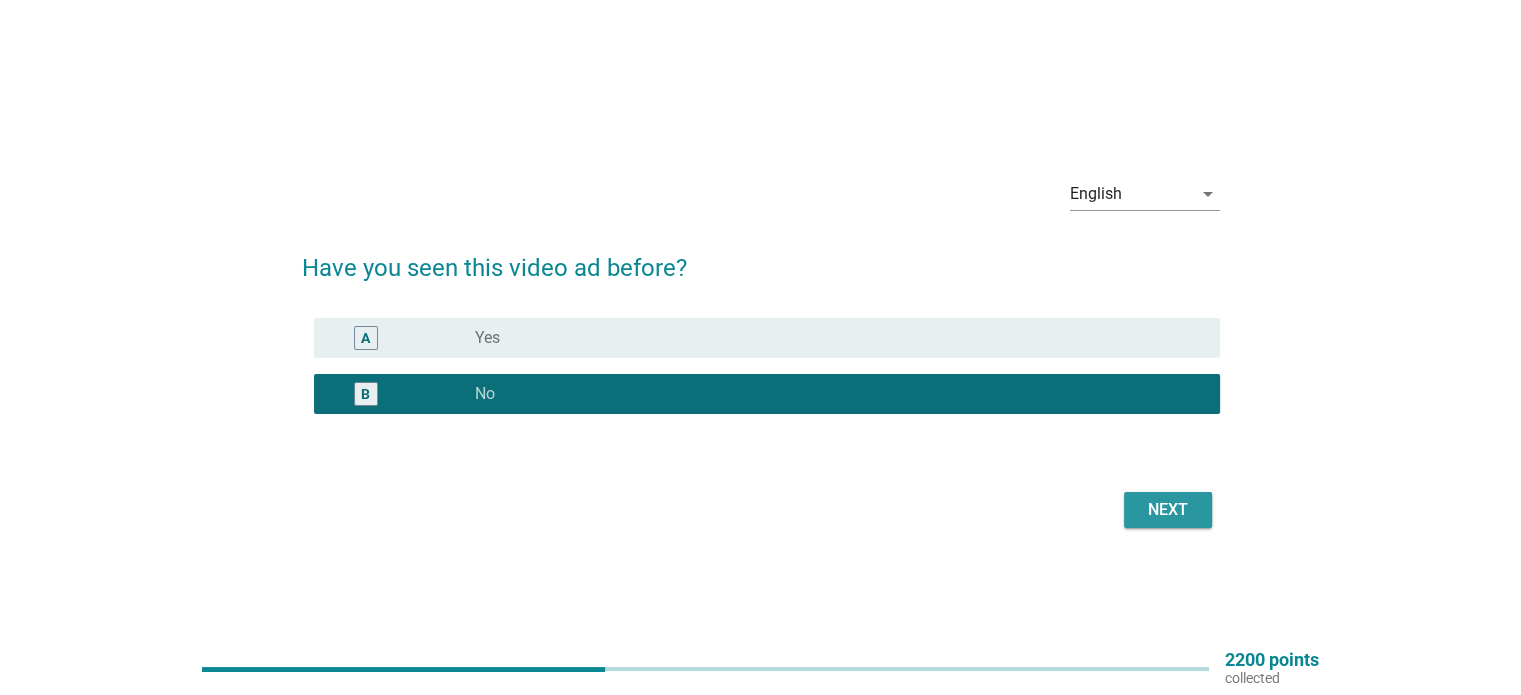 click on "Next" at bounding box center (1168, 510) 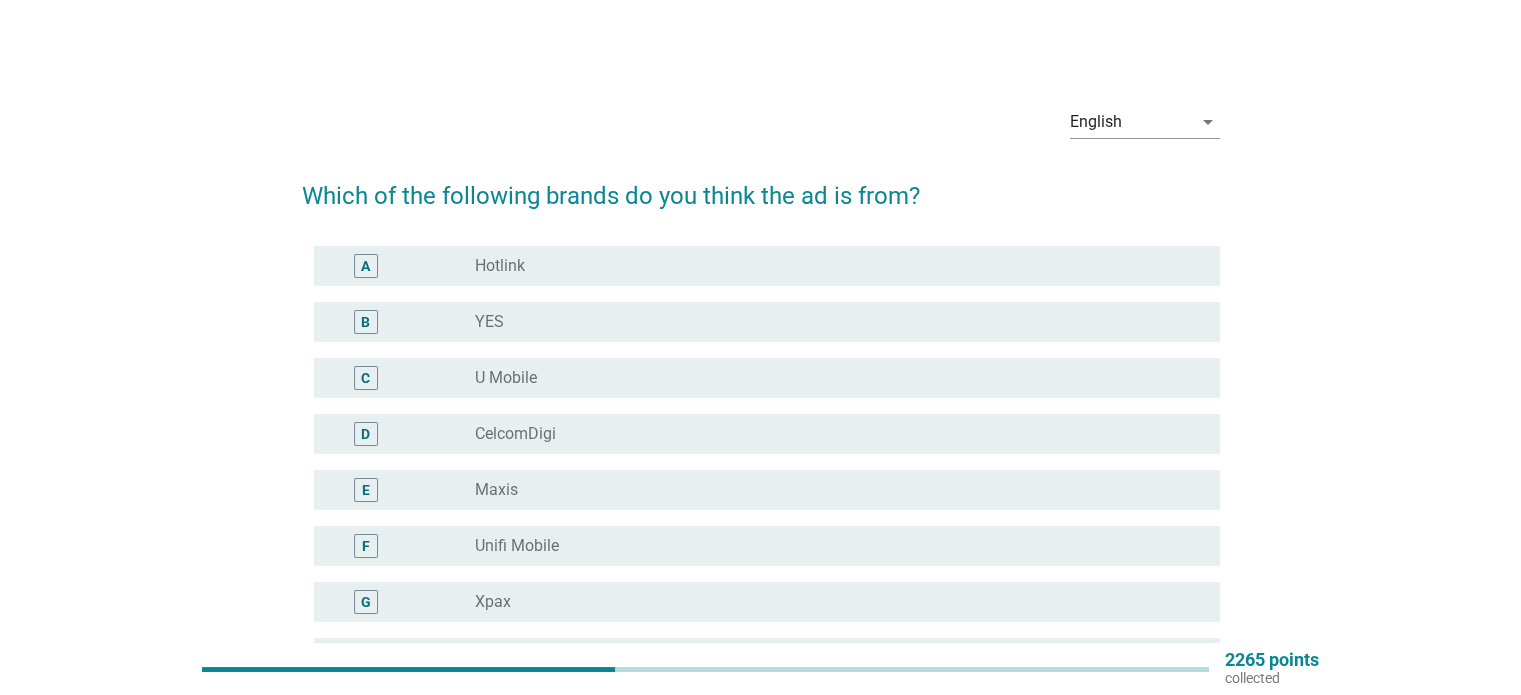 click on "Which of the following brands do you think the ad is from?     A     radio_button_unchecked Hotlink   B     radio_button_unchecked YES   C     radio_button_unchecked U Mobile   D     radio_button_unchecked CelcomDigi   E     radio_button_unchecked Maxis   F     radio_button_unchecked Unifi Mobile   G     radio_button_unchecked Xpax   H     radio_button_unchecked Celcom   I     radio_button_unchecked Tune Talk   J     radio_button_unchecked Digi   K     radio_button_unchecked I don't know   L     radio_button_unchecked Others, please specify     Next" at bounding box center (761, 590) 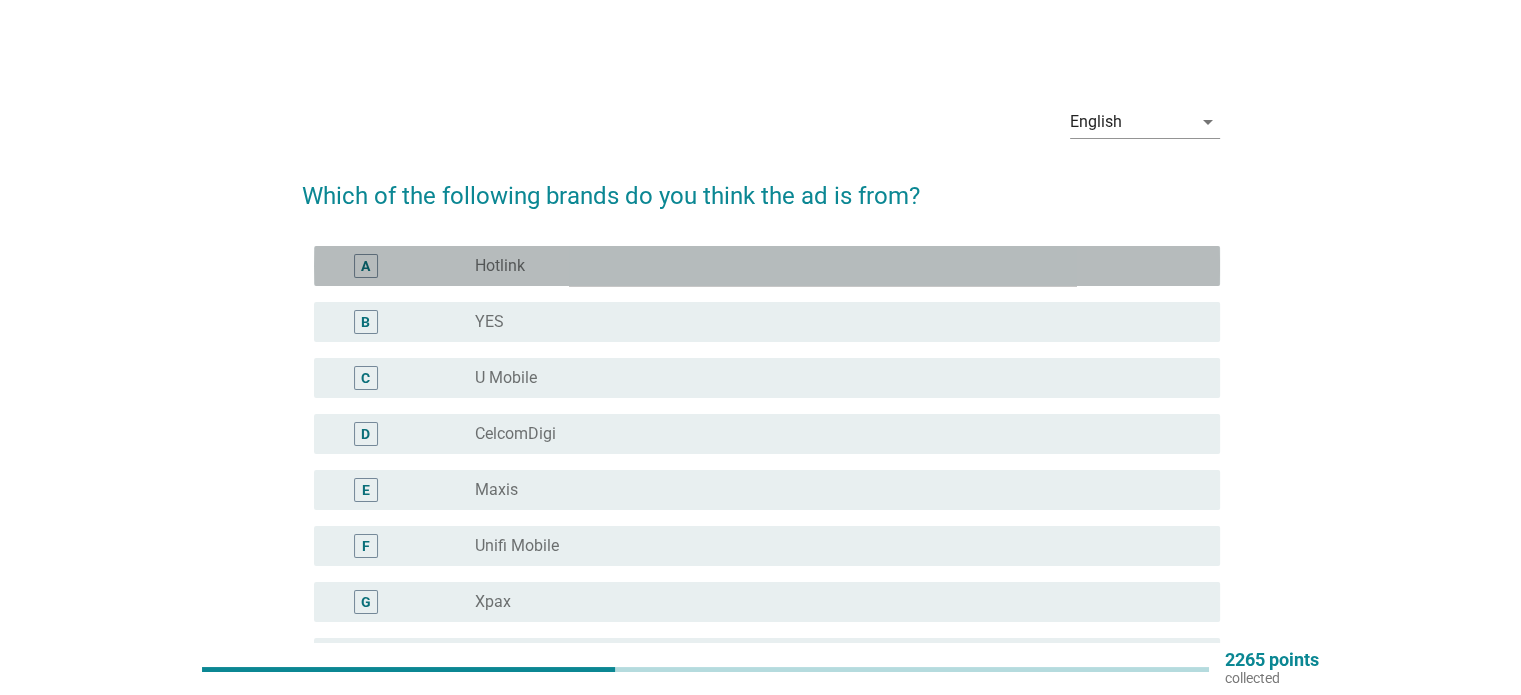 click on "radio_button_unchecked Hotlink" at bounding box center [831, 266] 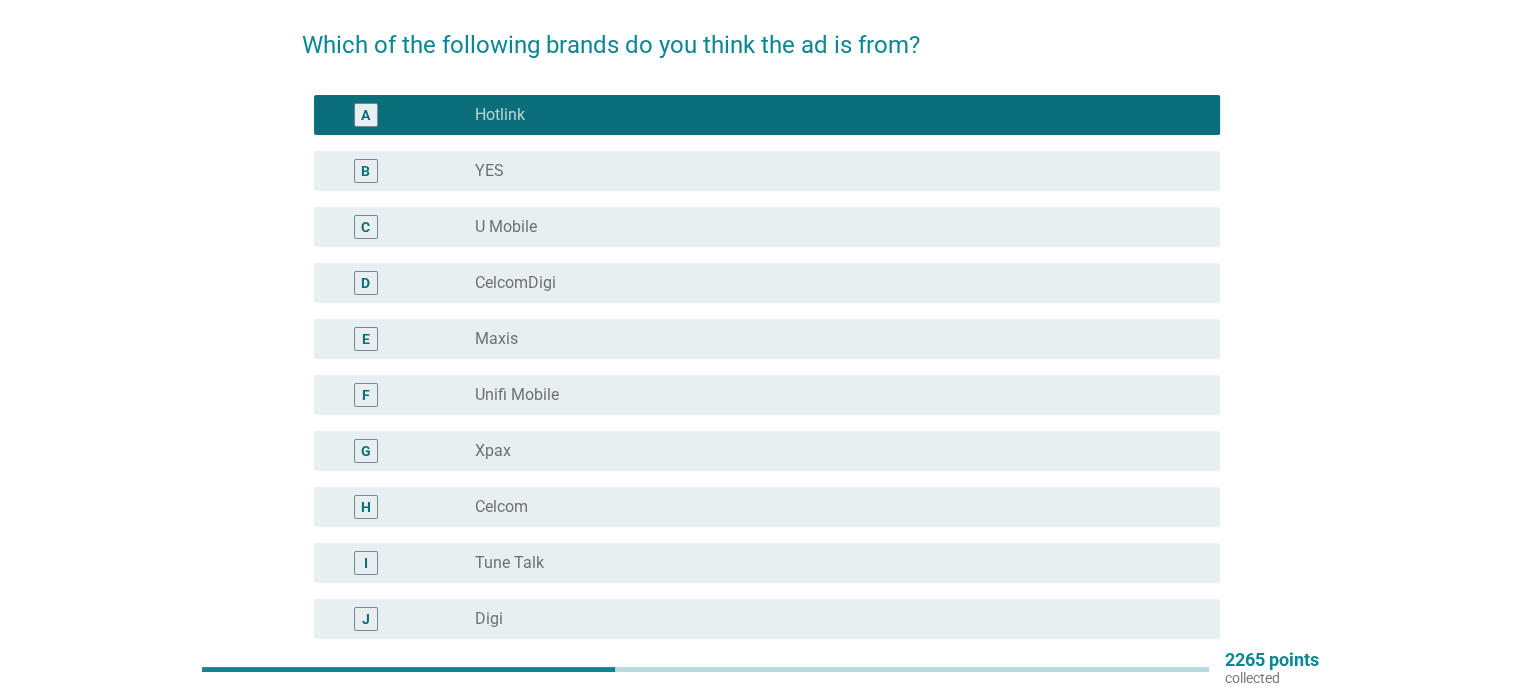 scroll, scrollTop: 384, scrollLeft: 0, axis: vertical 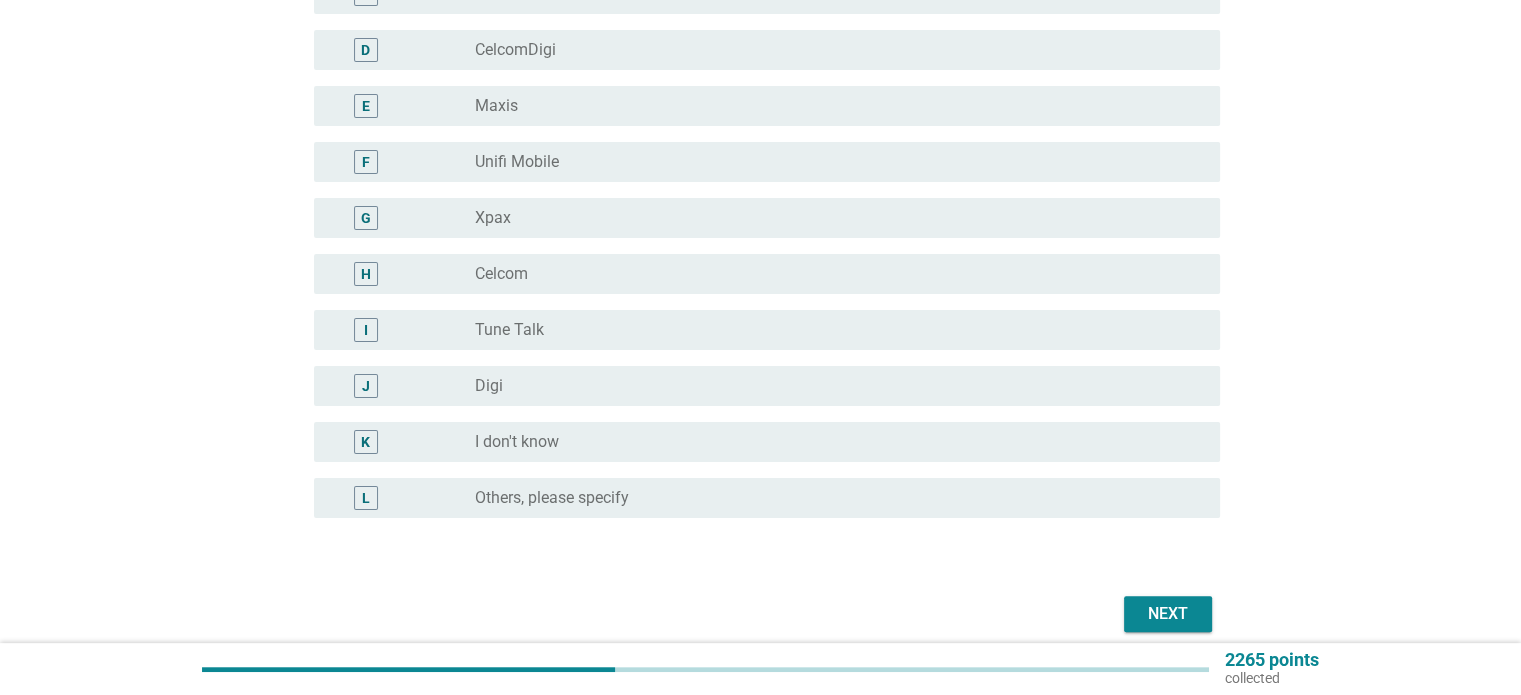click on "Next" at bounding box center [1168, 614] 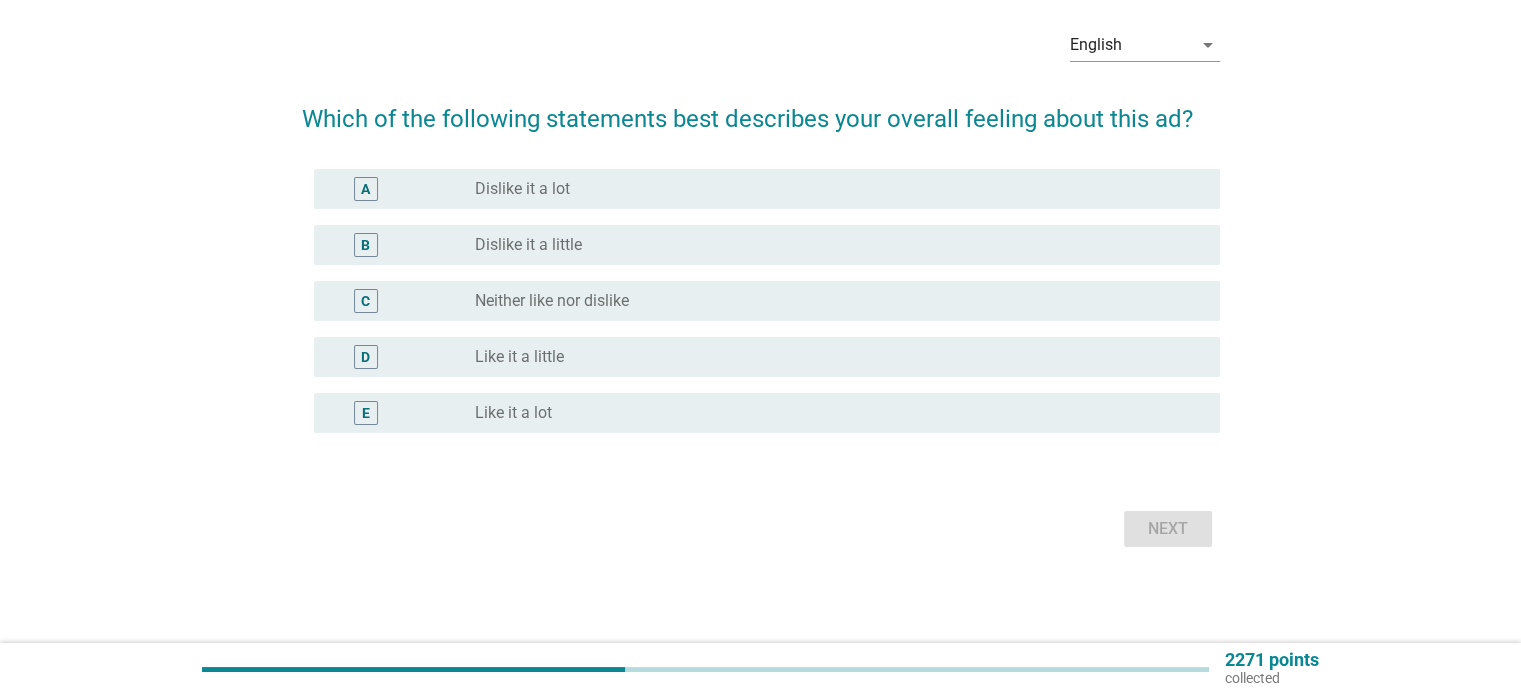 scroll, scrollTop: 0, scrollLeft: 0, axis: both 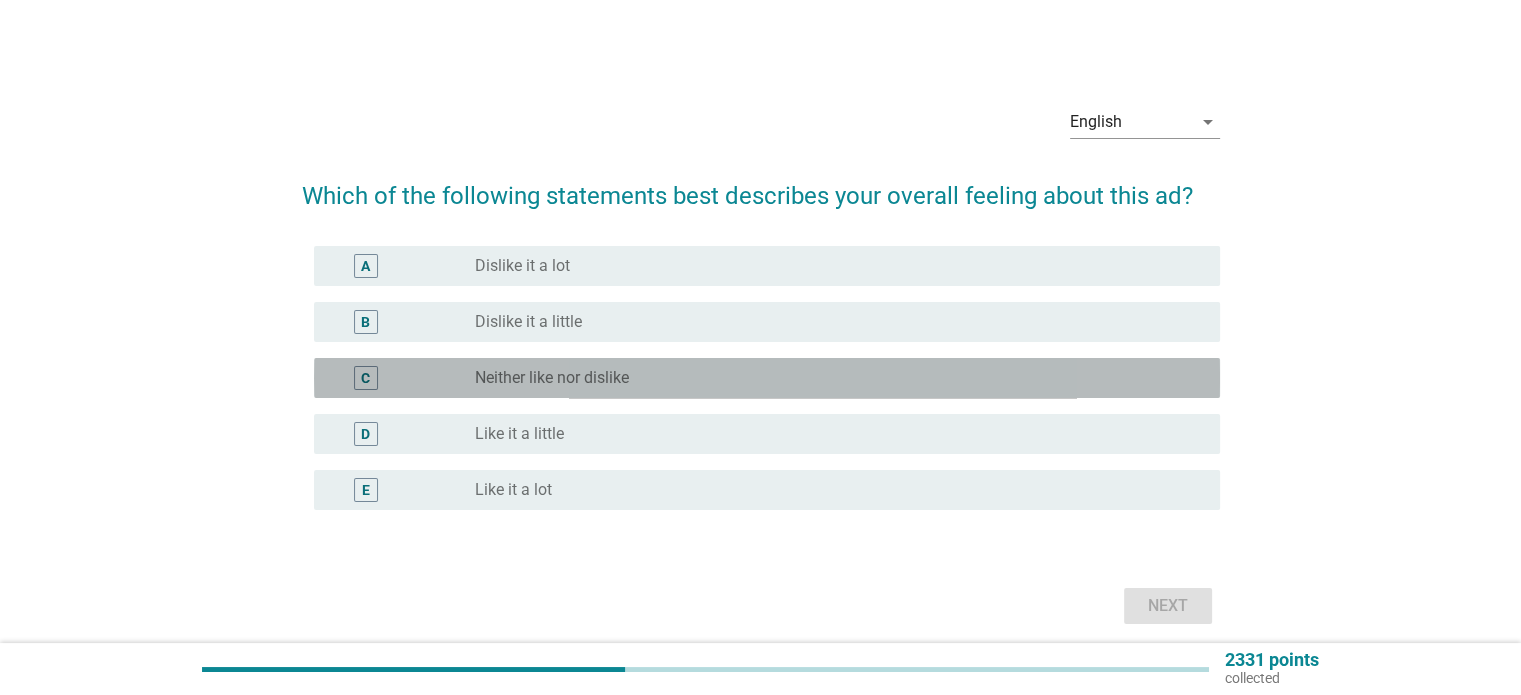 click on "Neither like nor dislike" at bounding box center [552, 378] 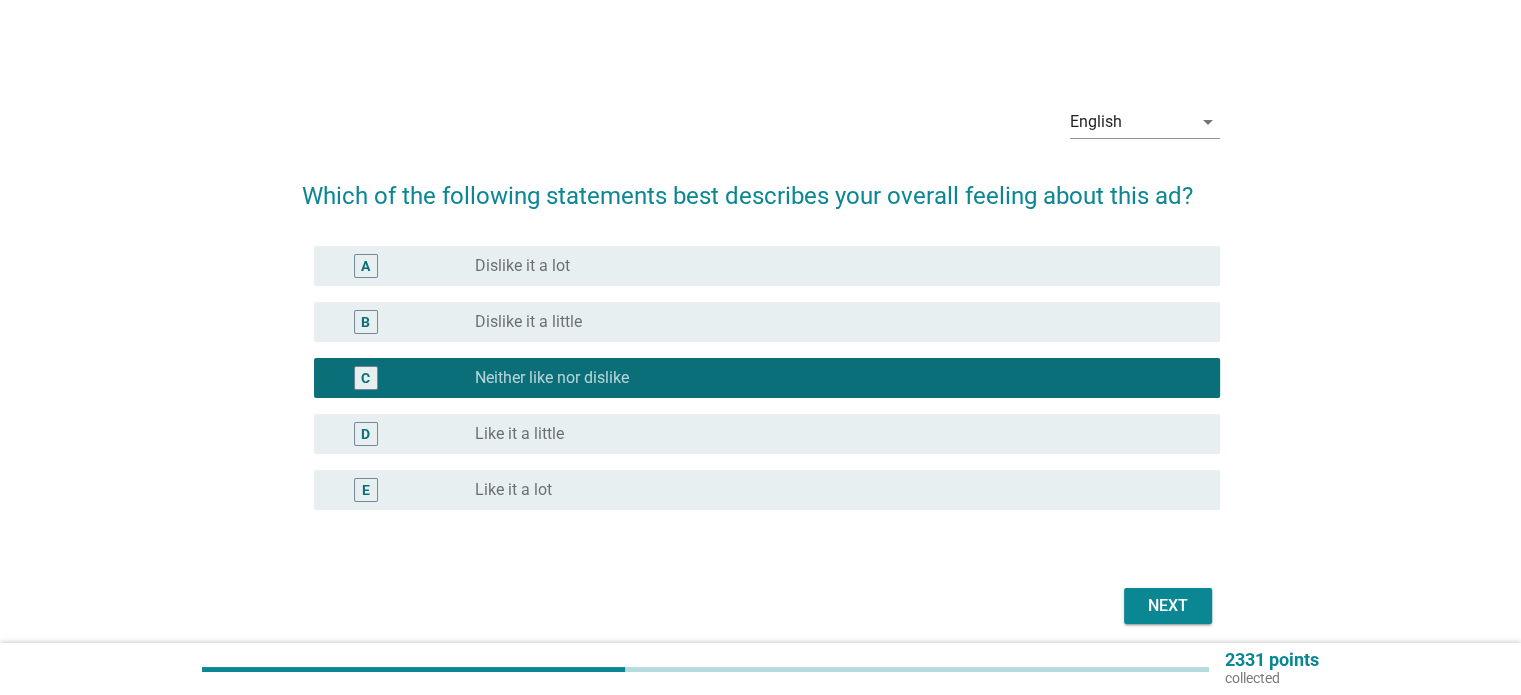 click on "Next" at bounding box center [1168, 606] 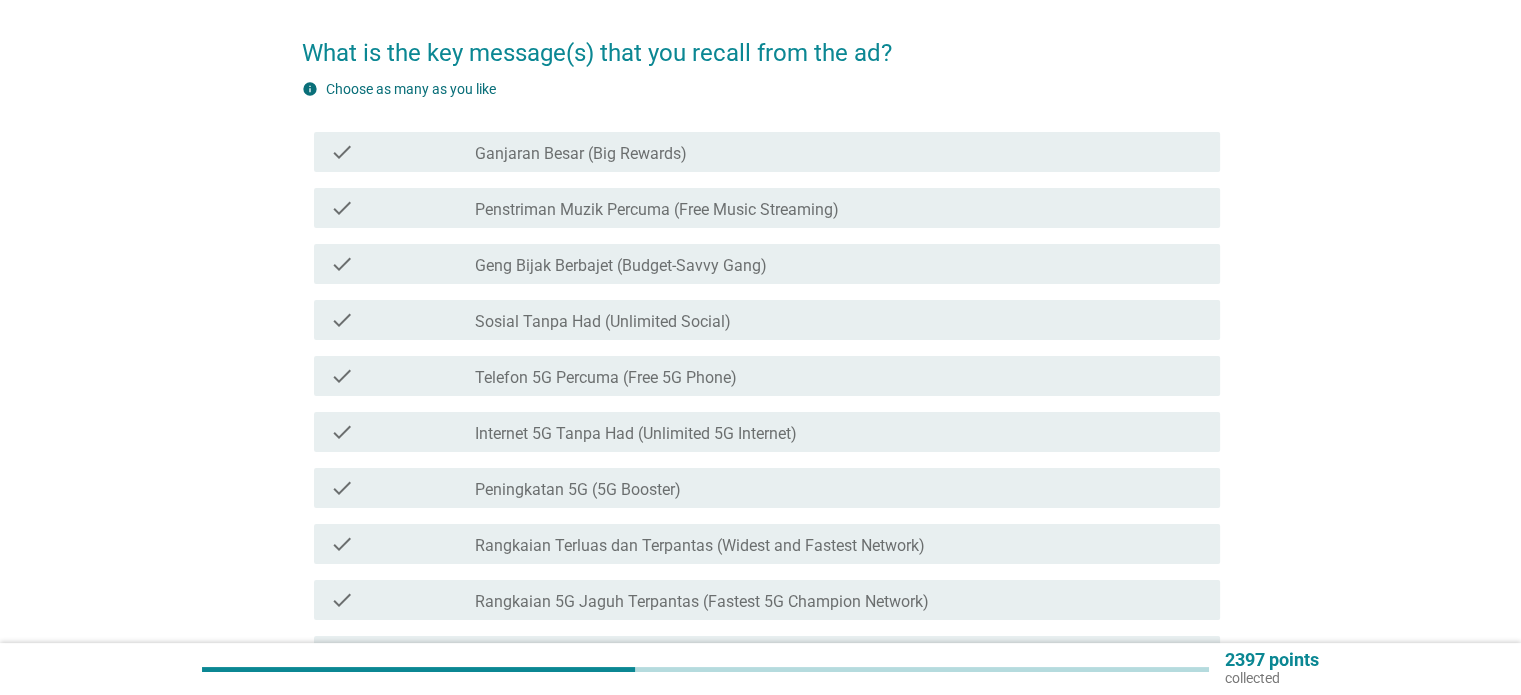 scroll, scrollTop: 144, scrollLeft: 0, axis: vertical 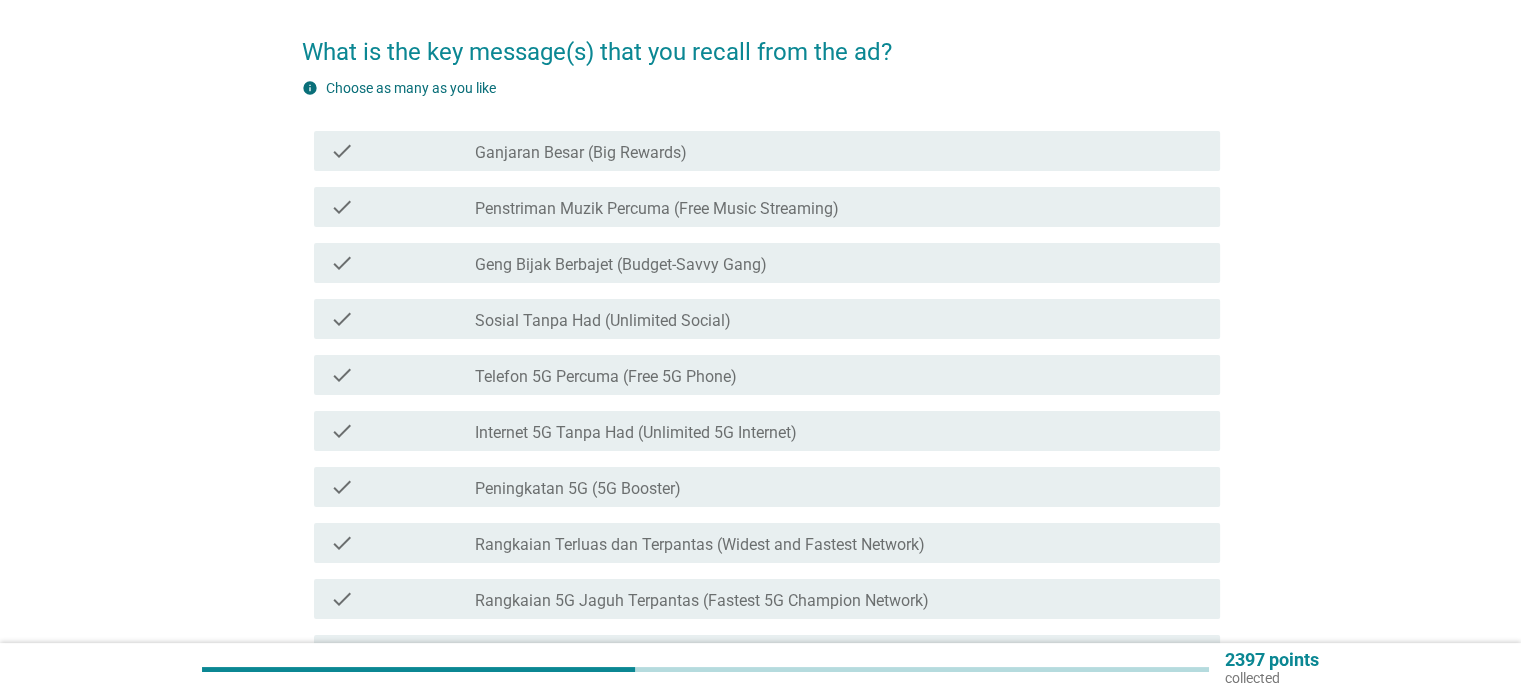 click on "check     check_box_outline_blank [PERSON_NAME] Berbajet (Budget-Savvy Gang)" at bounding box center [767, 263] 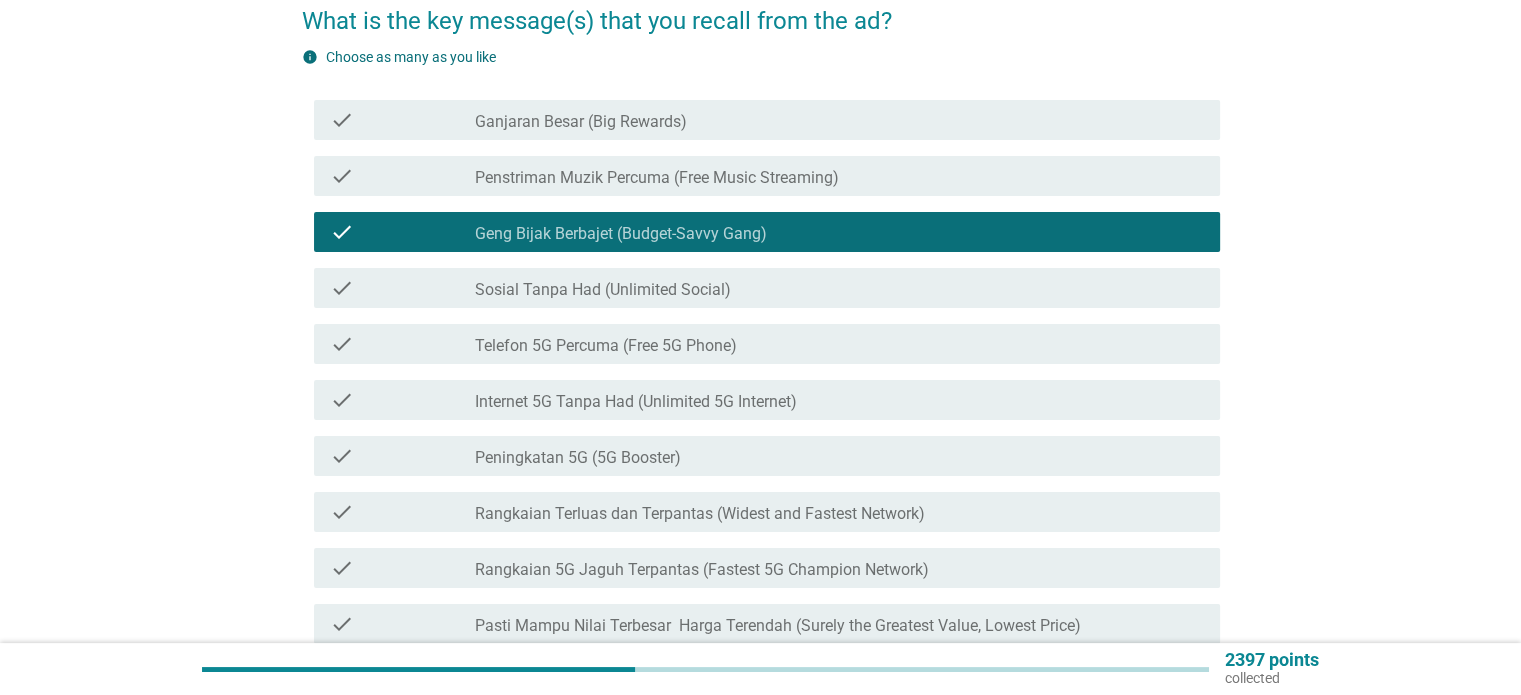 scroll, scrollTop: 176, scrollLeft: 0, axis: vertical 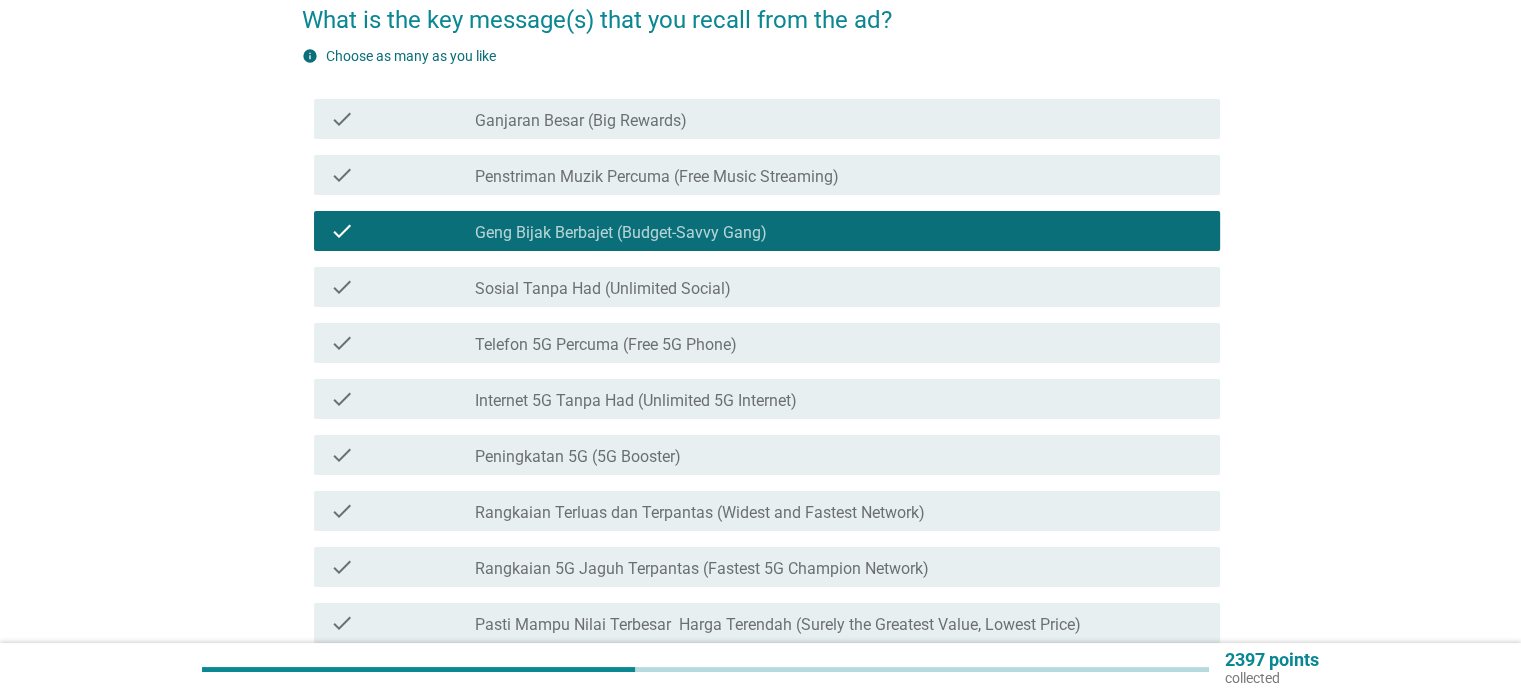 click on "Telefon 5G Percuma (Free 5G Phone)" at bounding box center (606, 345) 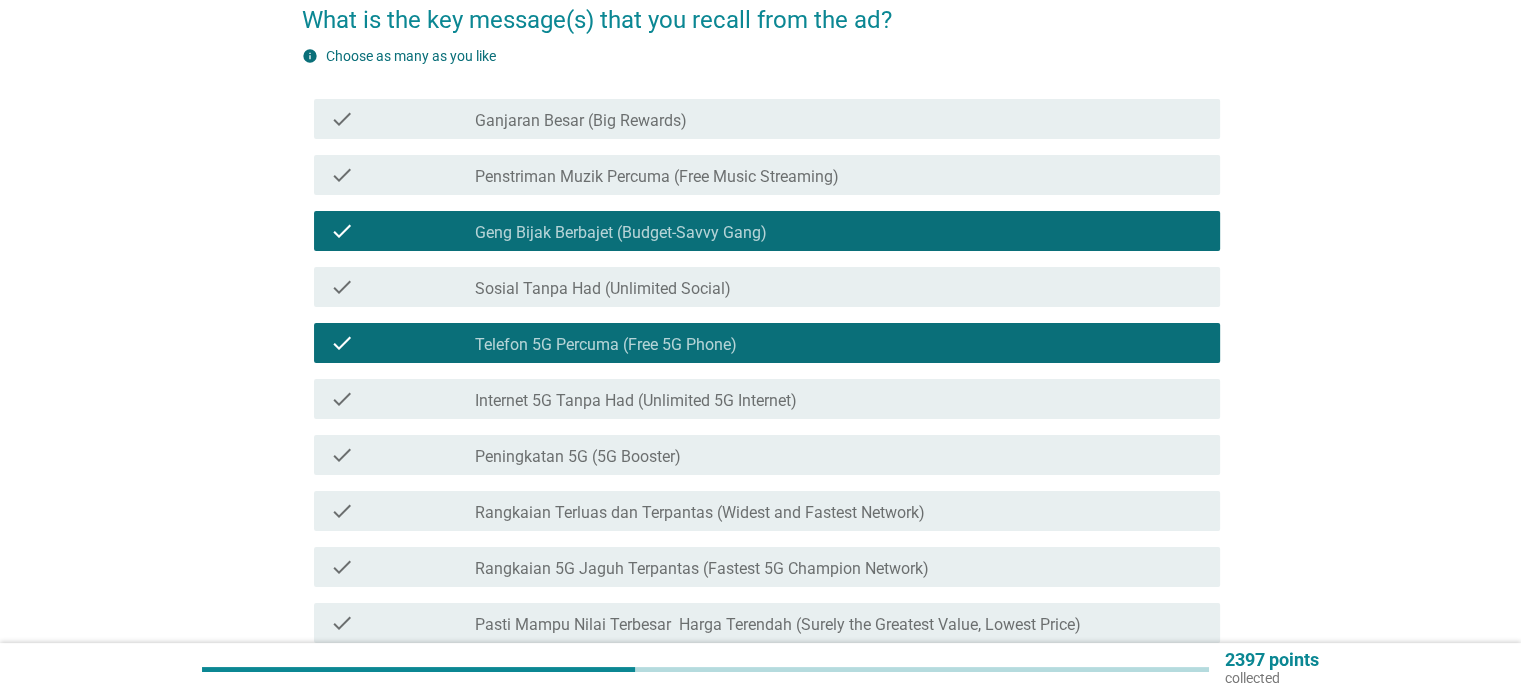 click on "Internet 5G Tanpa Had (Unlimited 5G Internet)" at bounding box center [636, 401] 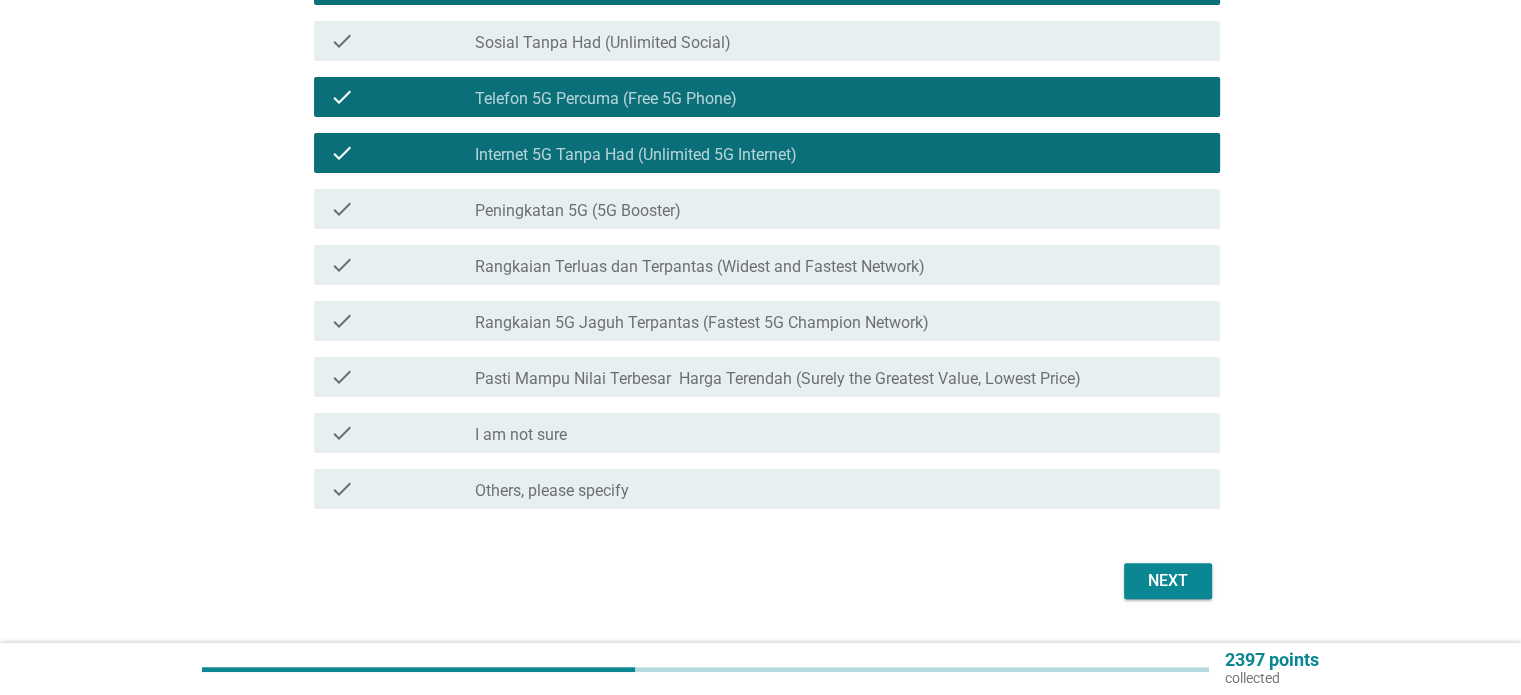 scroll, scrollTop: 473, scrollLeft: 0, axis: vertical 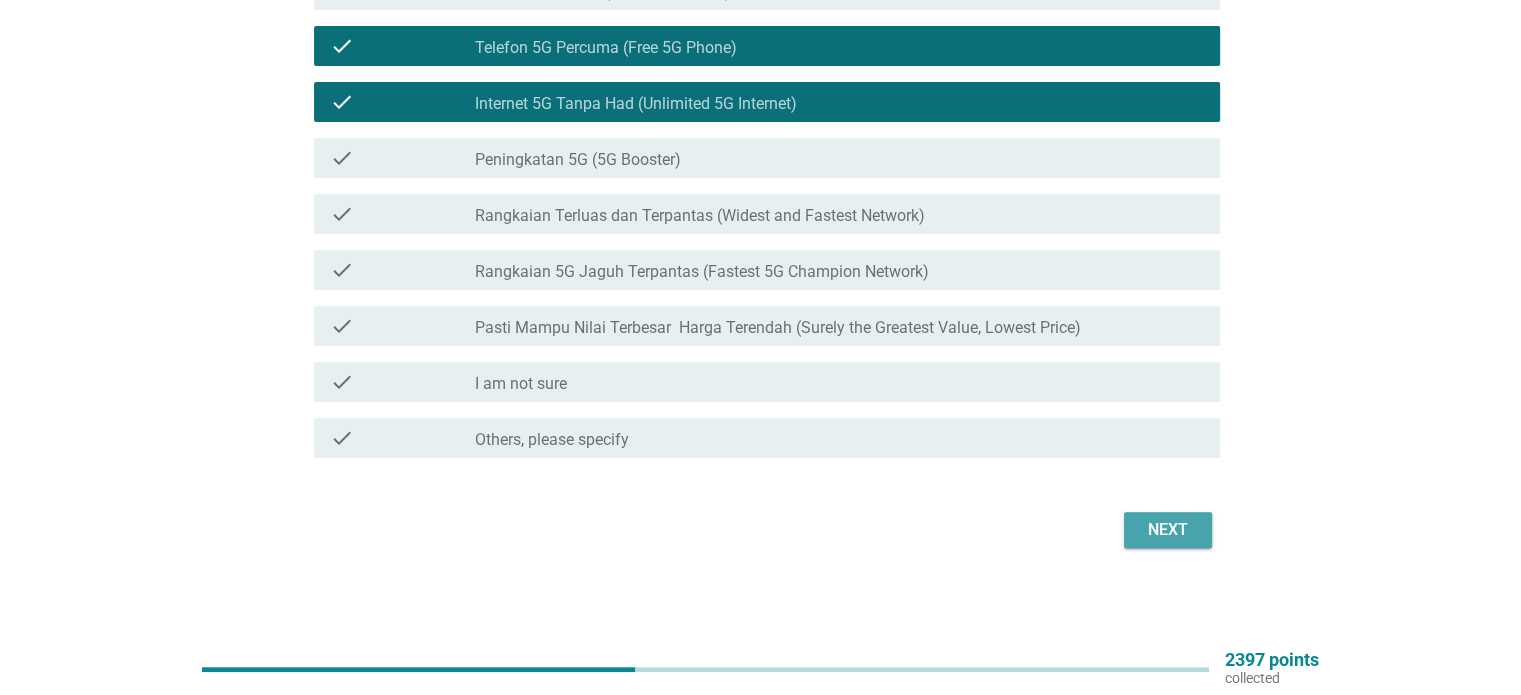 click on "Next" at bounding box center [1168, 530] 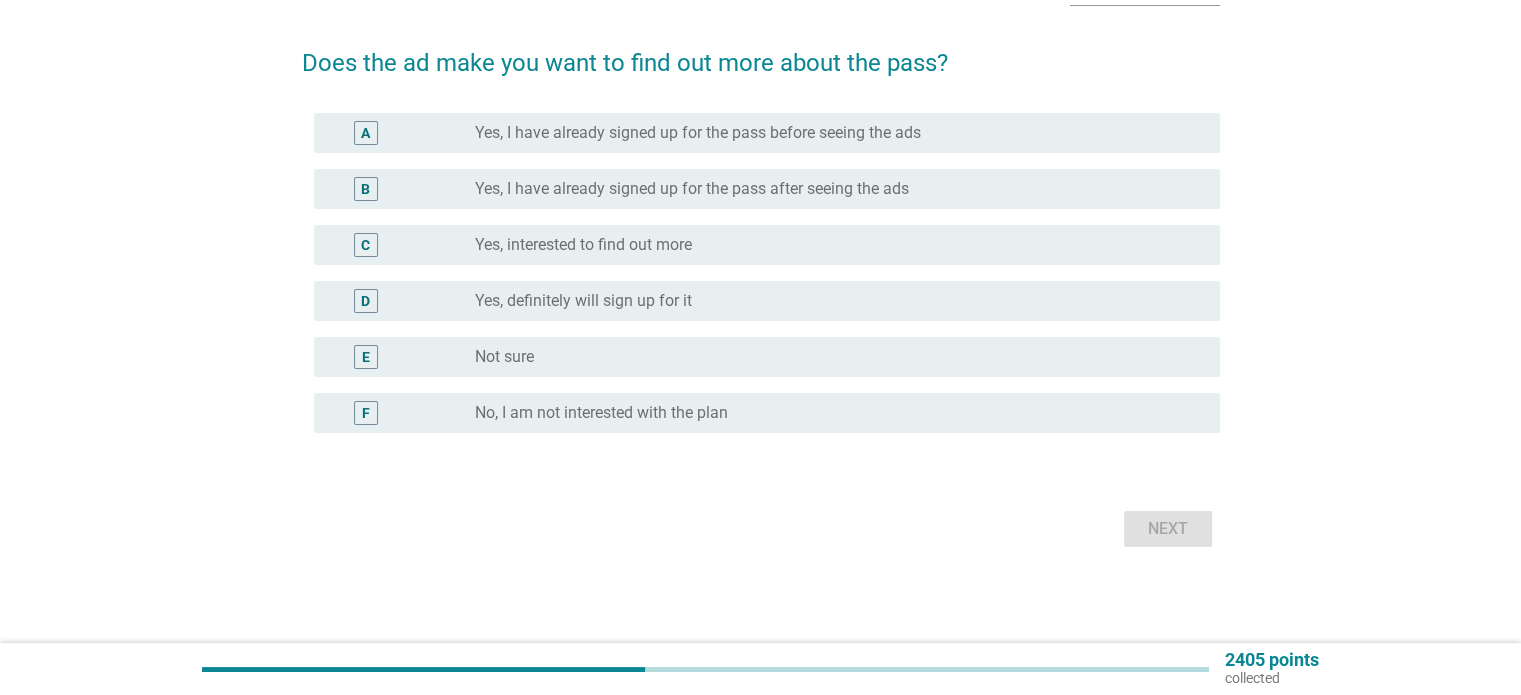 scroll, scrollTop: 0, scrollLeft: 0, axis: both 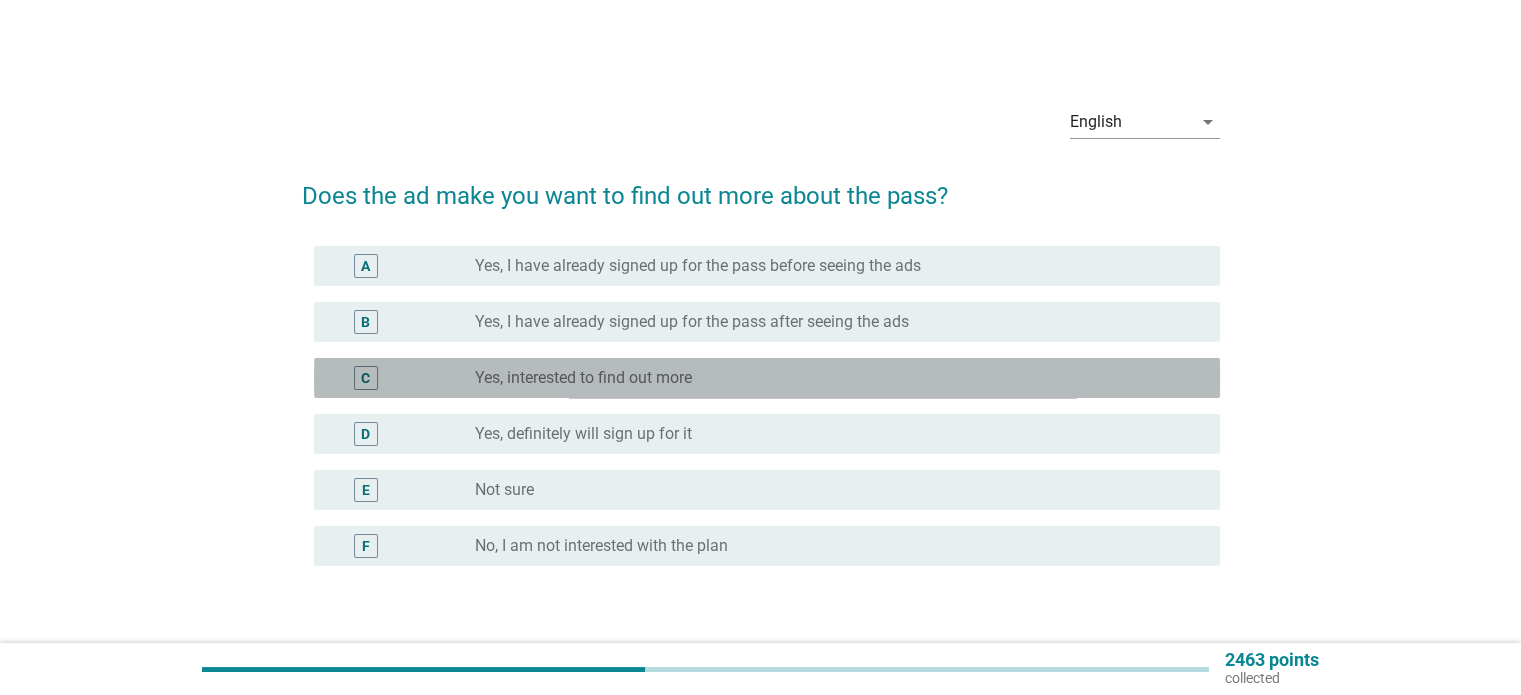 click on "Yes, interested to find out more" at bounding box center [583, 378] 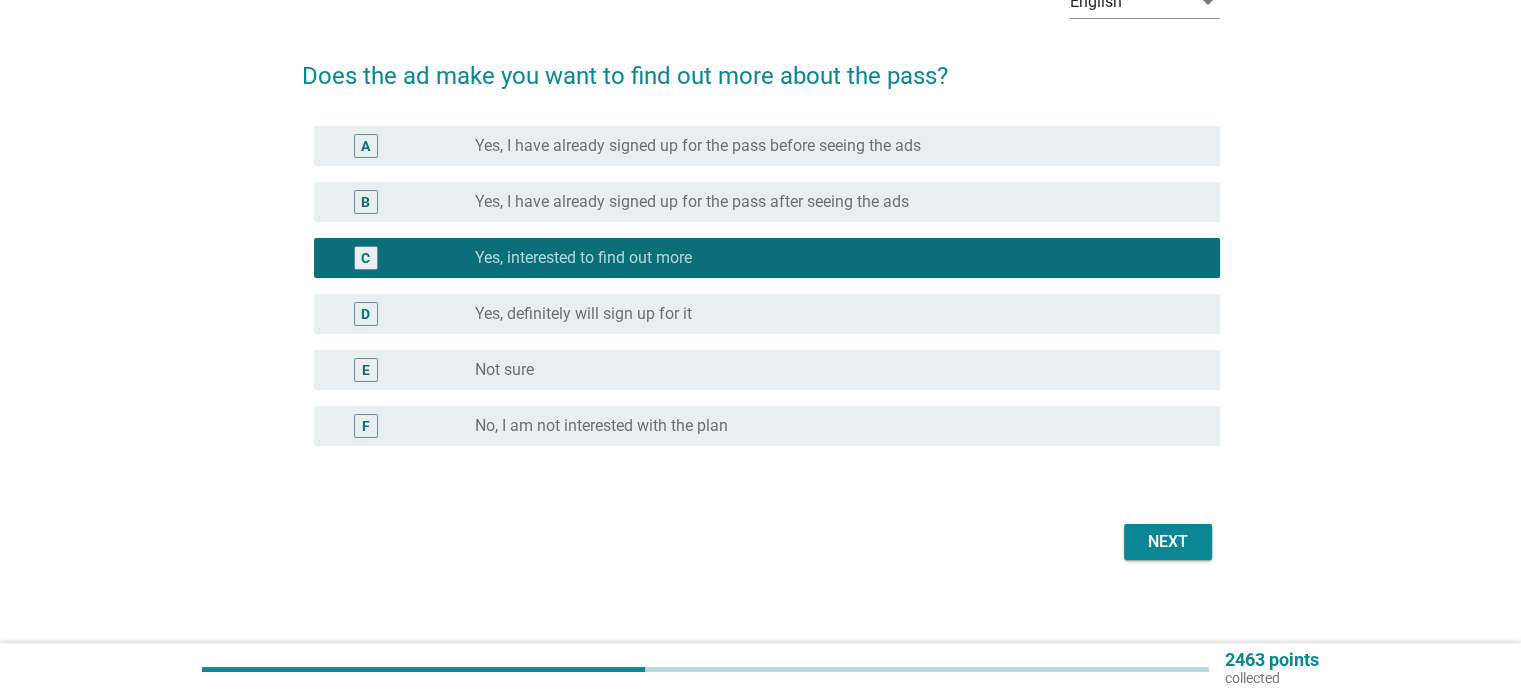 scroll, scrollTop: 116, scrollLeft: 0, axis: vertical 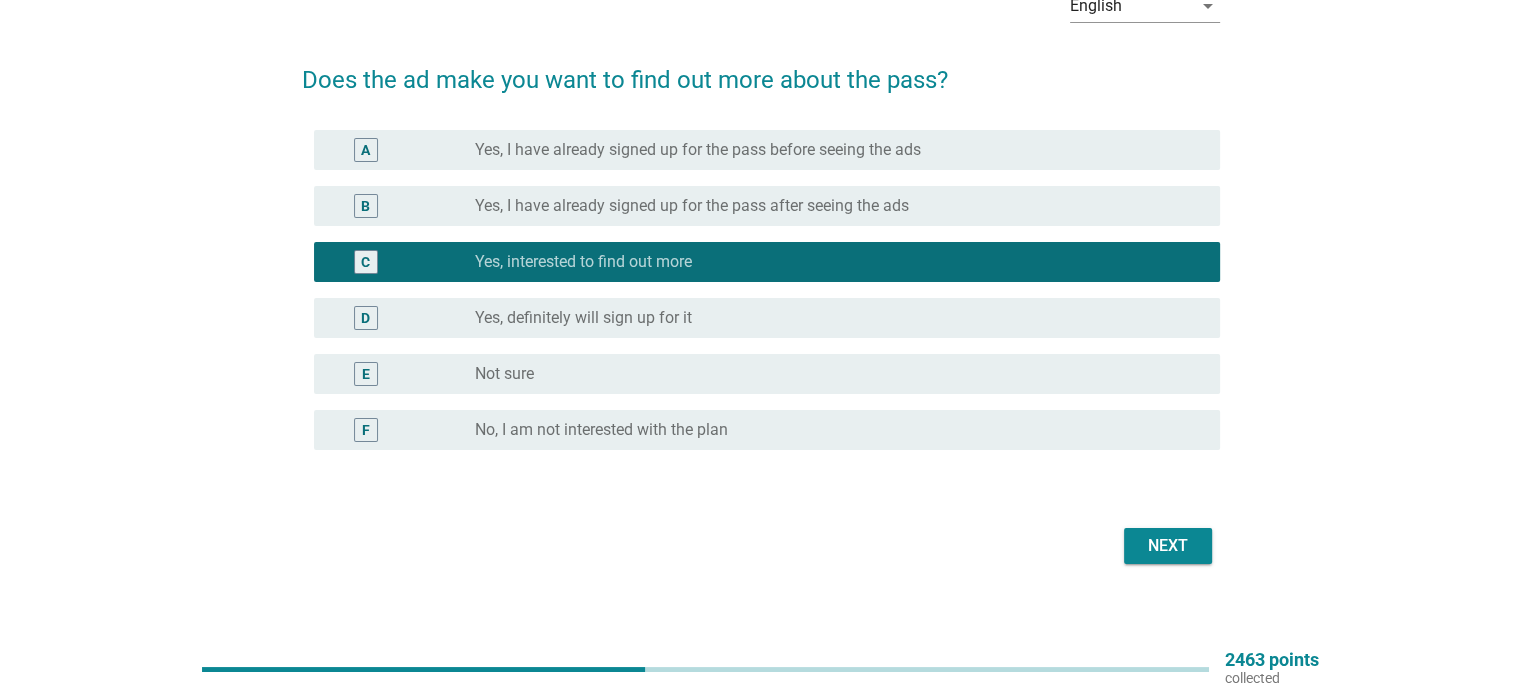 click on "Next" at bounding box center (1168, 546) 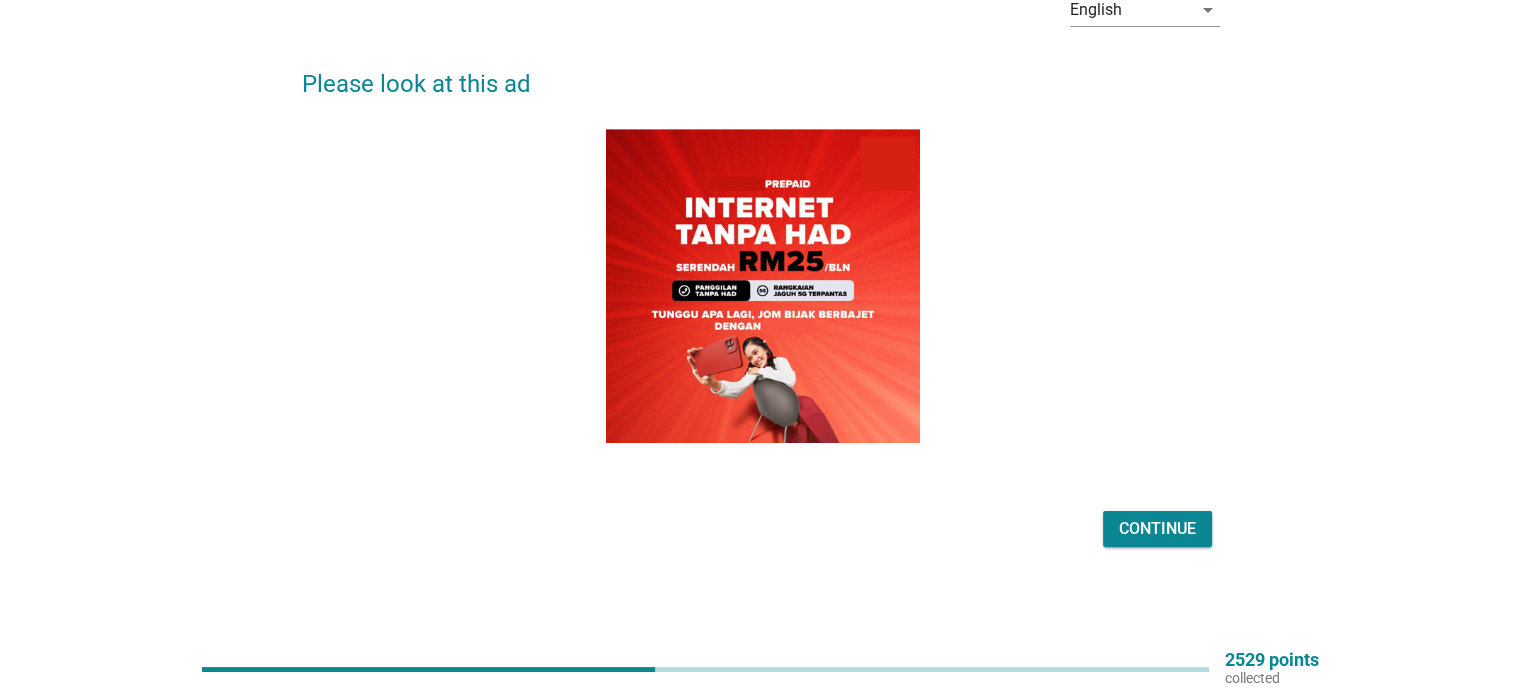 scroll, scrollTop: 110, scrollLeft: 0, axis: vertical 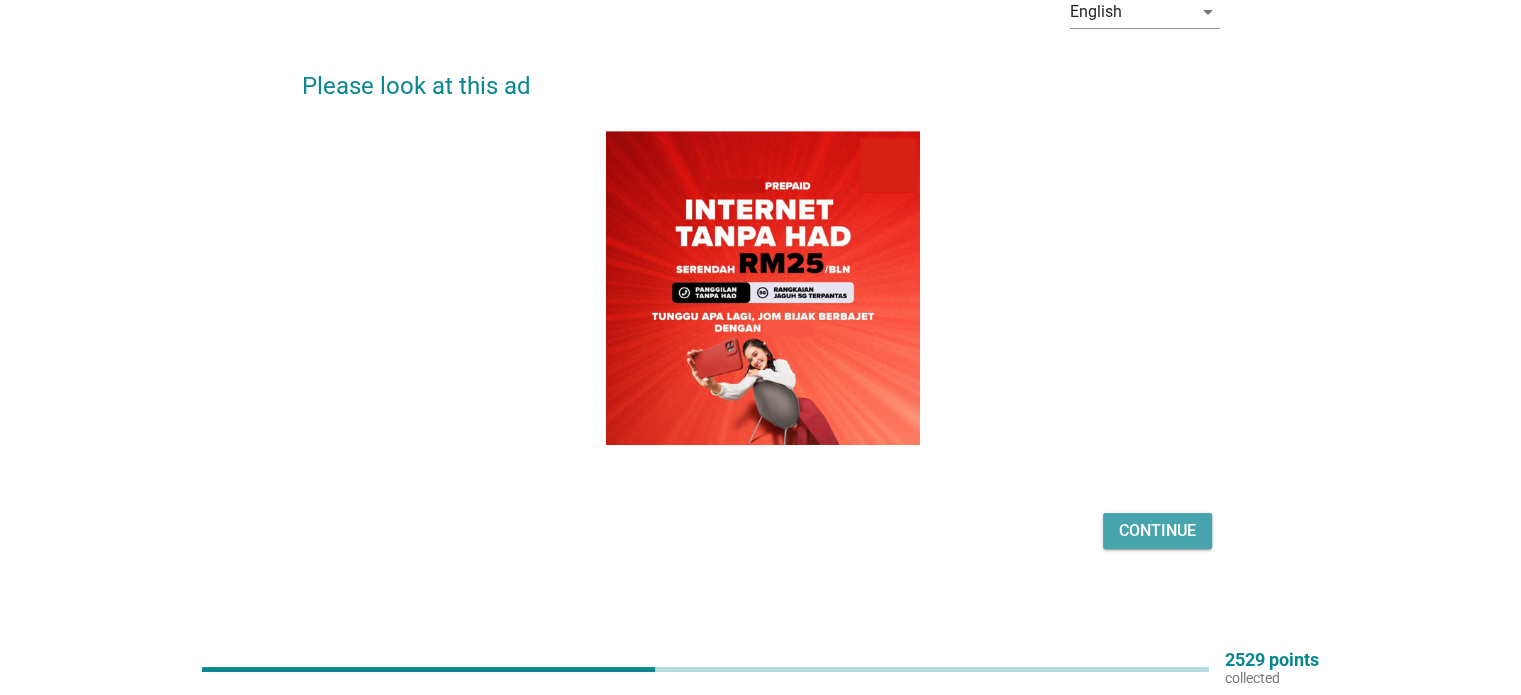 click on "Continue" at bounding box center [1157, 531] 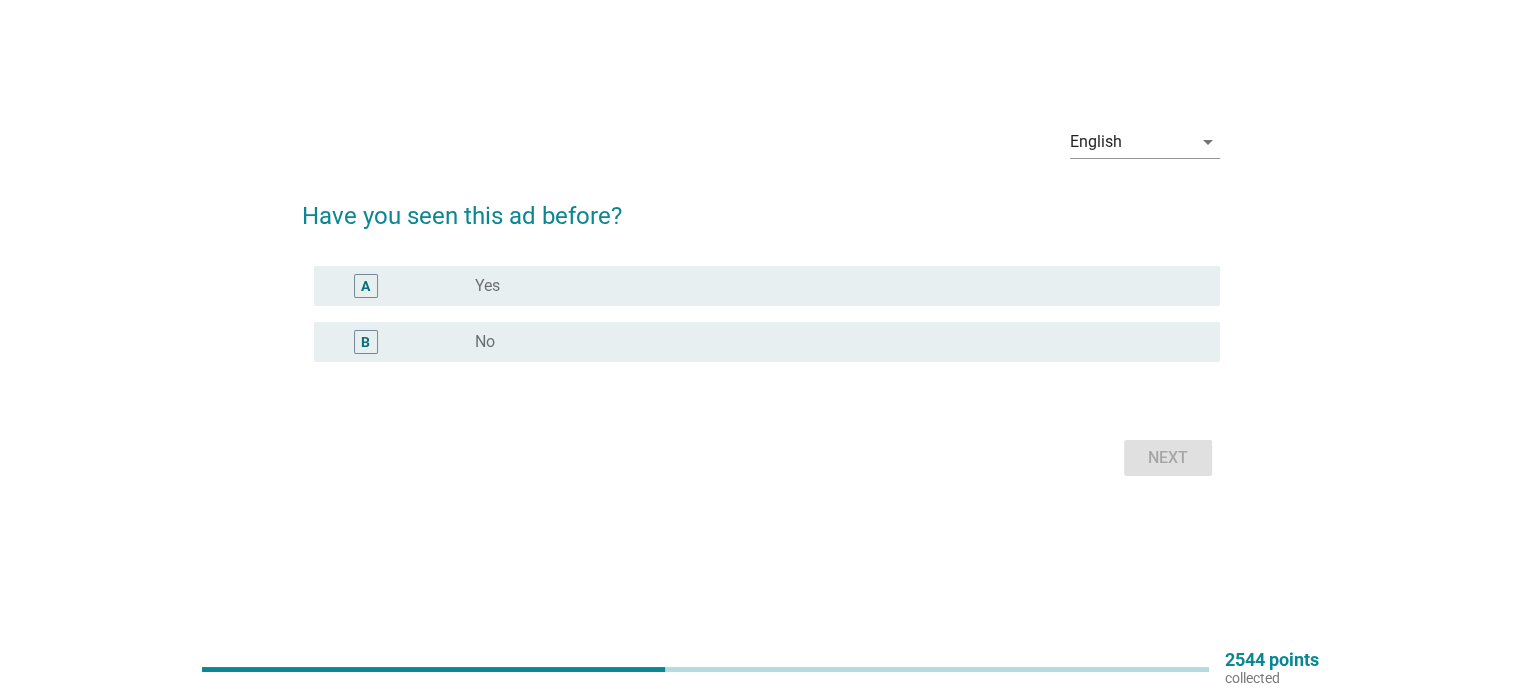 scroll, scrollTop: 0, scrollLeft: 0, axis: both 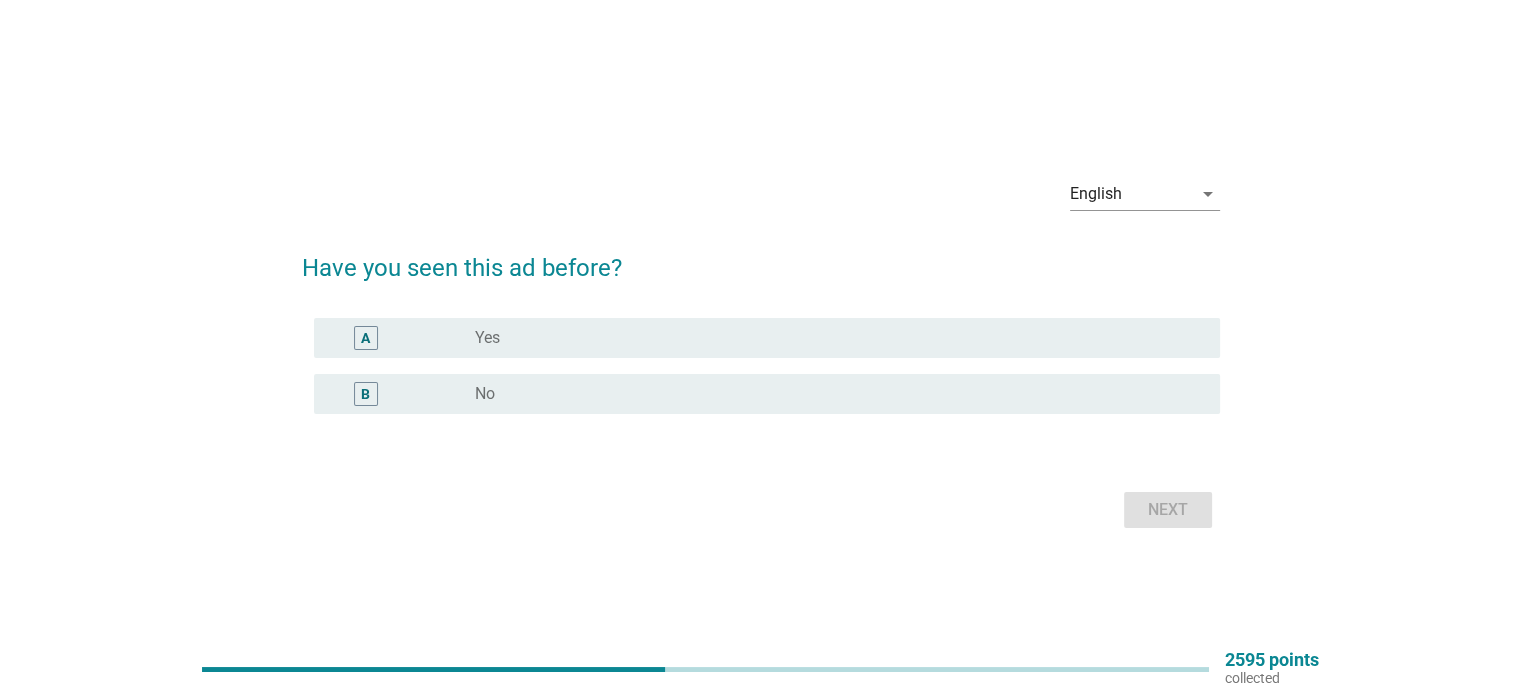 drag, startPoint x: 991, startPoint y: 397, endPoint x: 1047, endPoint y: 399, distance: 56.0357 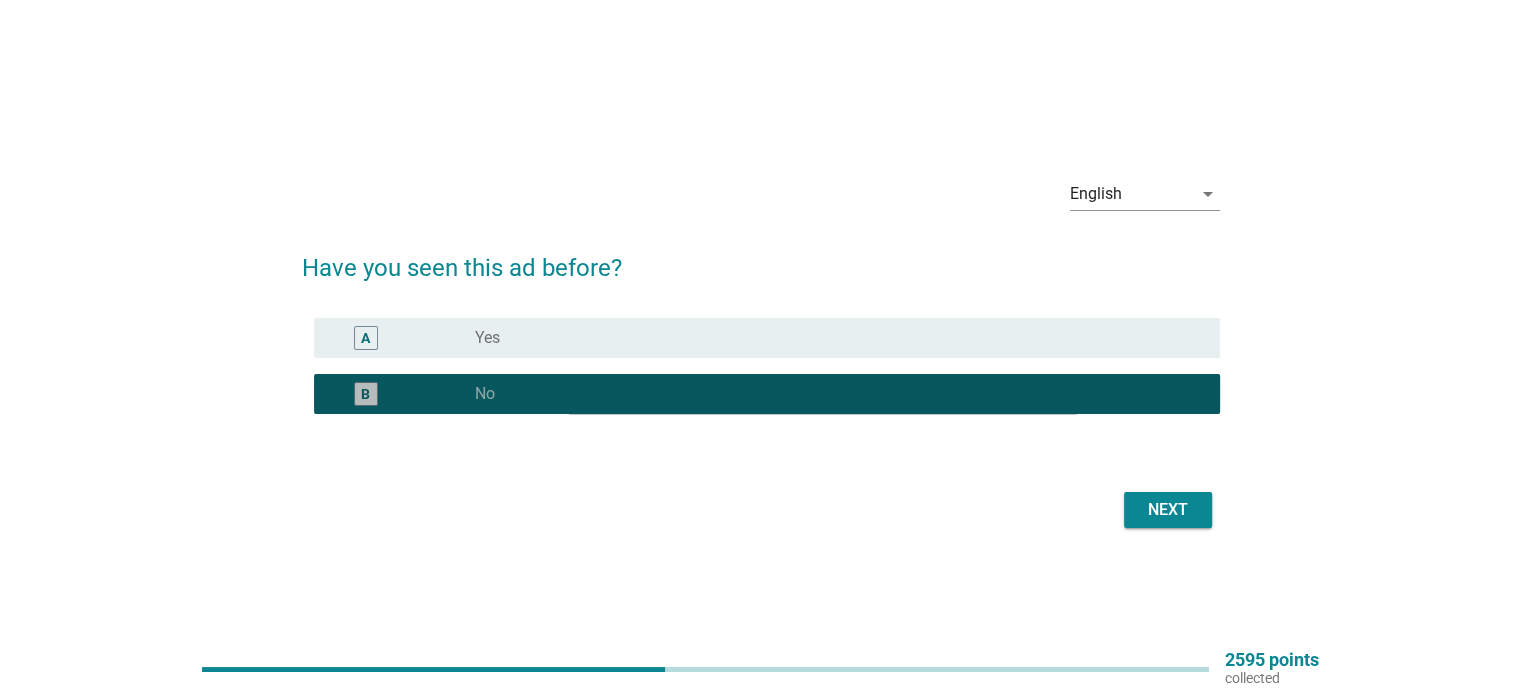 click on "radio_button_checked No" at bounding box center [831, 394] 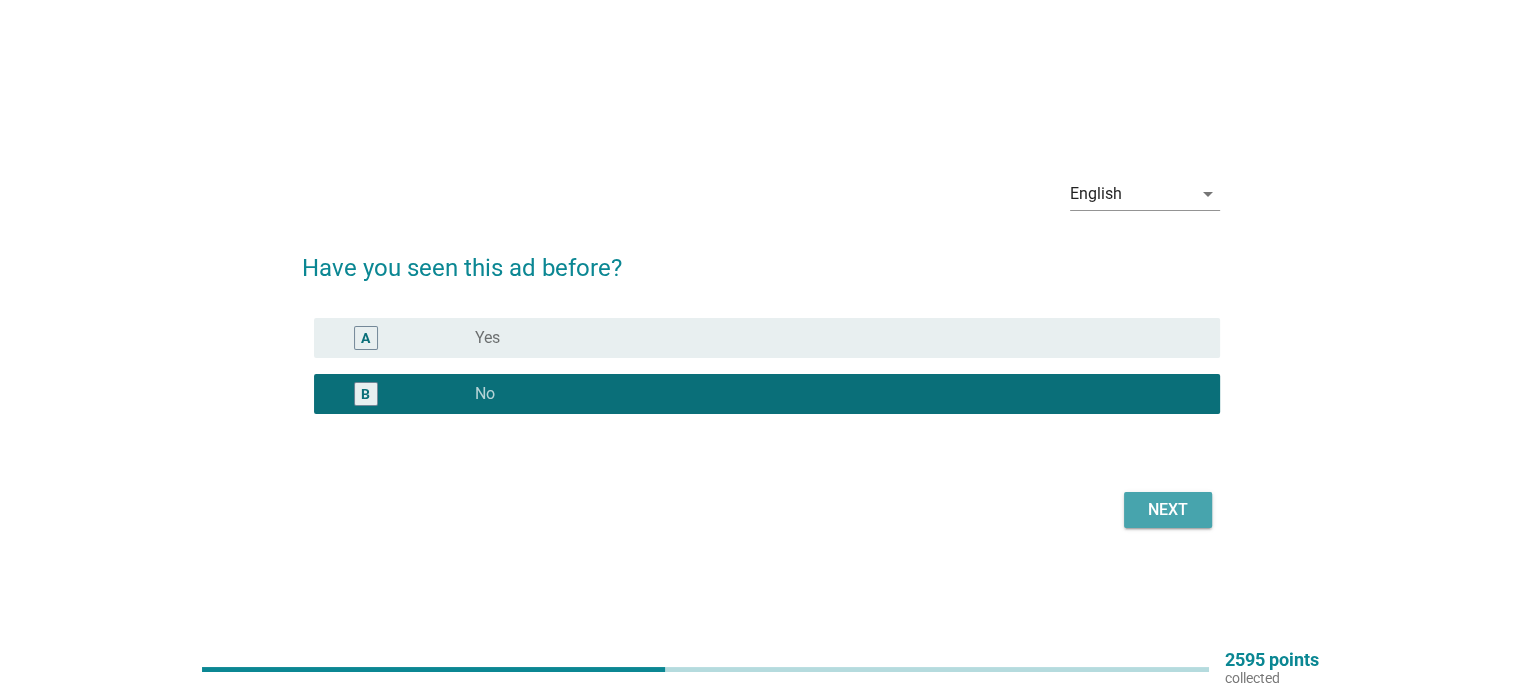 click on "Next" at bounding box center [1168, 510] 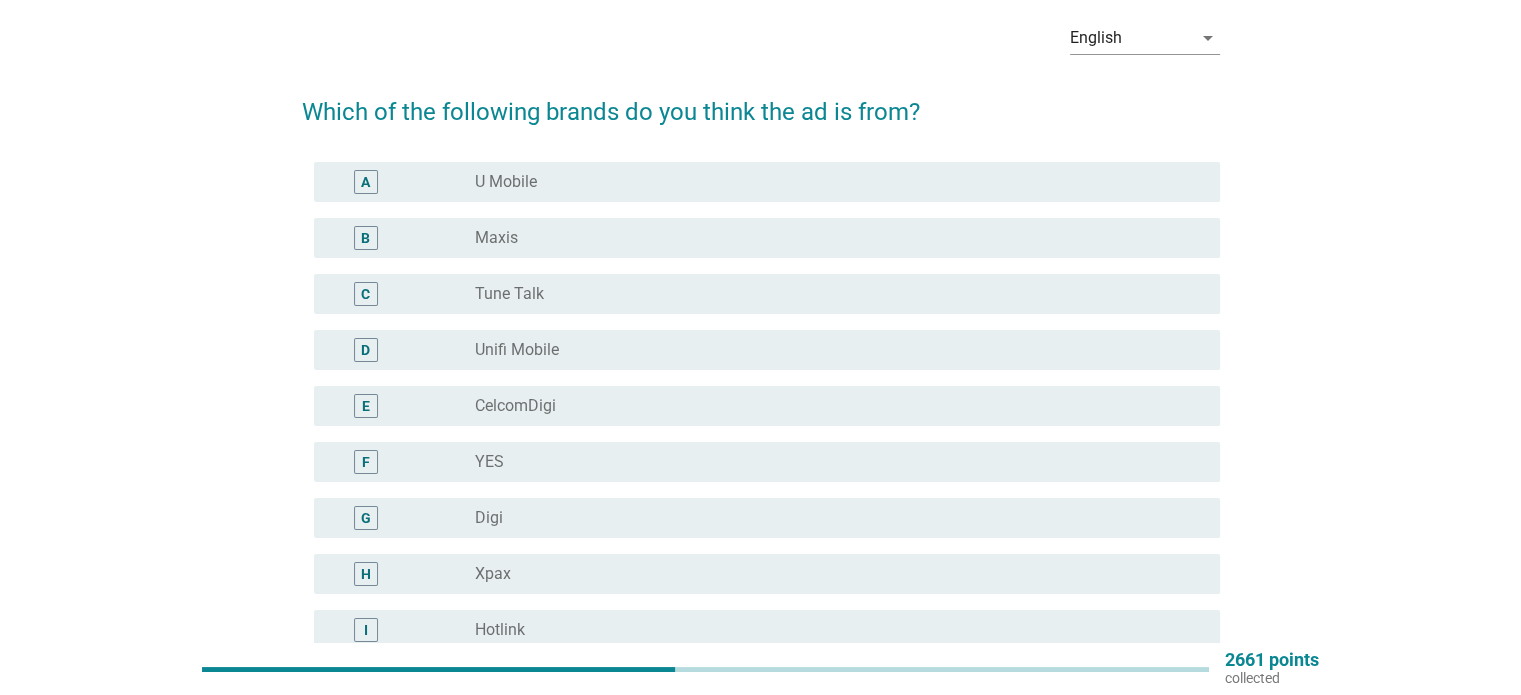 scroll, scrollTop: 119, scrollLeft: 0, axis: vertical 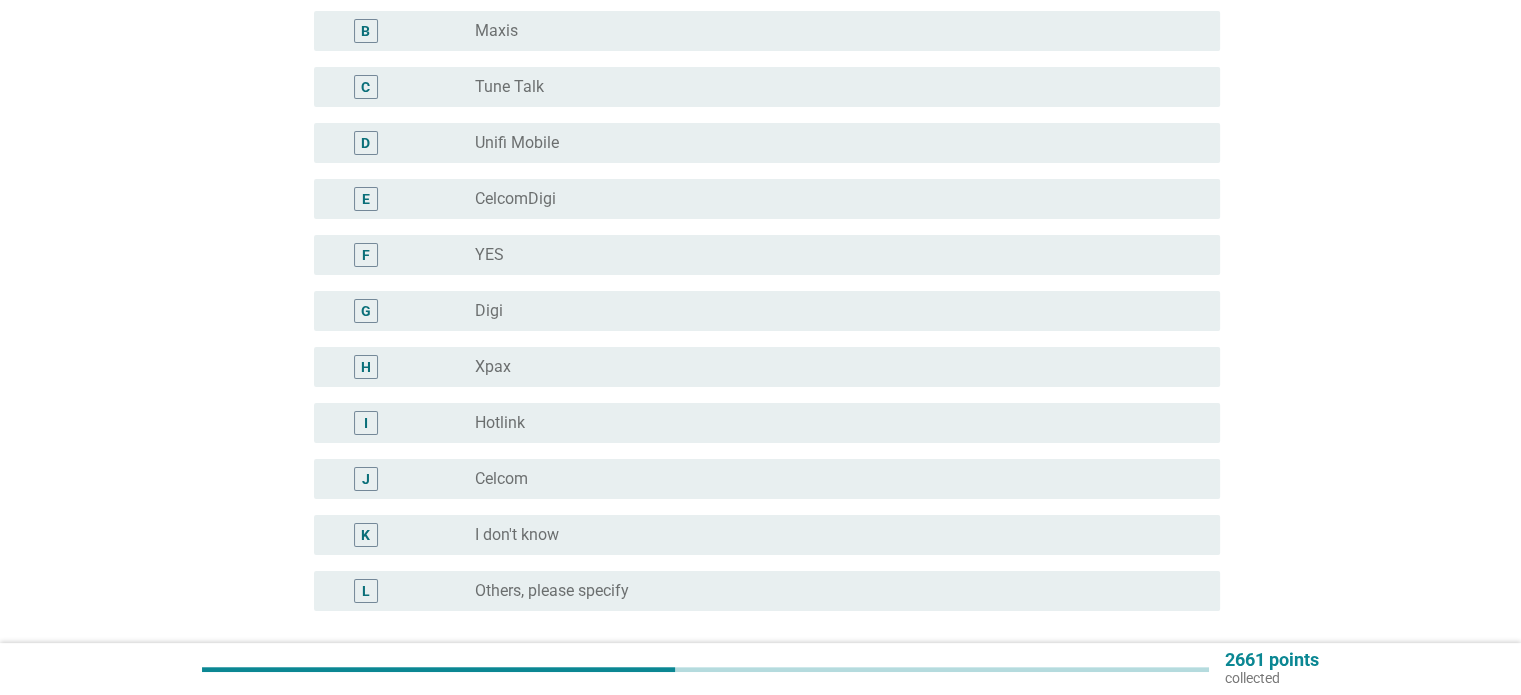 click on "radio_button_unchecked Hotlink" at bounding box center (831, 423) 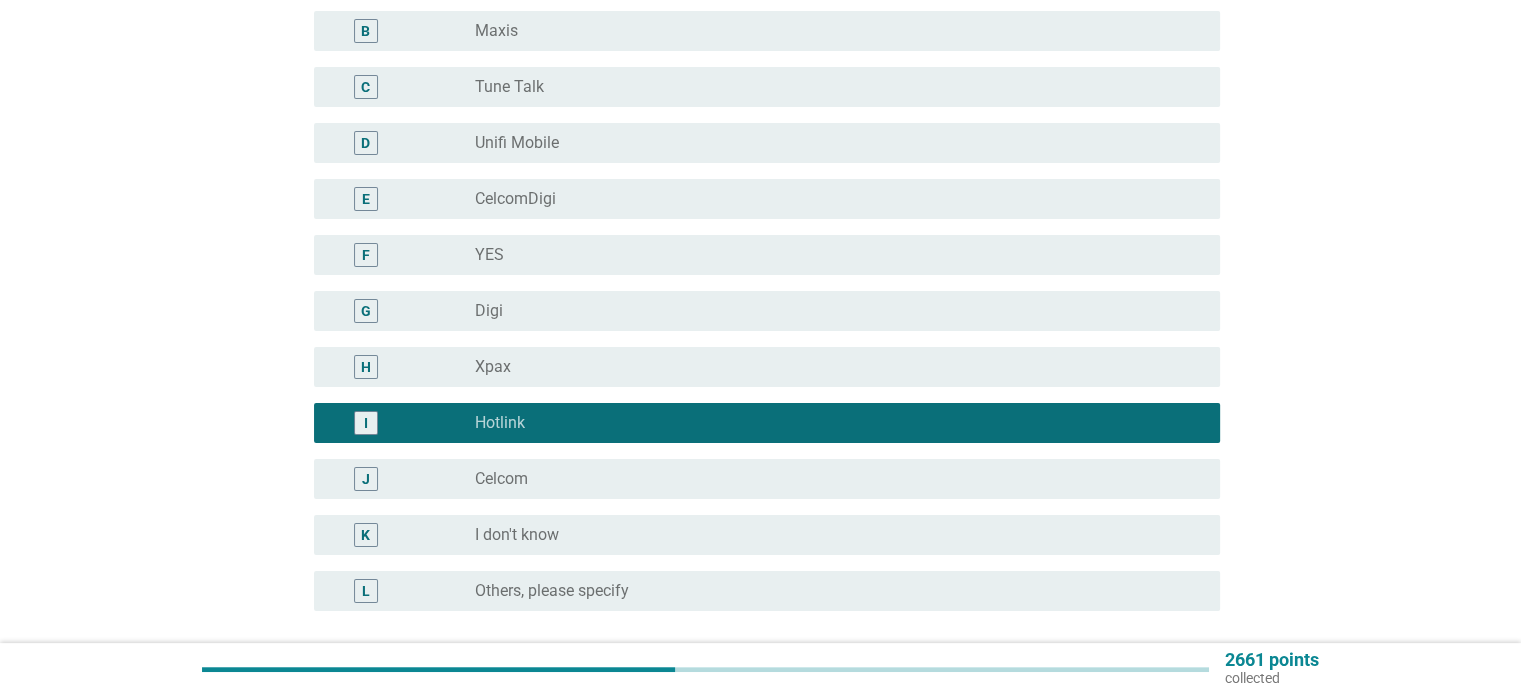 scroll, scrollTop: 468, scrollLeft: 0, axis: vertical 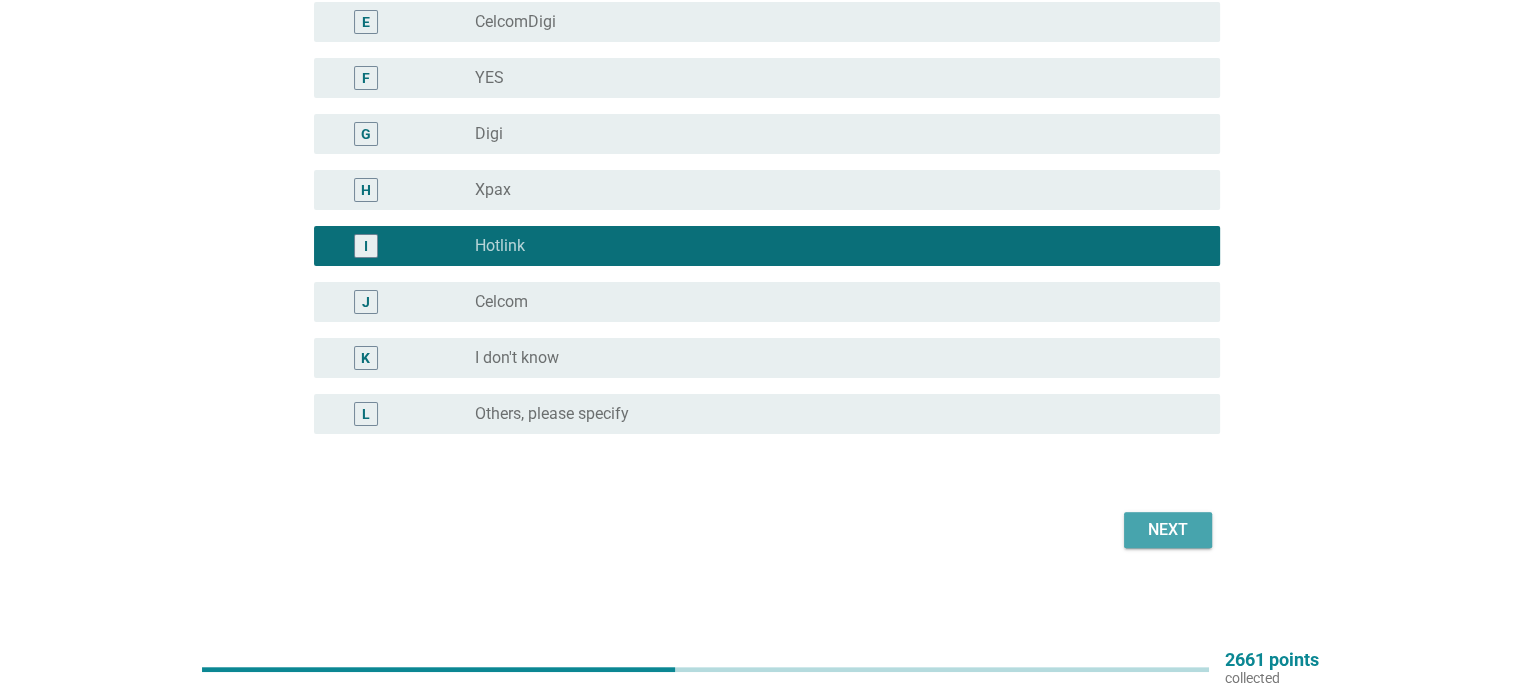 click on "Next" at bounding box center (1168, 530) 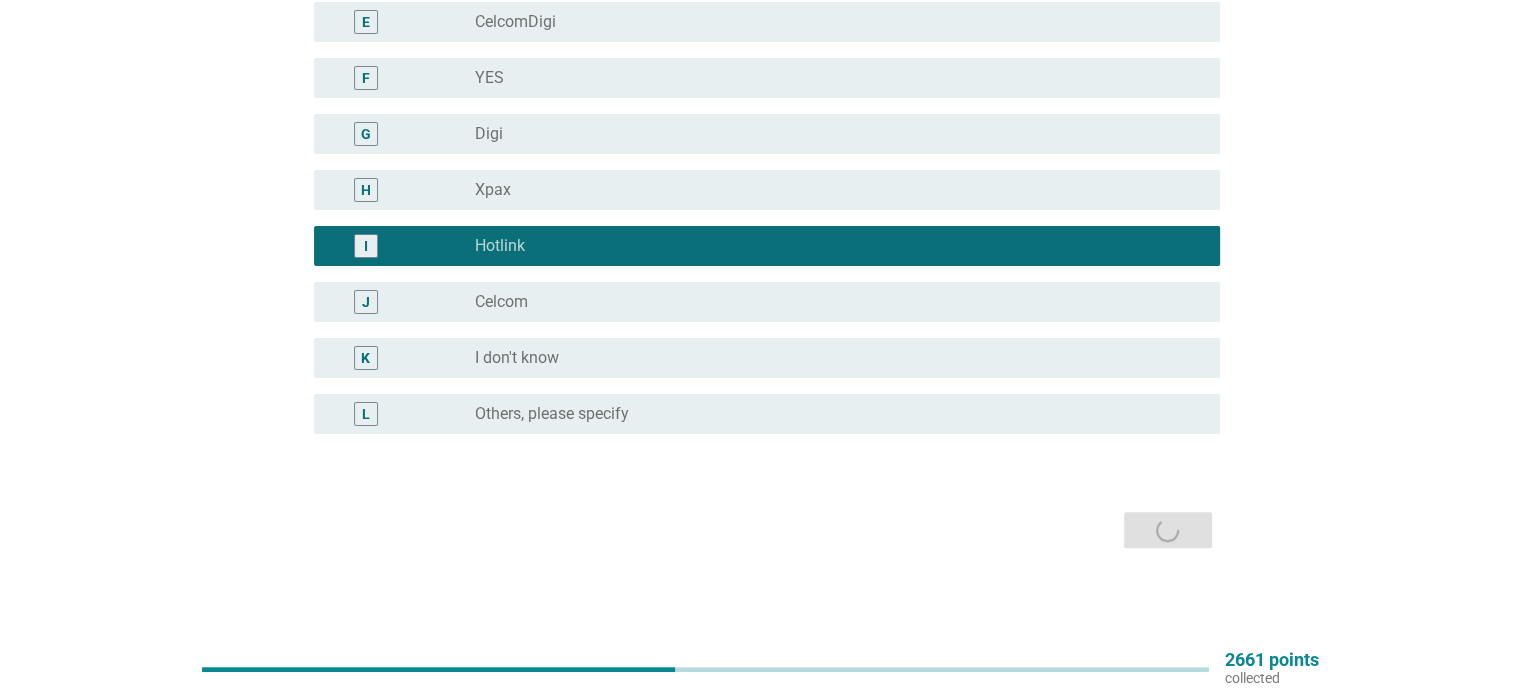 scroll, scrollTop: 0, scrollLeft: 0, axis: both 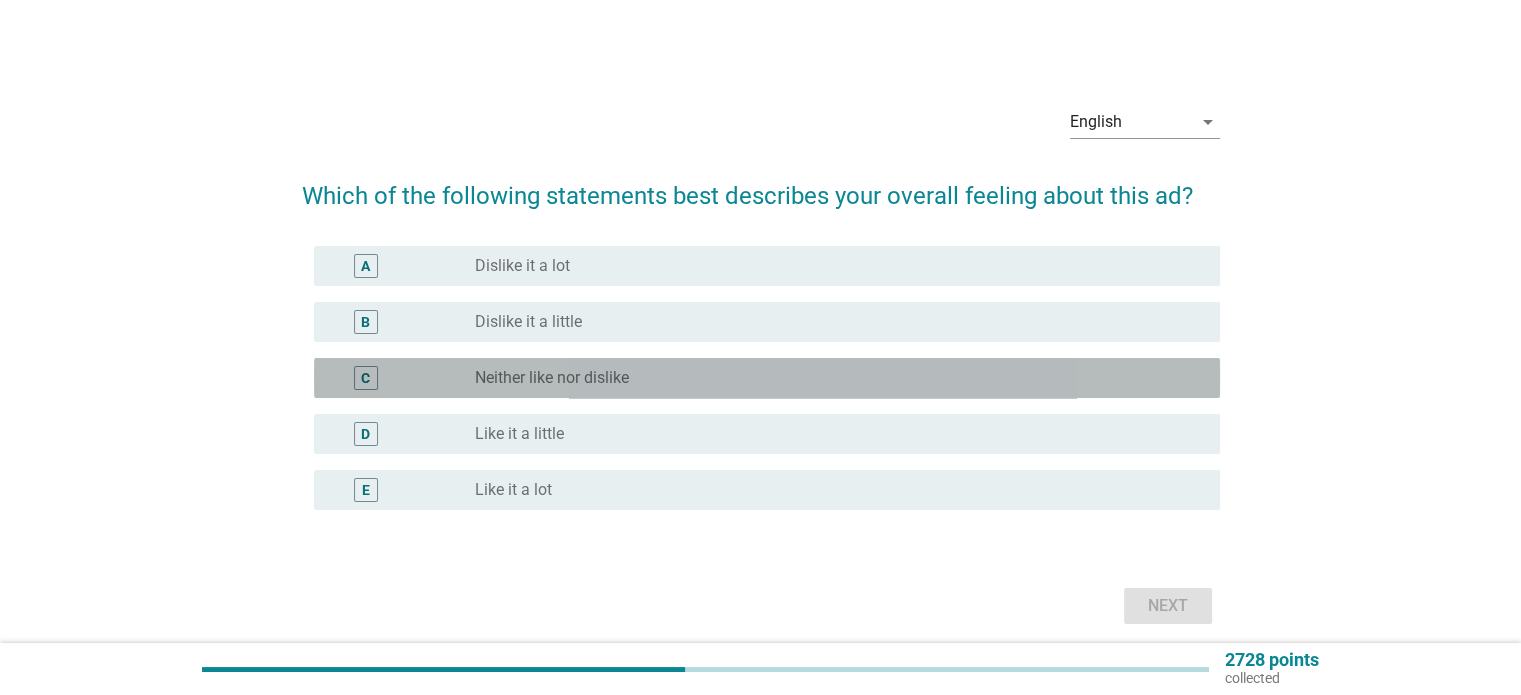 click on "radio_button_unchecked Neither like nor dislike" at bounding box center [831, 378] 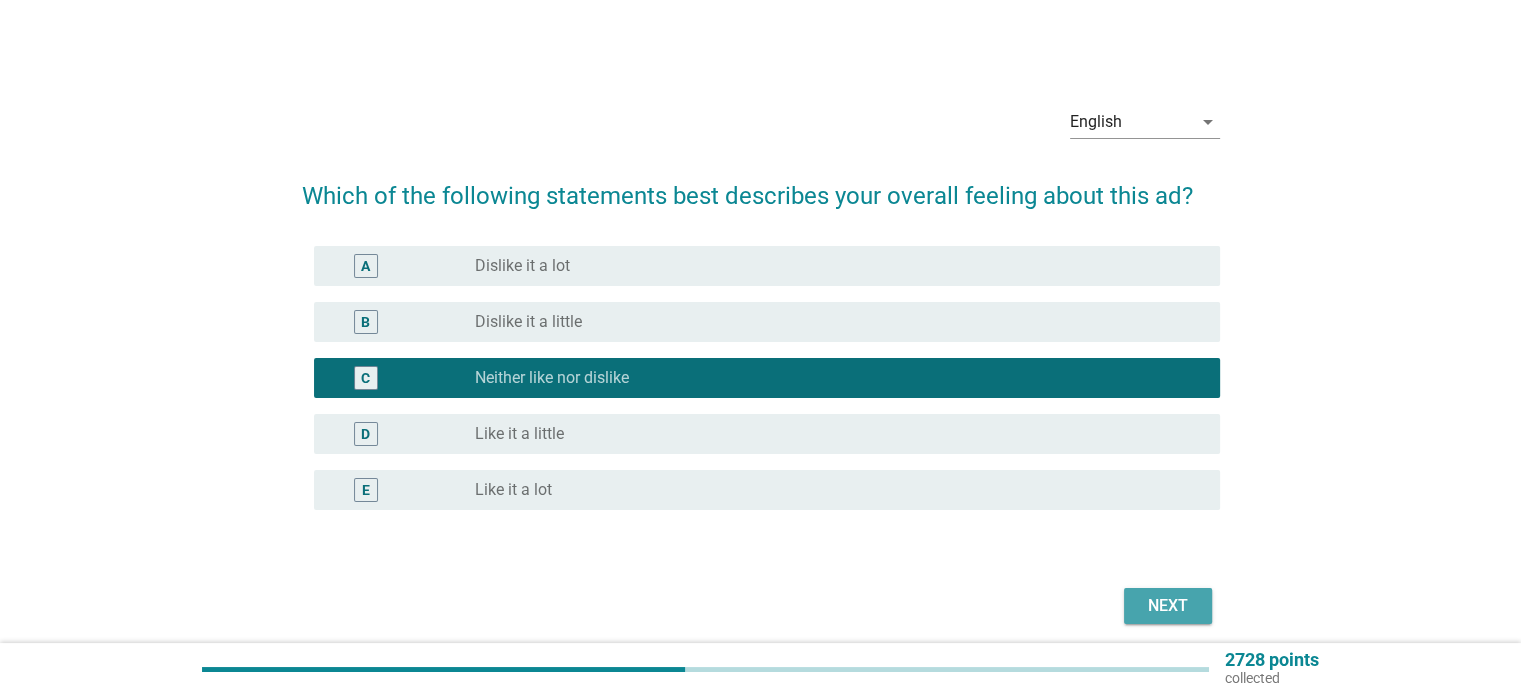 click on "Next" at bounding box center (1168, 606) 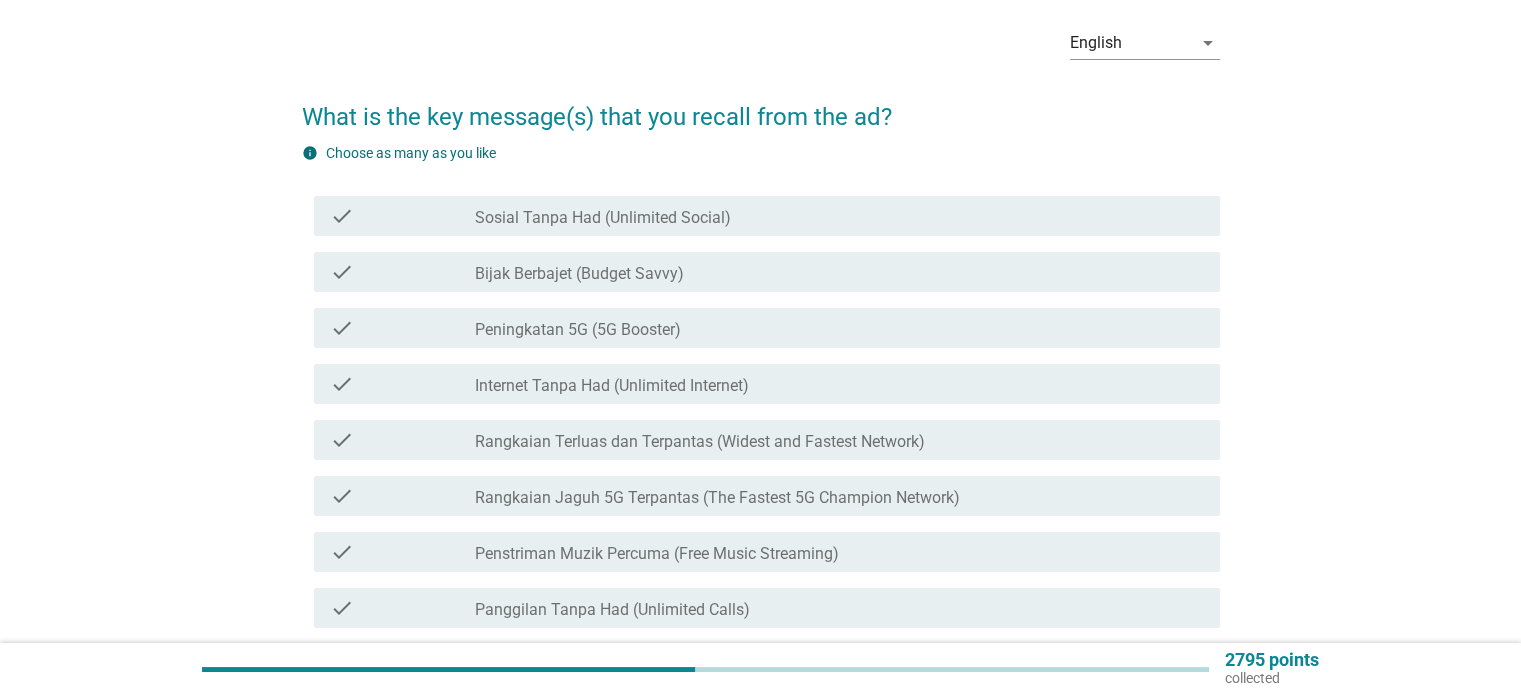 scroll, scrollTop: 107, scrollLeft: 0, axis: vertical 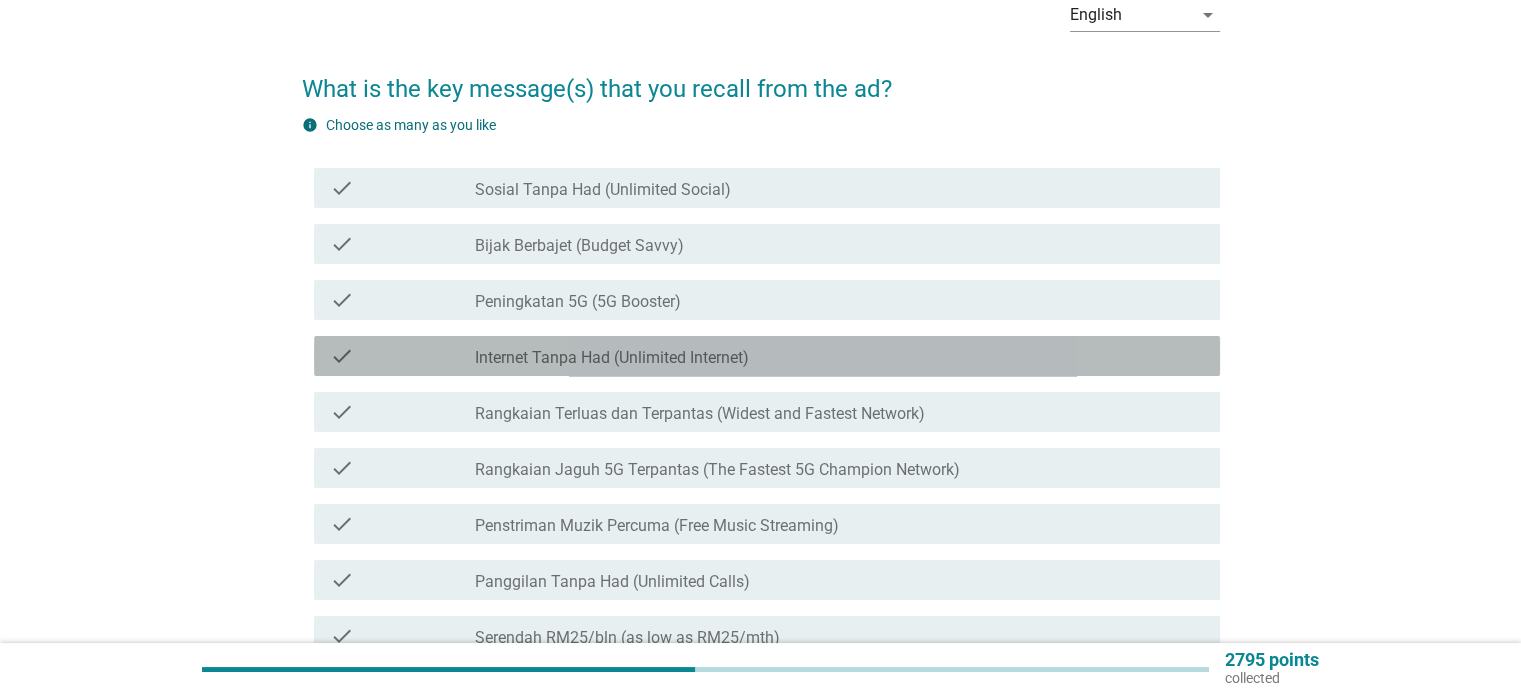 click on "check_box_outline_blank Internet Tanpa Had (Unlimited Internet)" at bounding box center (839, 356) 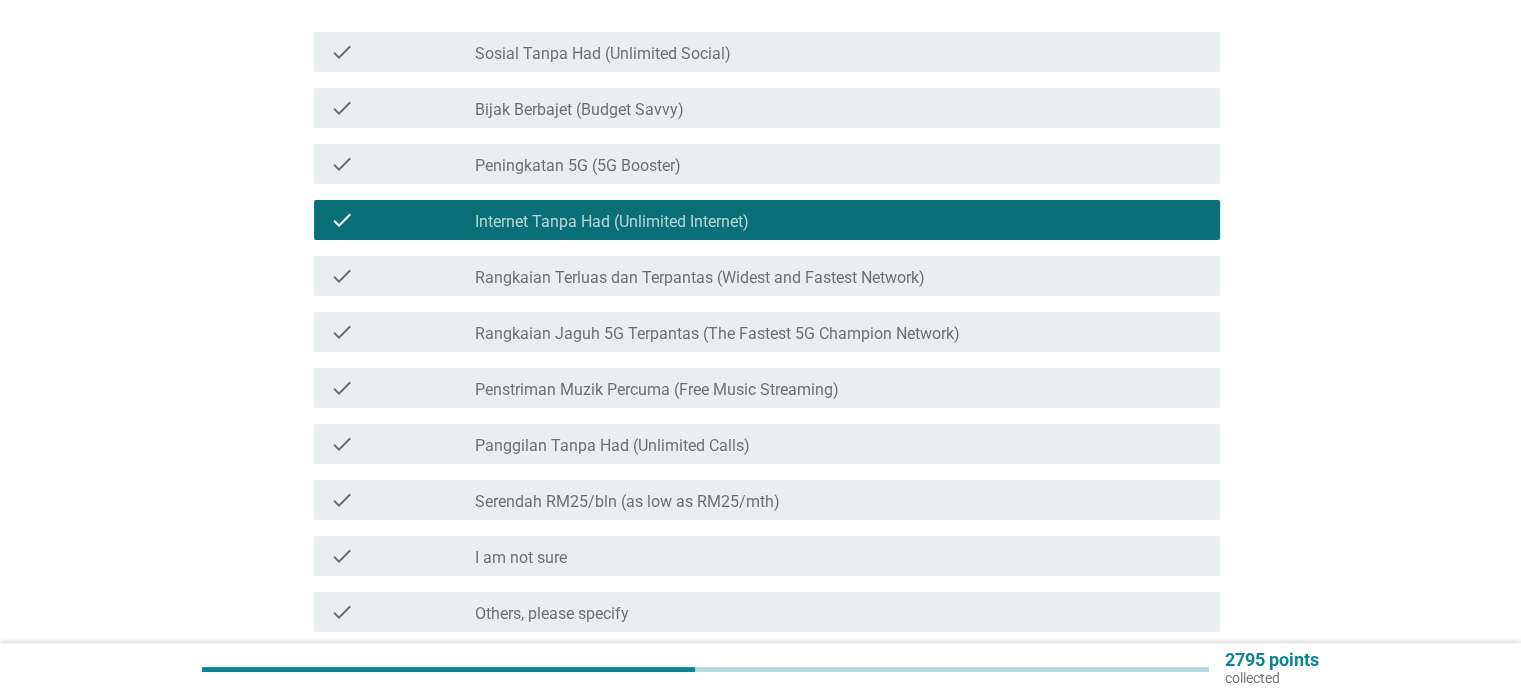 scroll, scrollTop: 417, scrollLeft: 0, axis: vertical 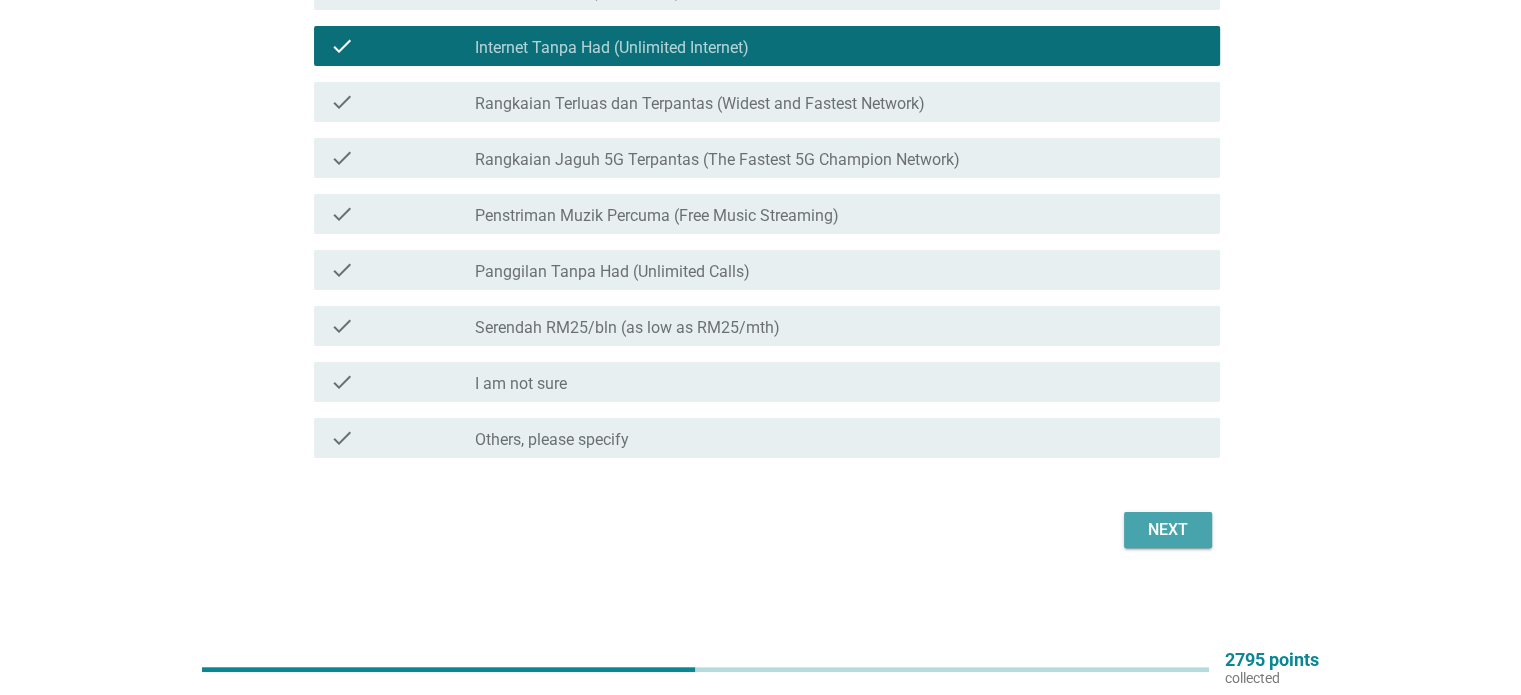 click on "Next" at bounding box center [1168, 530] 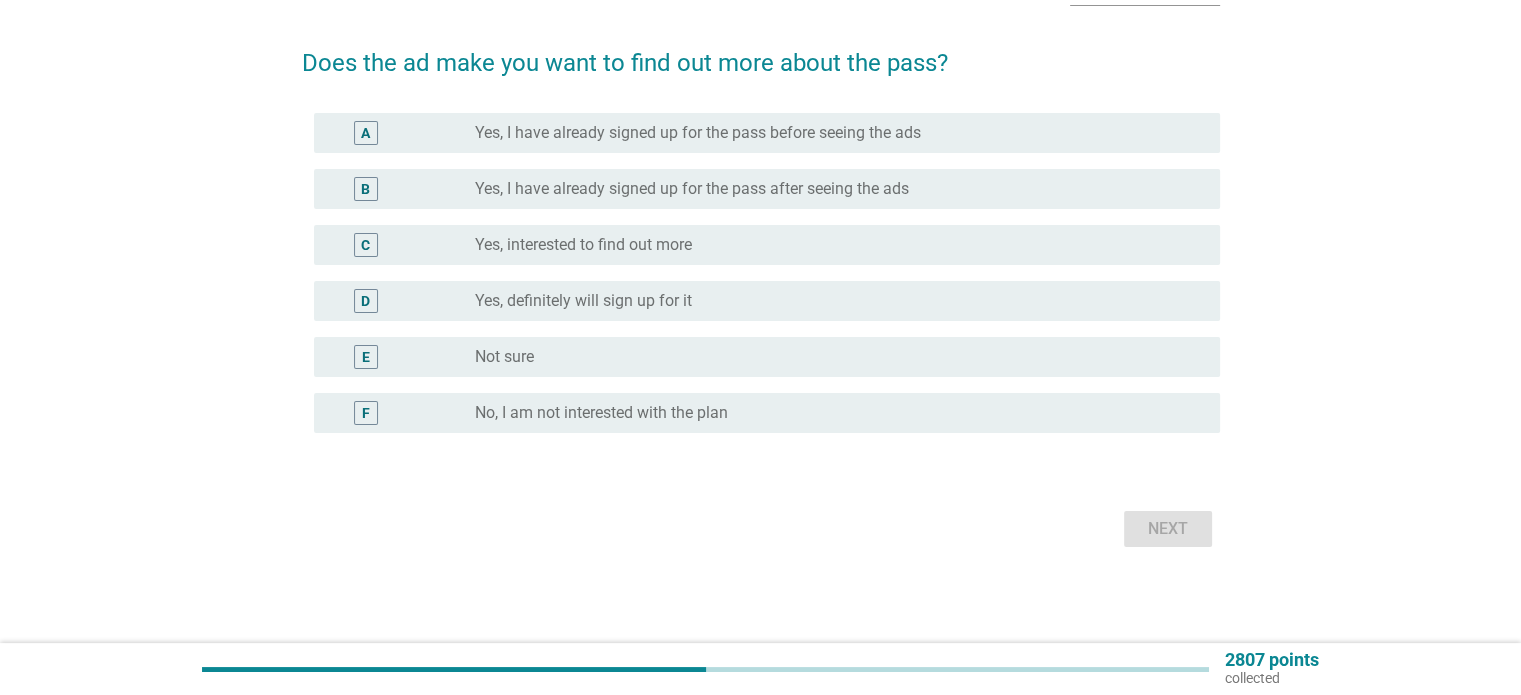 scroll, scrollTop: 0, scrollLeft: 0, axis: both 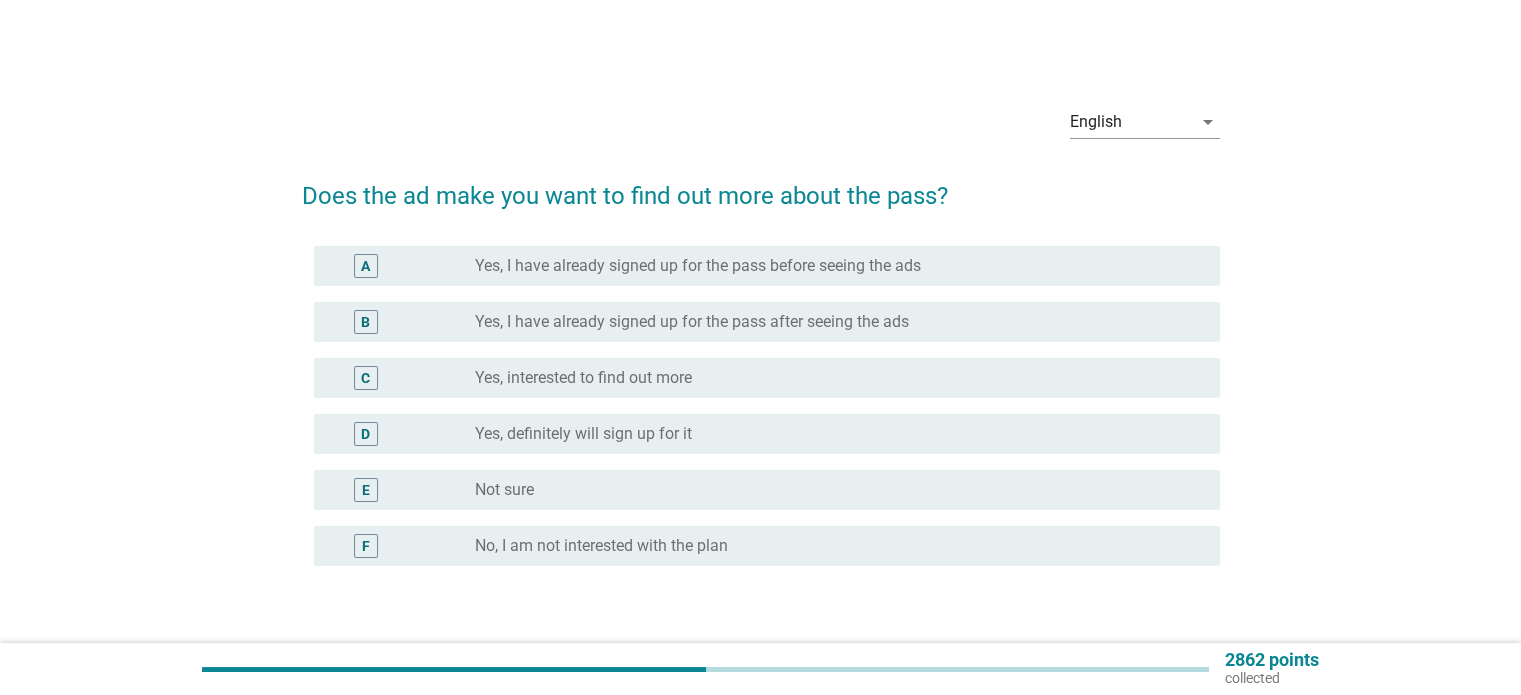 click on "radio_button_unchecked Yes, interested to find out more" at bounding box center (839, 378) 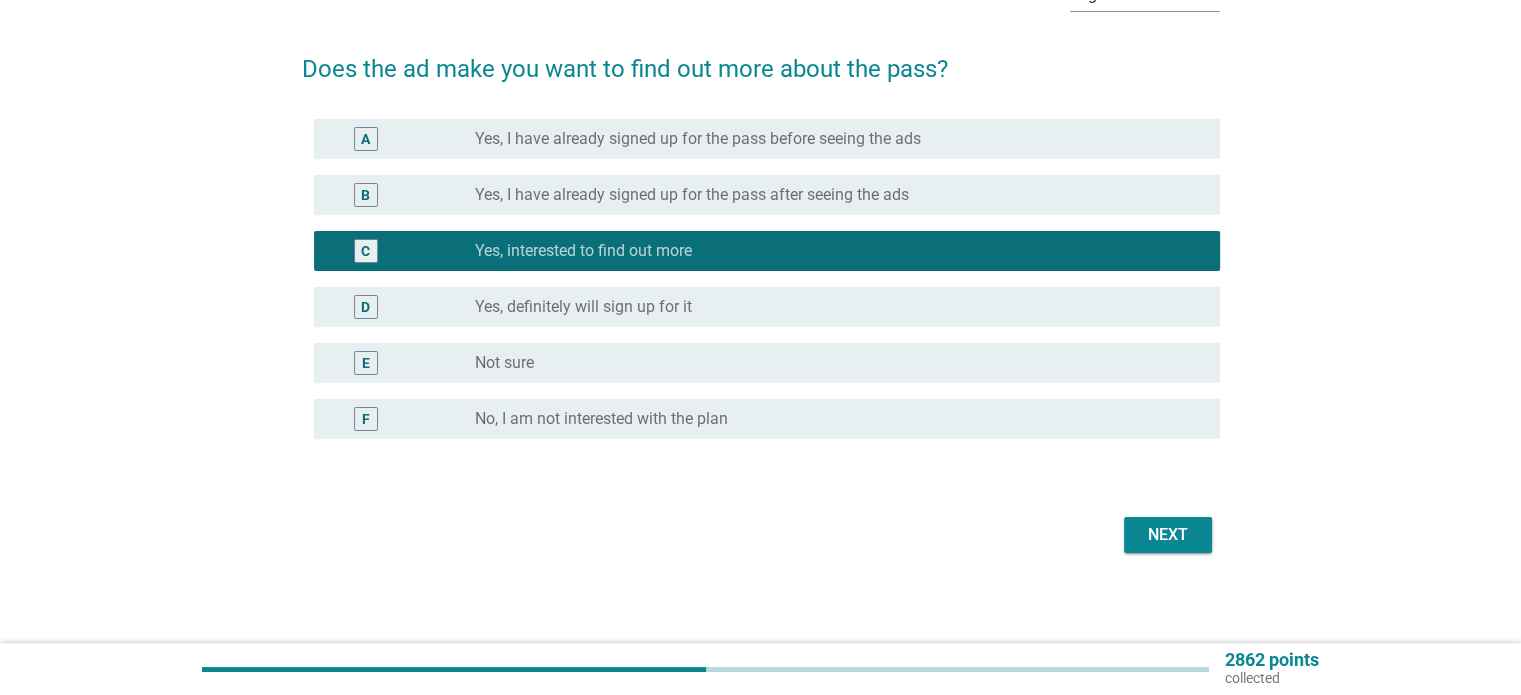 scroll, scrollTop: 128, scrollLeft: 0, axis: vertical 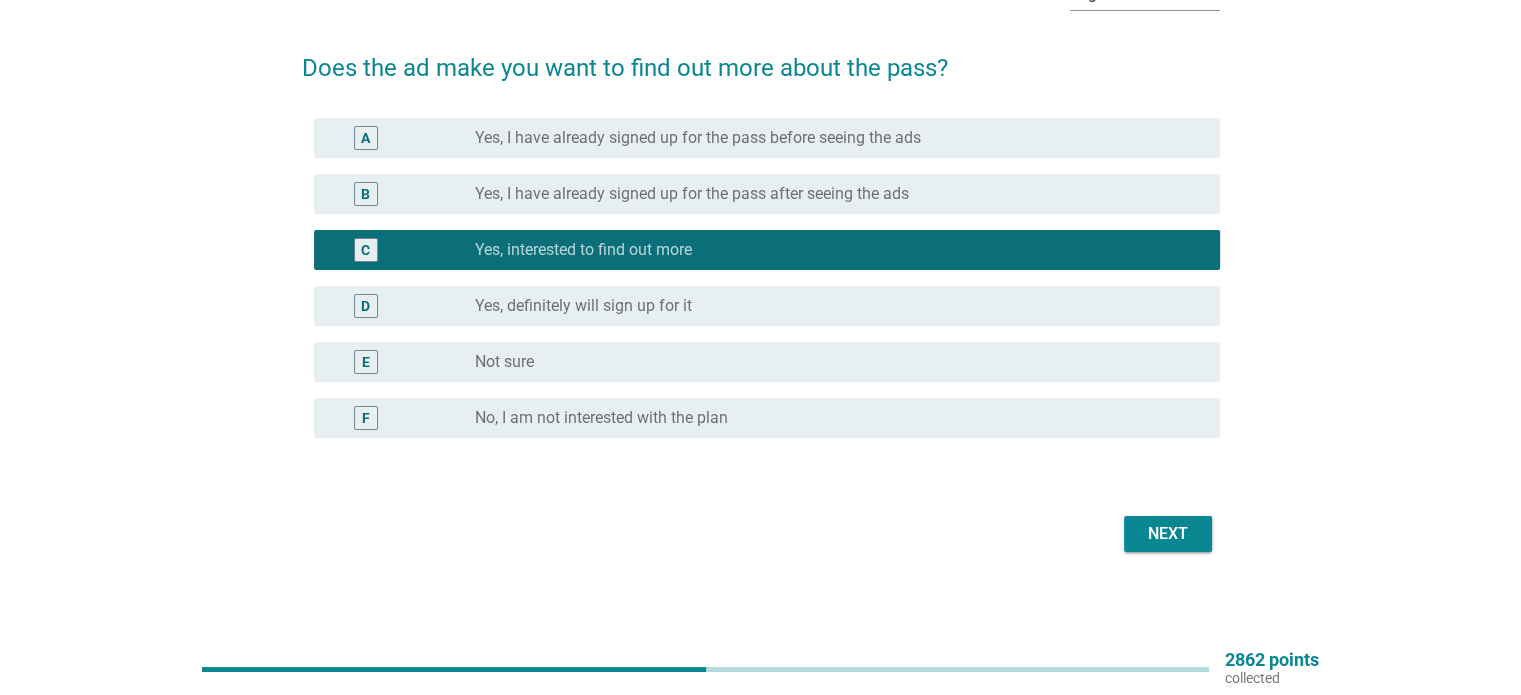 click on "Next" at bounding box center [1168, 534] 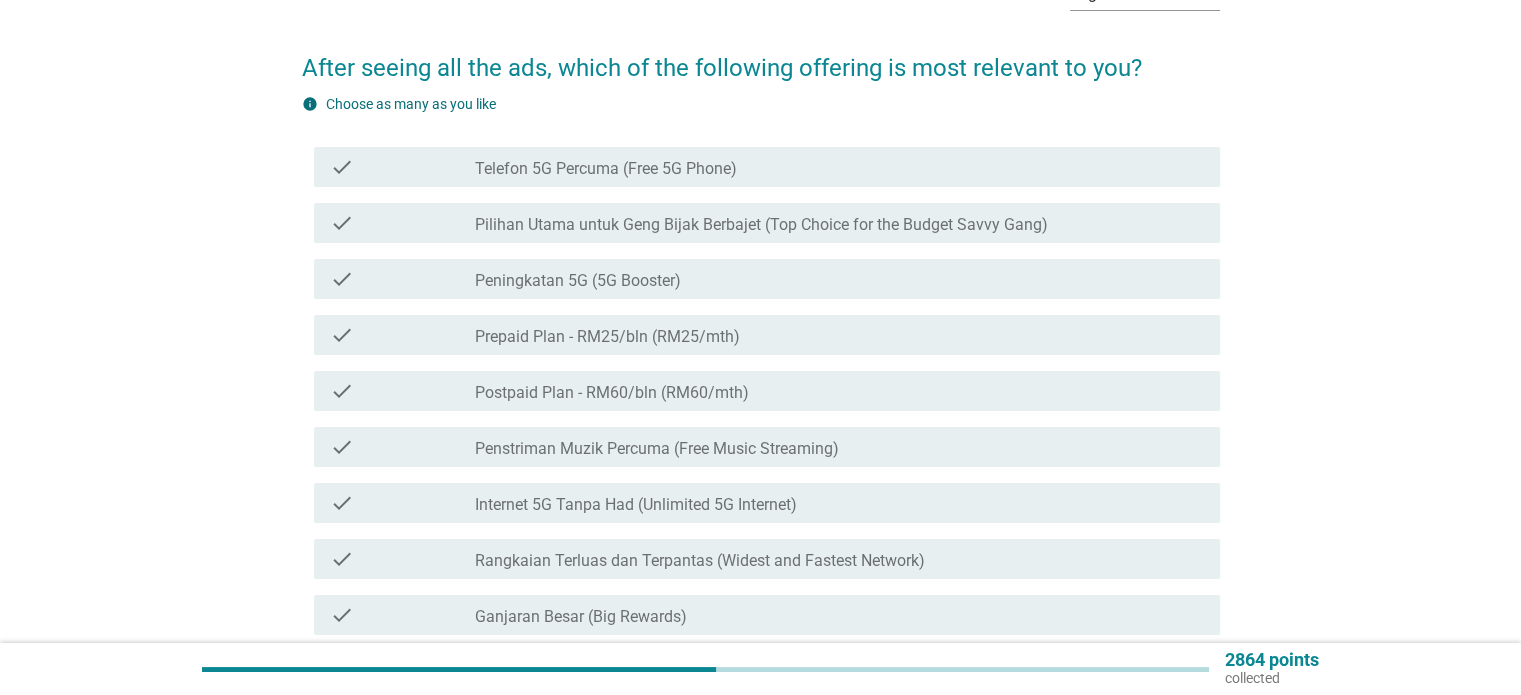 scroll, scrollTop: 0, scrollLeft: 0, axis: both 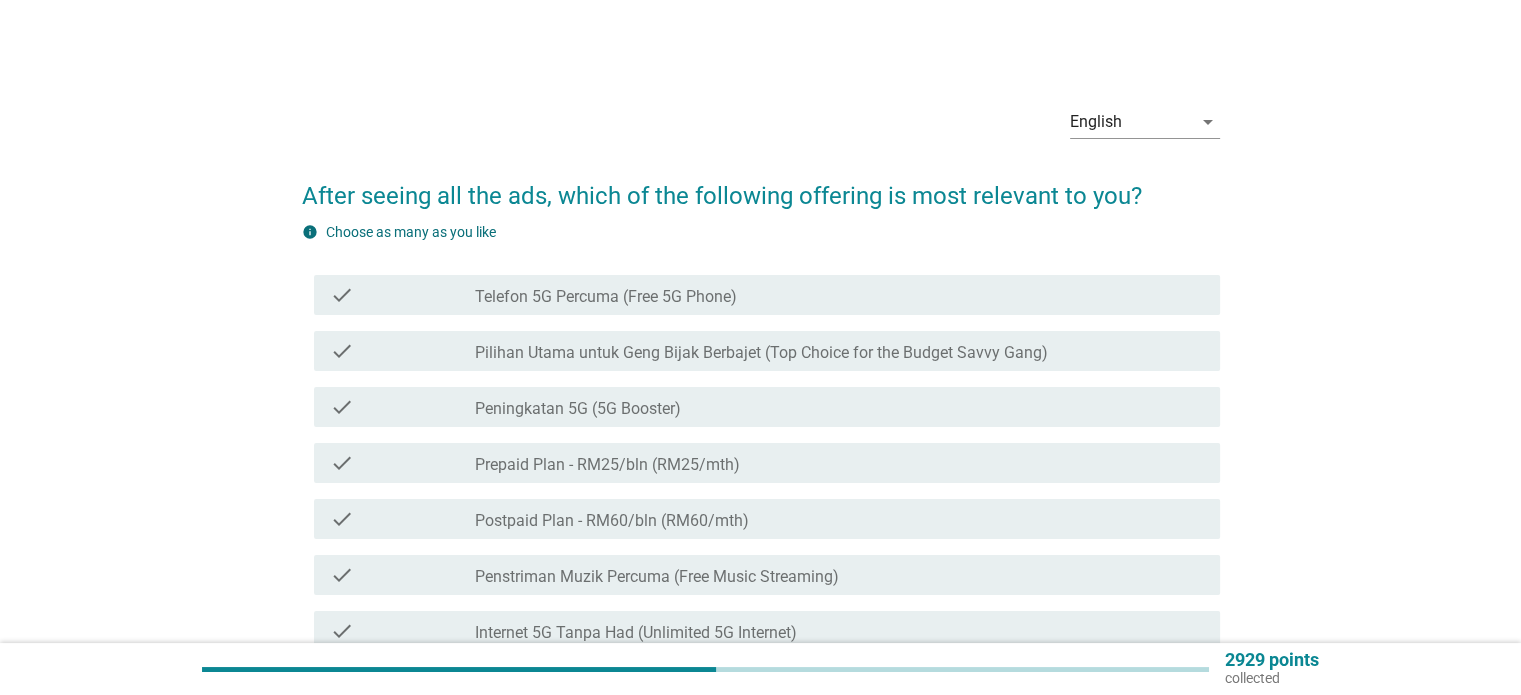 click on "Pilihan Utama untuk Geng Bijak Berbajet (Top Choice for the Budget Savvy Gang)" at bounding box center (761, 353) 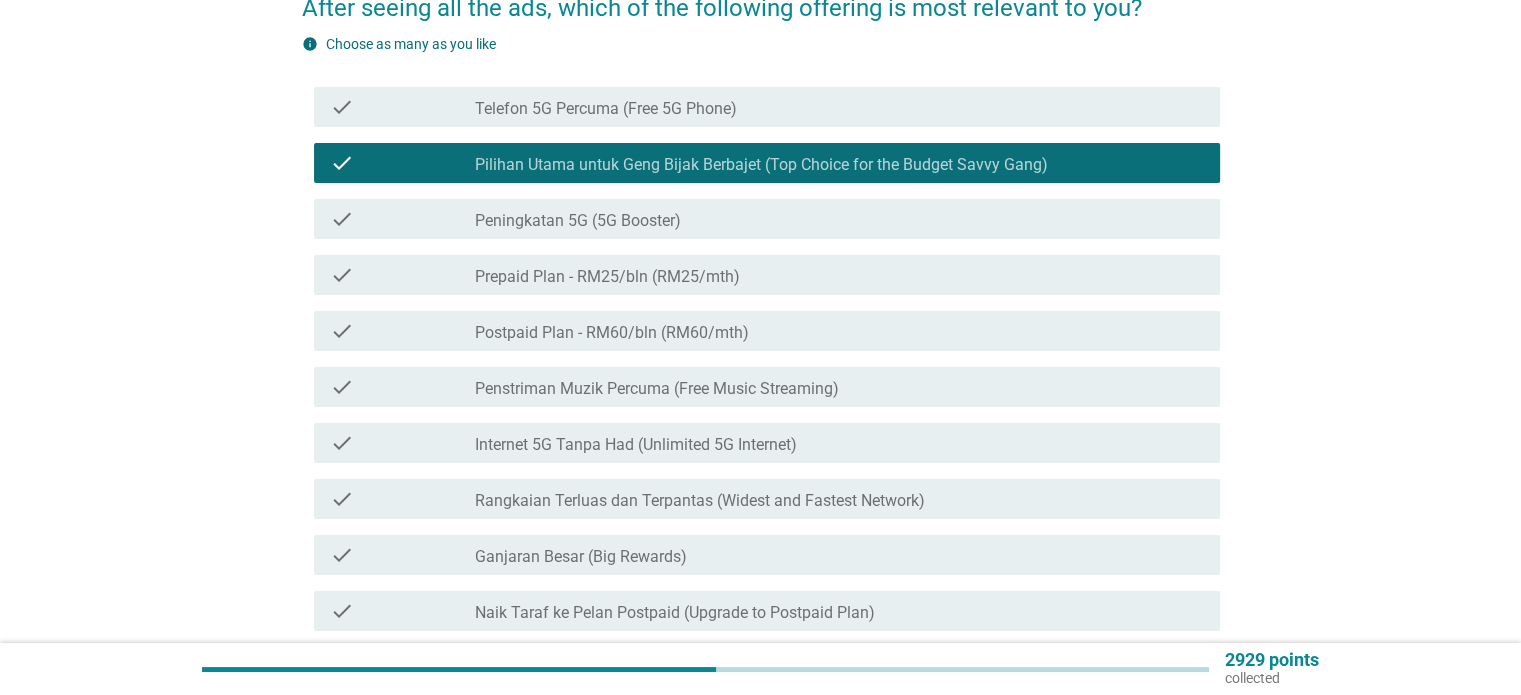 scroll, scrollTop: 190, scrollLeft: 0, axis: vertical 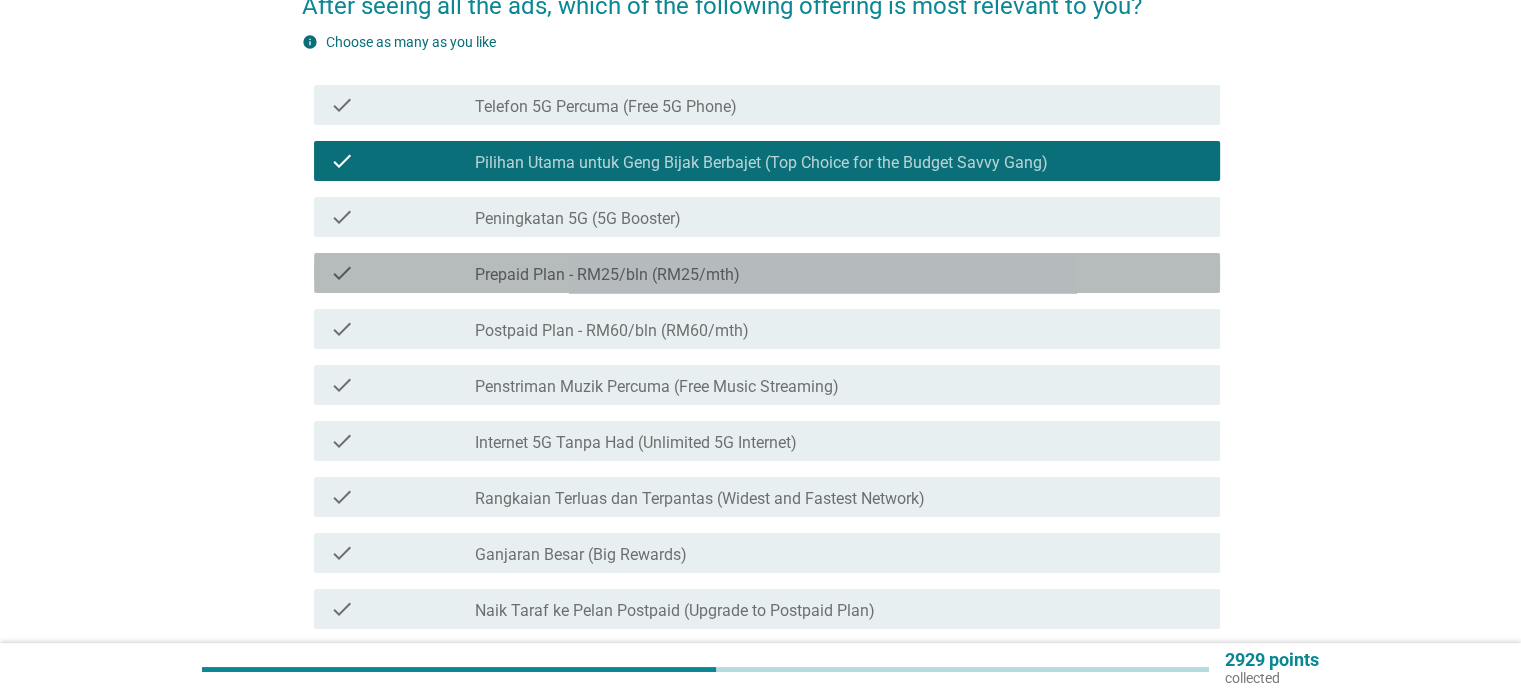 click on "Prepaid Plan - RM25/bln (RM25/mth)" at bounding box center (607, 275) 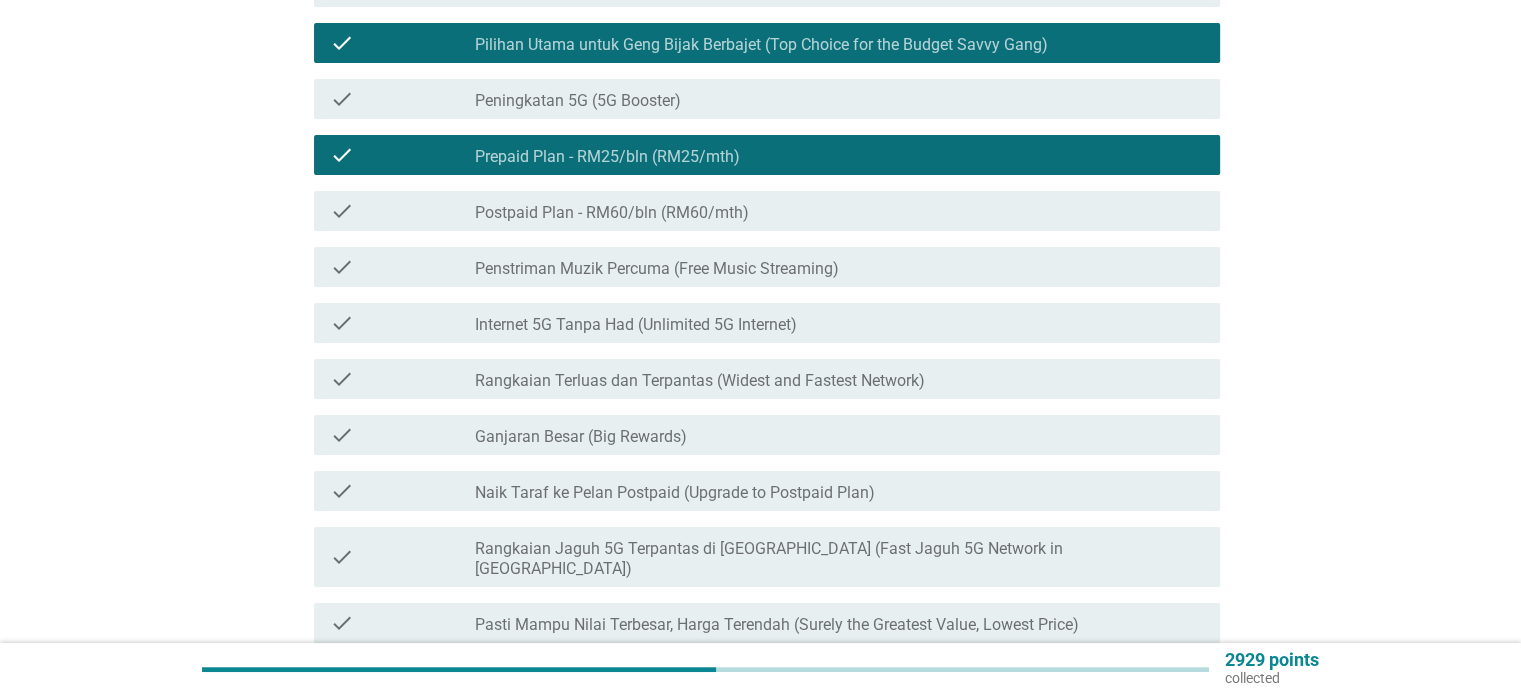 scroll, scrollTop: 314, scrollLeft: 0, axis: vertical 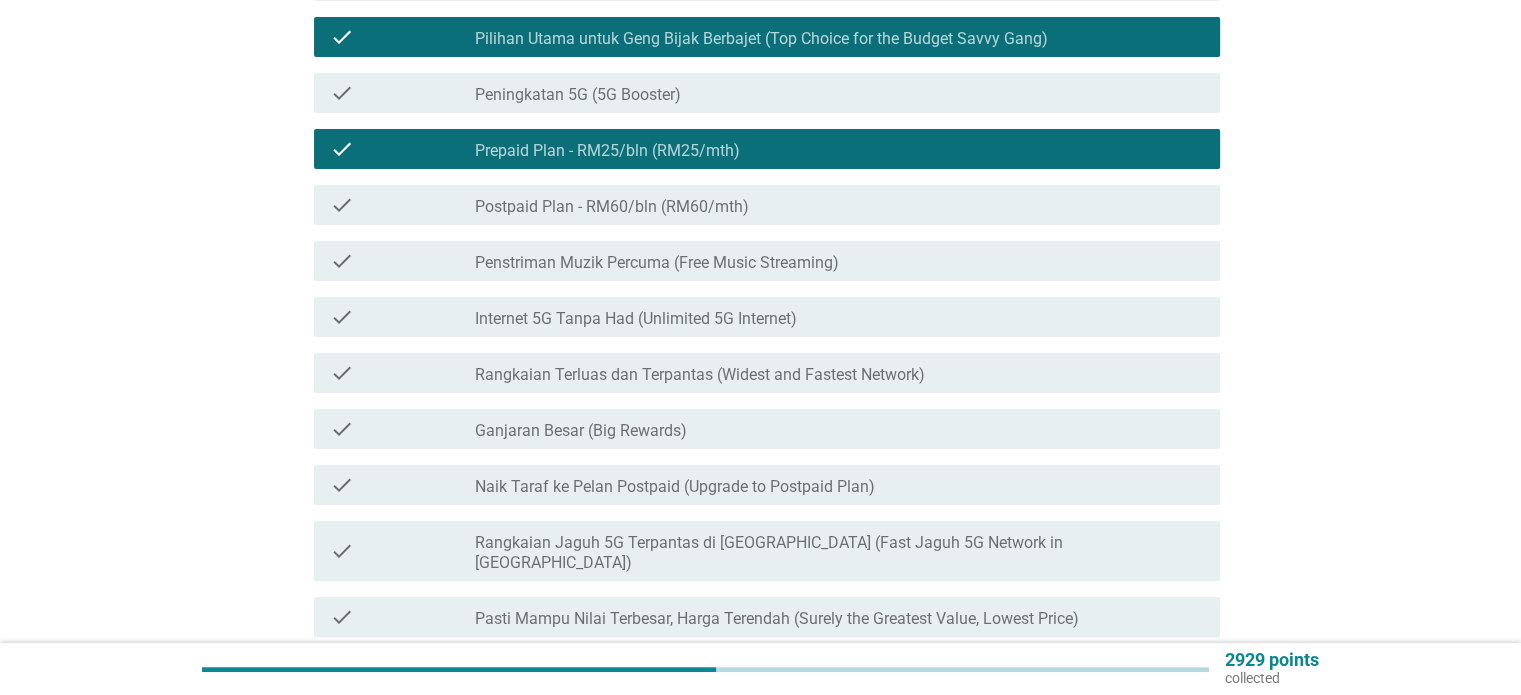 click on "Internet 5G Tanpa Had (Unlimited 5G Internet)" at bounding box center [636, 319] 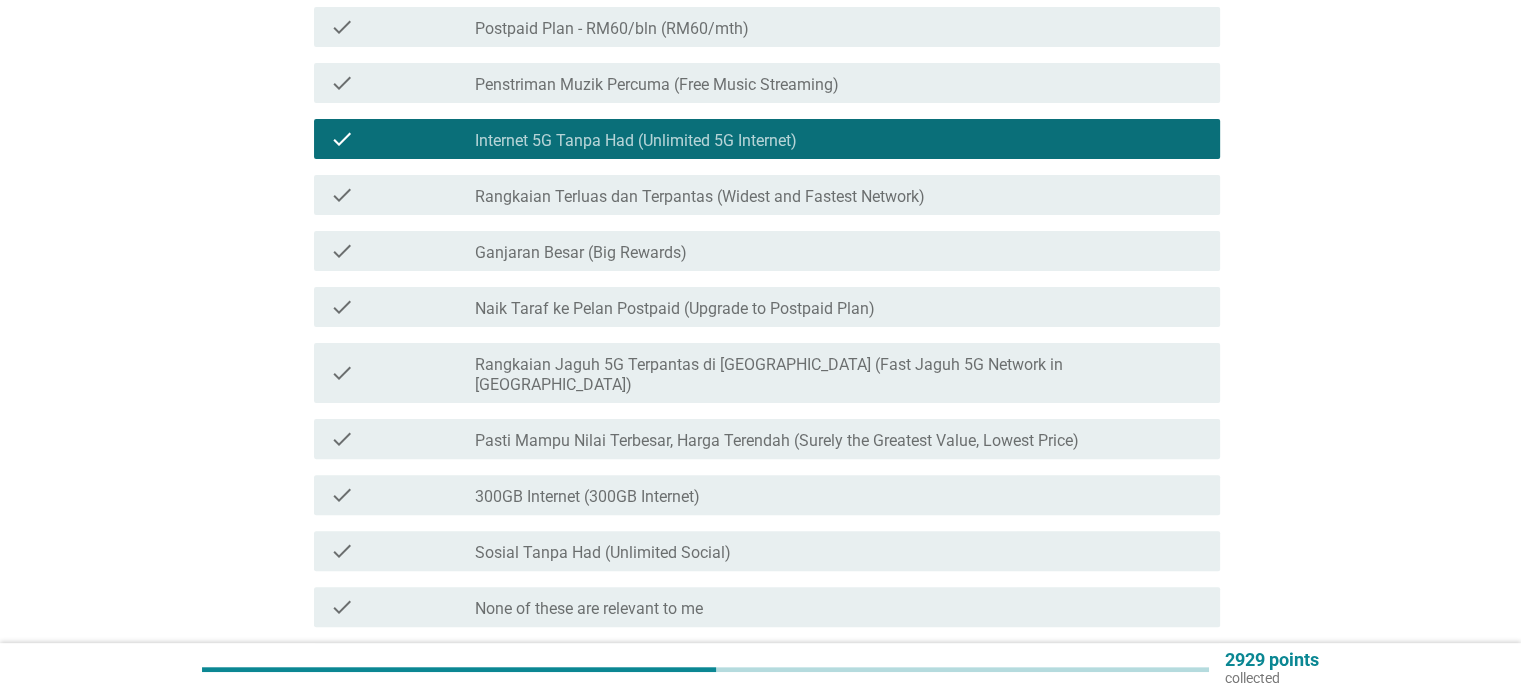 scroll, scrollTop: 494, scrollLeft: 0, axis: vertical 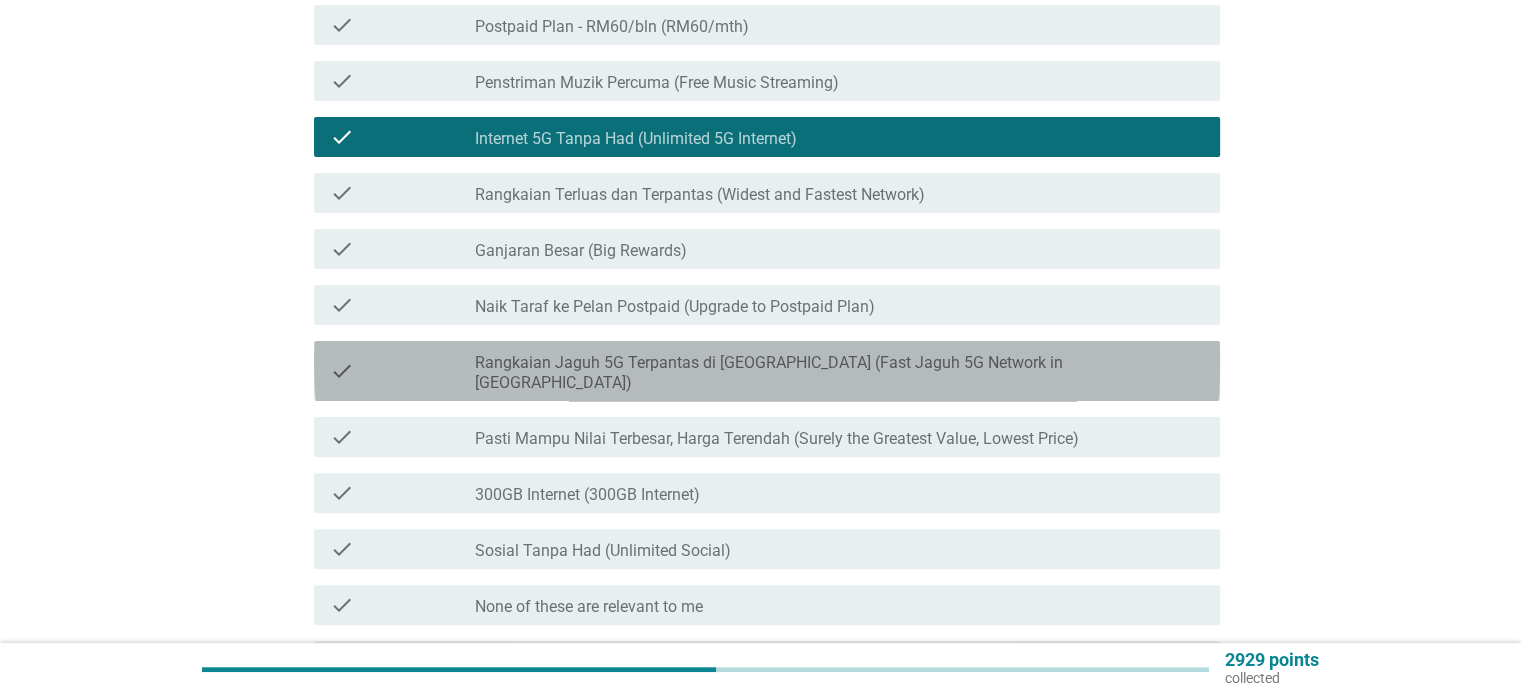 click on "Rangkaian Jaguh 5G Terpantas di [GEOGRAPHIC_DATA] (Fast Jaguh 5G Network in [GEOGRAPHIC_DATA])" at bounding box center (839, 373) 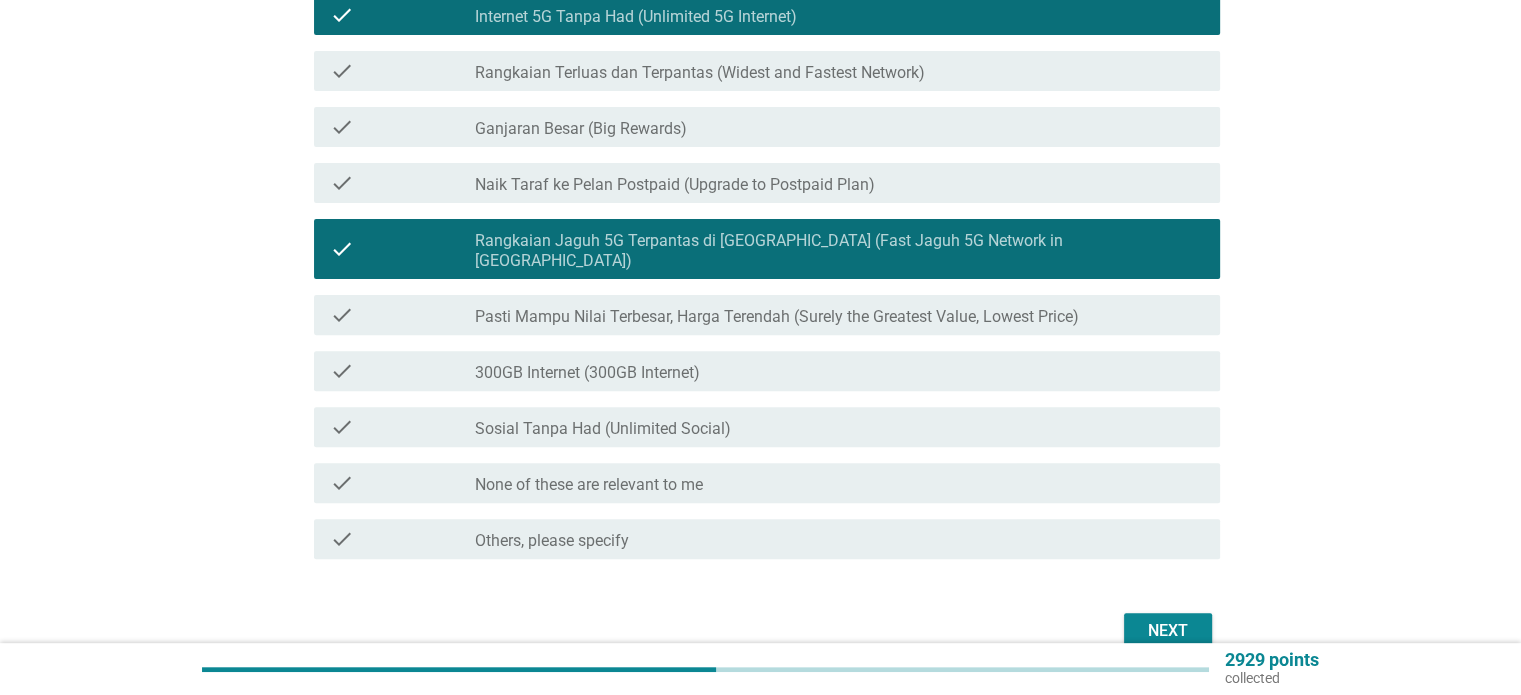 scroll, scrollTop: 622, scrollLeft: 0, axis: vertical 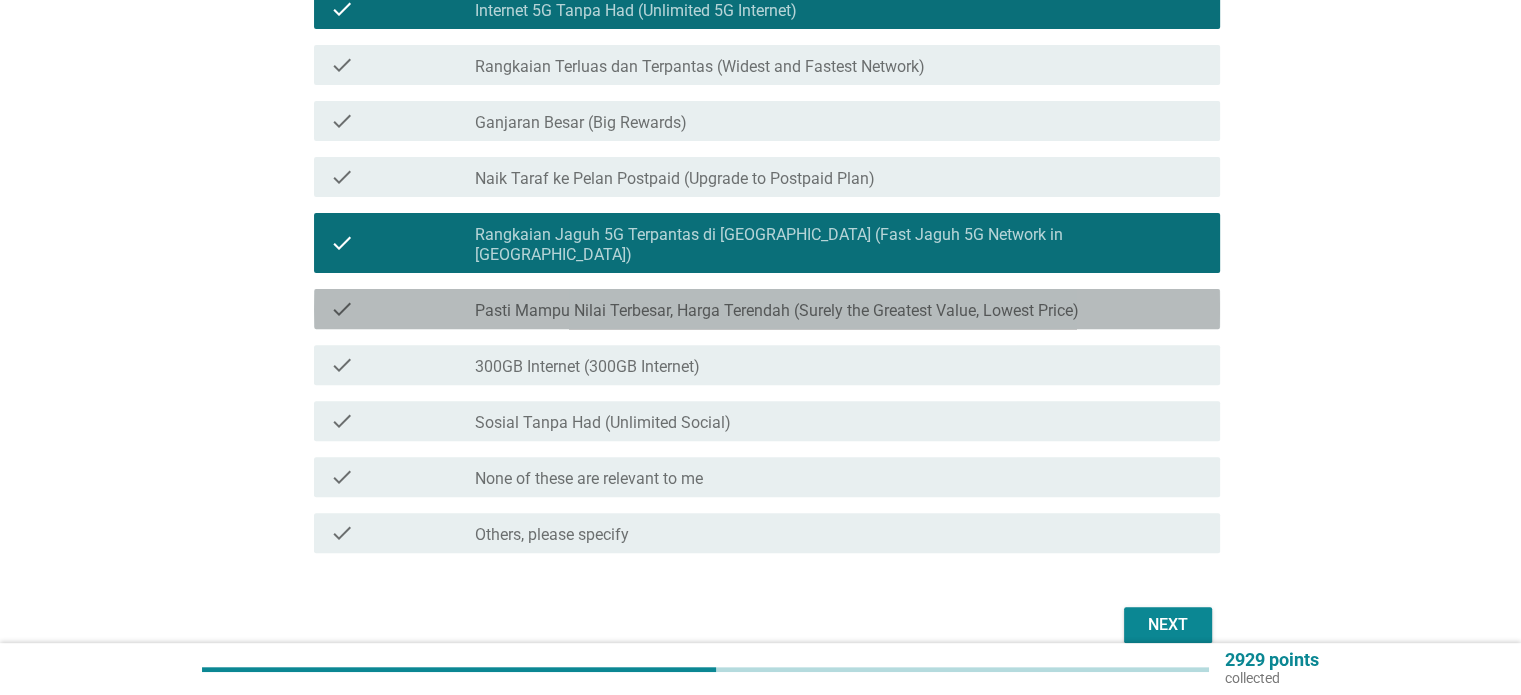 click on "Pasti Mampu Nilai Terbesar, Harga Terendah (Surely the Greatest Value, Lowest Price)" at bounding box center [777, 311] 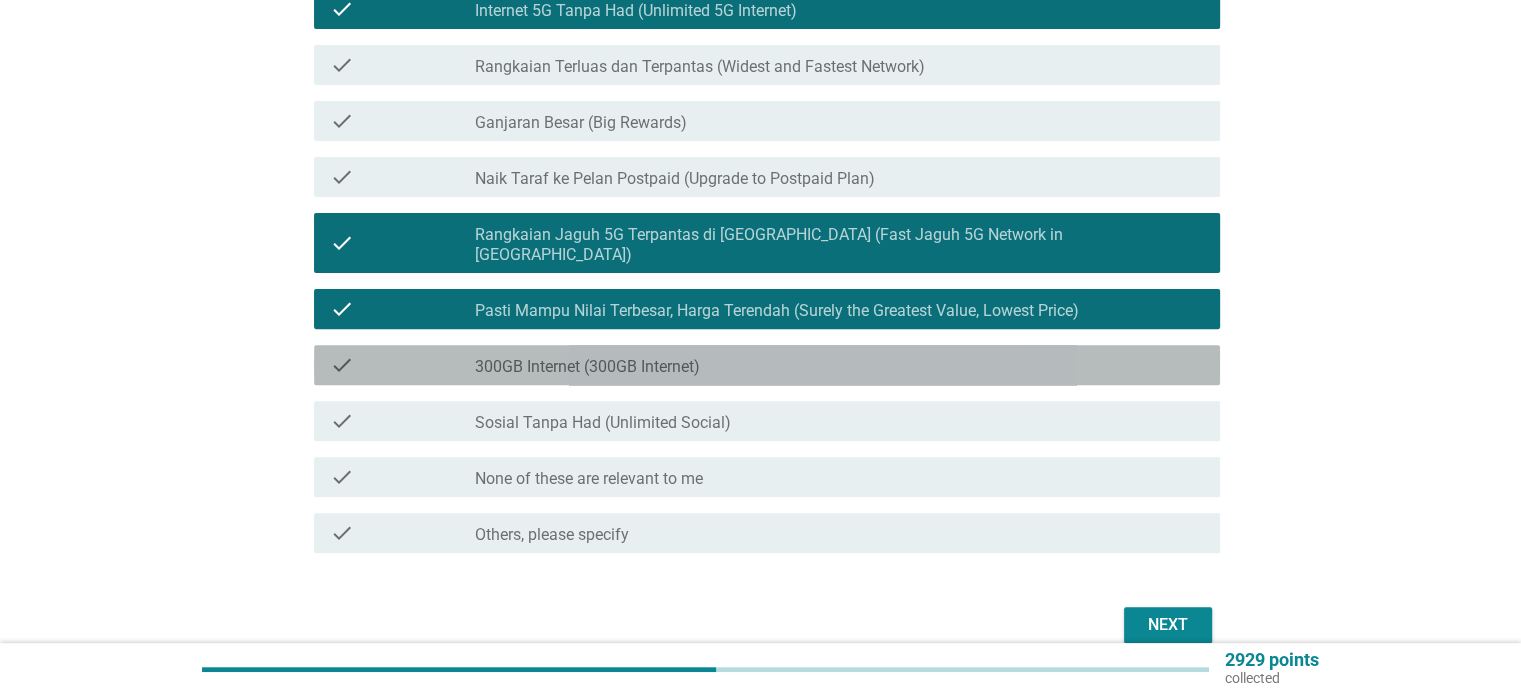 click on "check     check_box_outline_blank 300GB Internet (300GB Internet)" at bounding box center (767, 365) 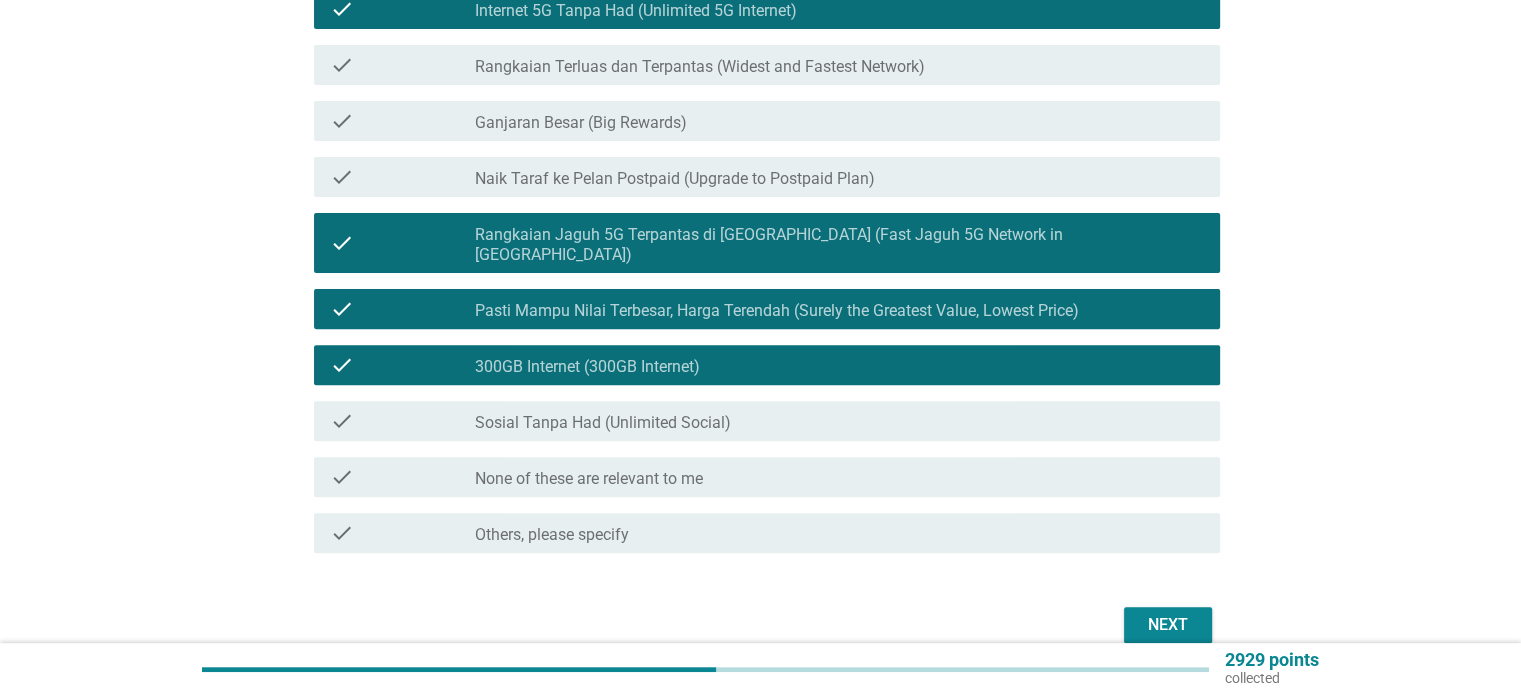 click on "Next" at bounding box center [1168, 625] 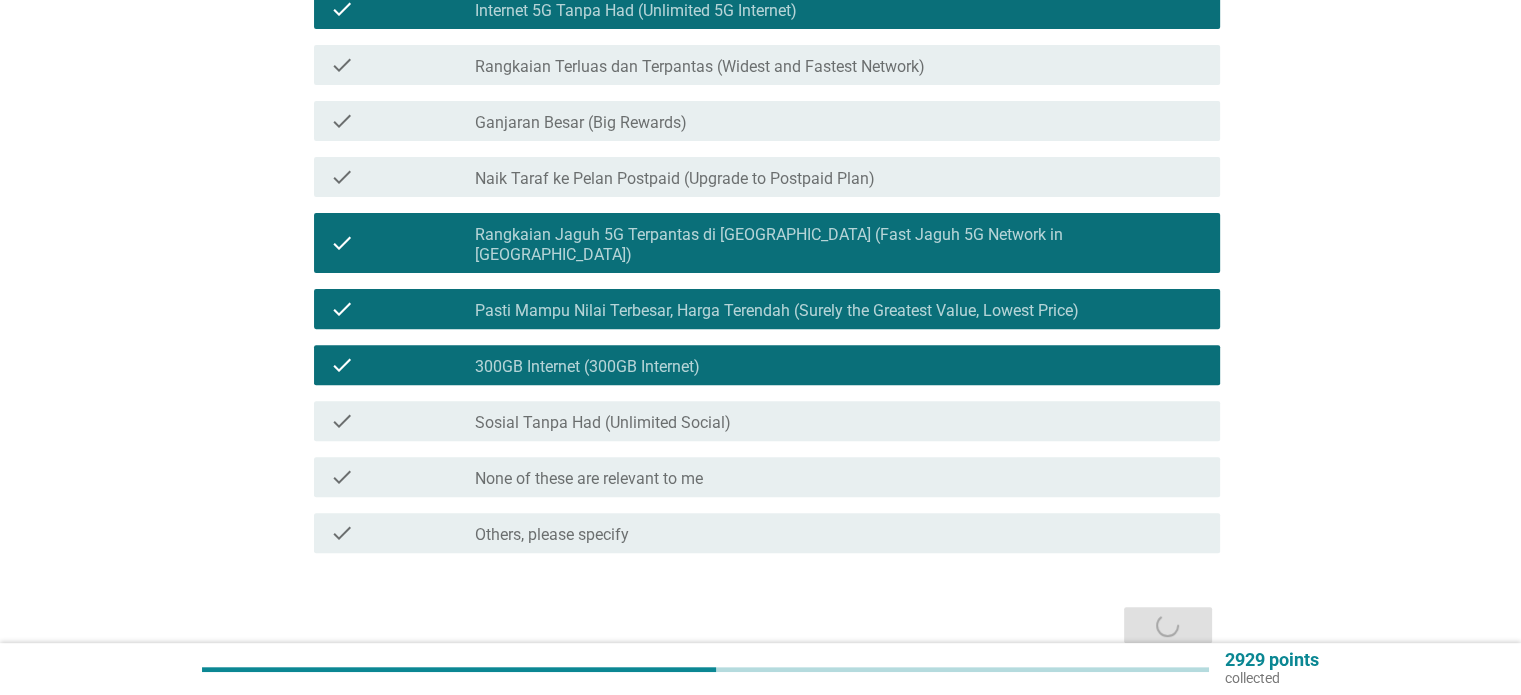 scroll, scrollTop: 0, scrollLeft: 0, axis: both 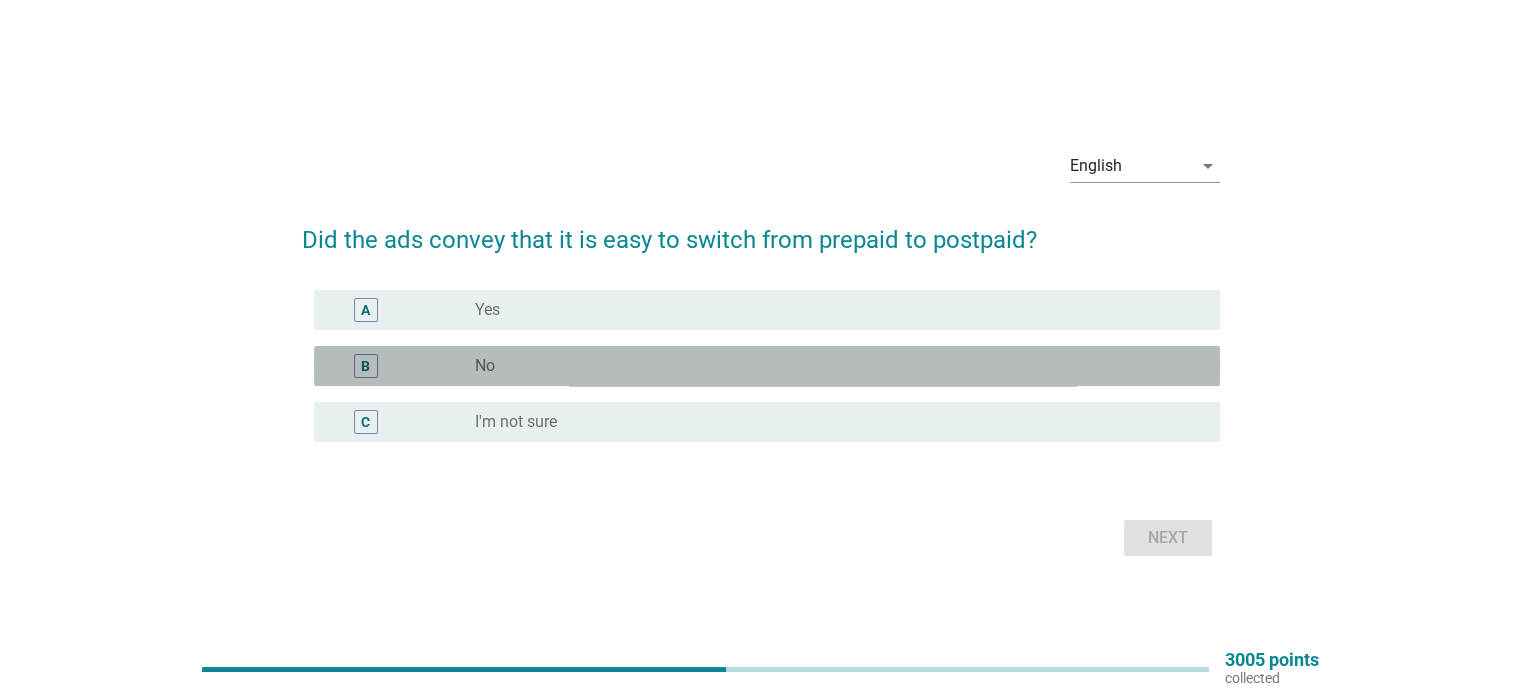 click on "radio_button_unchecked No" at bounding box center (831, 366) 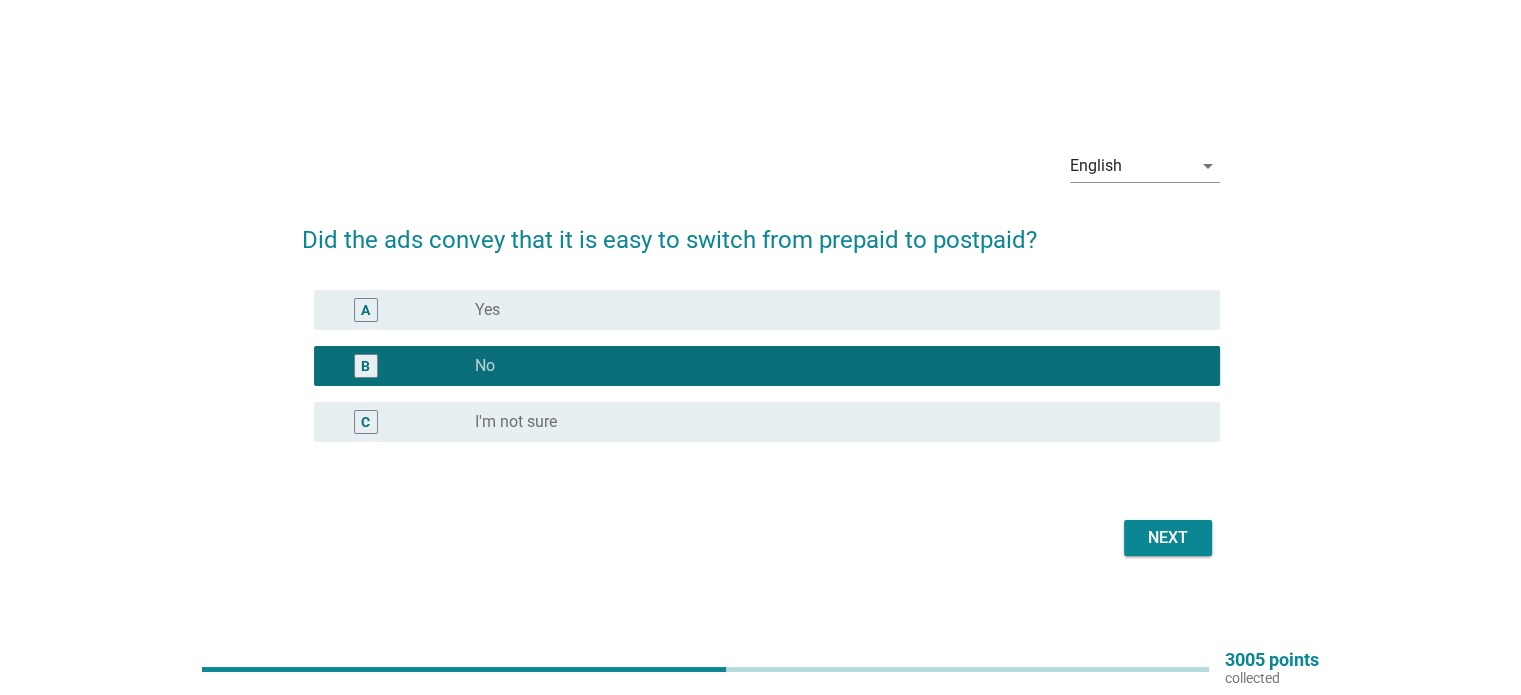 click on "Next" at bounding box center [1168, 538] 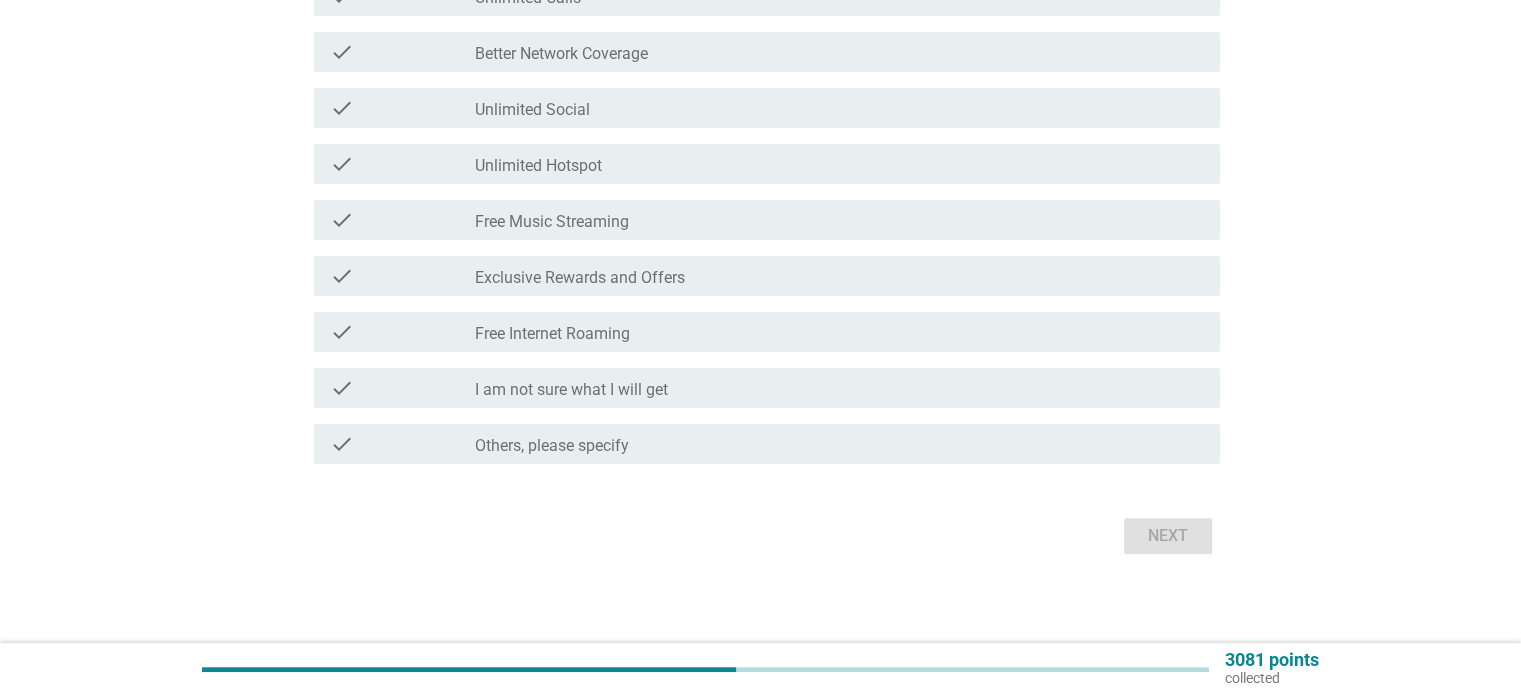 scroll, scrollTop: 470, scrollLeft: 0, axis: vertical 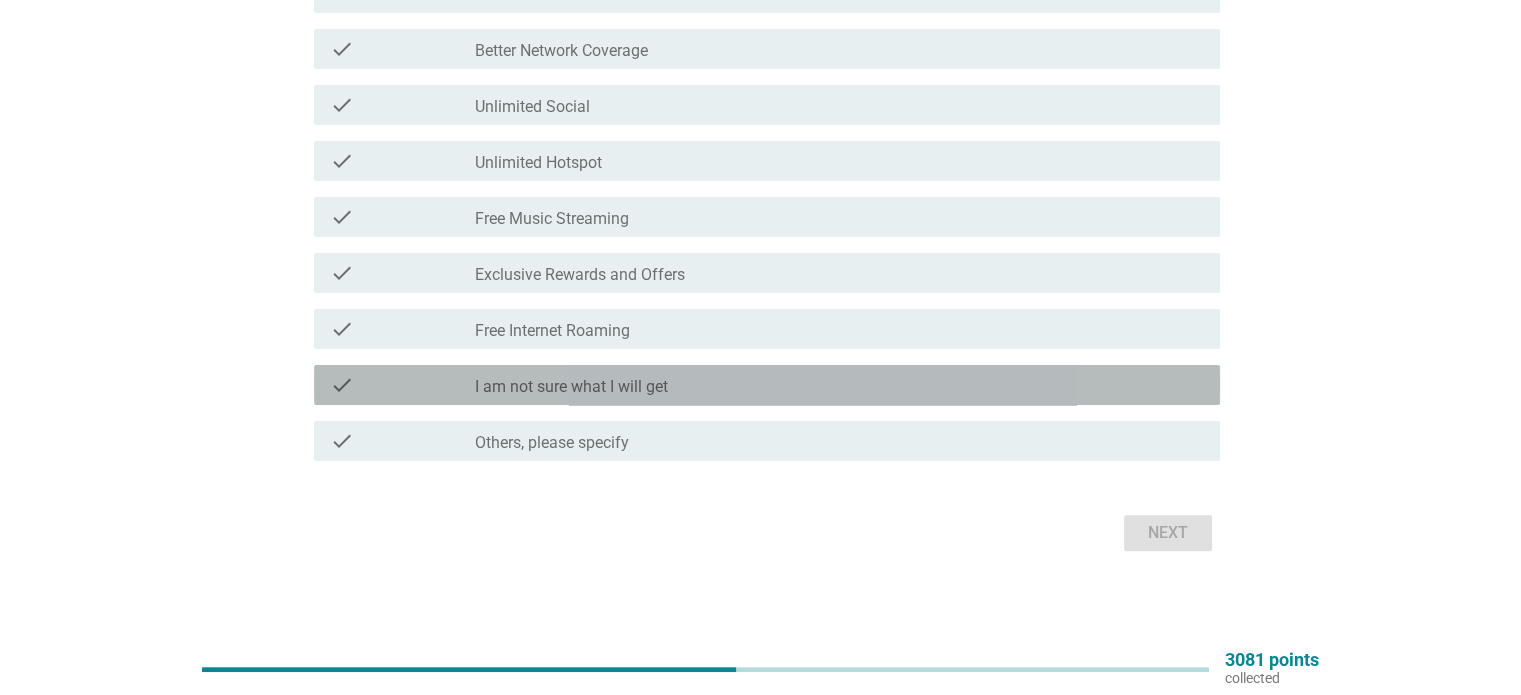click on "I am not sure what I will get" at bounding box center [571, 387] 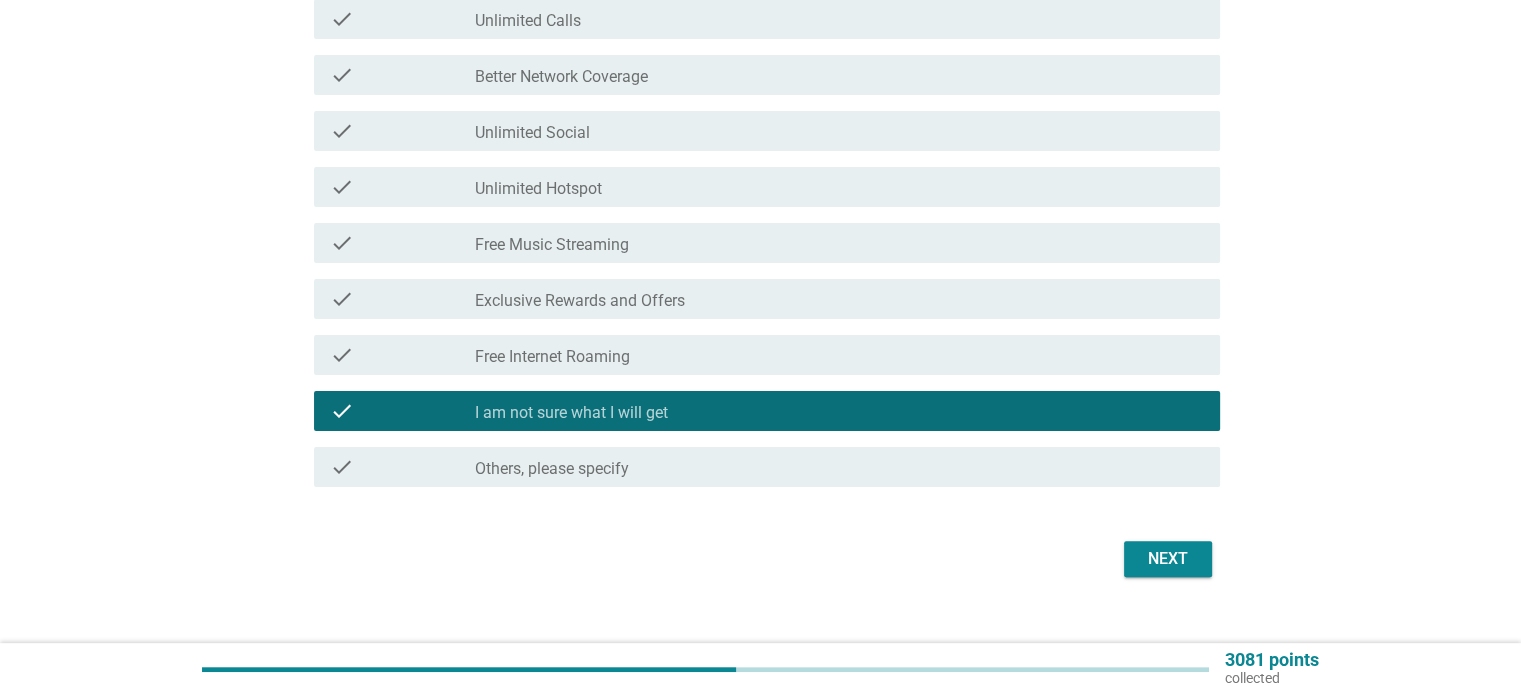scroll, scrollTop: 473, scrollLeft: 0, axis: vertical 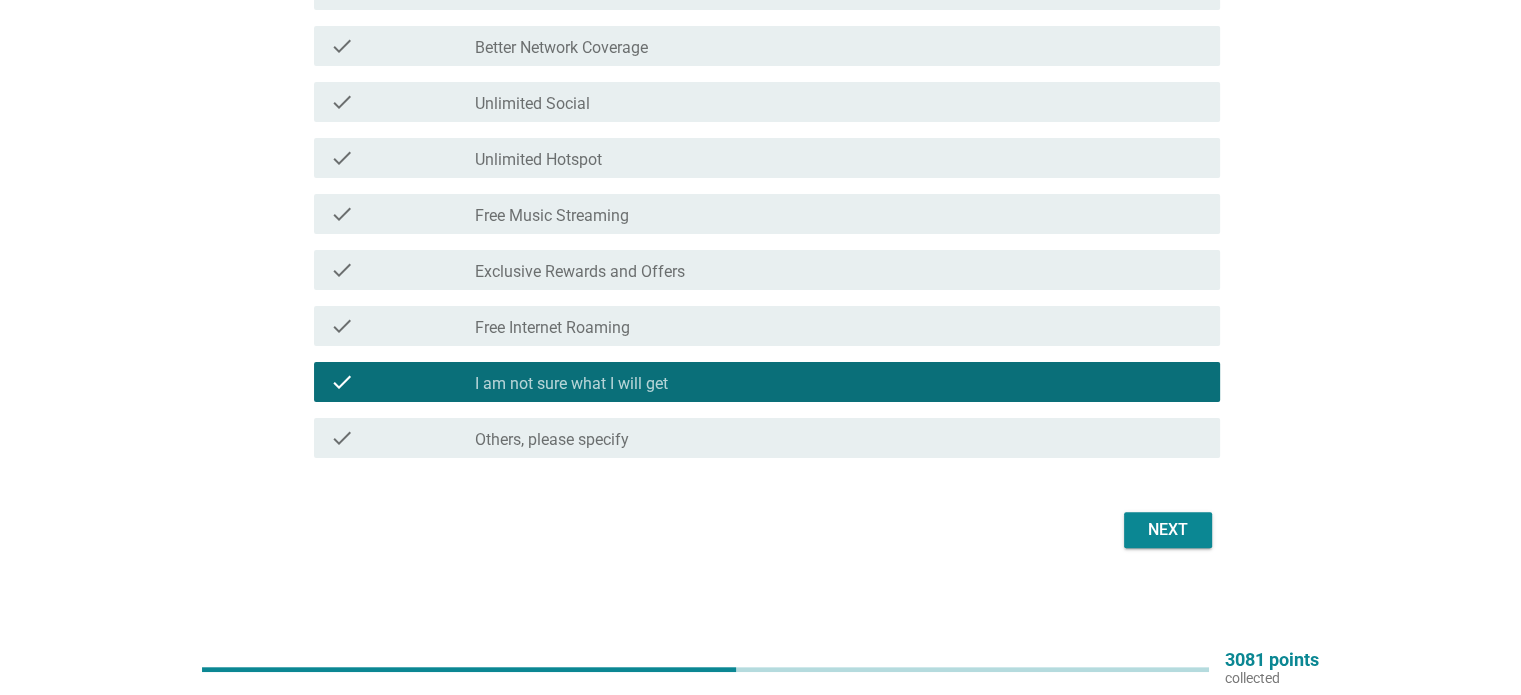 click on "Next" at bounding box center [1168, 530] 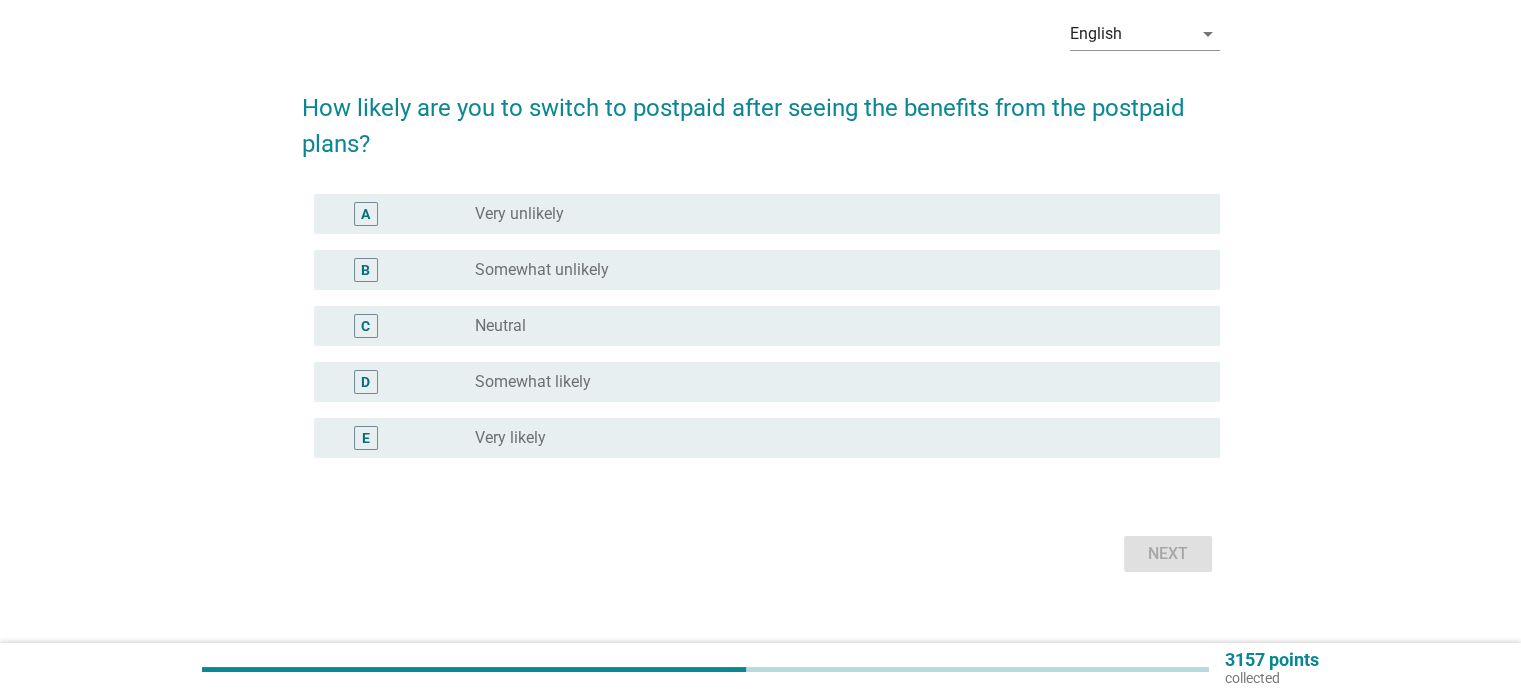 scroll, scrollTop: 110, scrollLeft: 0, axis: vertical 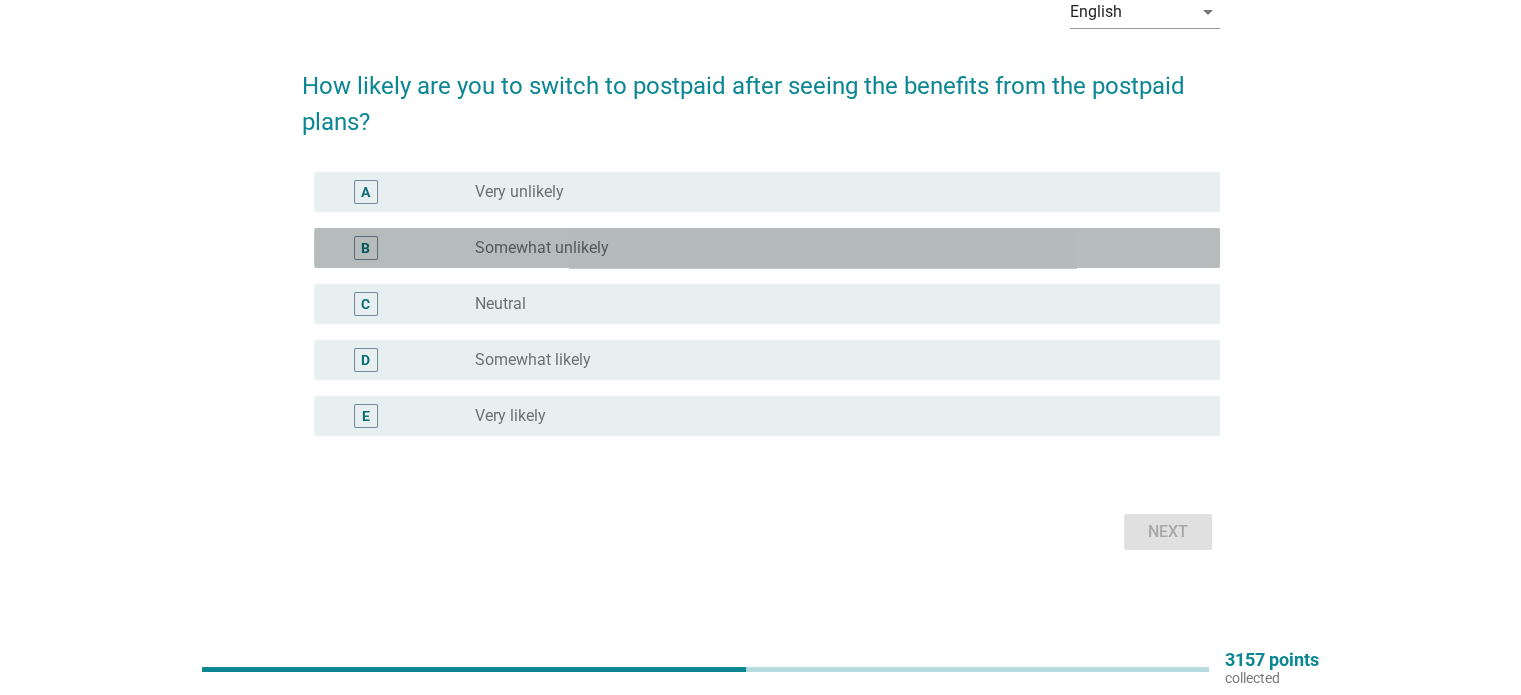 click on "B     radio_button_unchecked Somewhat unlikely" at bounding box center (767, 248) 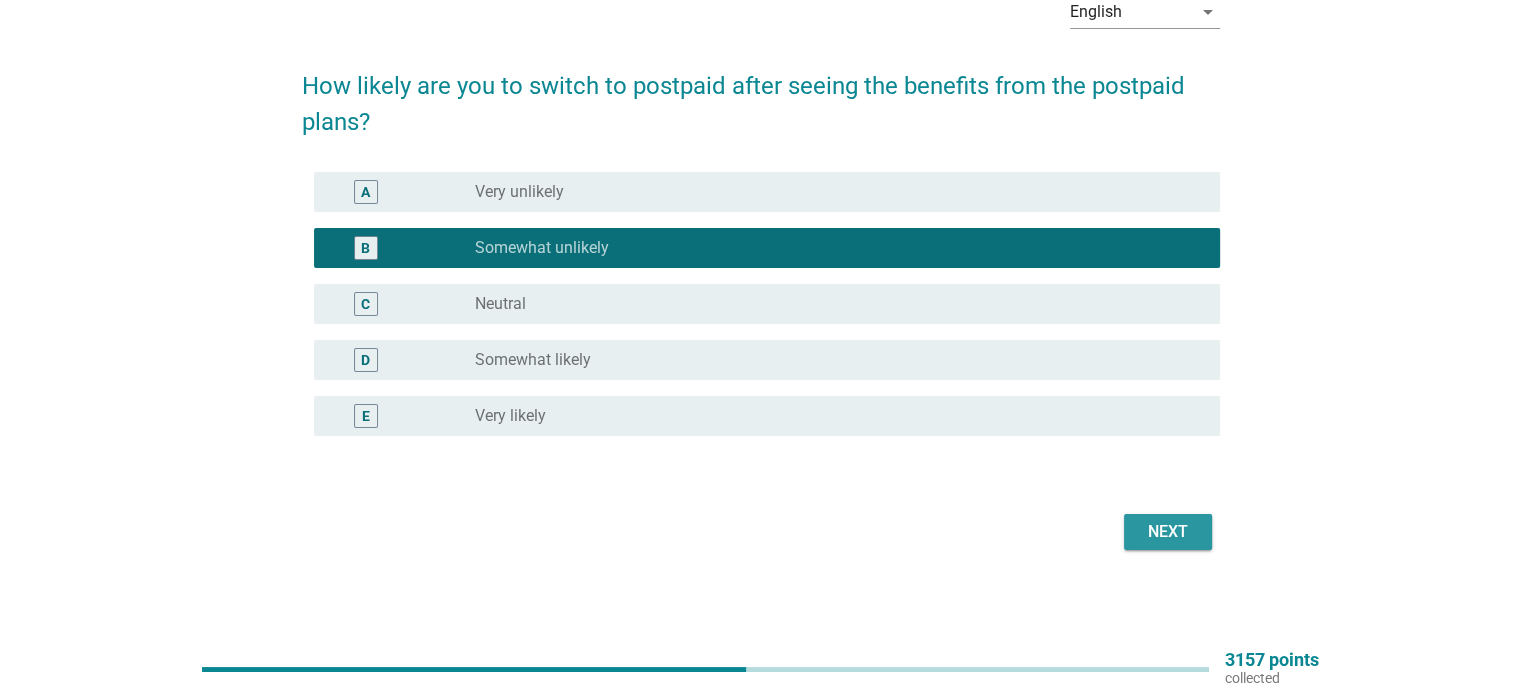 click on "Next" at bounding box center [1168, 532] 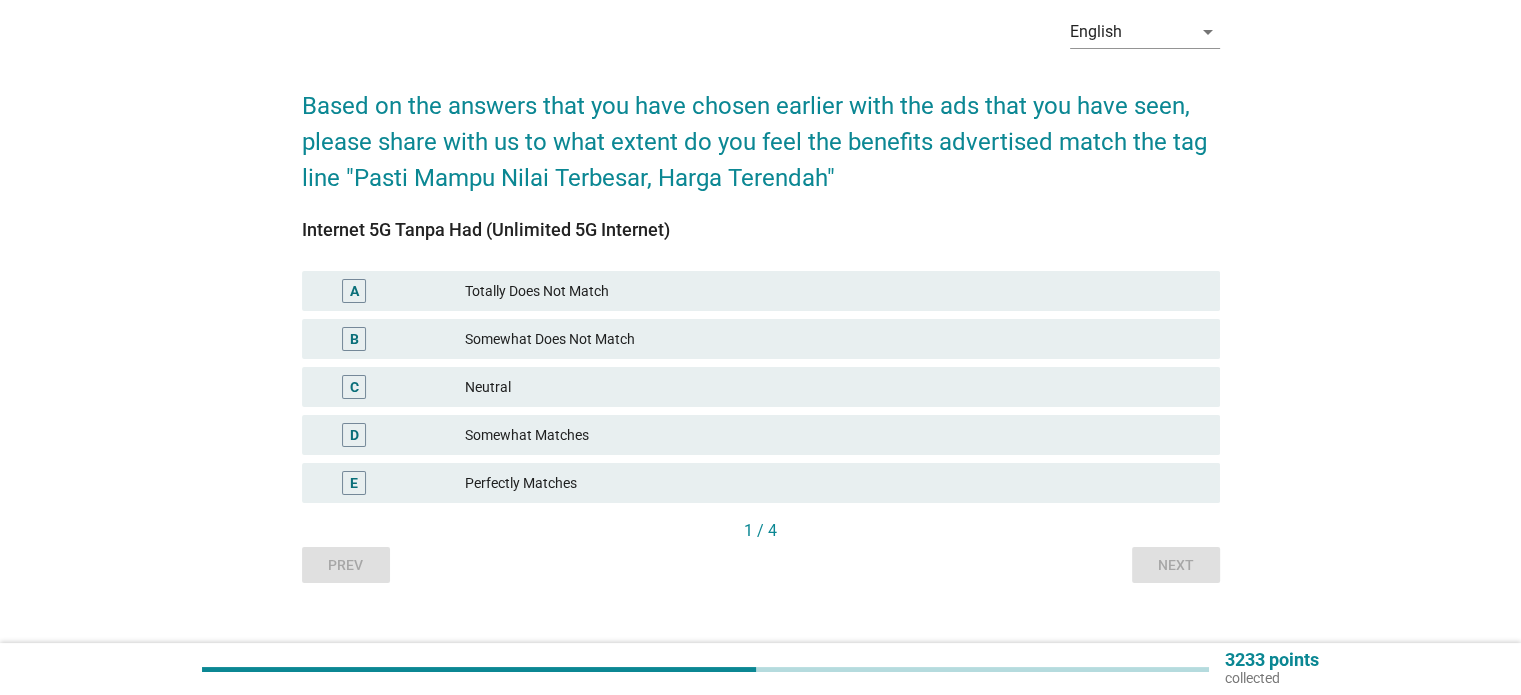 scroll, scrollTop: 92, scrollLeft: 0, axis: vertical 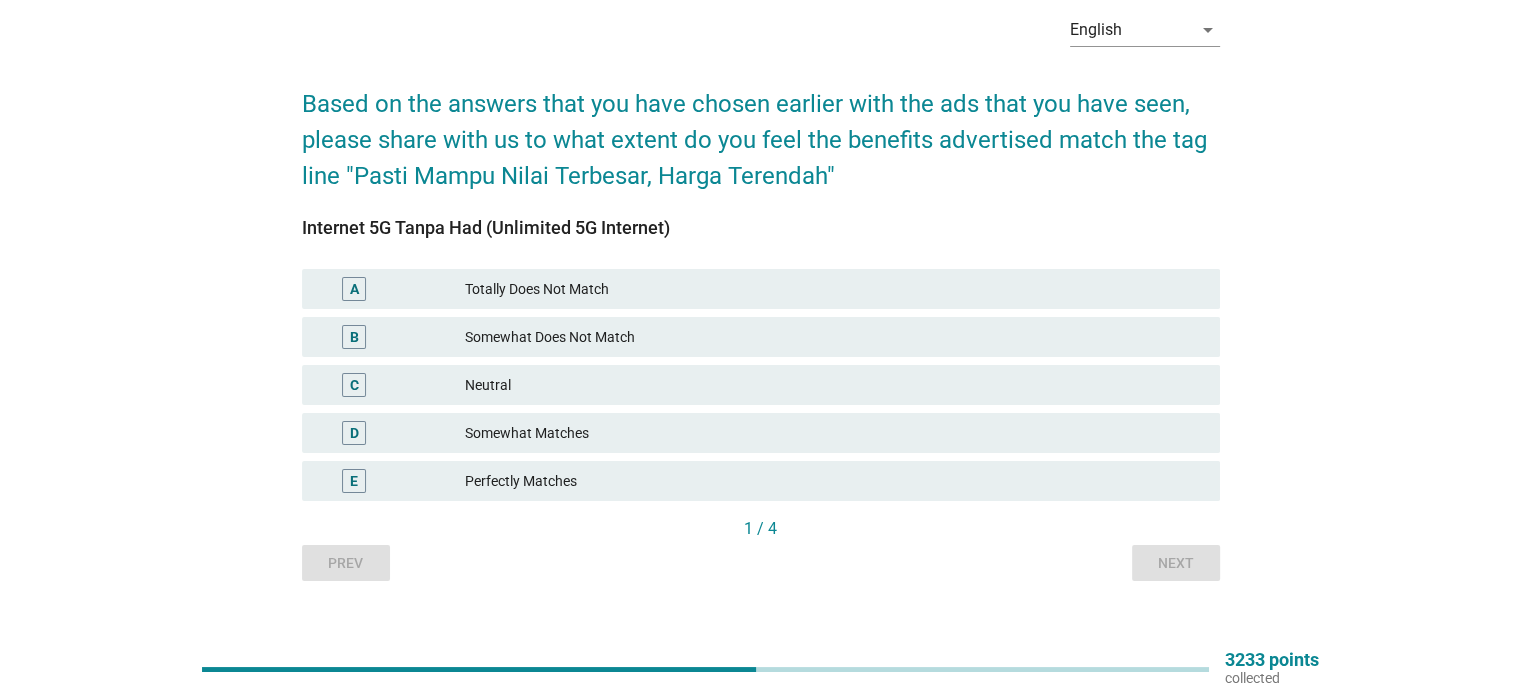 click on "Perfectly Matches" at bounding box center [834, 481] 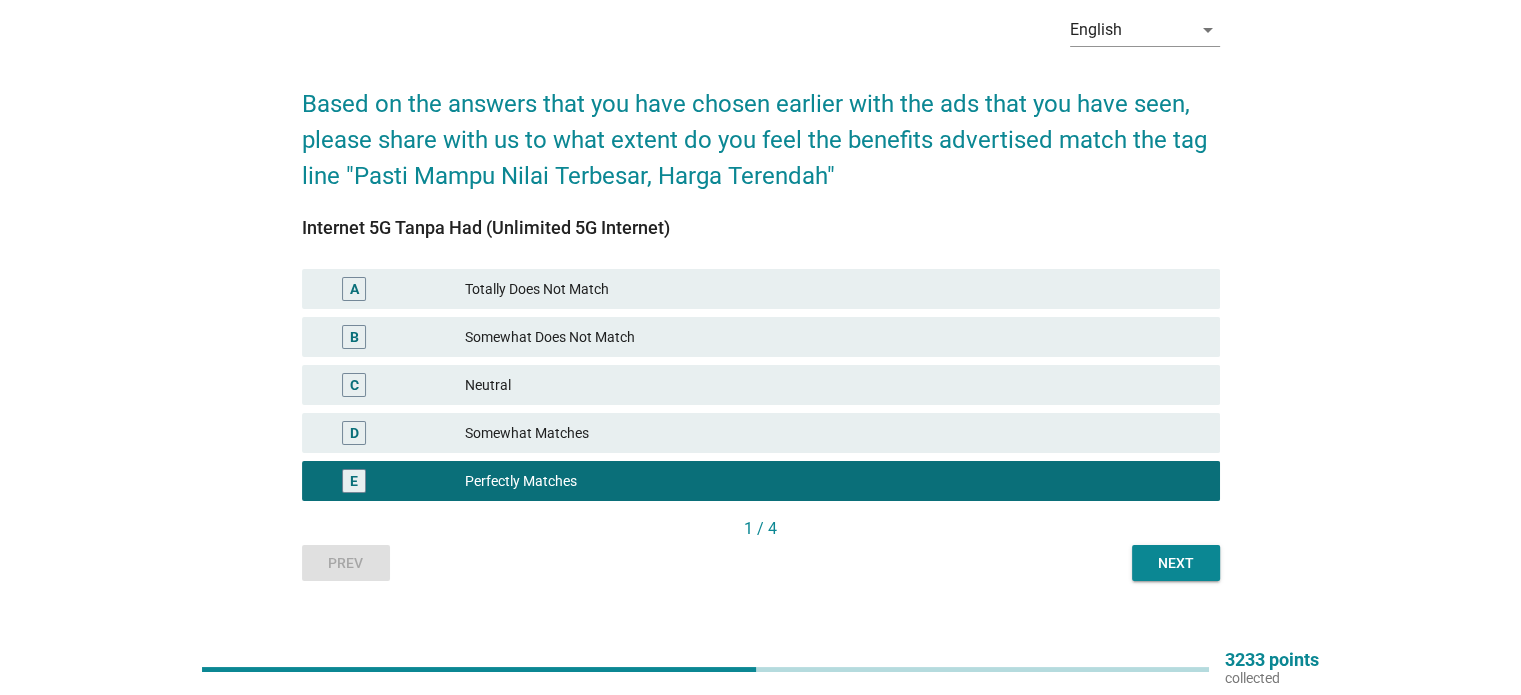 click on "Next" at bounding box center (1176, 563) 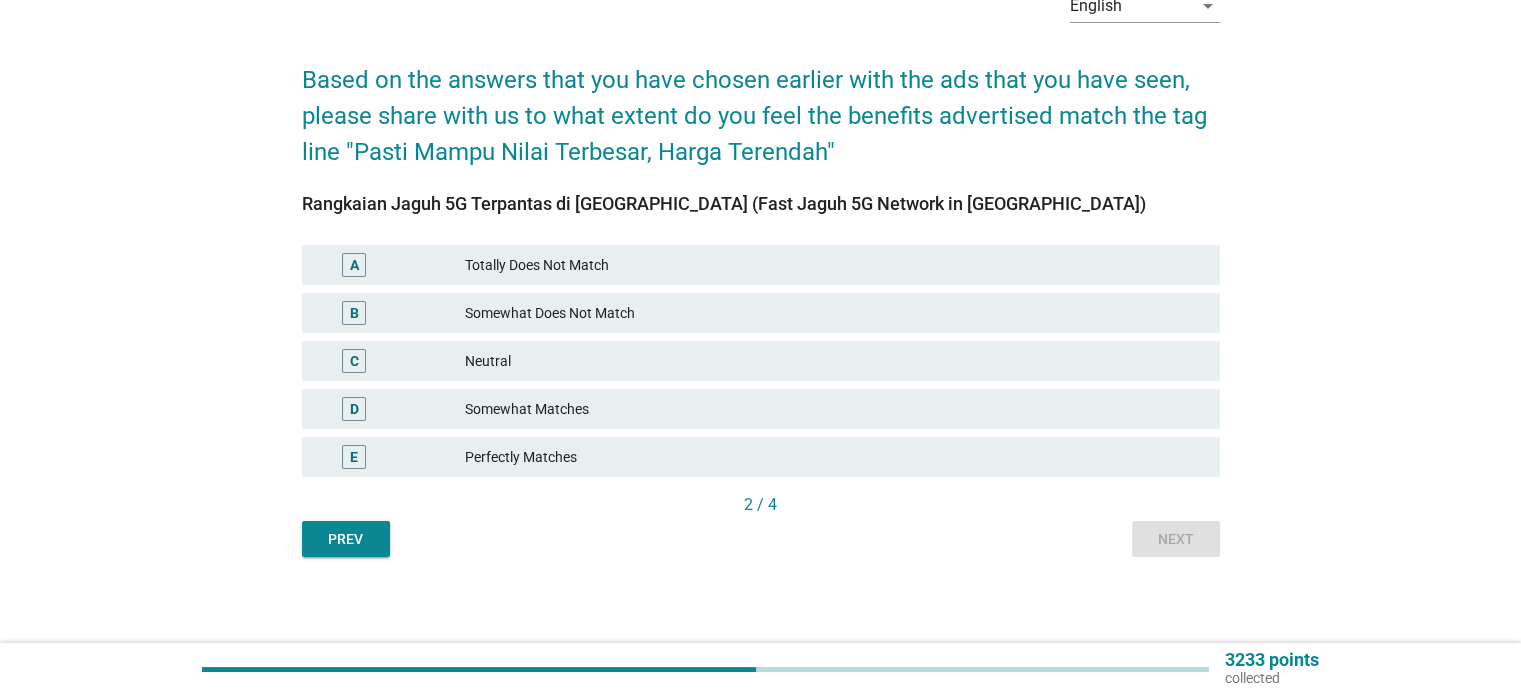 scroll, scrollTop: 120, scrollLeft: 0, axis: vertical 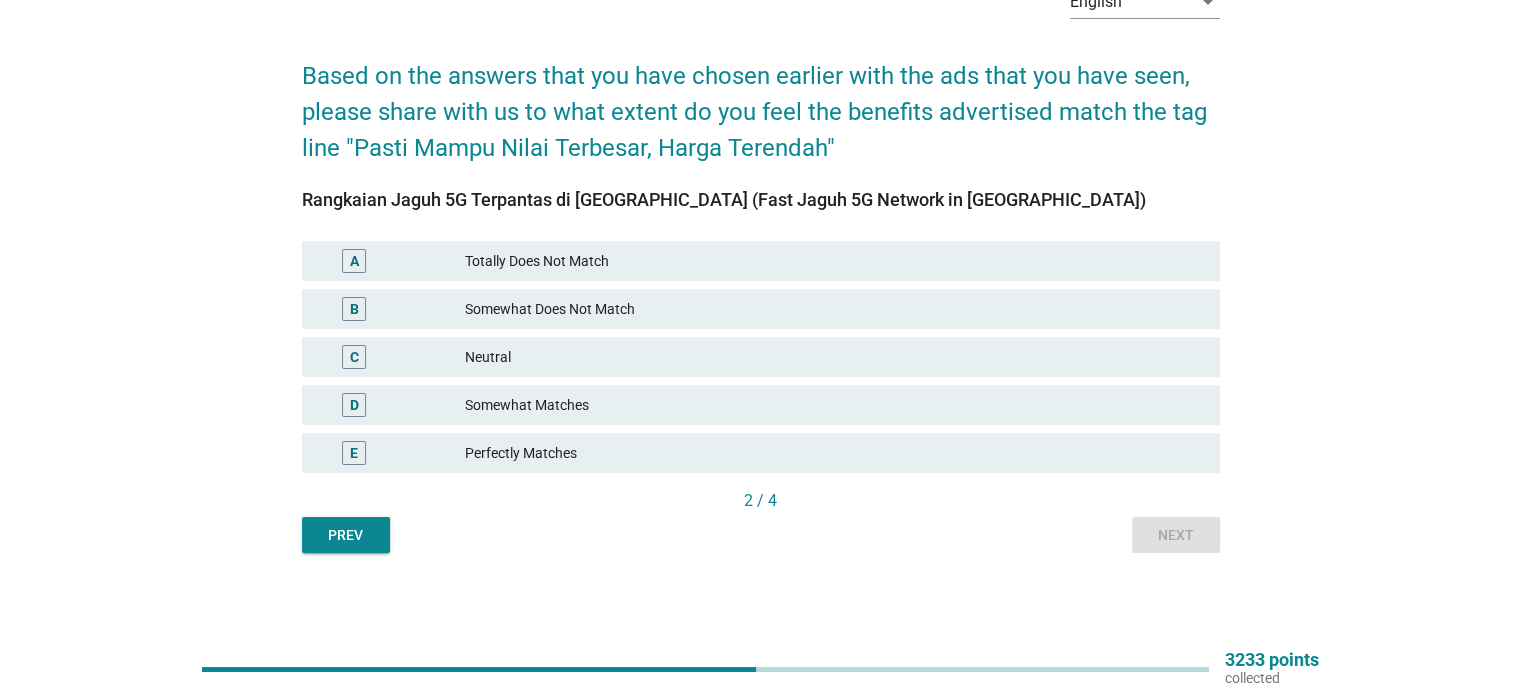 click on "Perfectly Matches" at bounding box center [834, 453] 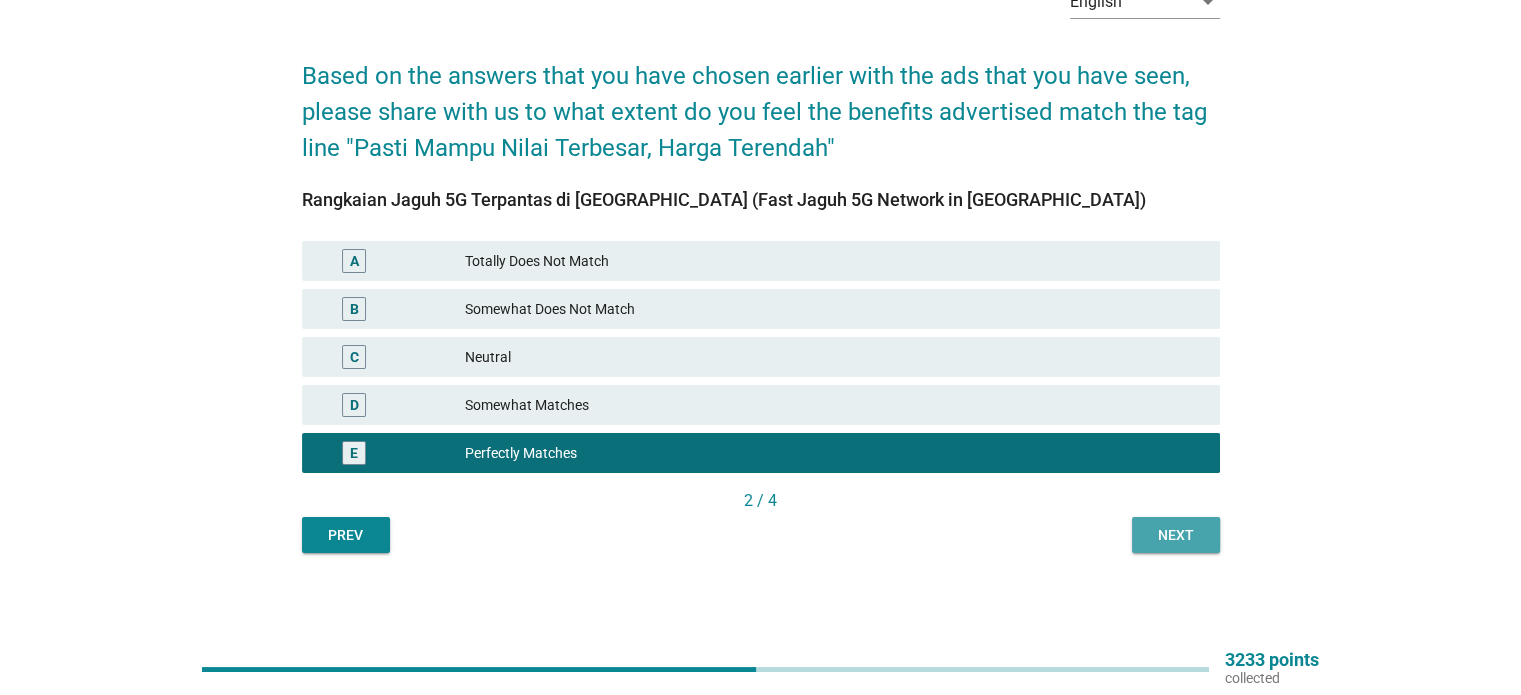 click on "Next" at bounding box center [1176, 535] 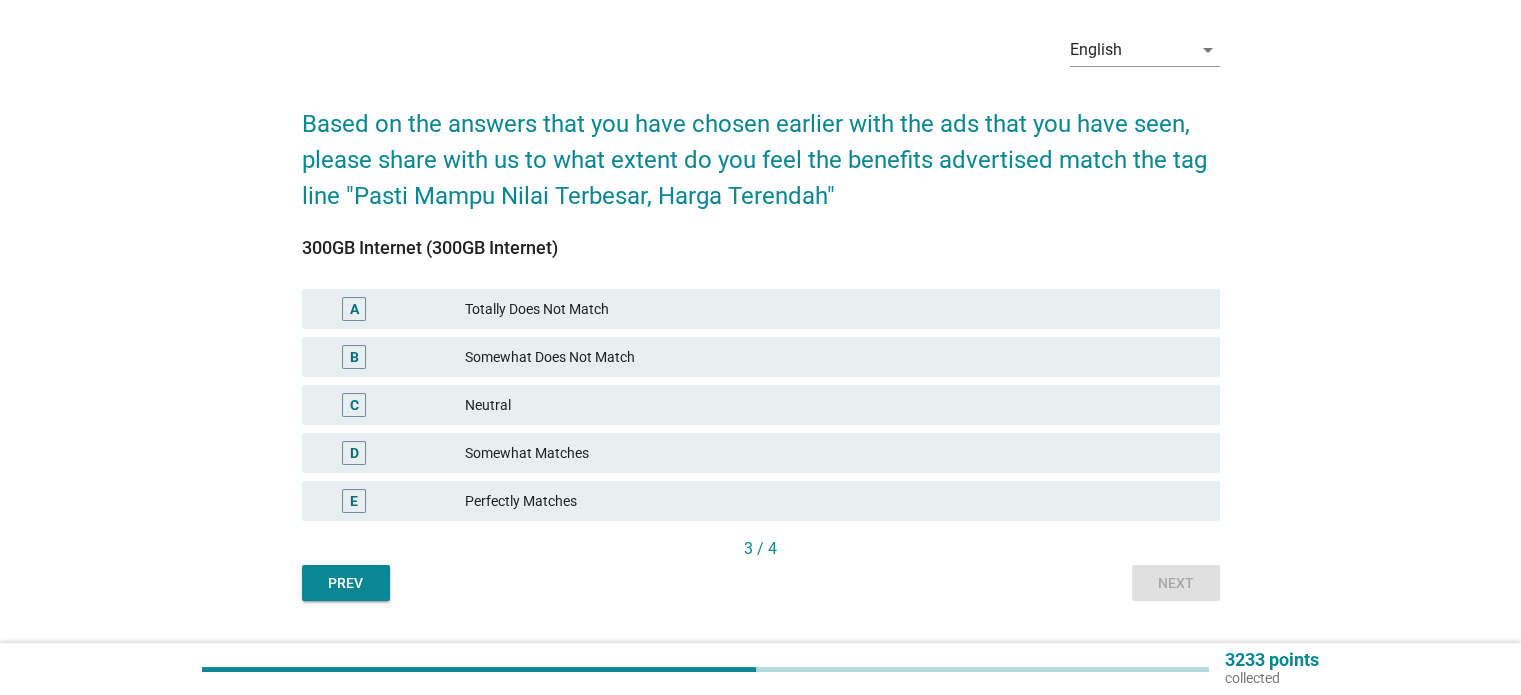 scroll, scrollTop: 120, scrollLeft: 0, axis: vertical 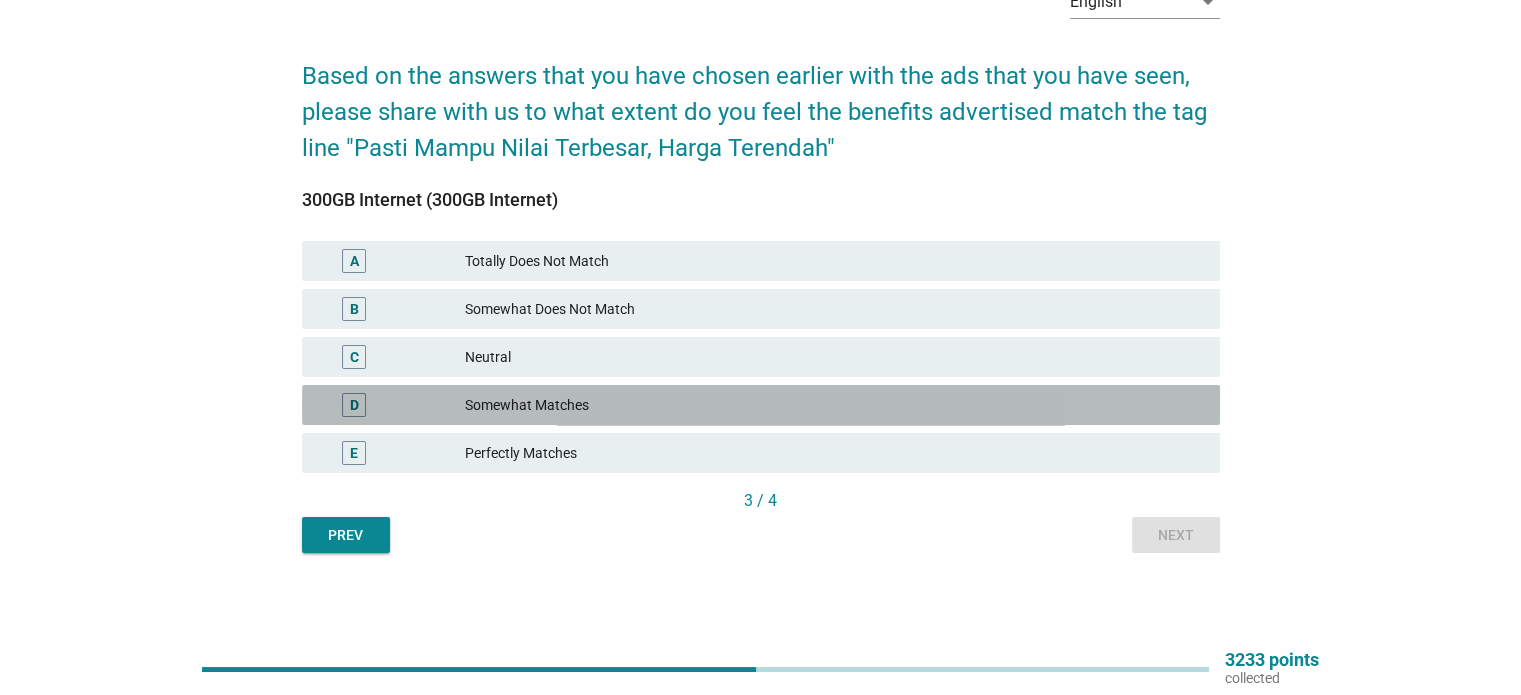 click on "Somewhat Matches" at bounding box center [834, 405] 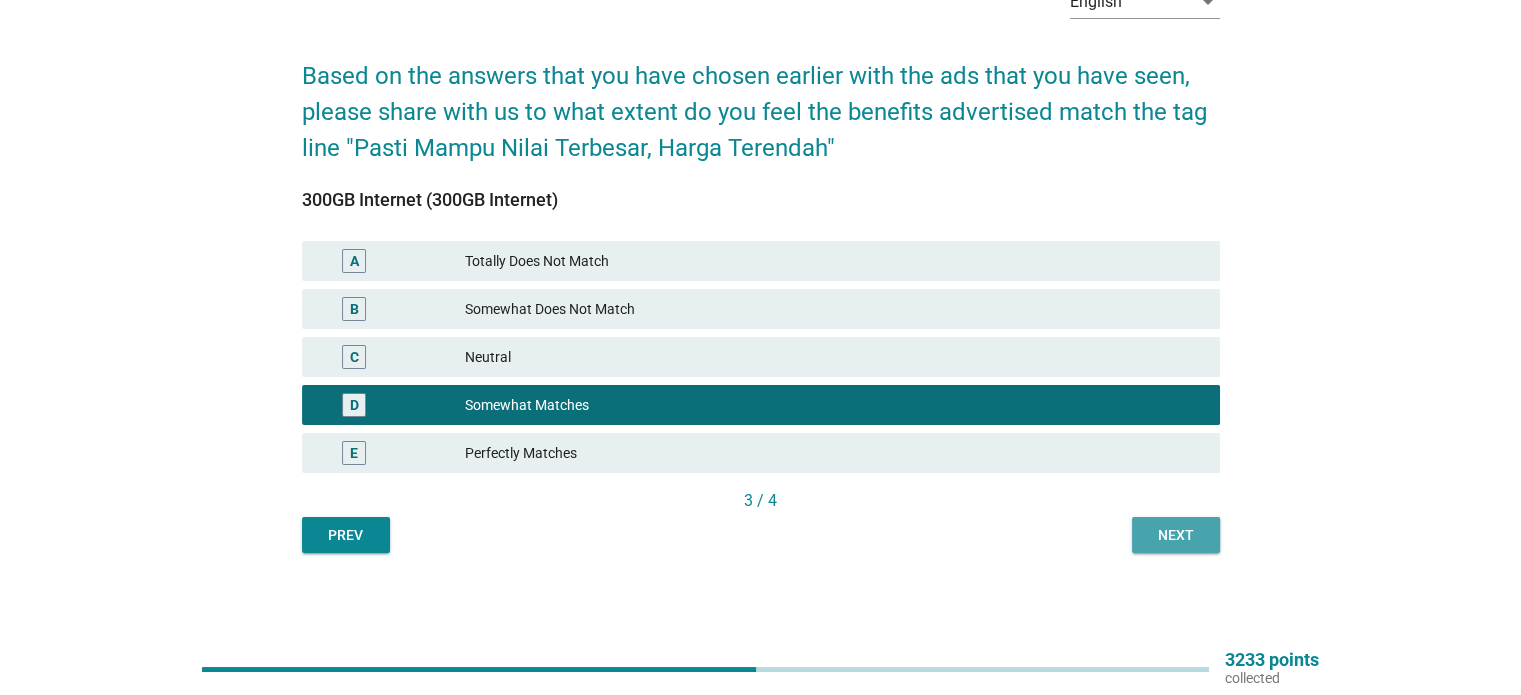 click on "Next" at bounding box center (1176, 535) 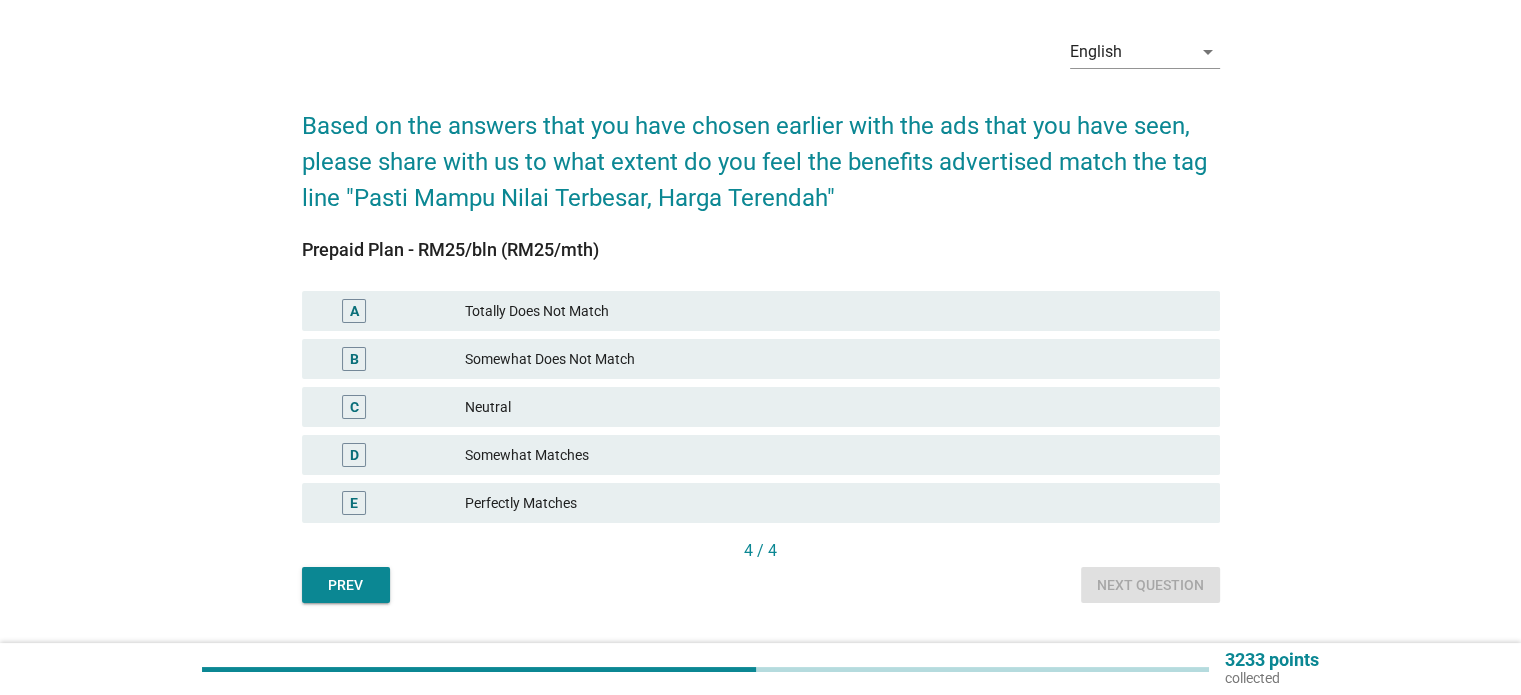 scroll, scrollTop: 75, scrollLeft: 0, axis: vertical 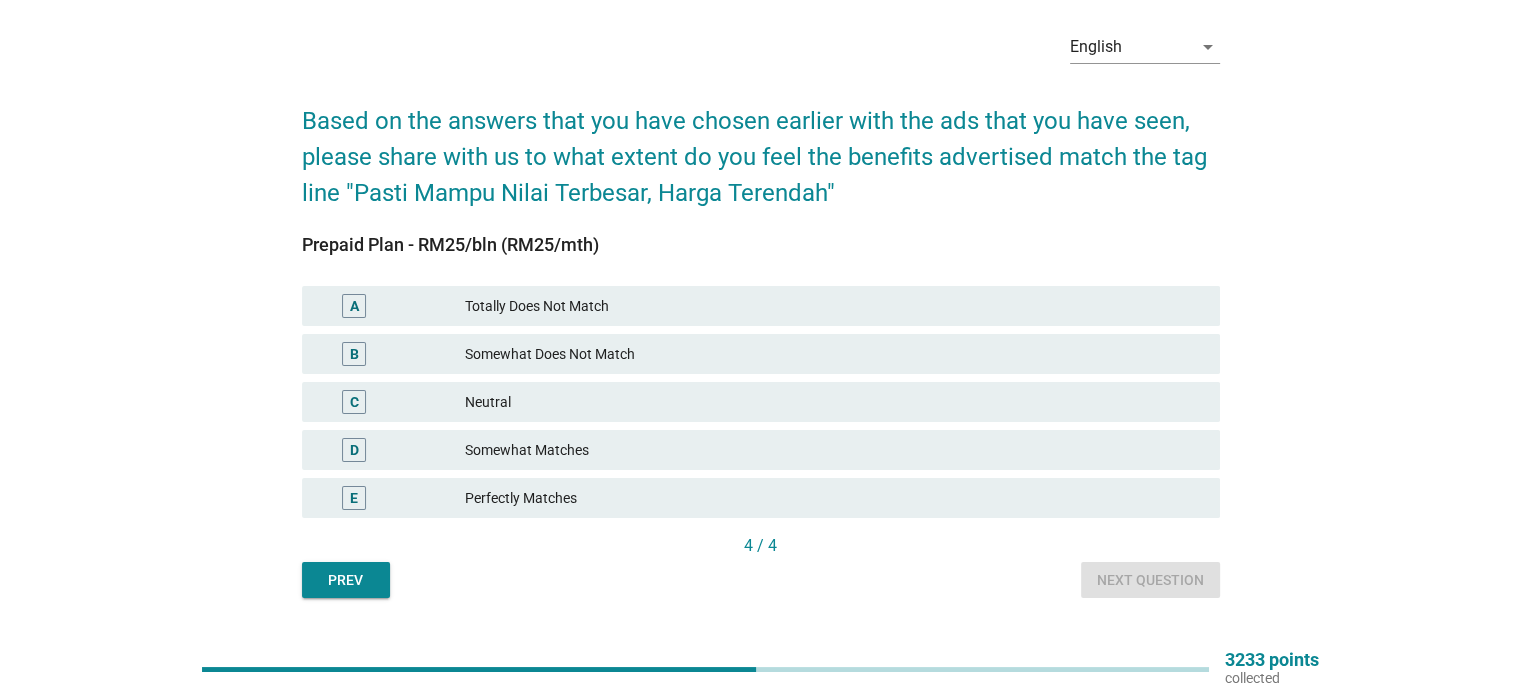 click on "Somewhat Matches" at bounding box center (834, 450) 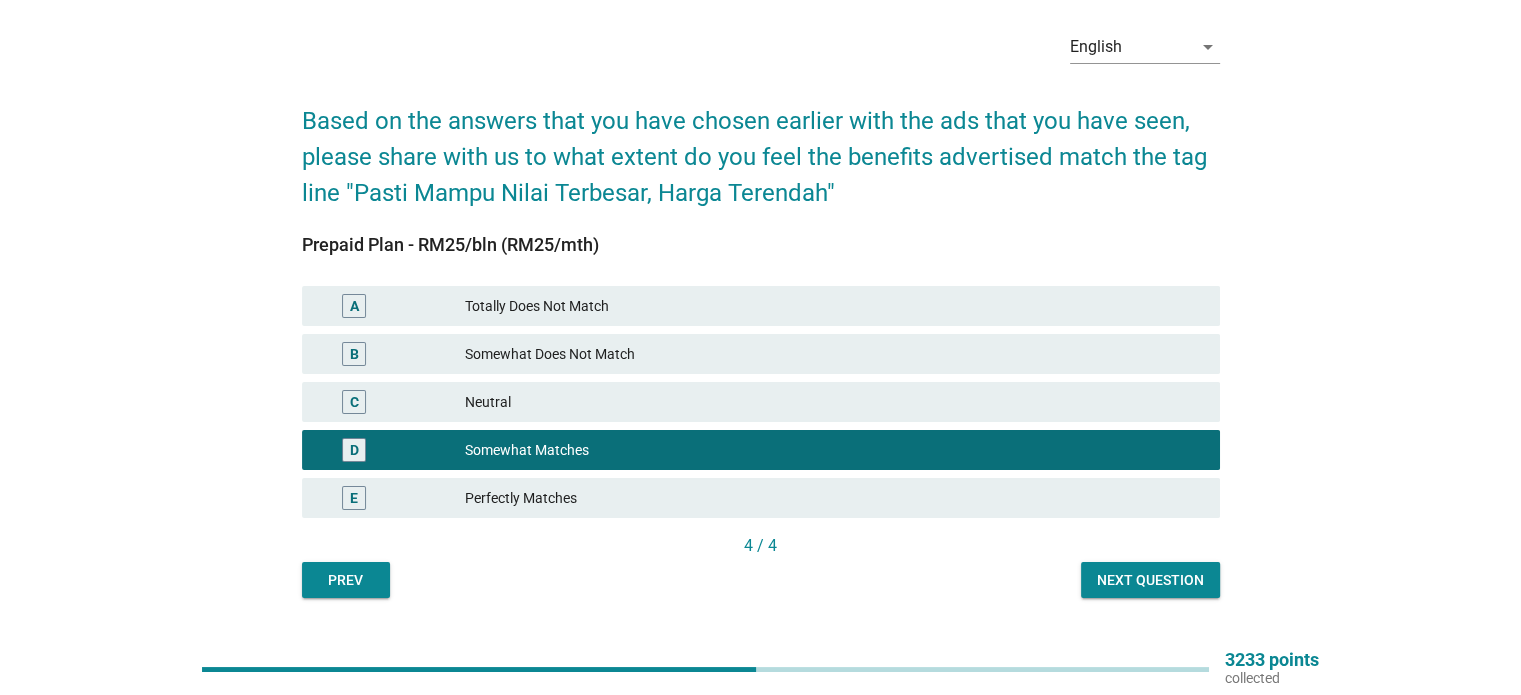 click on "Next question" at bounding box center [1150, 580] 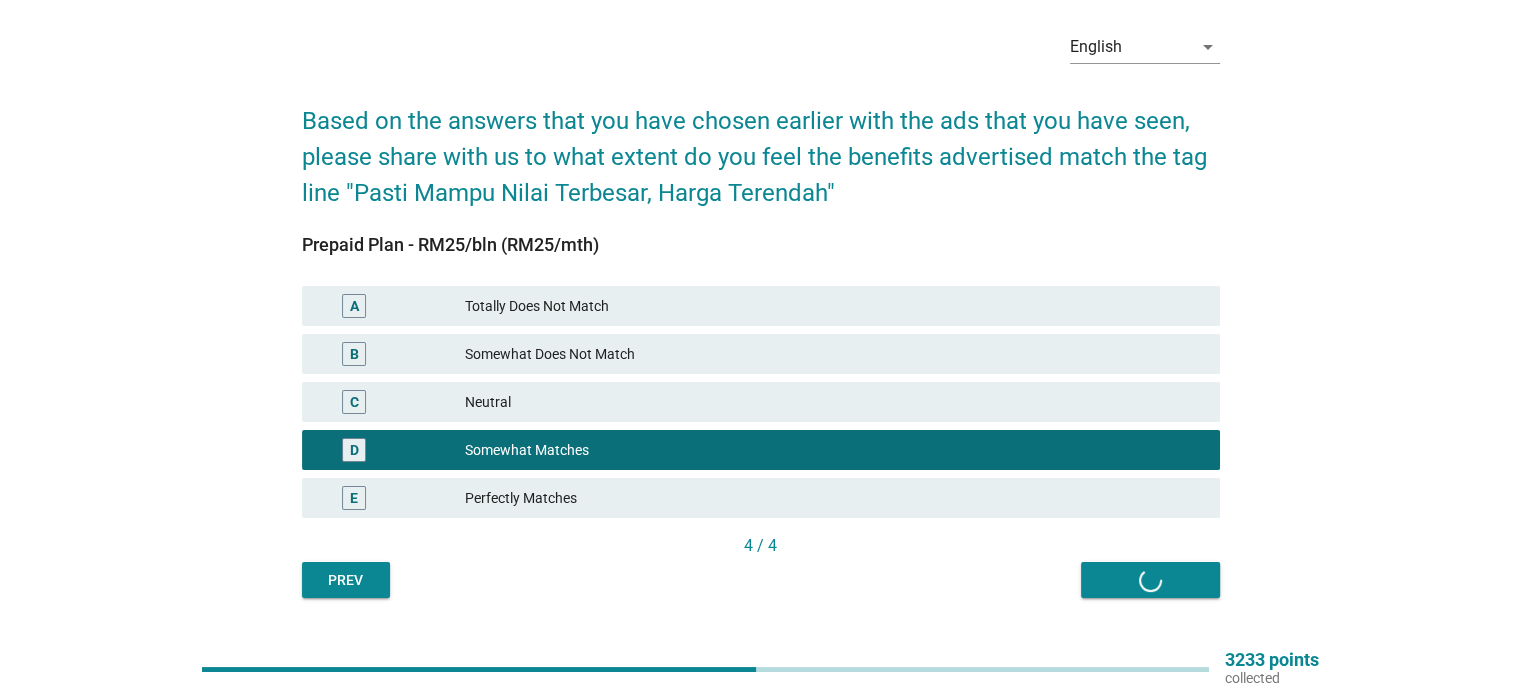 scroll, scrollTop: 0, scrollLeft: 0, axis: both 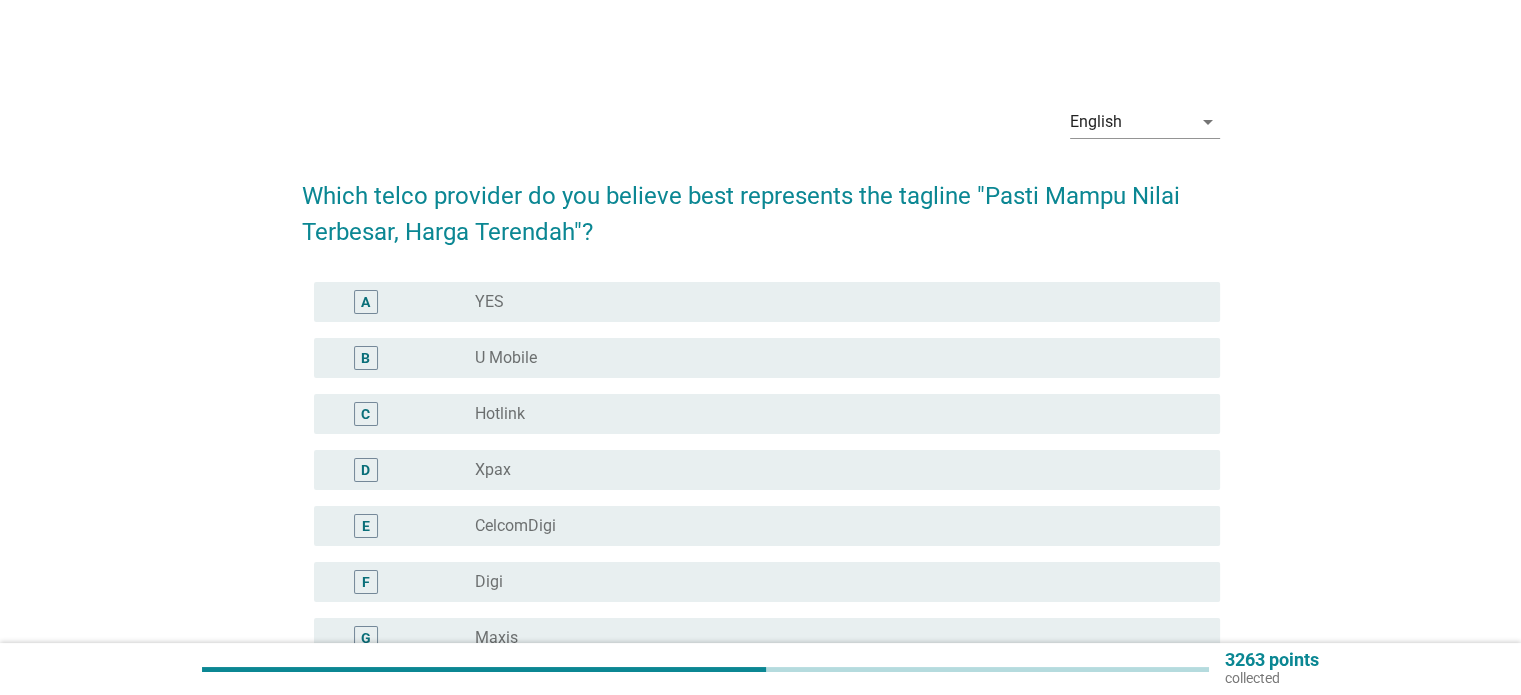 click on "radio_button_unchecked Digi" at bounding box center [831, 582] 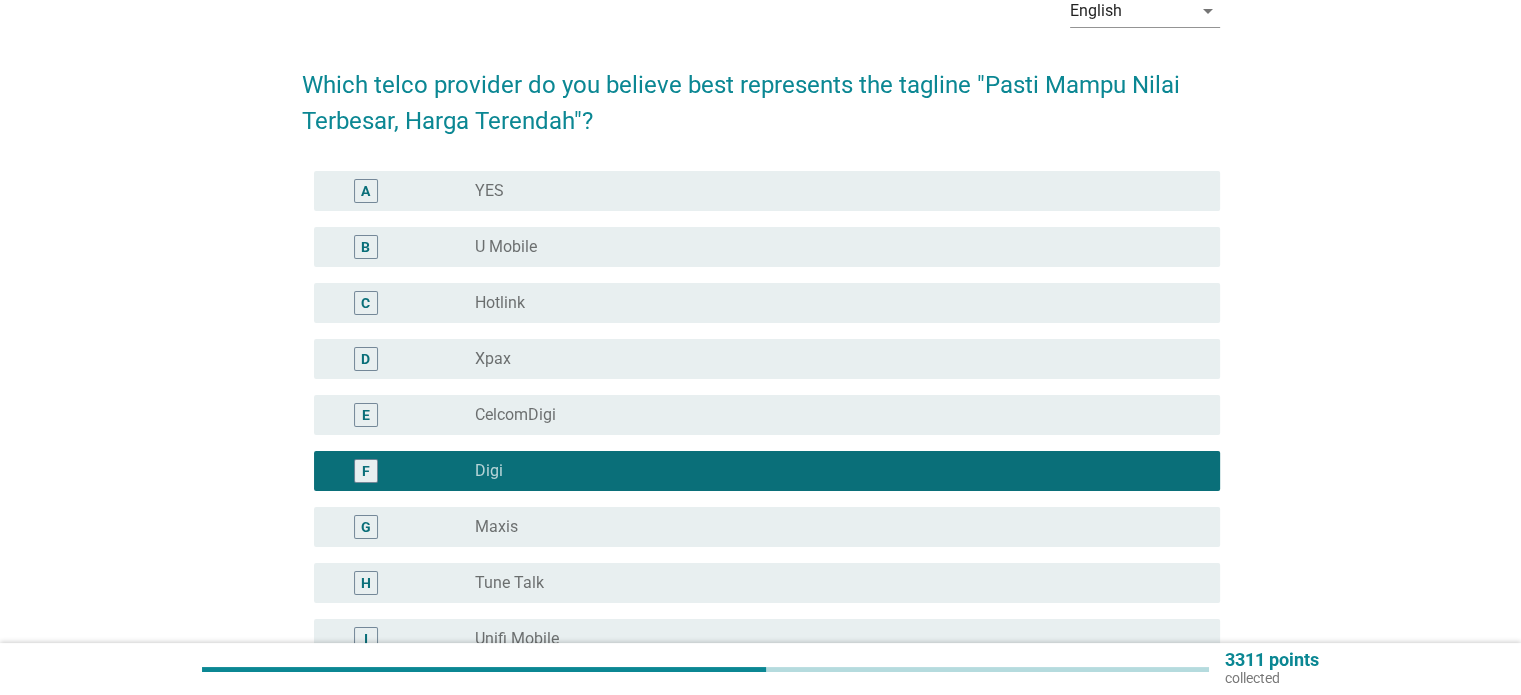 scroll, scrollTop: 116, scrollLeft: 0, axis: vertical 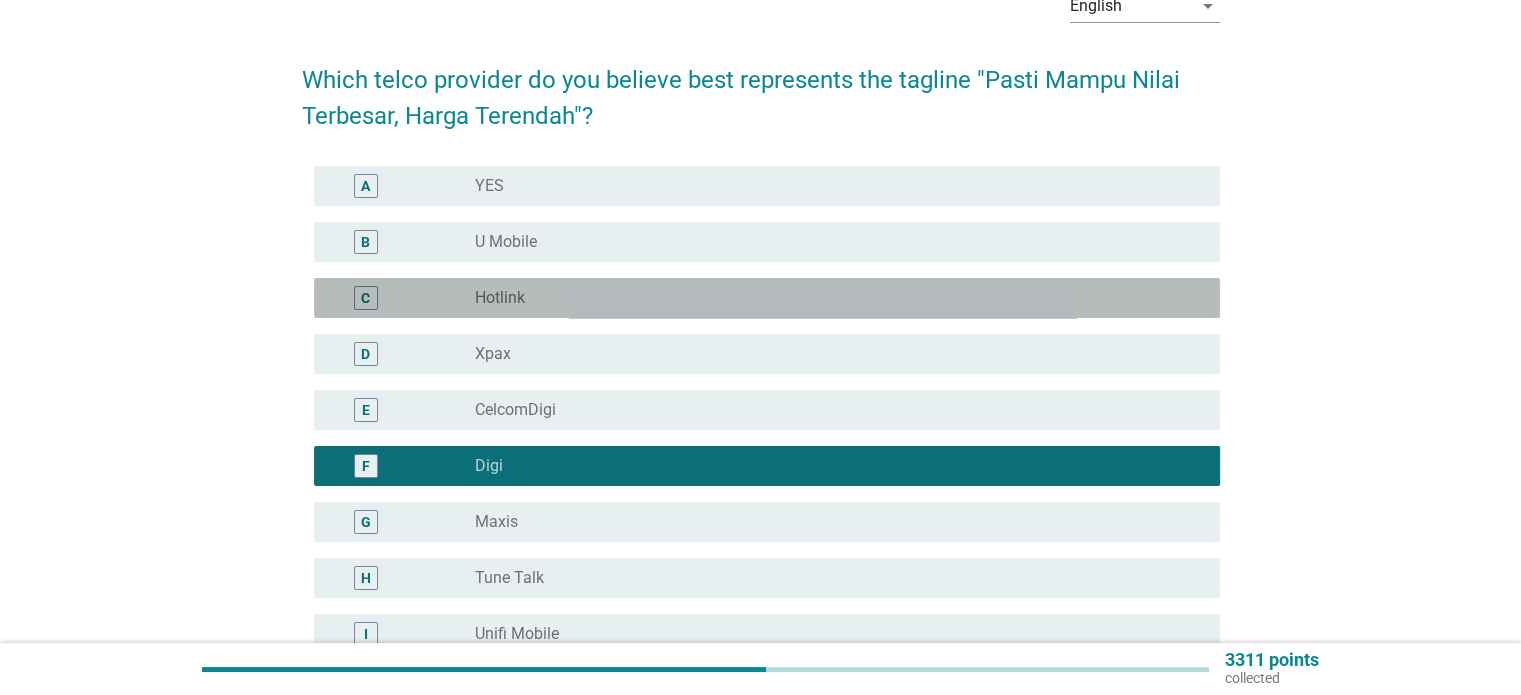 click on "radio_button_unchecked Hotlink" at bounding box center [831, 298] 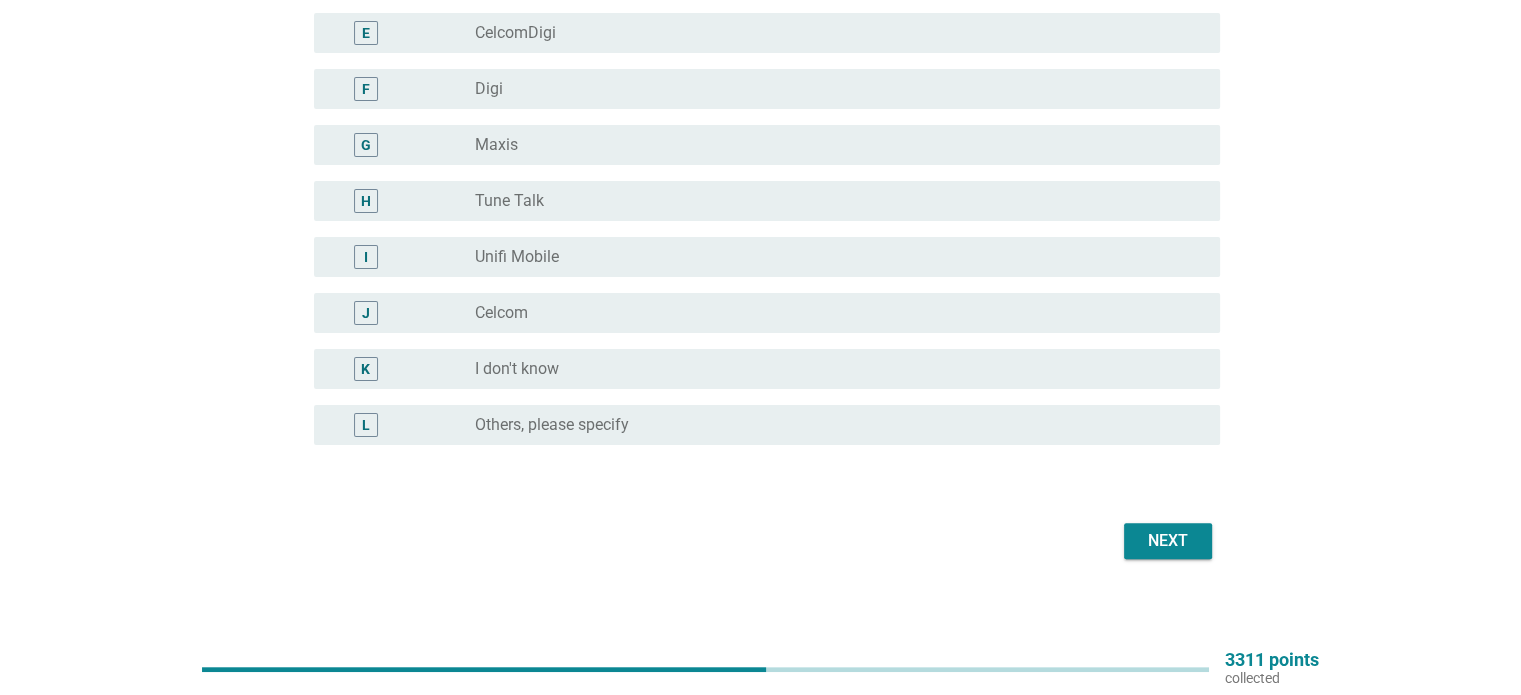 scroll, scrollTop: 492, scrollLeft: 0, axis: vertical 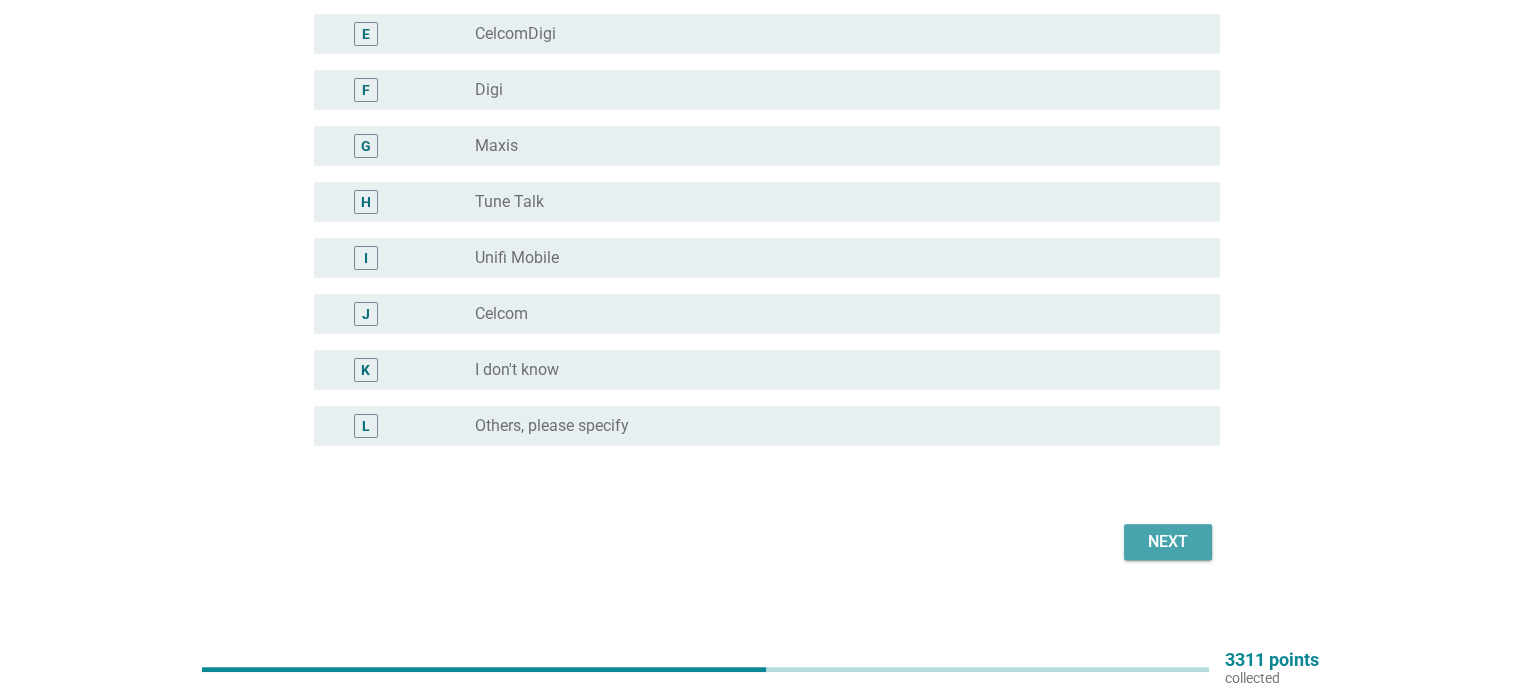 click on "Next" at bounding box center (1168, 542) 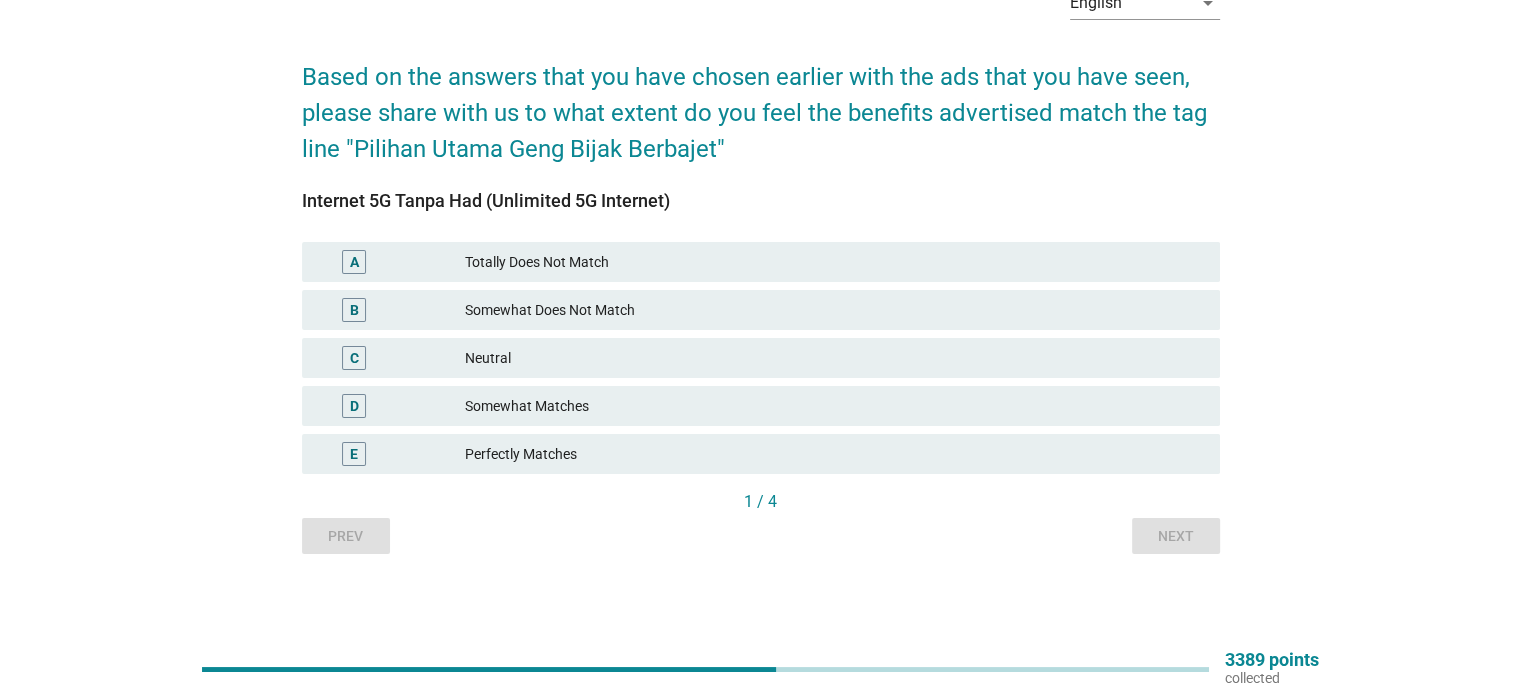 scroll, scrollTop: 120, scrollLeft: 0, axis: vertical 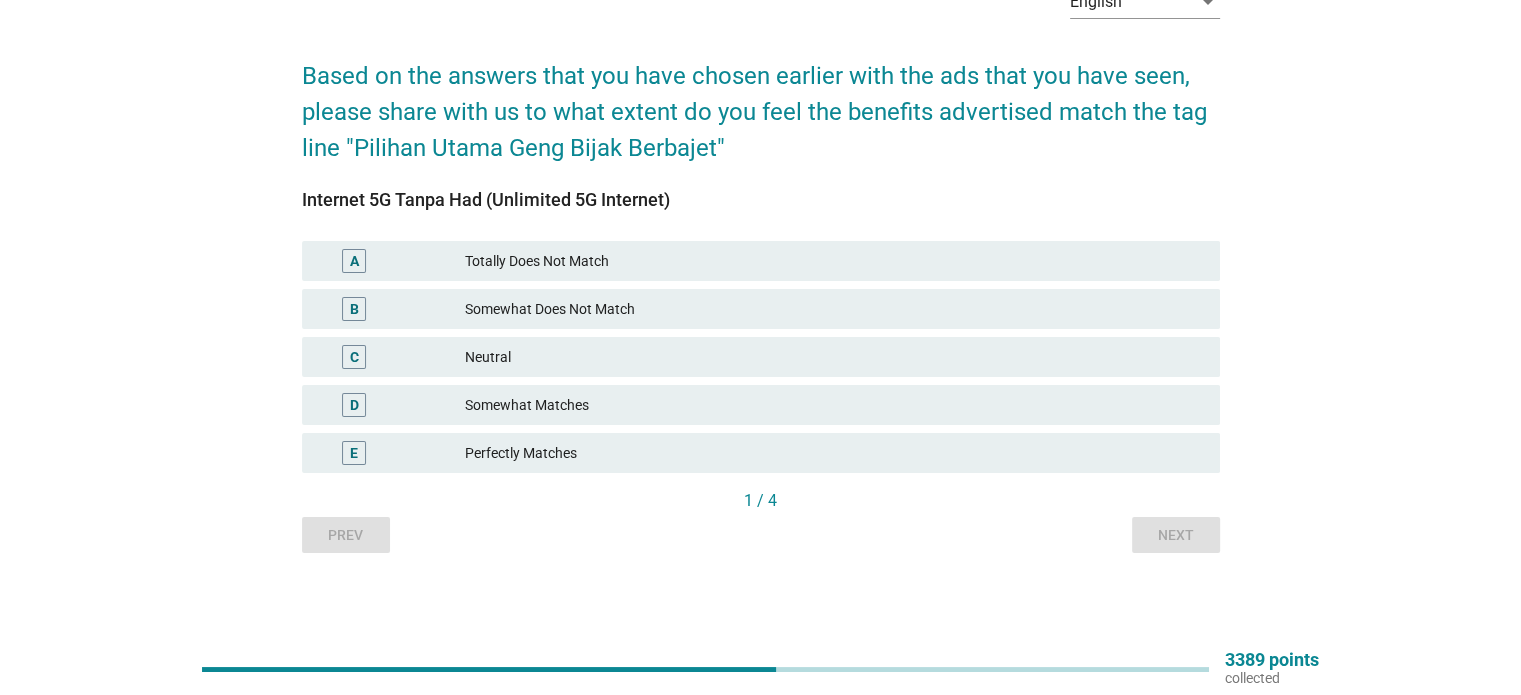 click on "Somewhat Matches" at bounding box center [834, 405] 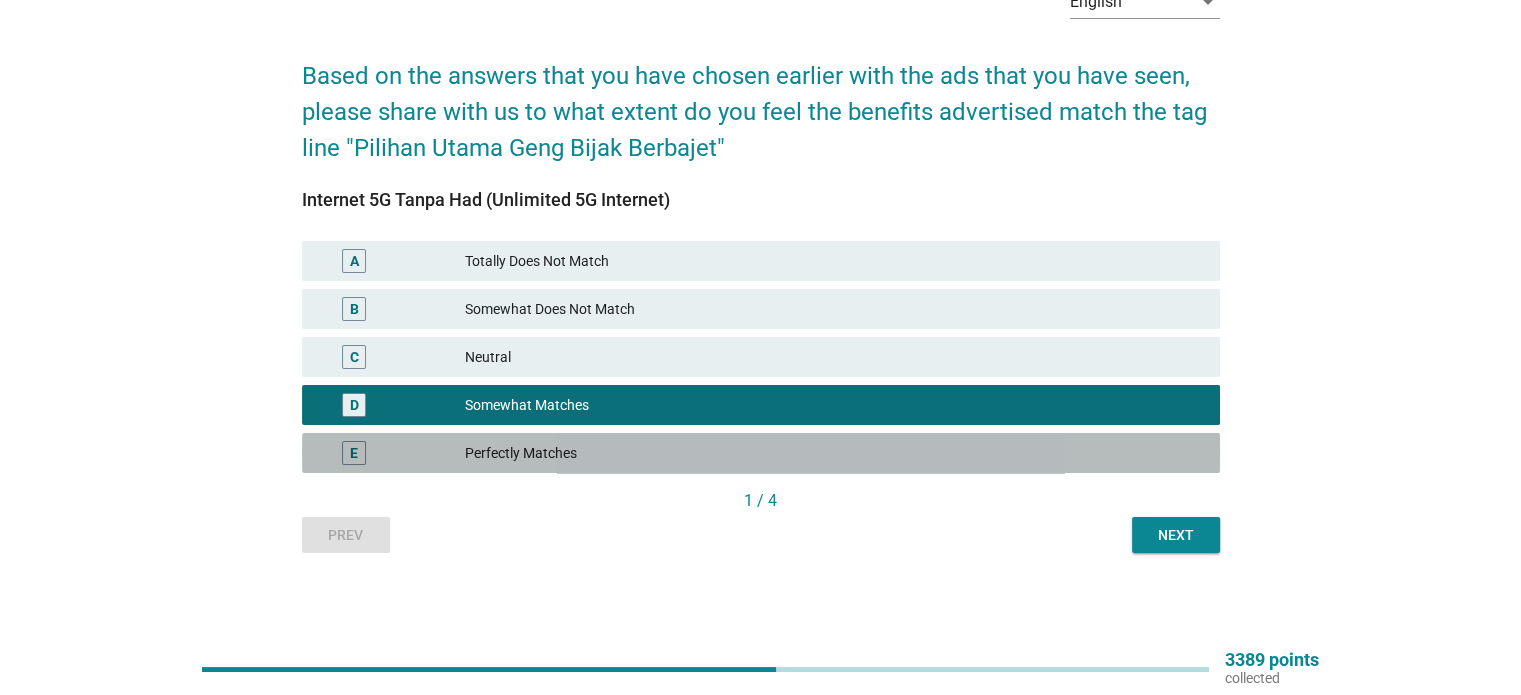 click on "Perfectly Matches" at bounding box center (834, 453) 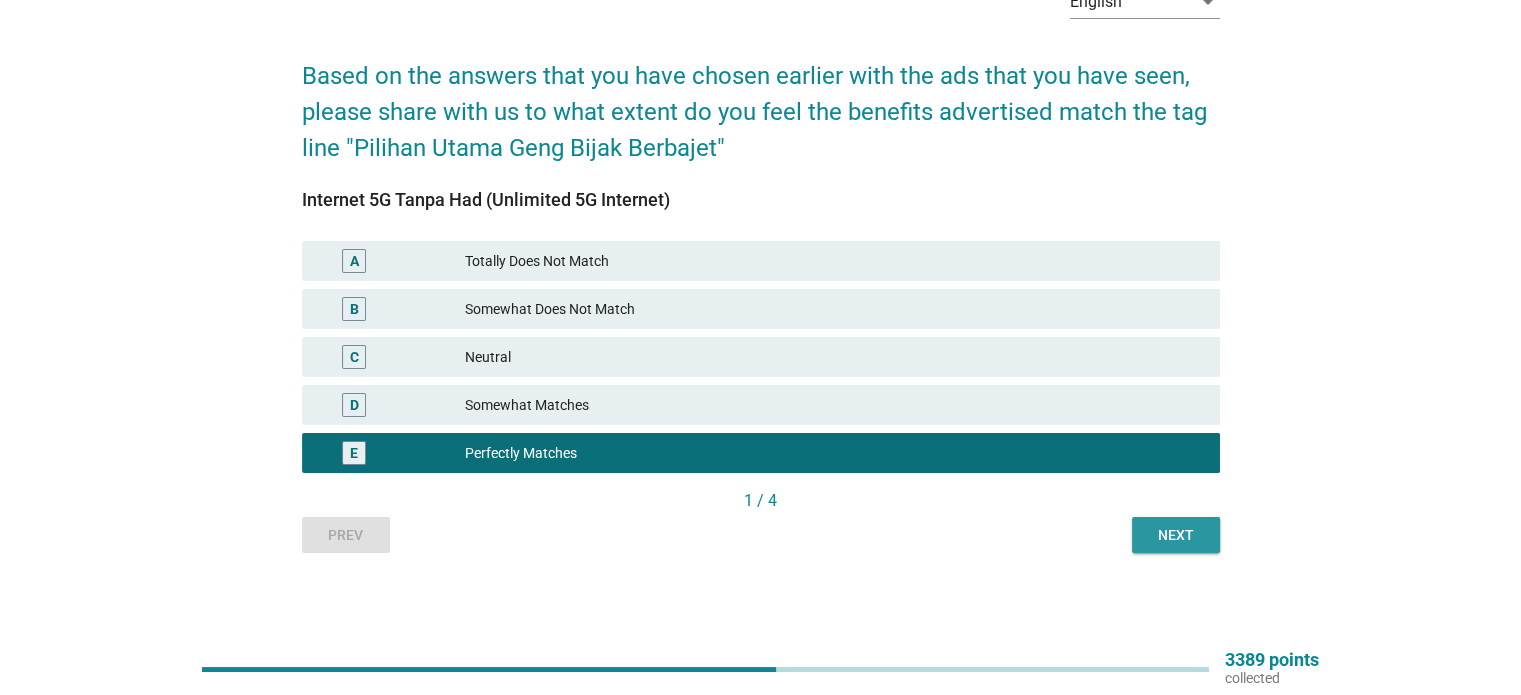 click on "Next" at bounding box center [1176, 535] 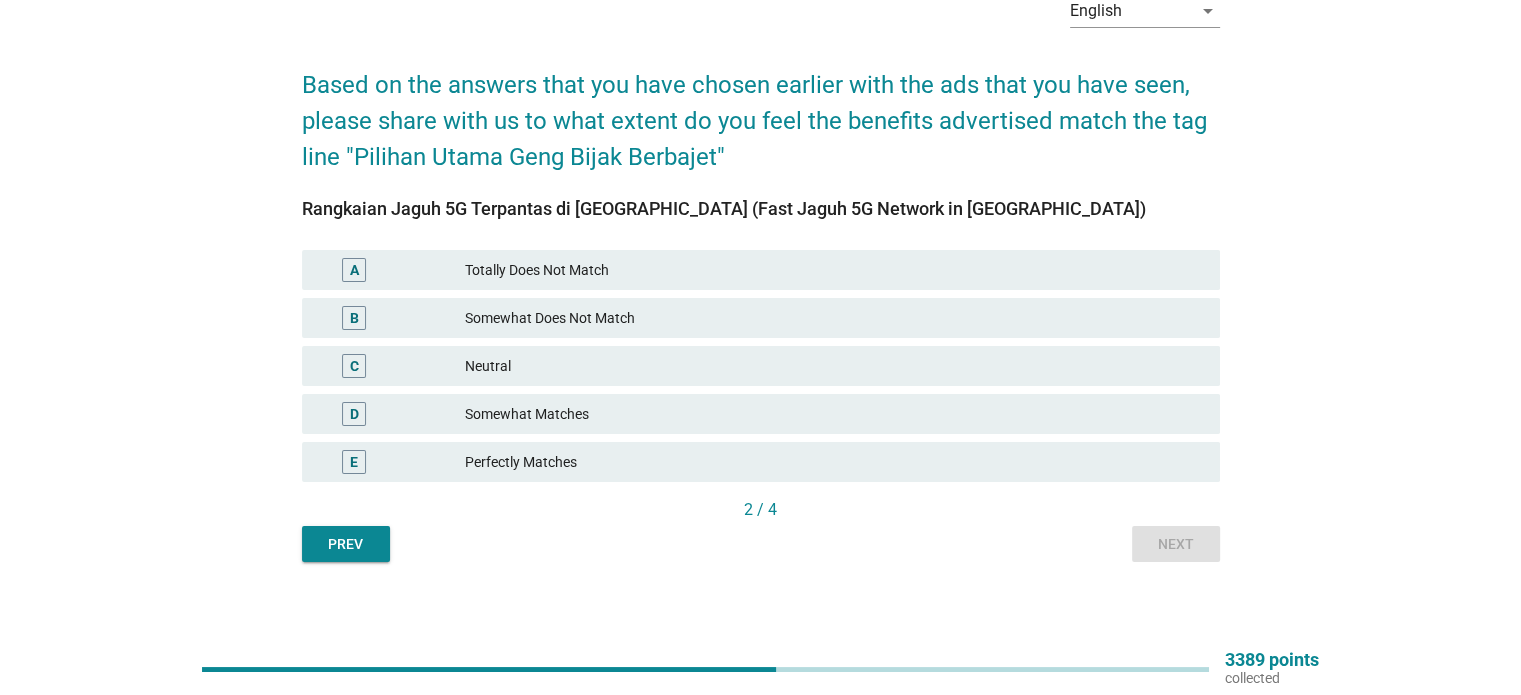 scroll, scrollTop: 112, scrollLeft: 0, axis: vertical 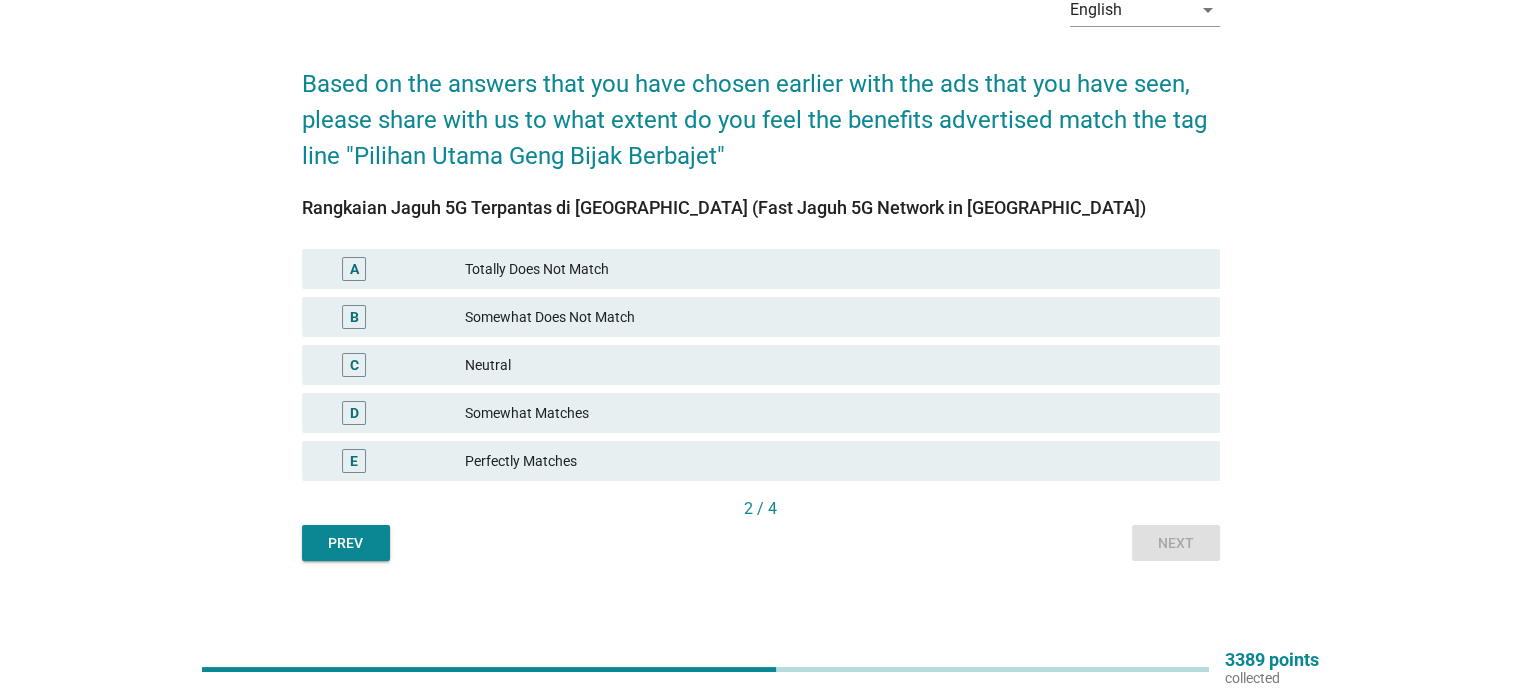 click on "Somewhat Matches" at bounding box center [834, 413] 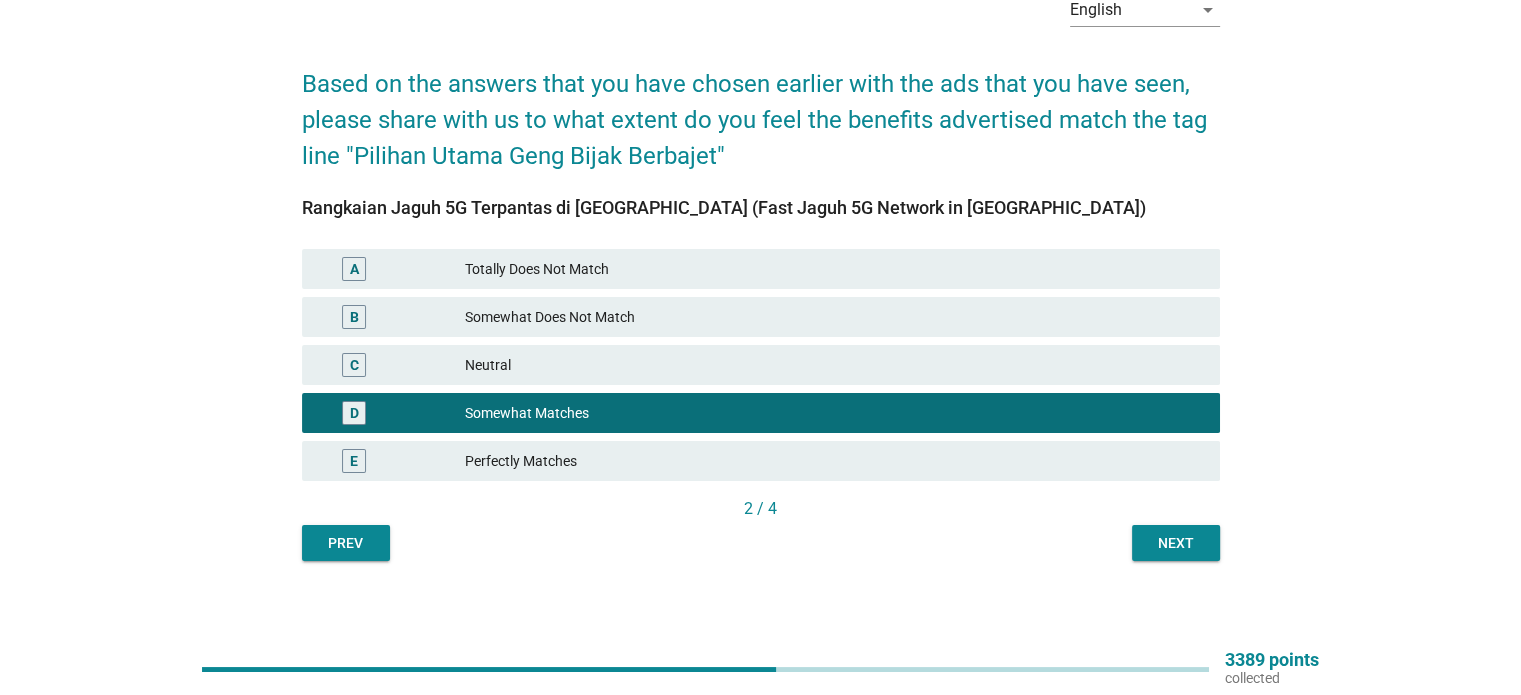 click on "D   Somewhat Matches" at bounding box center [761, 413] 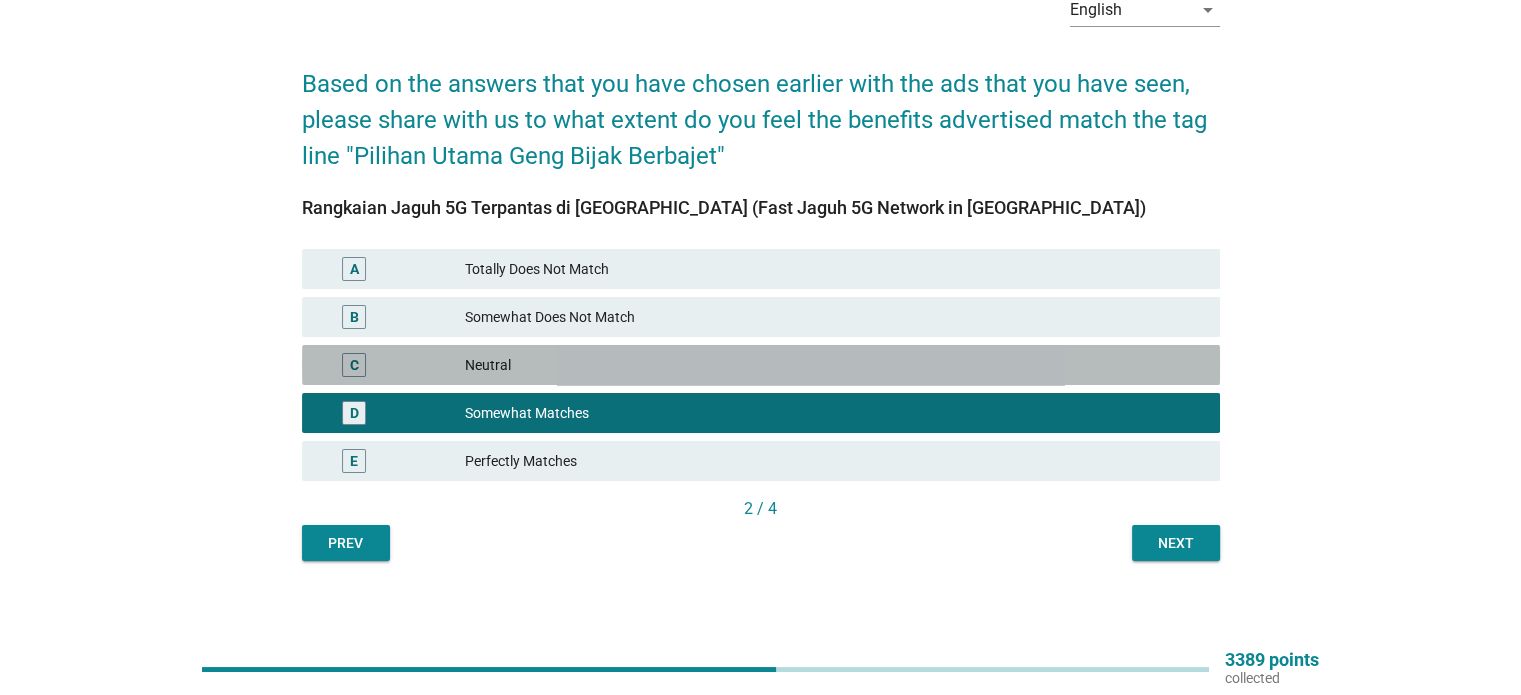 click on "Neutral" at bounding box center (834, 365) 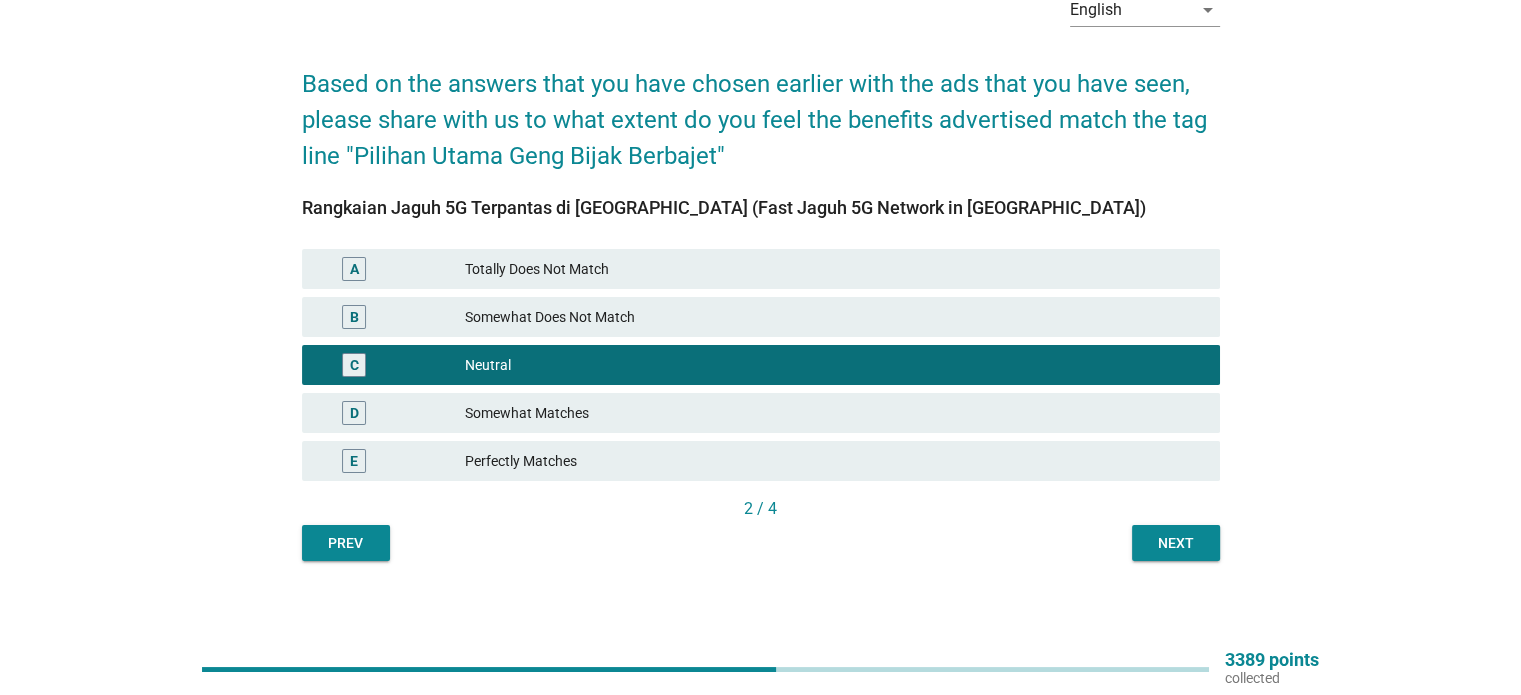 click on "Next" at bounding box center (1176, 543) 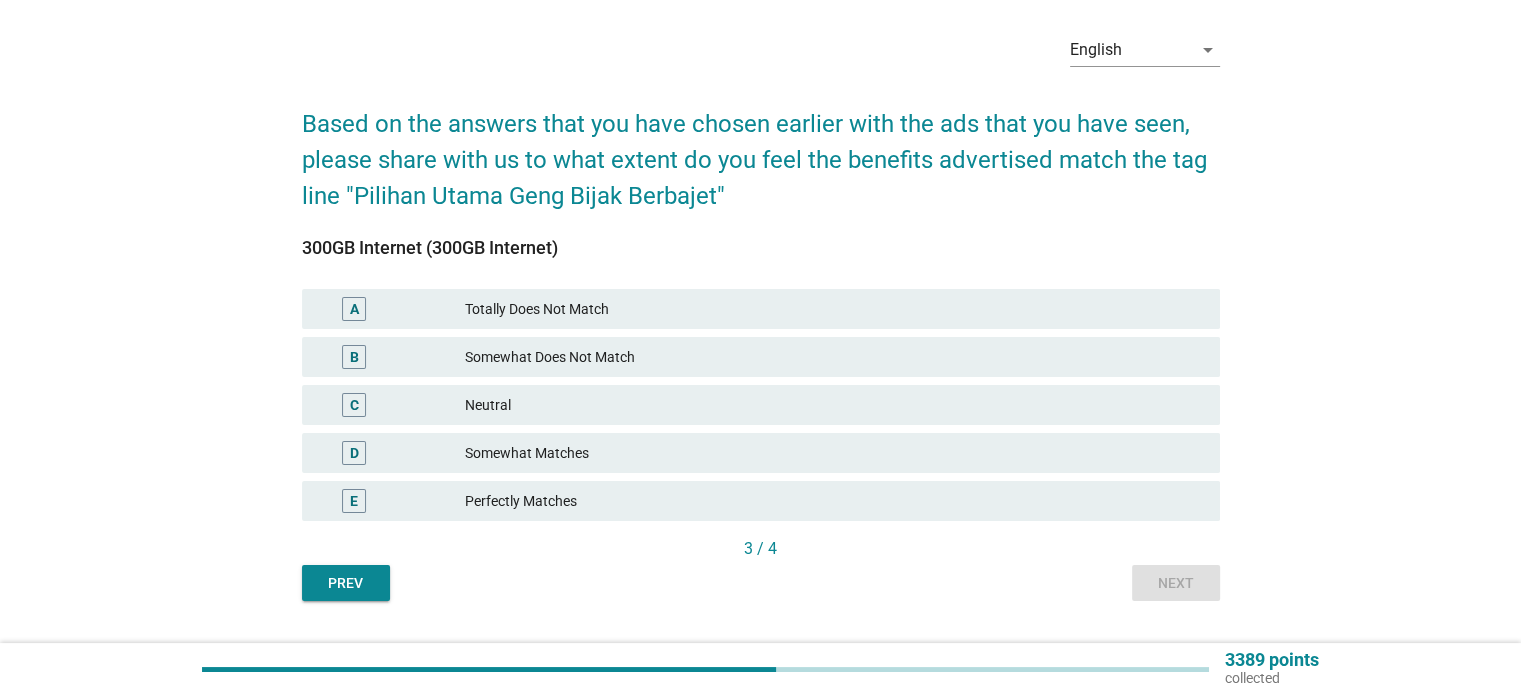 scroll, scrollTop: 73, scrollLeft: 0, axis: vertical 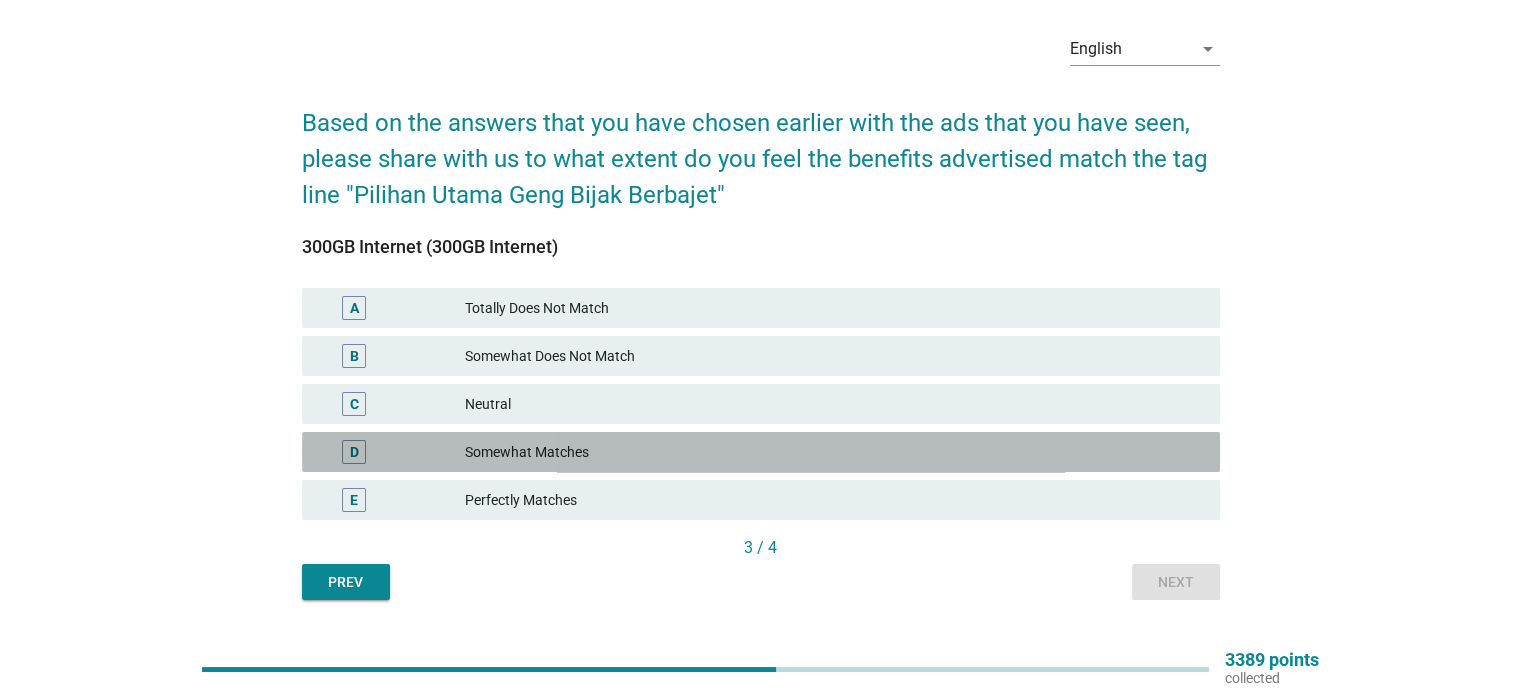 click on "Somewhat Matches" at bounding box center (834, 452) 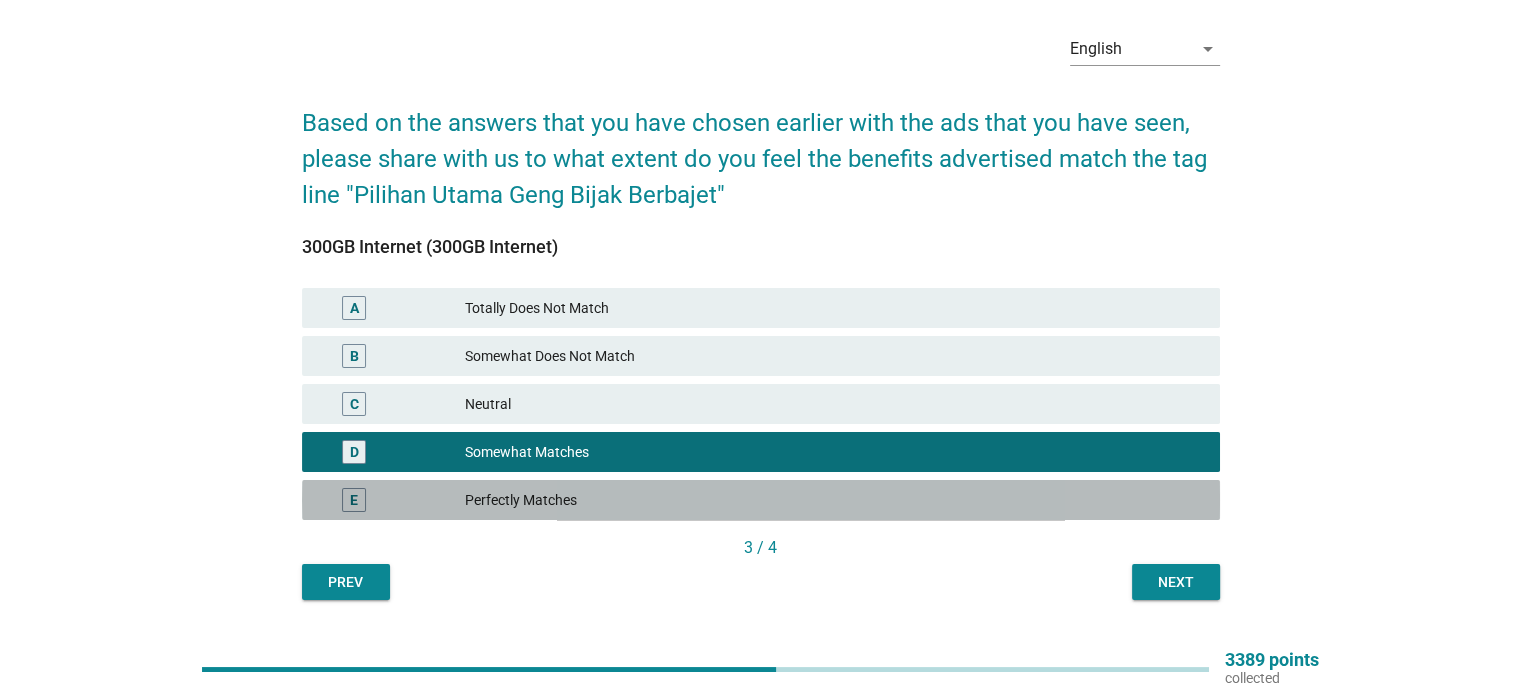 drag, startPoint x: 976, startPoint y: 483, endPoint x: 979, endPoint y: 493, distance: 10.440307 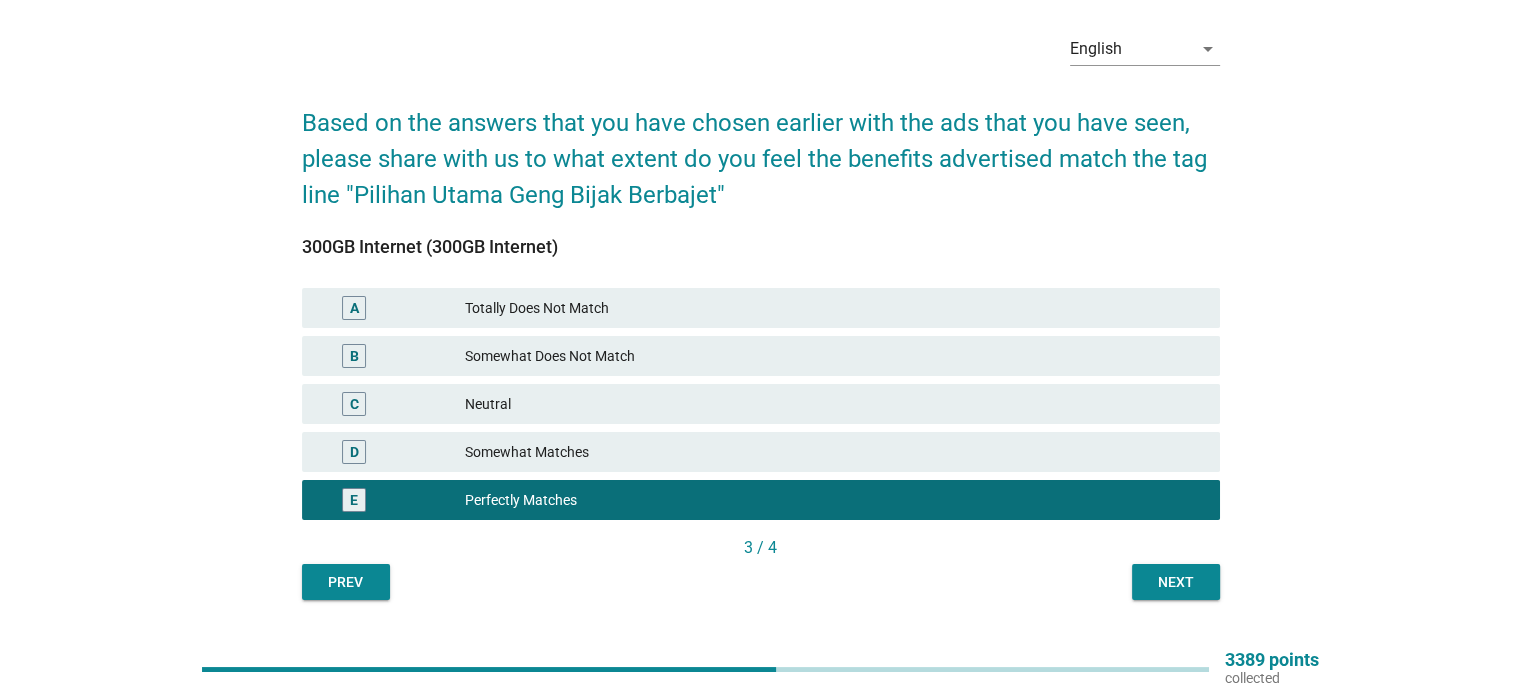 click on "Next" at bounding box center [1176, 582] 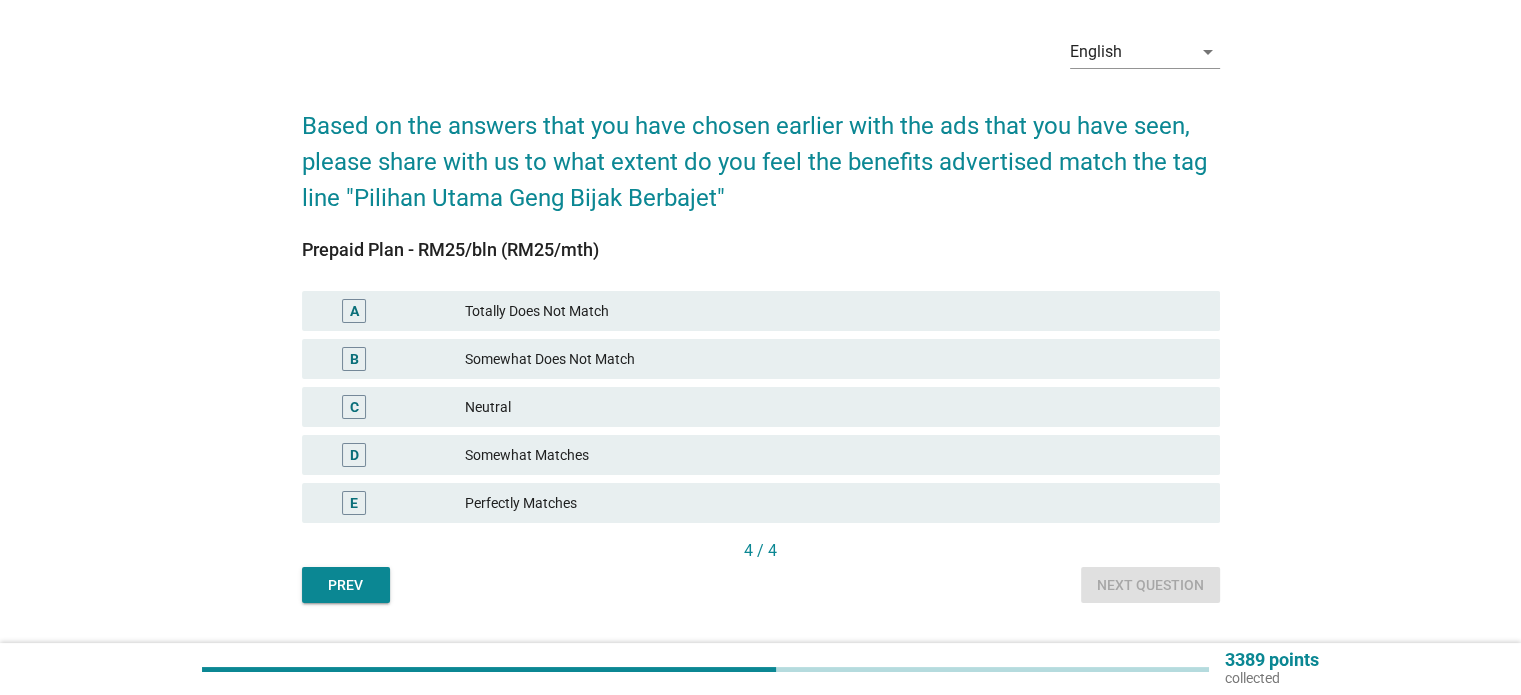 scroll, scrollTop: 72, scrollLeft: 0, axis: vertical 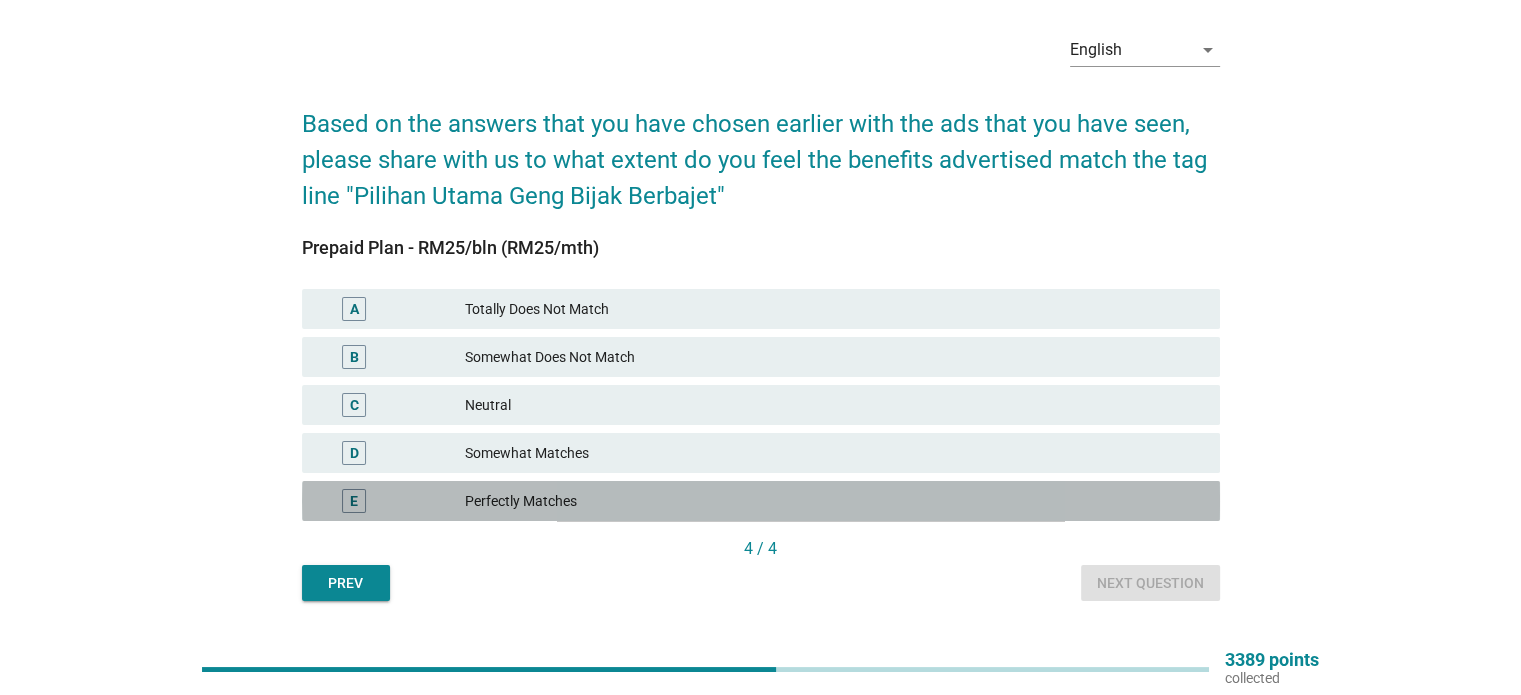 click on "Perfectly Matches" at bounding box center [834, 501] 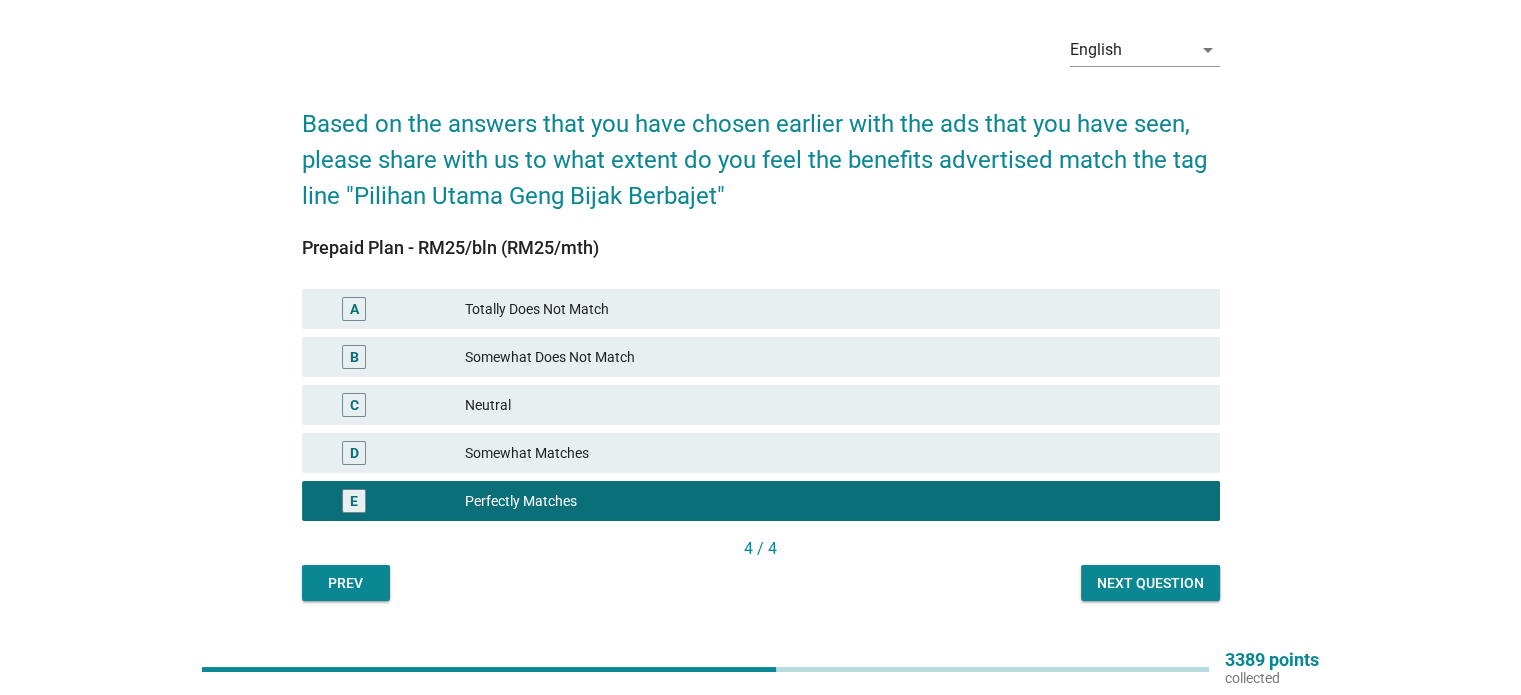 click on "Next question" at bounding box center (1150, 583) 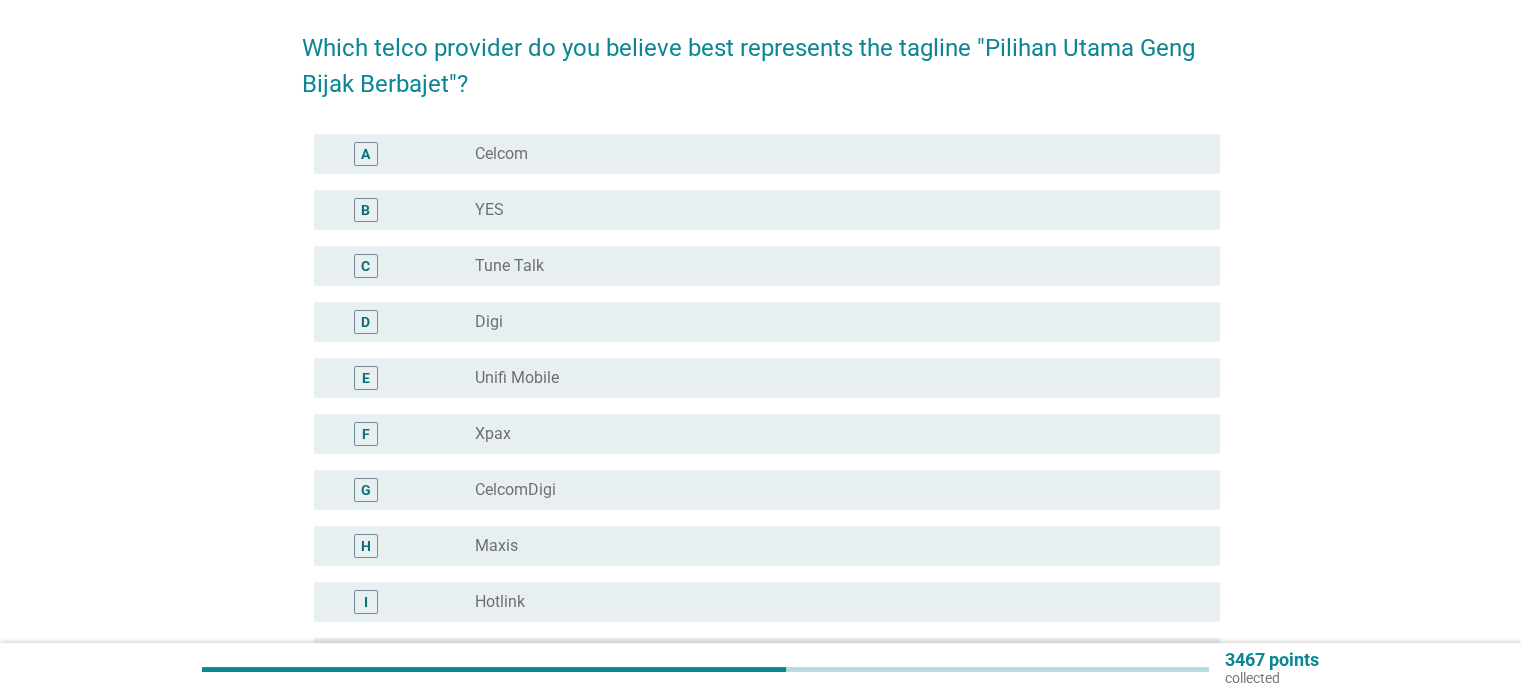 scroll, scrollTop: 143, scrollLeft: 0, axis: vertical 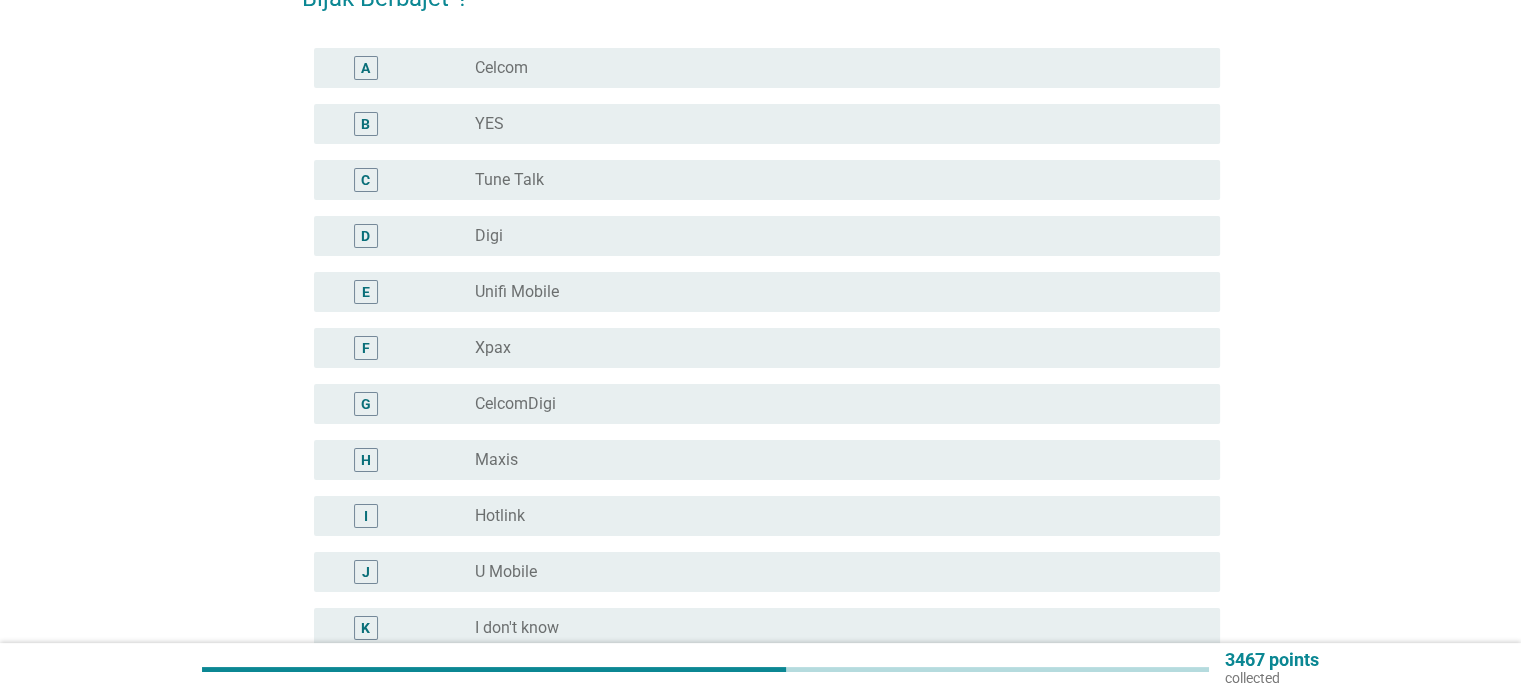 click on "radio_button_unchecked Hotlink" at bounding box center (831, 516) 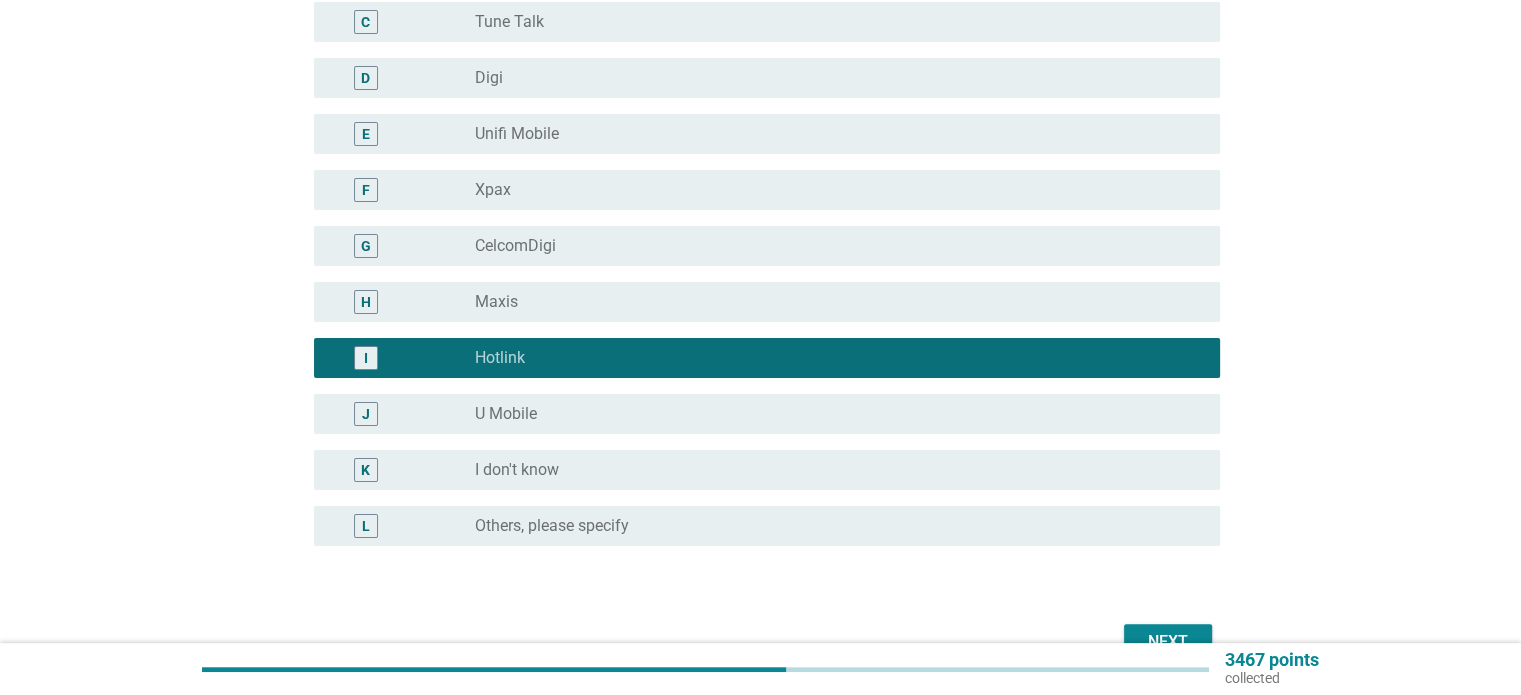 scroll, scrollTop: 504, scrollLeft: 0, axis: vertical 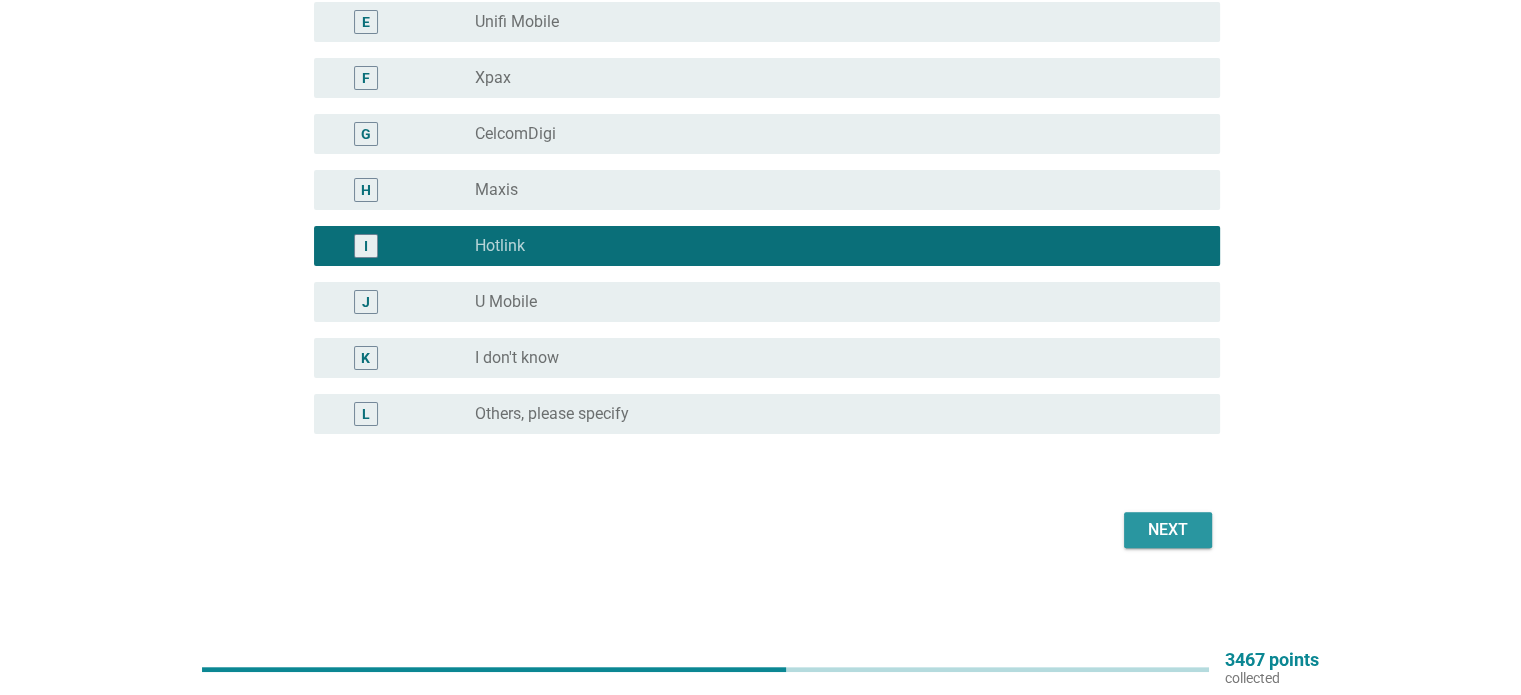 click on "Next" at bounding box center (1168, 530) 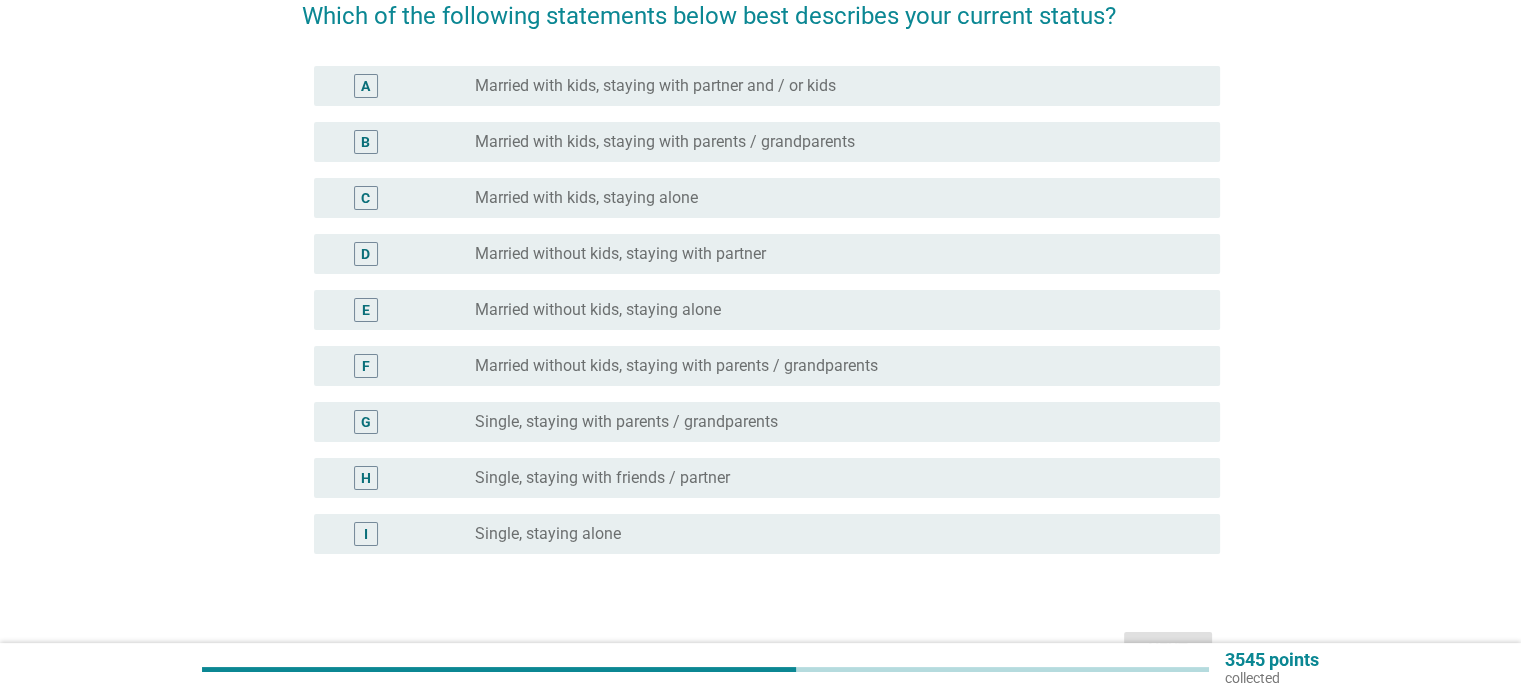 scroll, scrollTop: 180, scrollLeft: 0, axis: vertical 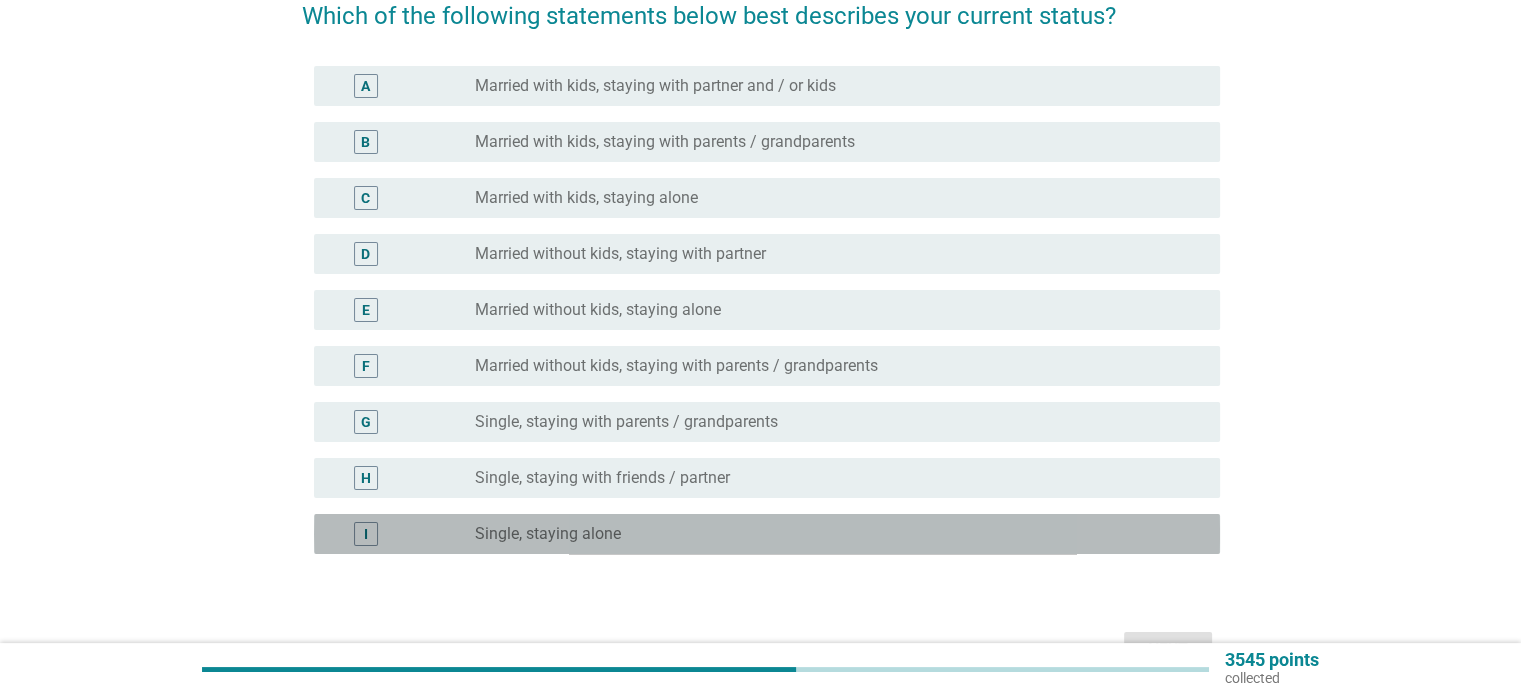 click on "radio_button_unchecked Single, staying alone" at bounding box center (831, 534) 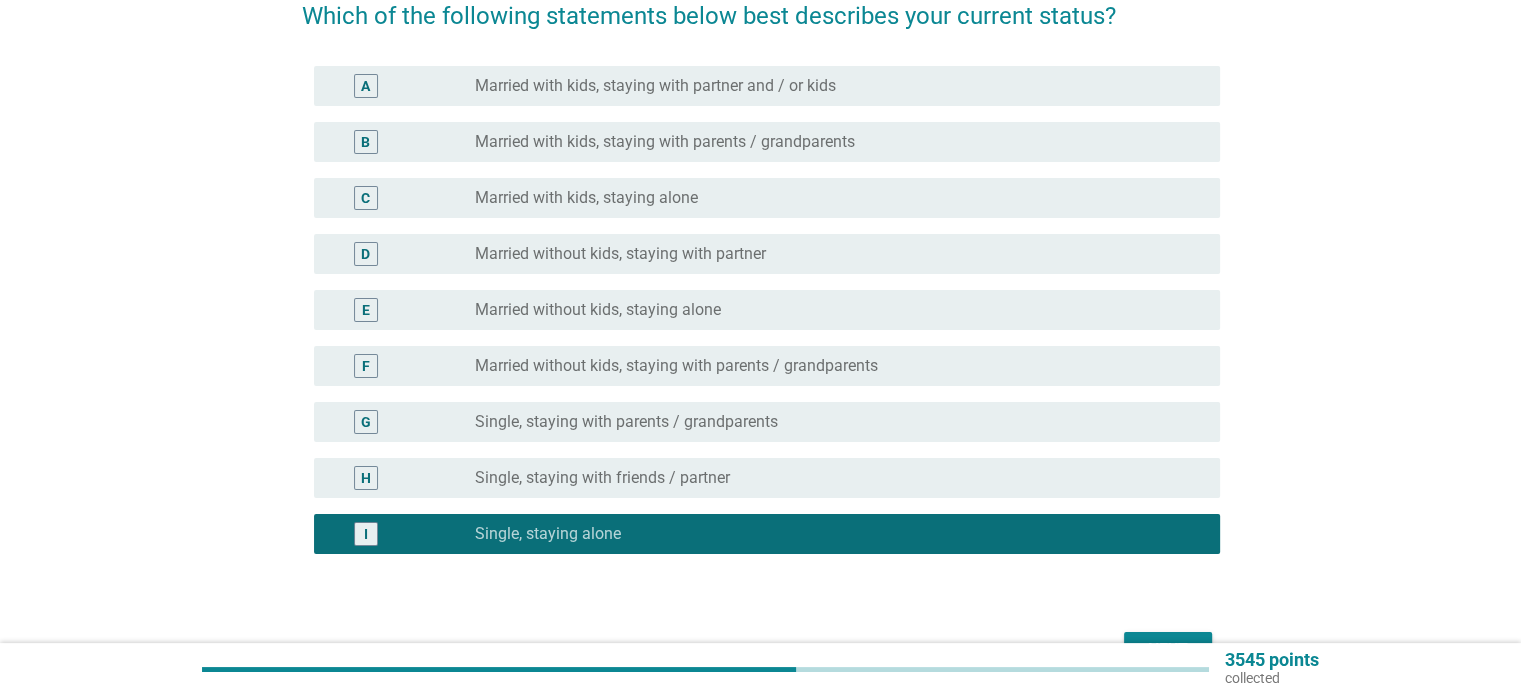 scroll, scrollTop: 300, scrollLeft: 0, axis: vertical 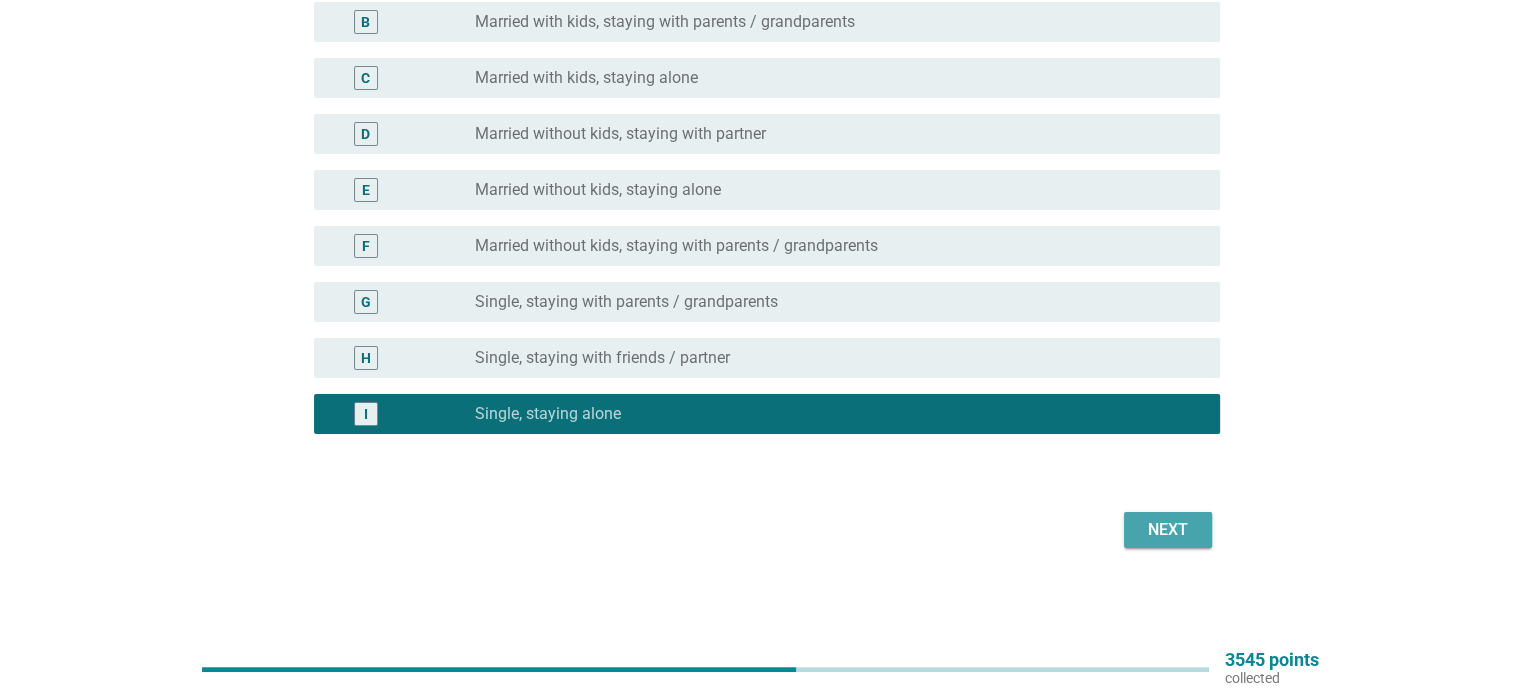 click on "Next" at bounding box center (1168, 530) 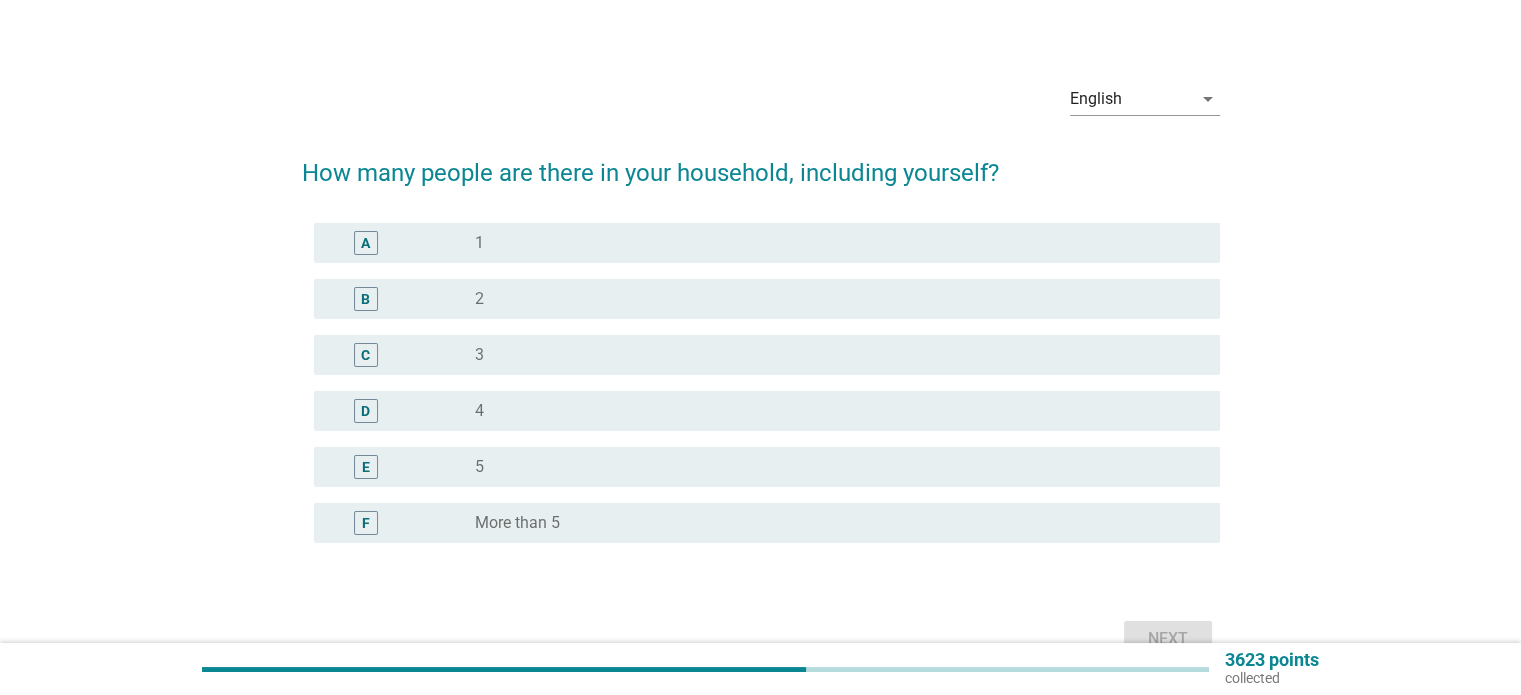 scroll, scrollTop: 34, scrollLeft: 0, axis: vertical 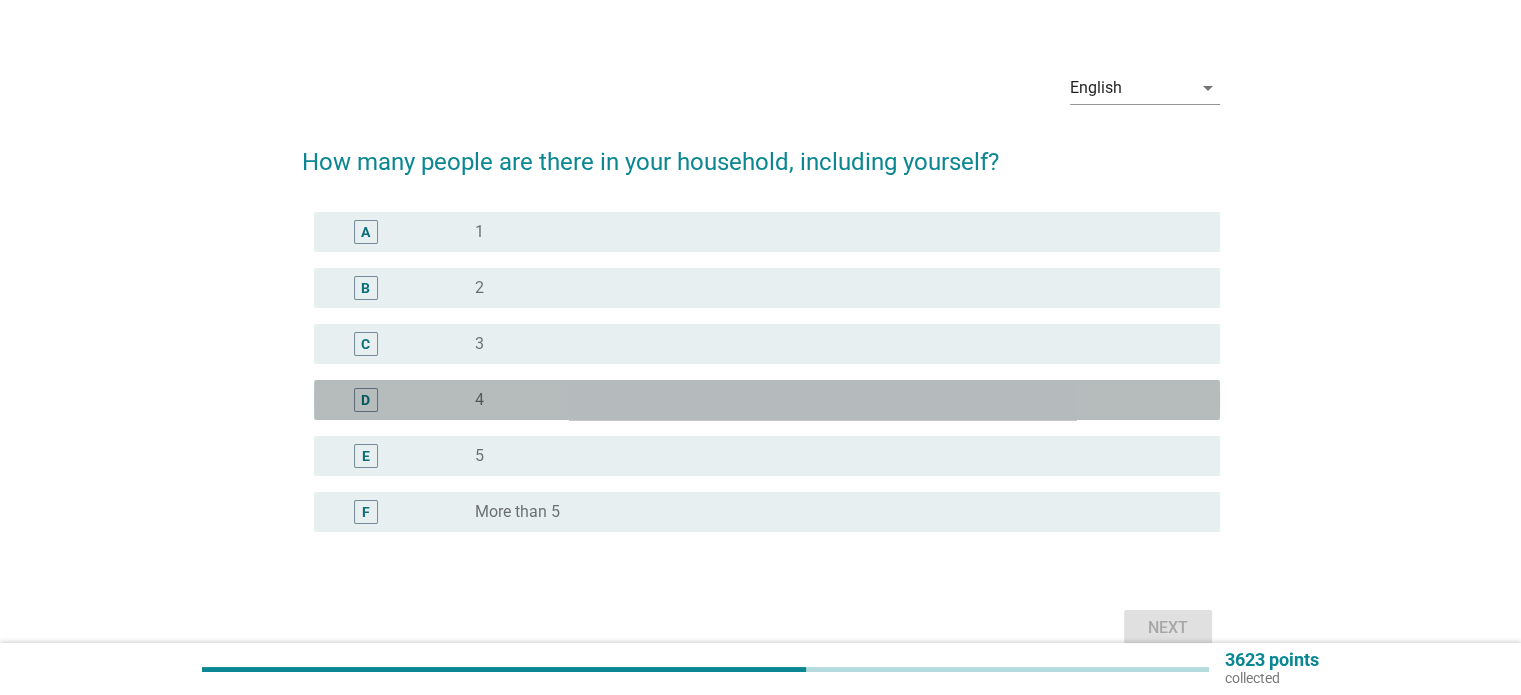 click on "radio_button_unchecked 4" at bounding box center [831, 400] 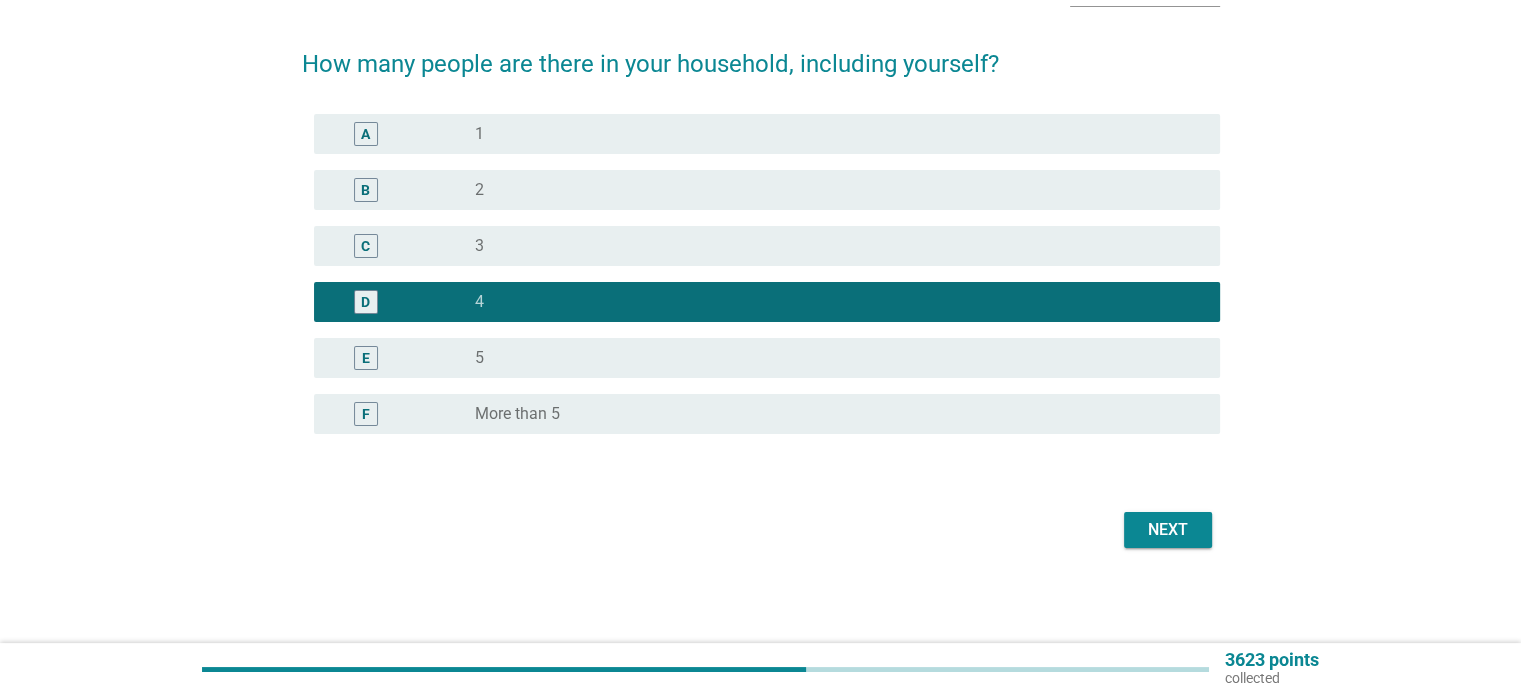 scroll, scrollTop: 129, scrollLeft: 0, axis: vertical 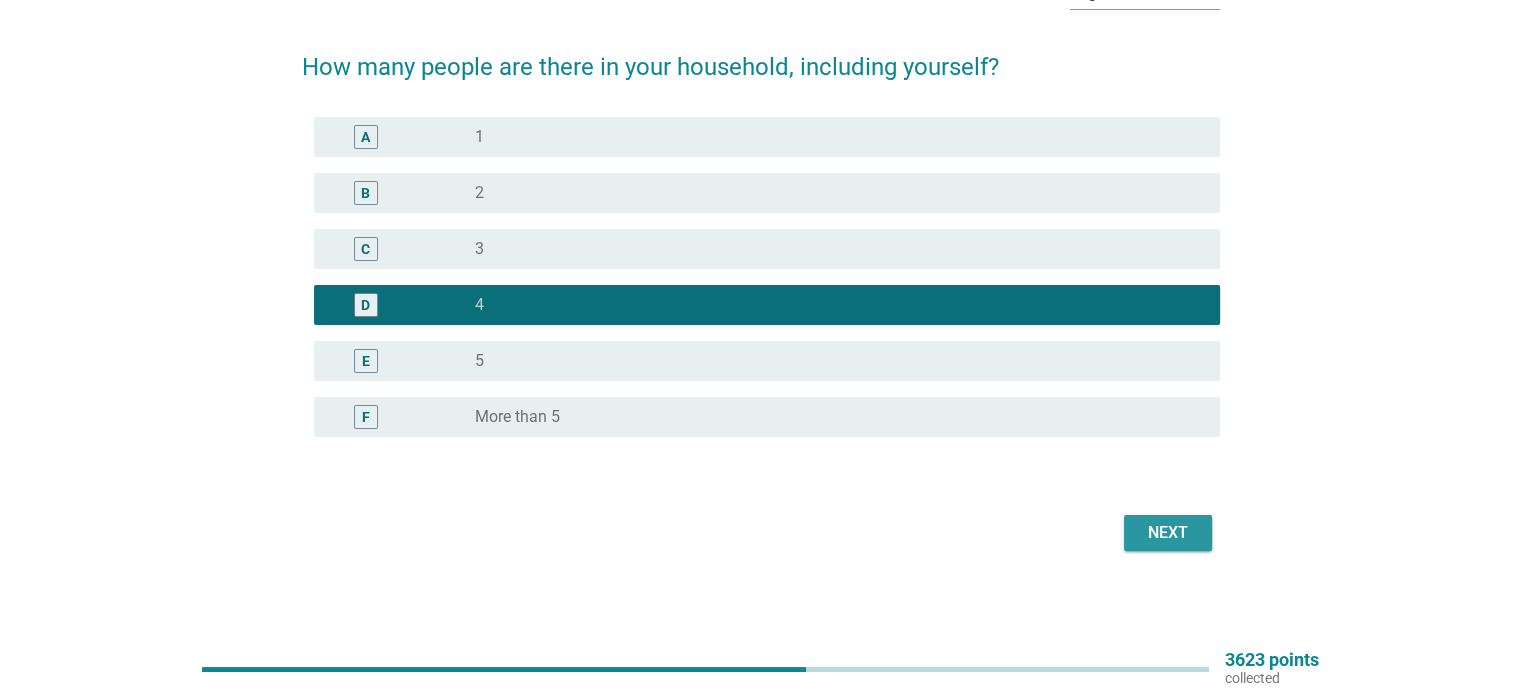 drag, startPoint x: 1157, startPoint y: 536, endPoint x: 1138, endPoint y: 547, distance: 21.954498 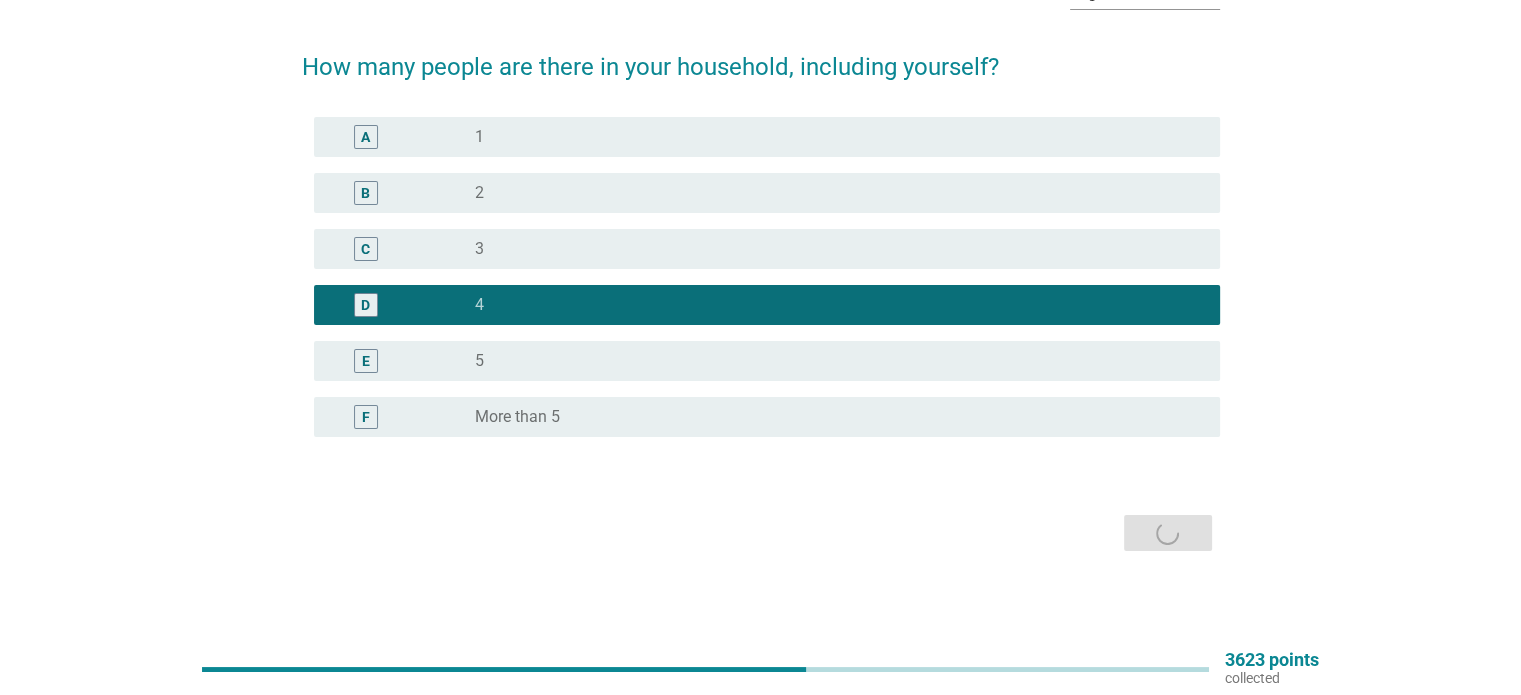 click on "How many people are there in your household, including yourself?     A     radio_button_unchecked 1   B     radio_button_unchecked 2   C     radio_button_unchecked 3   D     radio_button_checked 4   E     radio_button_unchecked 5   F     radio_button_unchecked More than 5     Next" at bounding box center [761, 293] 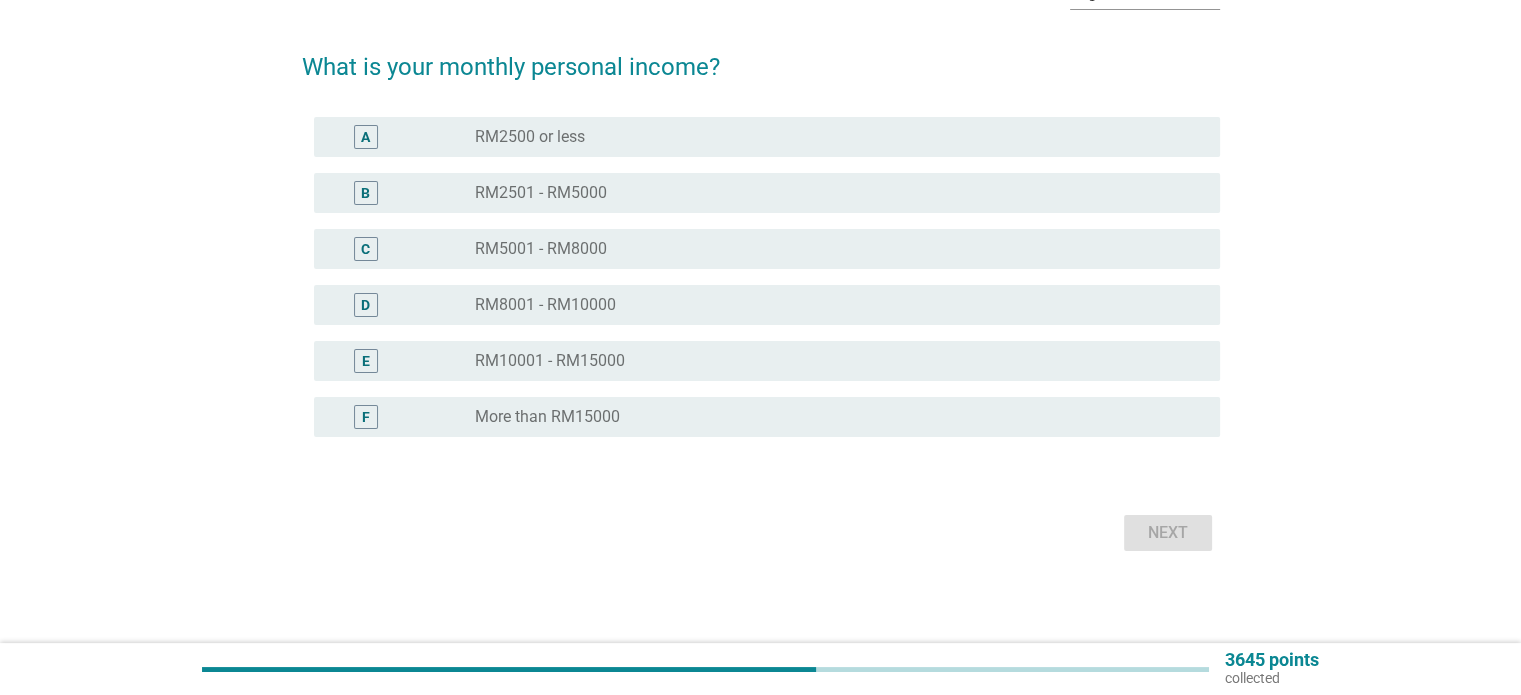scroll, scrollTop: 0, scrollLeft: 0, axis: both 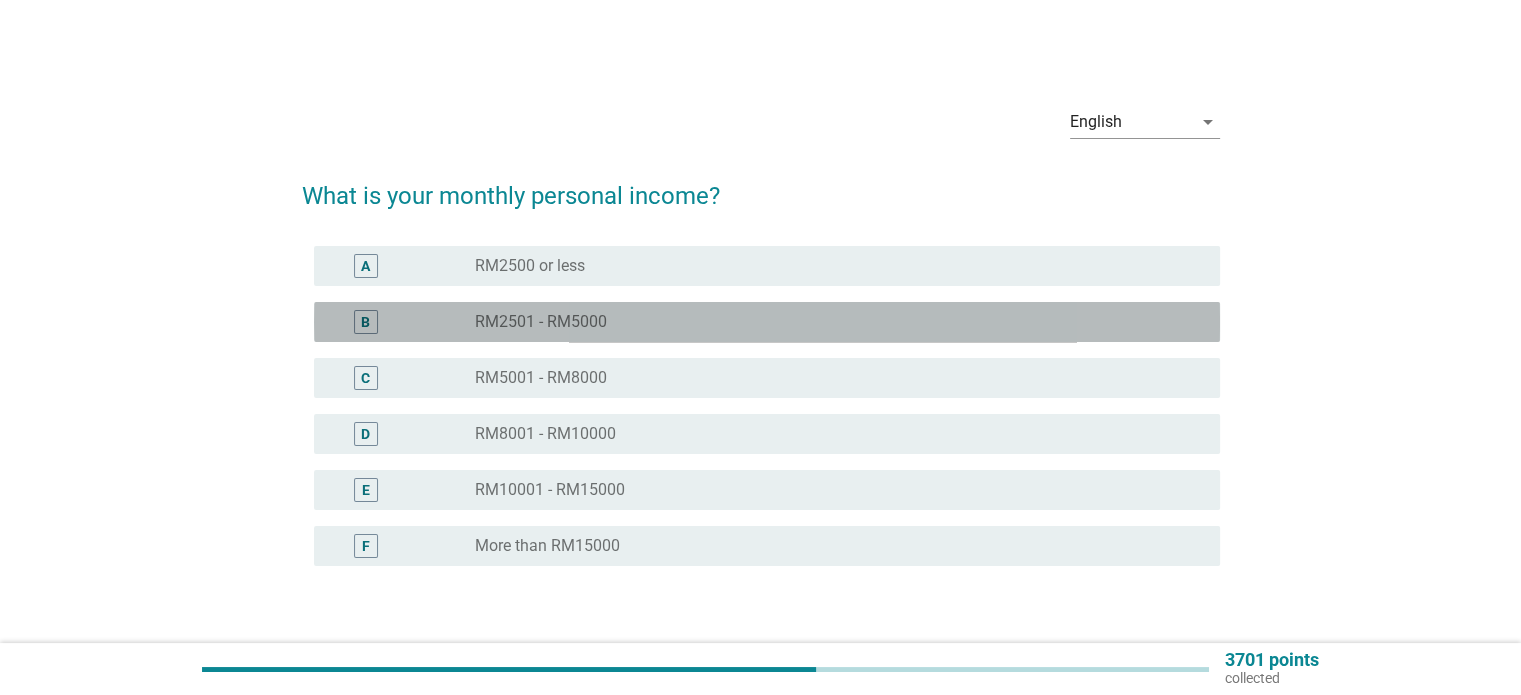 click on "radio_button_unchecked RM2501 - RM5000" at bounding box center [831, 322] 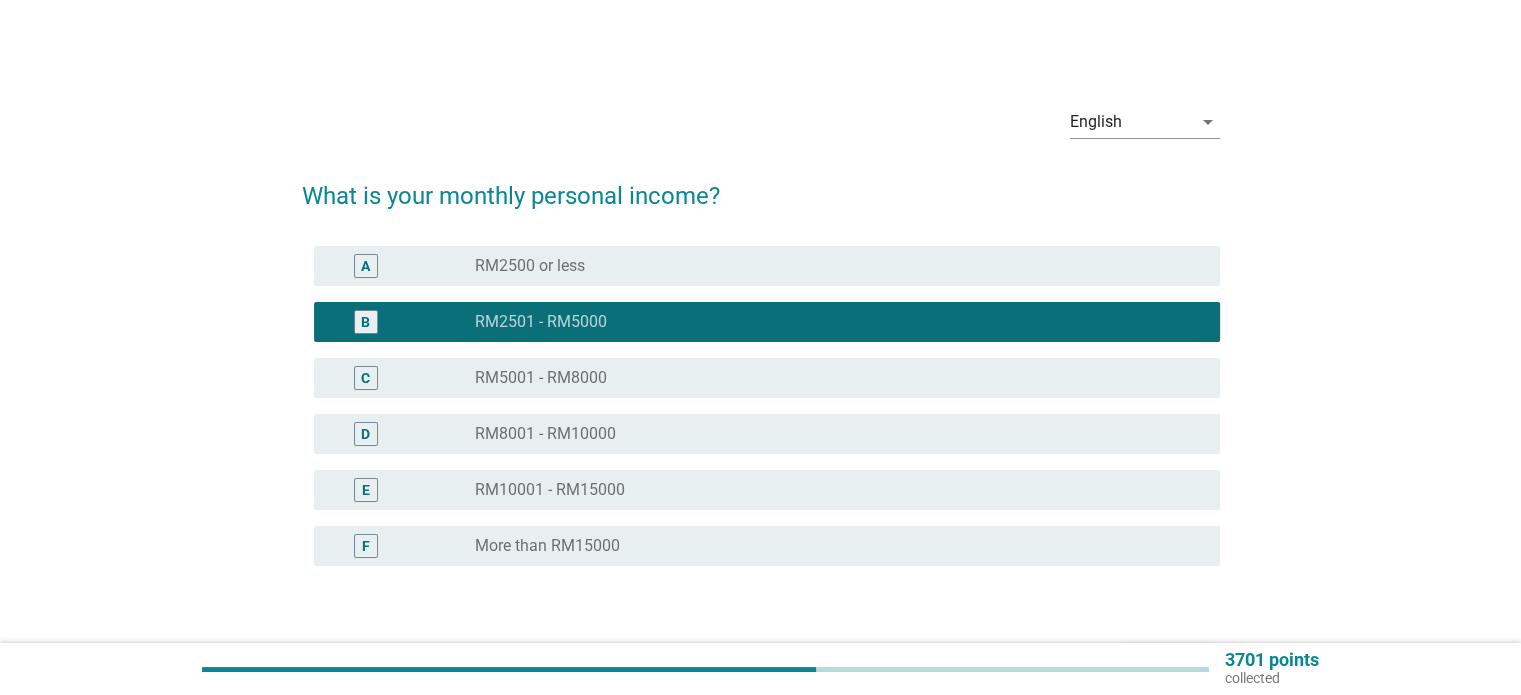 click on "English arrow_drop_down   What is your monthly personal income?
A     radio_button_unchecked RM2500 or less   B     radio_button_checked RM2501 - RM5000   C     radio_button_unchecked RM5001 - RM8000   D     radio_button_unchecked RM8001 - RM10000   E     radio_button_unchecked RM10001 - RM15000   F     radio_button_unchecked More than RM15000     Next" at bounding box center [760, 388] 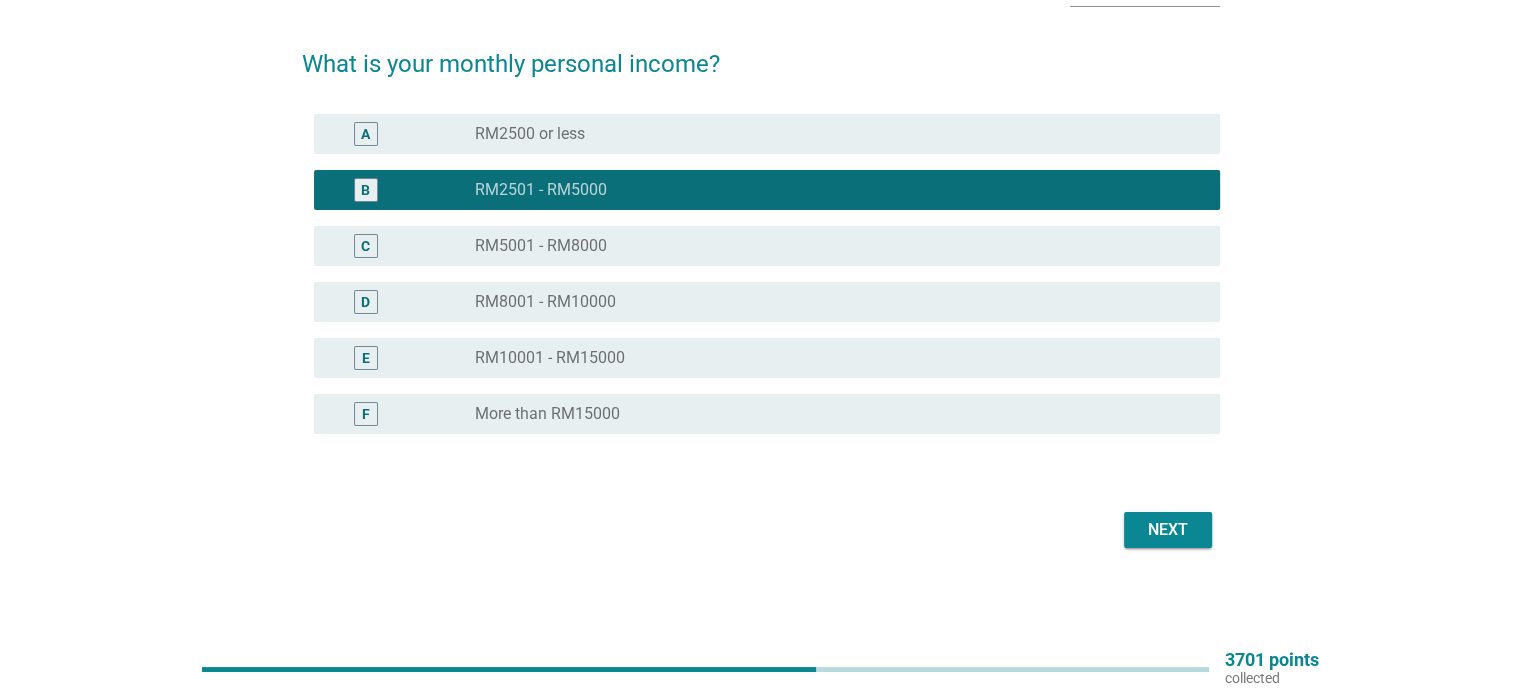 scroll, scrollTop: 132, scrollLeft: 0, axis: vertical 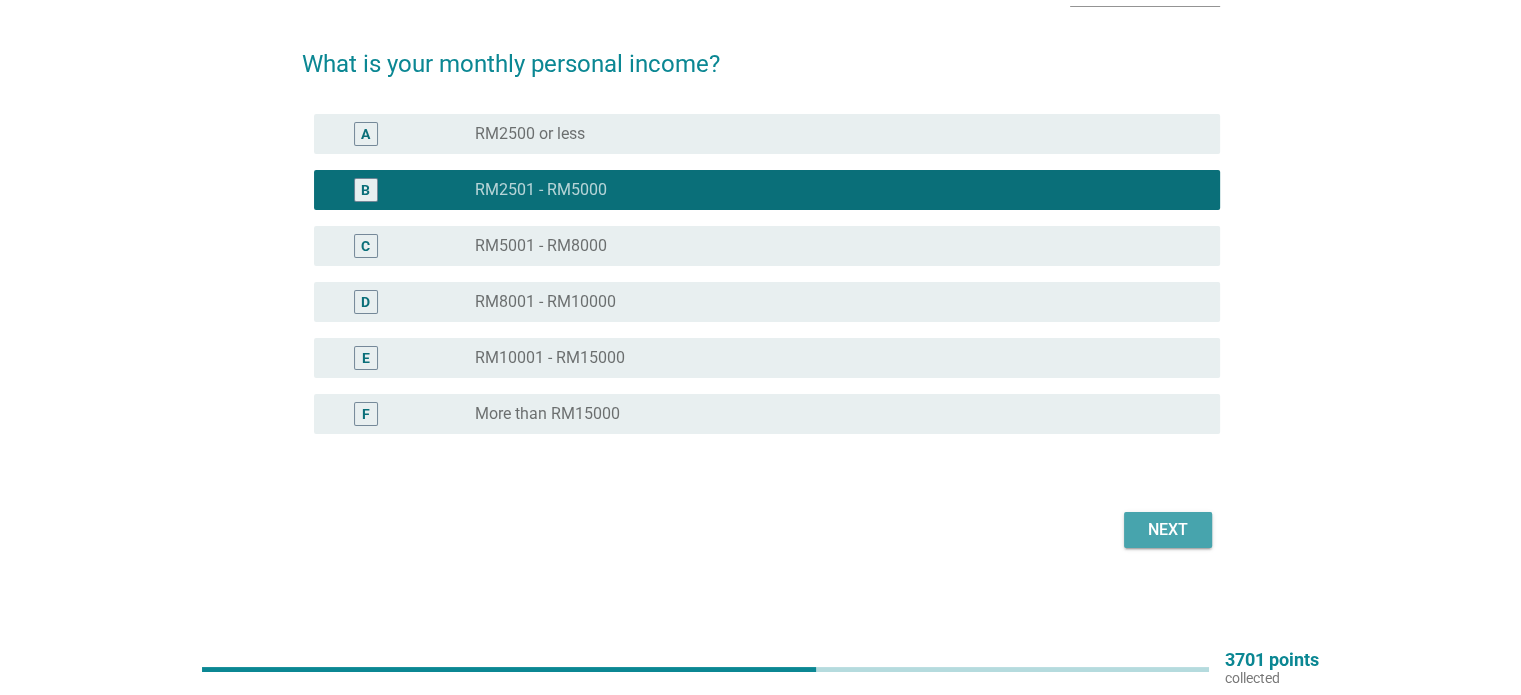 click on "Next" at bounding box center (1168, 530) 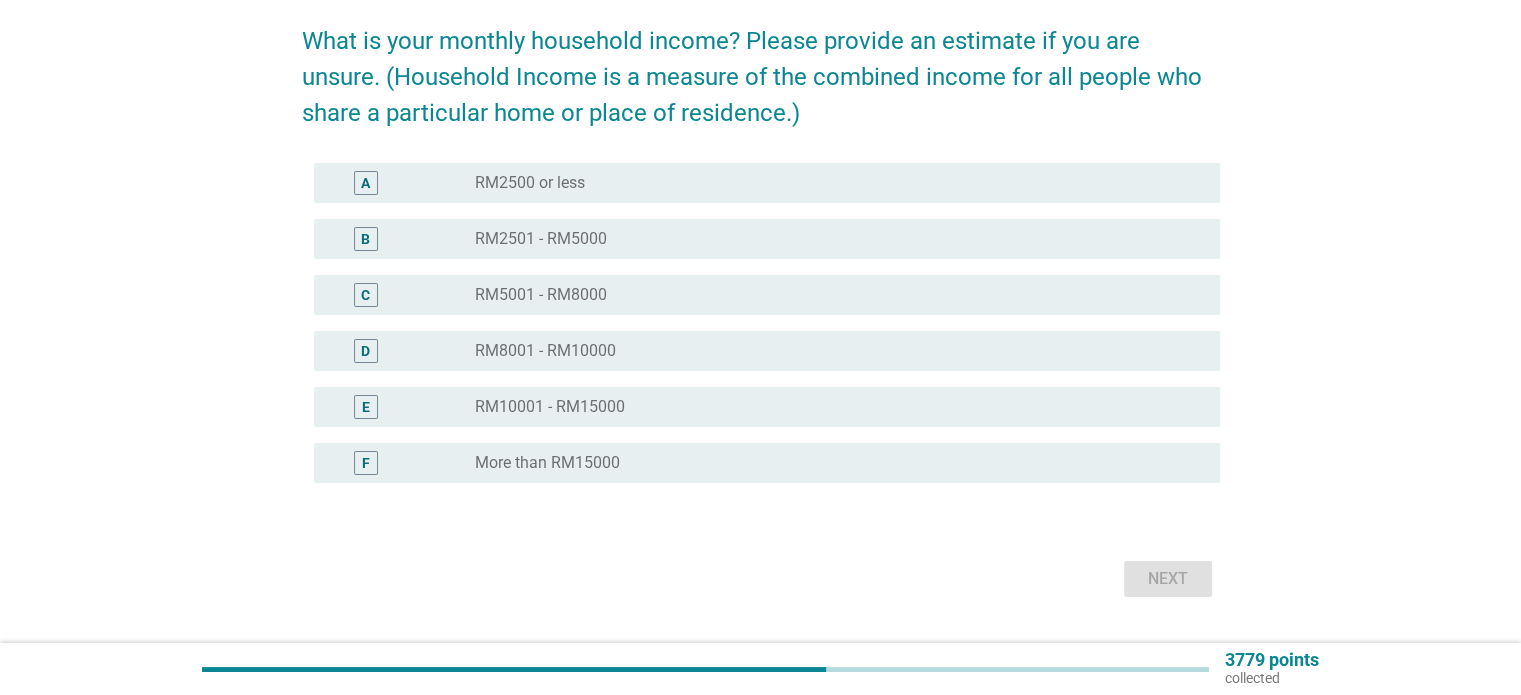 scroll, scrollTop: 156, scrollLeft: 0, axis: vertical 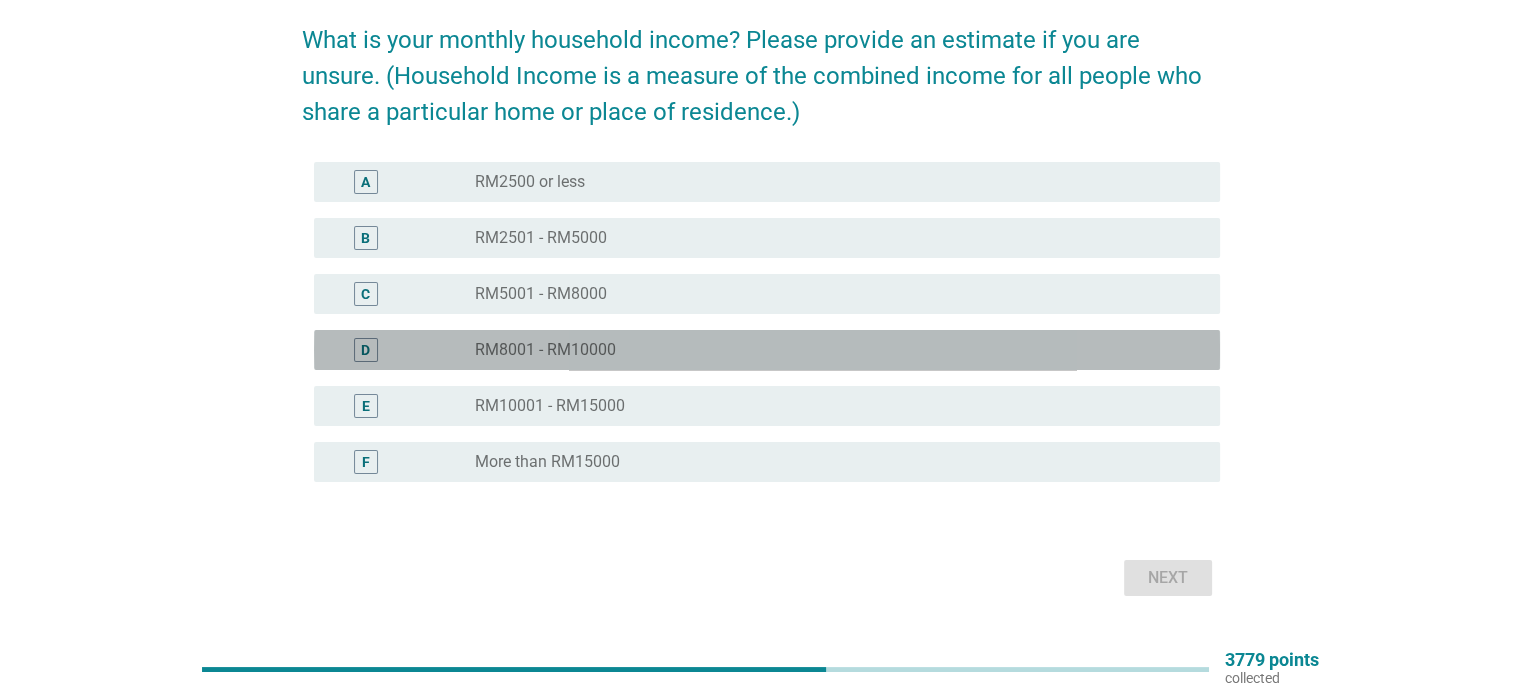 click on "radio_button_unchecked RM8001 - RM10000" at bounding box center [831, 350] 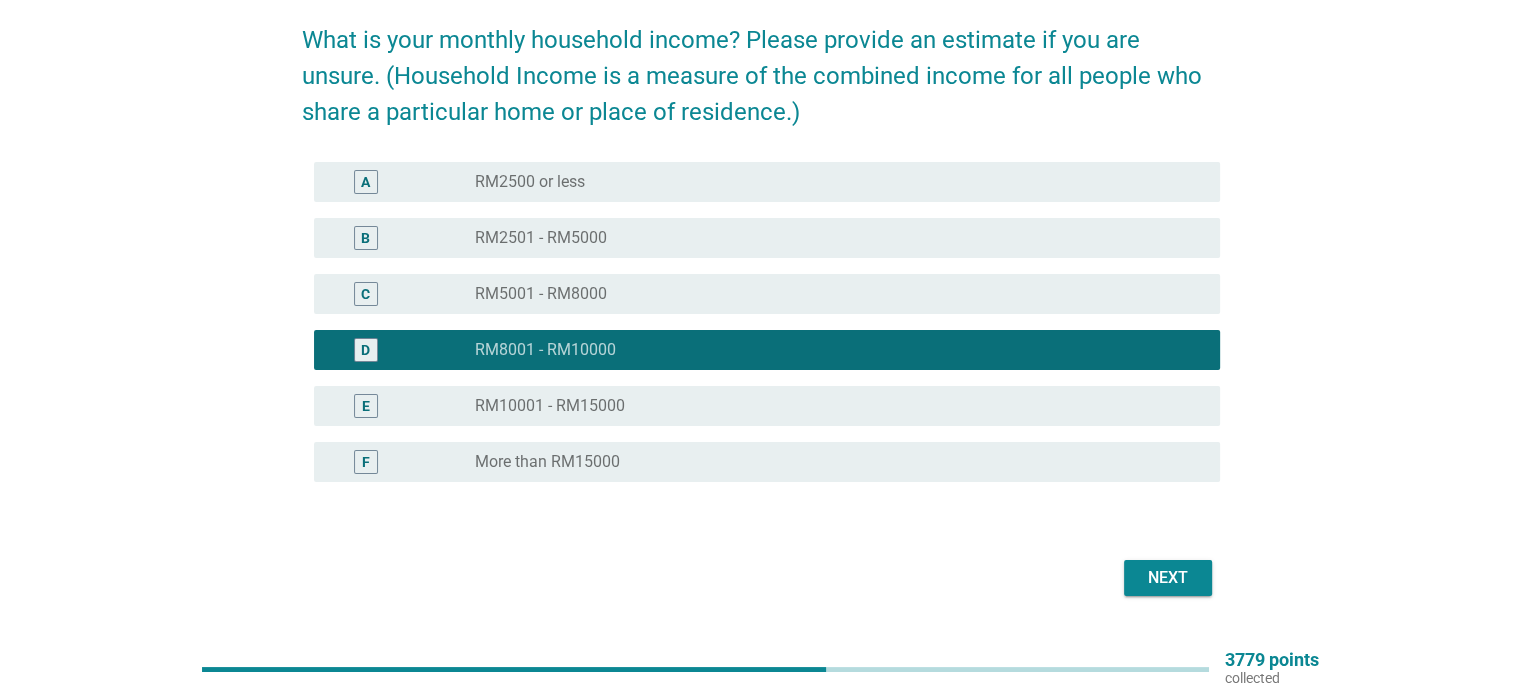 click on "radio_button_unchecked RM5001 - RM8000" at bounding box center (839, 294) 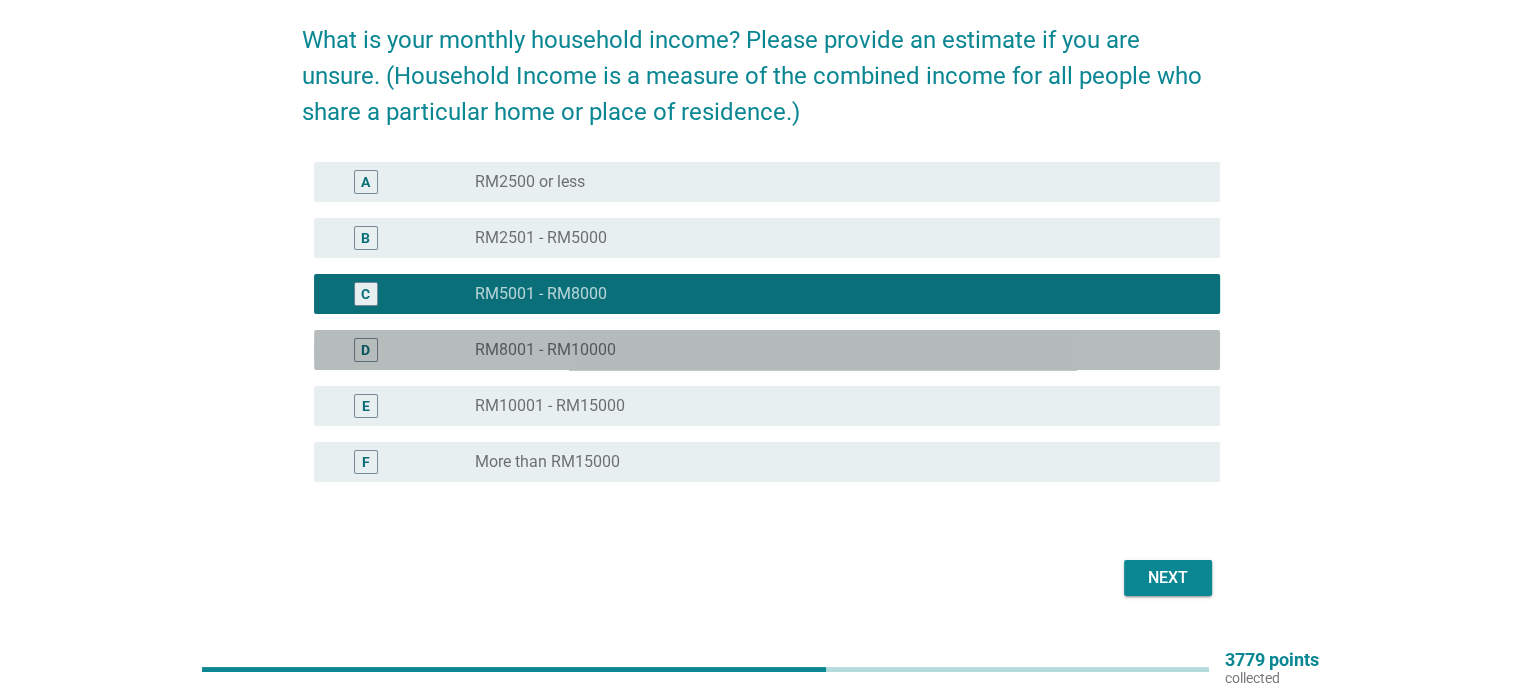 click on "radio_button_unchecked RM8001 - RM10000" at bounding box center (839, 350) 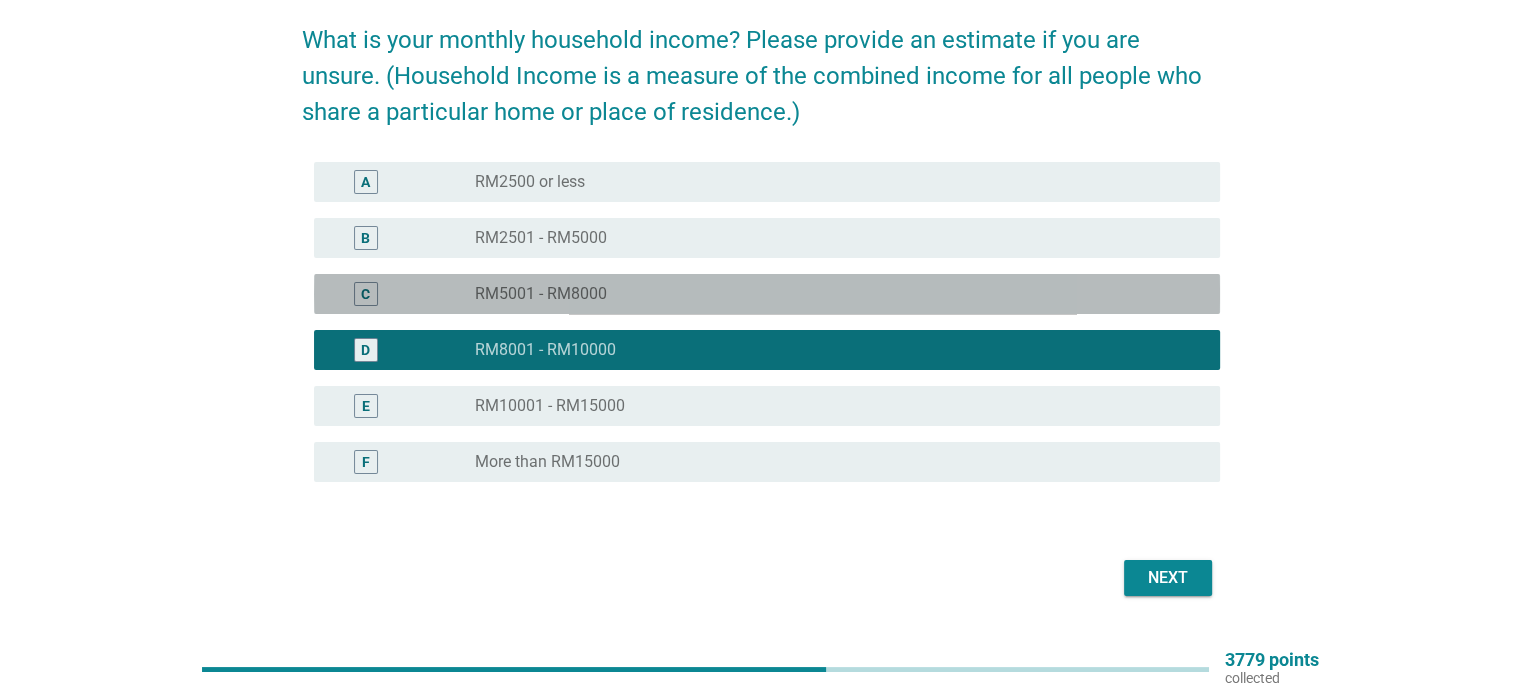 click on "C     radio_button_unchecked RM5001 - RM8000" at bounding box center (767, 294) 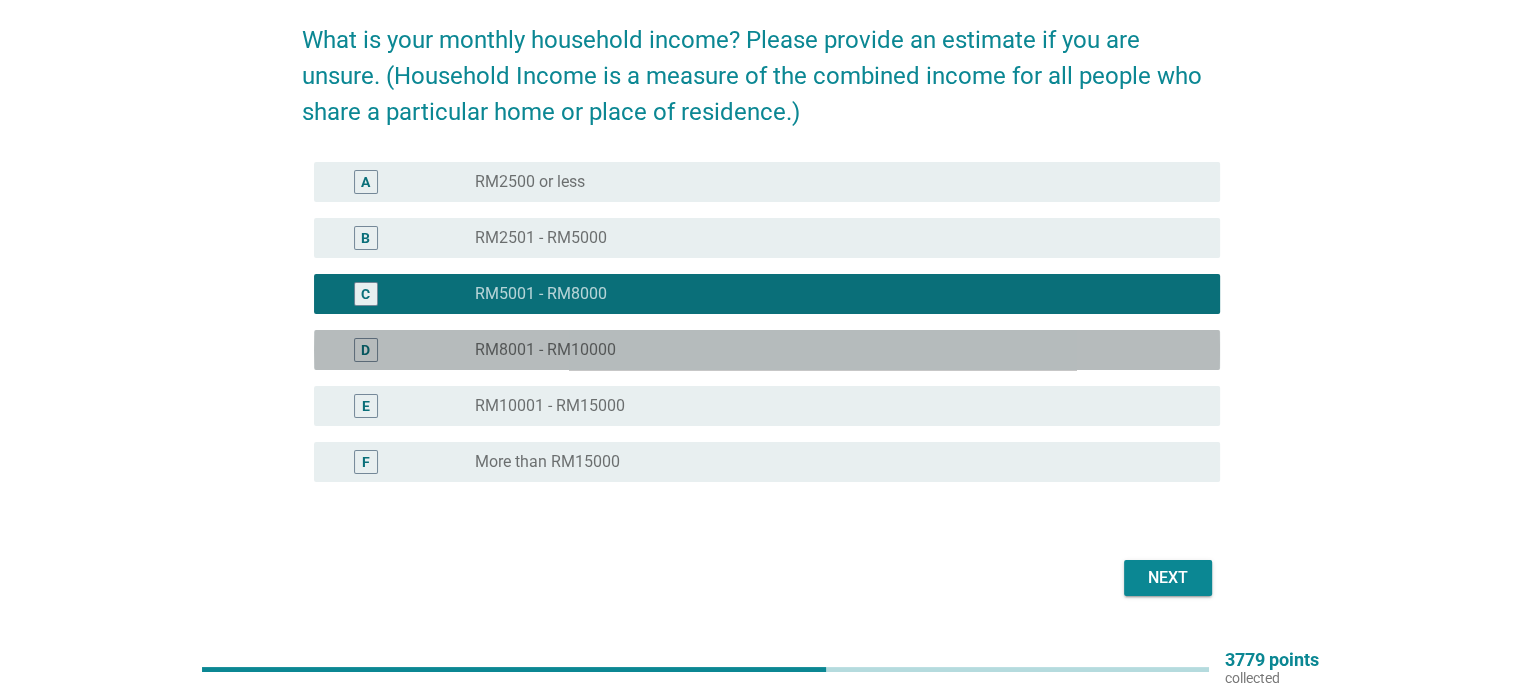 click on "D     radio_button_unchecked RM8001 - RM10000" at bounding box center [767, 350] 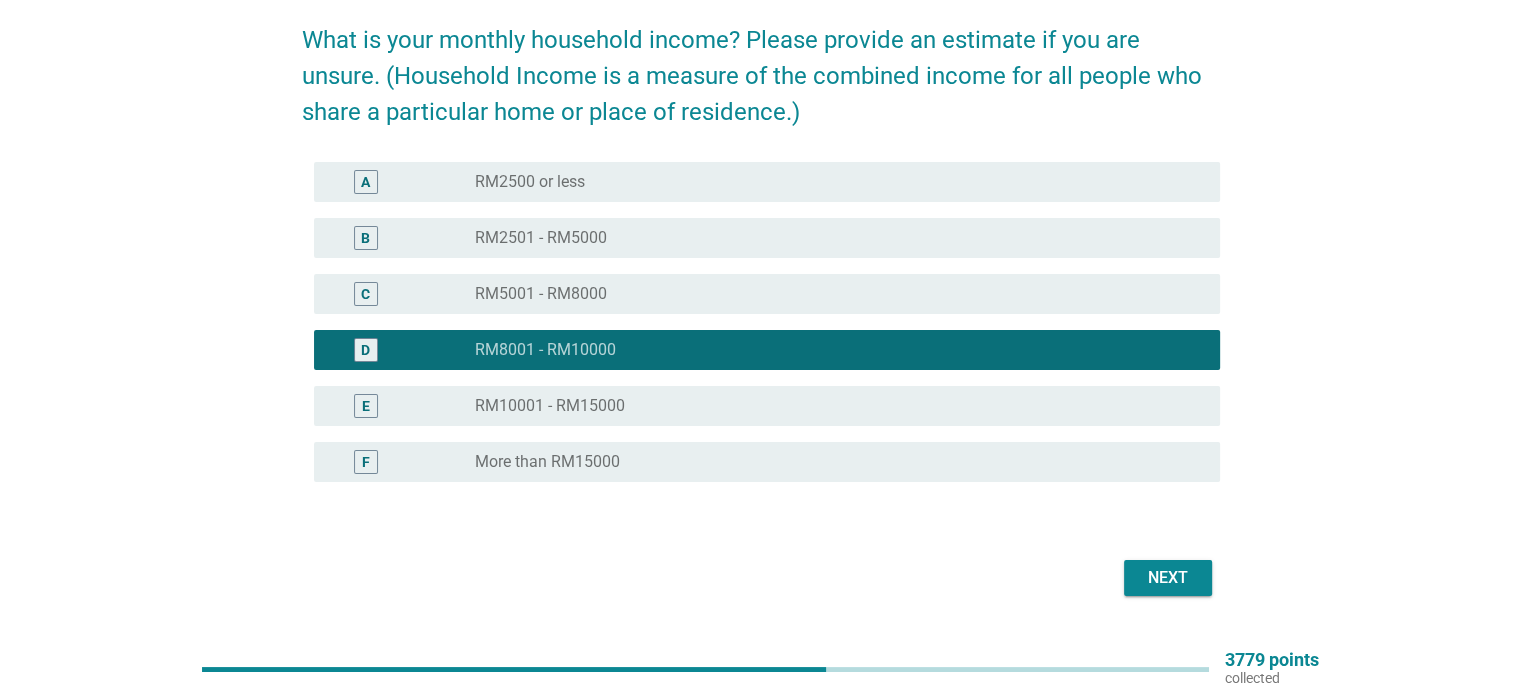 click on "Next" at bounding box center [1168, 578] 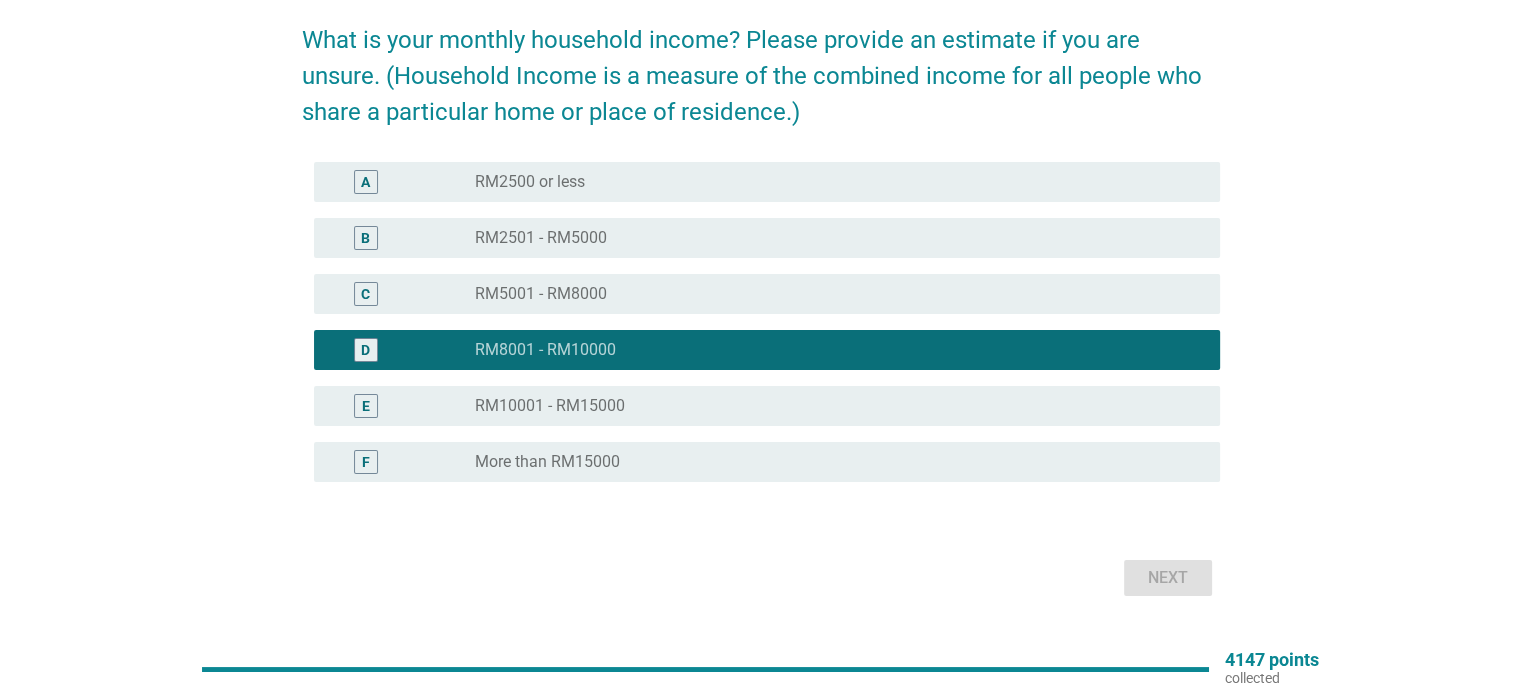 scroll, scrollTop: 0, scrollLeft: 0, axis: both 